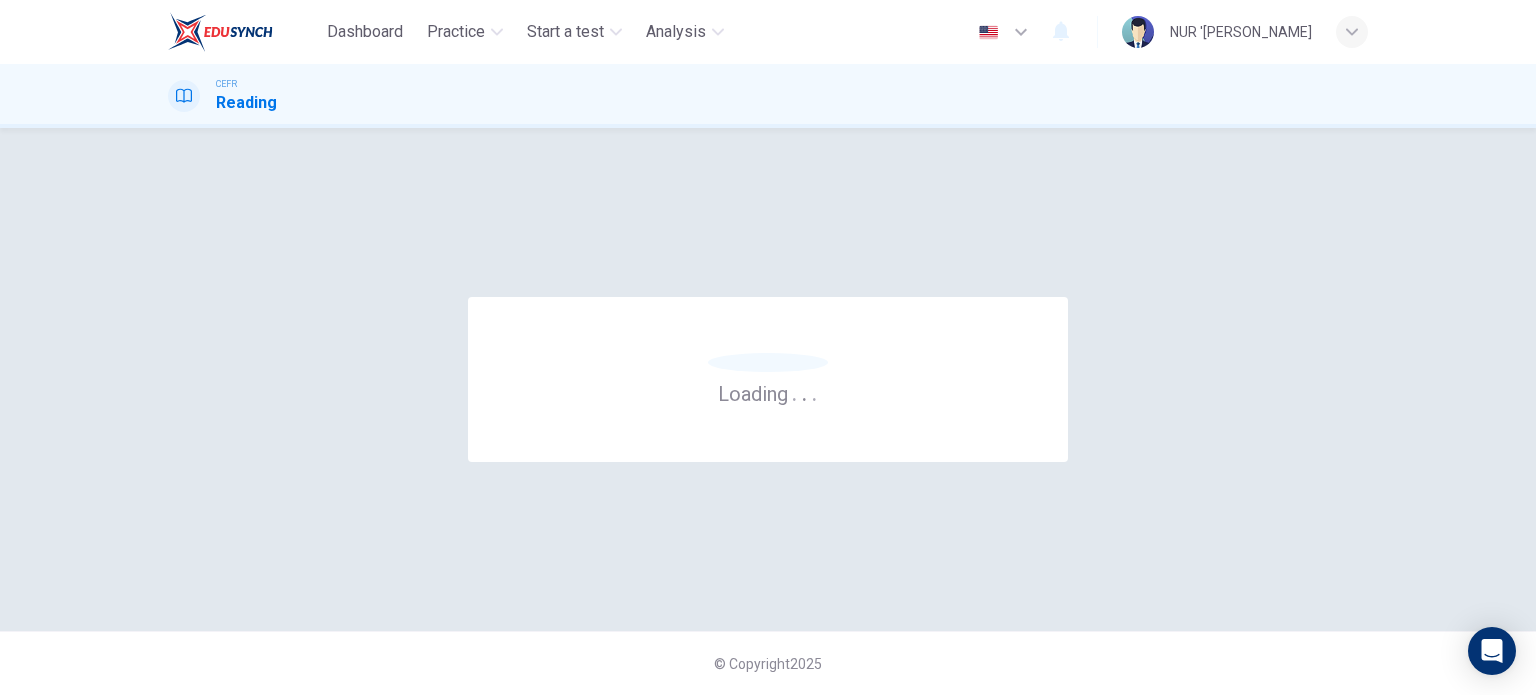 scroll, scrollTop: 0, scrollLeft: 0, axis: both 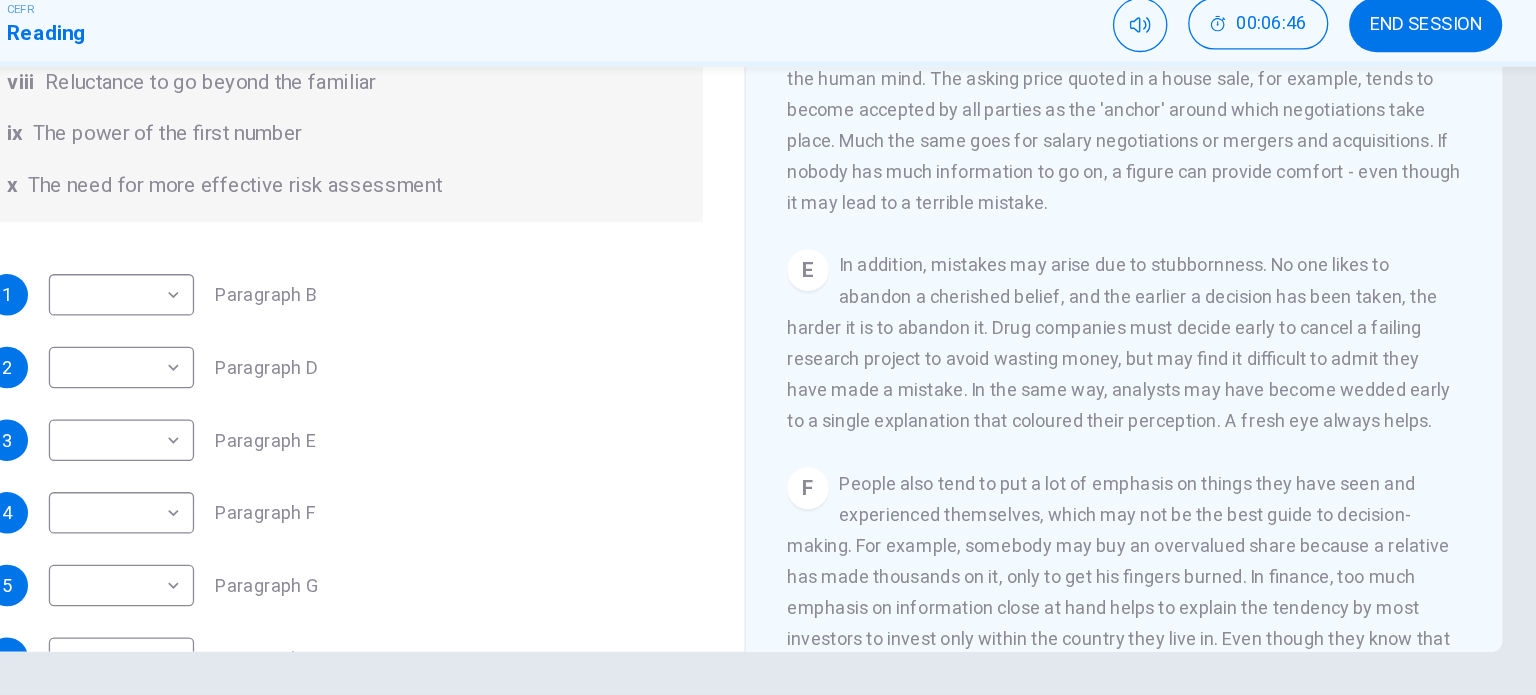 click on "In addition, mistakes may arise due to stubbornness. No one likes to abandon a cherished belief, and the earlier a decision has been taken, the harder it is to abandon it. Drug companies must decide early to cancel a failing research project to avoid wasting money, but may find it difficult to admit they have made a mistake. In the same way, analysts may have become wedded early to a single explanation that coloured their perception. A fresh eye always helps." at bounding box center (1072, 341) 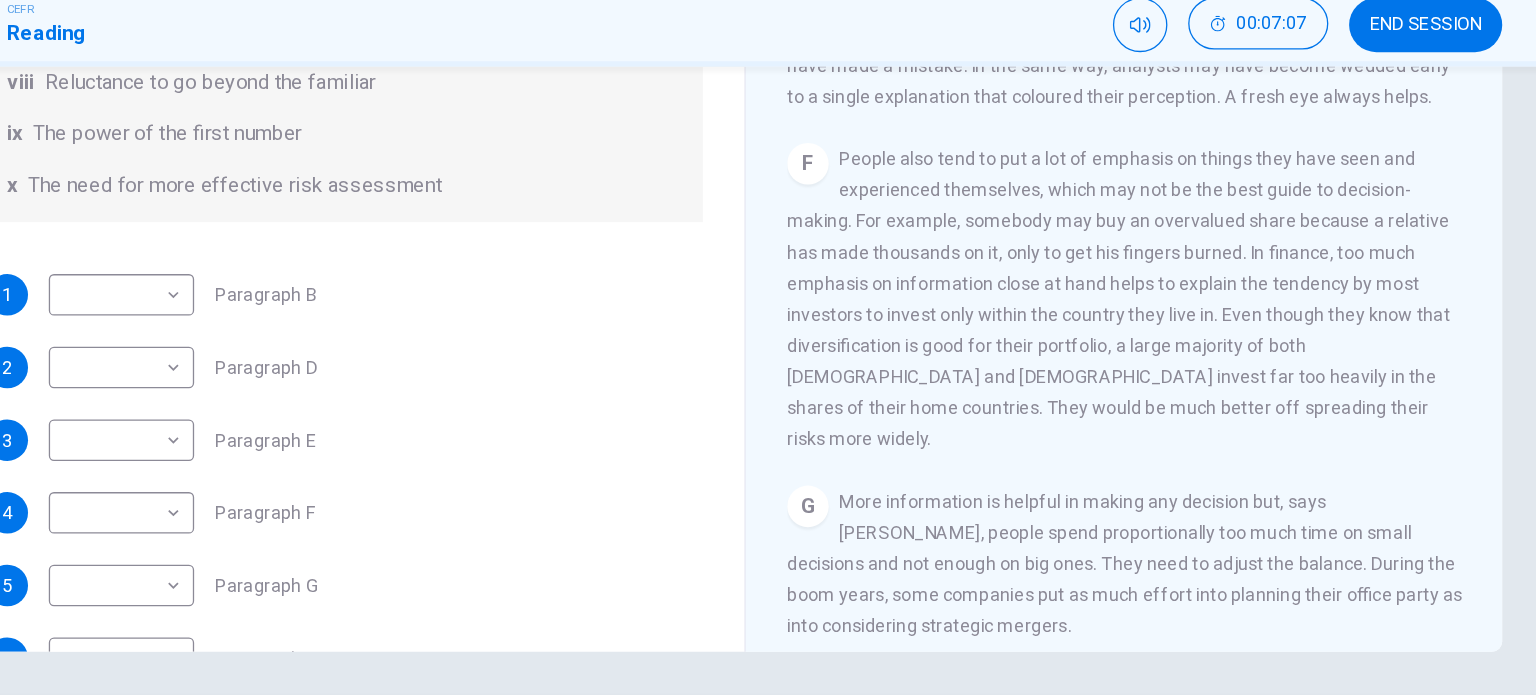 scroll, scrollTop: 1405, scrollLeft: 0, axis: vertical 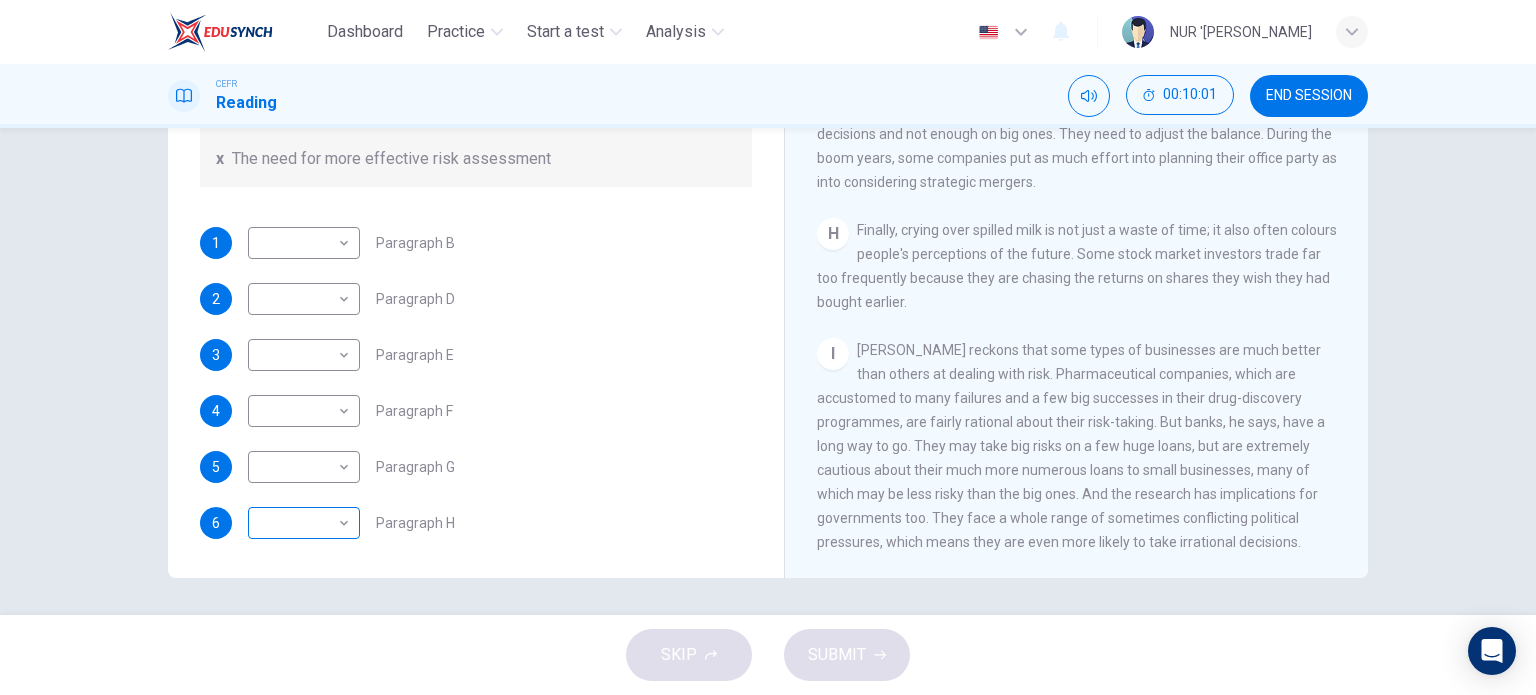 click on "Dashboard Practice Start a test Analysis English en ​ NUR 'AQILAH BINTI RAIMEE CEFR Reading 00:10:01 END SESSION Questions 1 - 6 Reading Passage 1 has nine paragraphs  A-I
Choose the correct heading for Paragraphs  B  and  D-H  from the list of headings below.
Write the correct number  (i-xi)  in the boxes below. List of Headings i Not identifying the correct priorities ii A solution for the long term iii The difficulty of changing your mind iv Why looking back is unhelpful v Strengthening inner resources vi A successful approach to the study of decision-making vii The danger of trusting a global market viii Reluctance to go beyond the familiar ix The power of the first number x The need for more effective risk assessment 1 ​ ​ Paragraph B 2 ​ ​ Paragraph D 3 ​ ​ Paragraph E 4 ​ ​ Paragraph F 5 ​ ​ Paragraph G 6 ​ ​ Paragraph H Why Risks Can Go Wrong CLICK TO ZOOM Click to Zoom A B C D E F G H I SKIP SUBMIT Dashboard Practice Start a test Analysis Notifications © Copyright  2025" at bounding box center (768, 347) 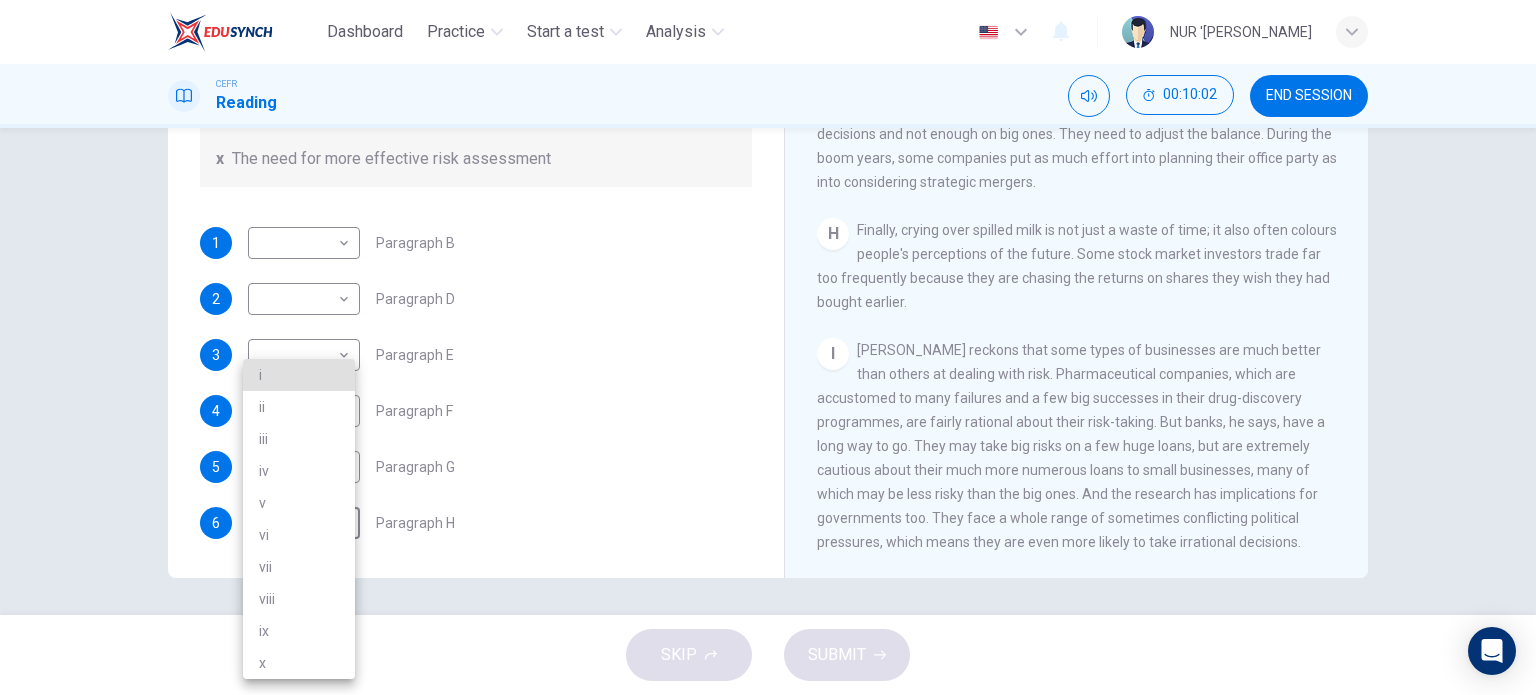 click on "vii" at bounding box center (299, 567) 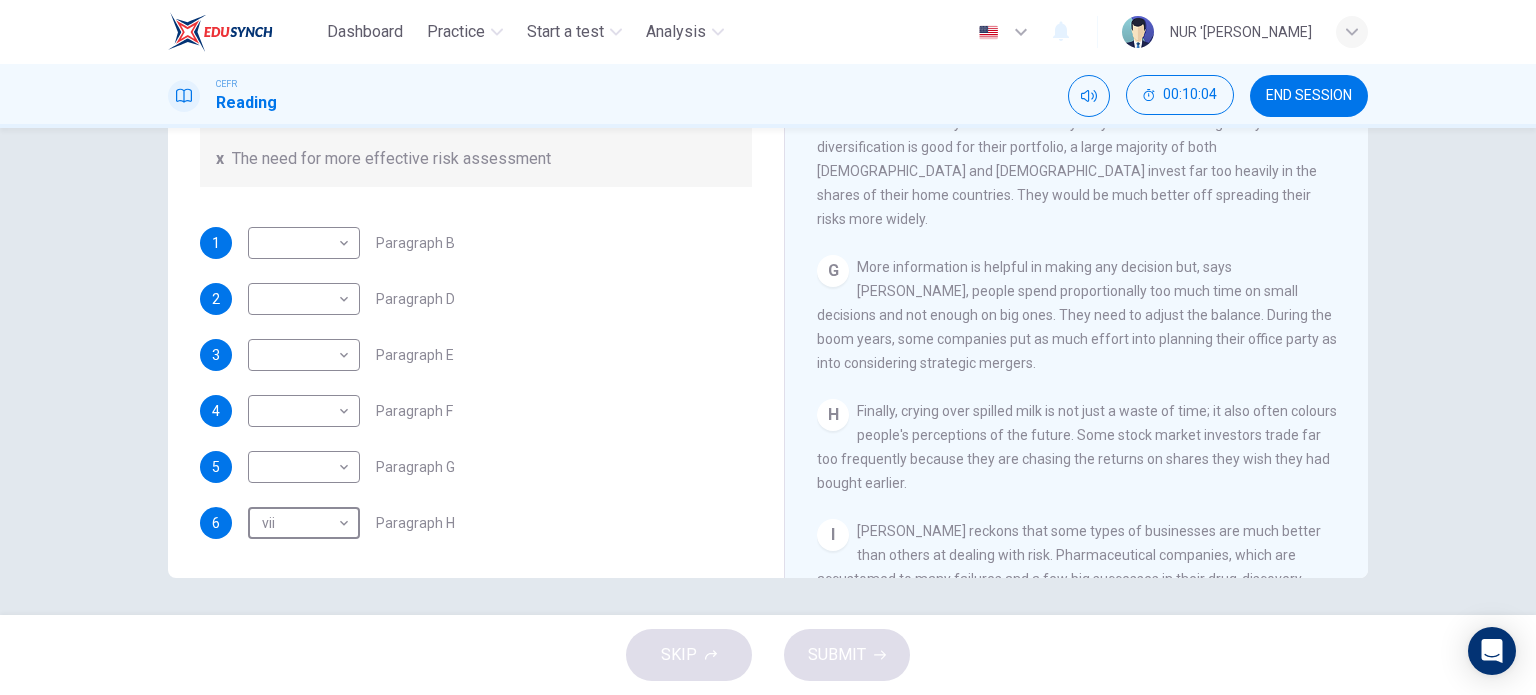 scroll, scrollTop: 1592, scrollLeft: 0, axis: vertical 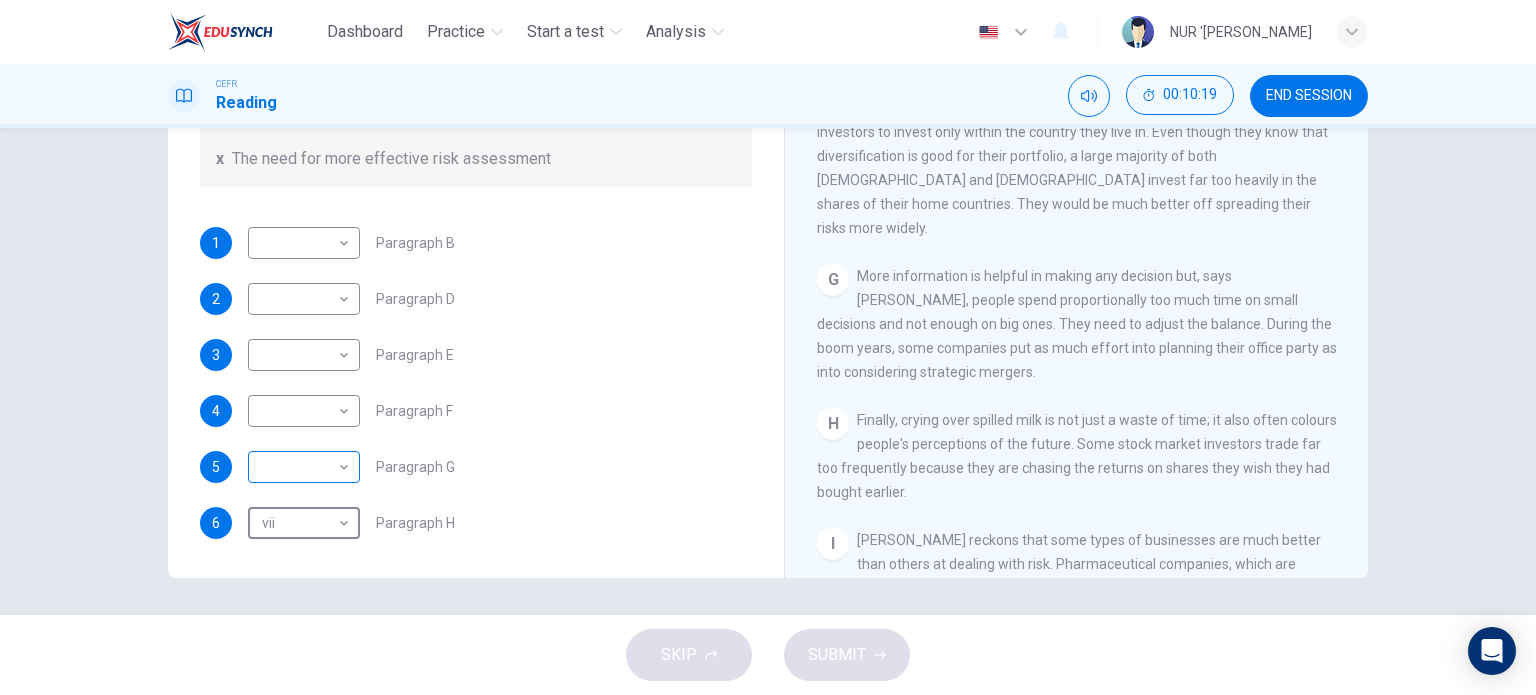 click on "Dashboard Practice Start a test Analysis English en ​ NUR 'AQILAH BINTI RAIMEE CEFR Reading 00:10:19 END SESSION Questions 1 - 6 Reading Passage 1 has nine paragraphs  A-I
Choose the correct heading for Paragraphs  B  and  D-H  from the list of headings below.
Write the correct number  (i-xi)  in the boxes below. List of Headings i Not identifying the correct priorities ii A solution for the long term iii The difficulty of changing your mind iv Why looking back is unhelpful v Strengthening inner resources vi A successful approach to the study of decision-making vii The danger of trusting a global market viii Reluctance to go beyond the familiar ix The power of the first number x The need for more effective risk assessment 1 ​ ​ Paragraph B 2 ​ ​ Paragraph D 3 ​ ​ Paragraph E 4 ​ ​ Paragraph F 5 ​ ​ Paragraph G 6 vii vii ​ Paragraph H Why Risks Can Go Wrong CLICK TO ZOOM Click to Zoom A B C D E F G H I SKIP SUBMIT Dashboard Practice Start a test Analysis Notifications © Copyright" at bounding box center (768, 347) 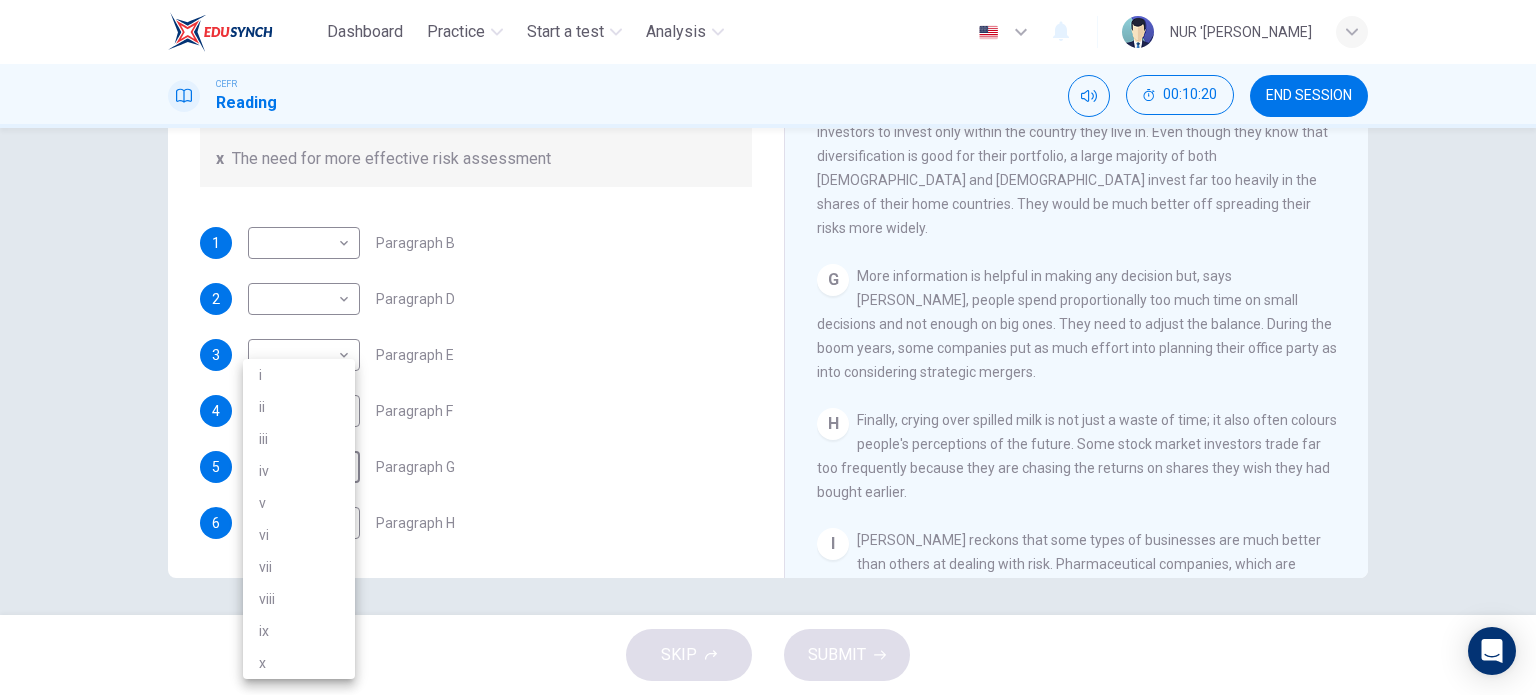 click on "i" at bounding box center (299, 375) 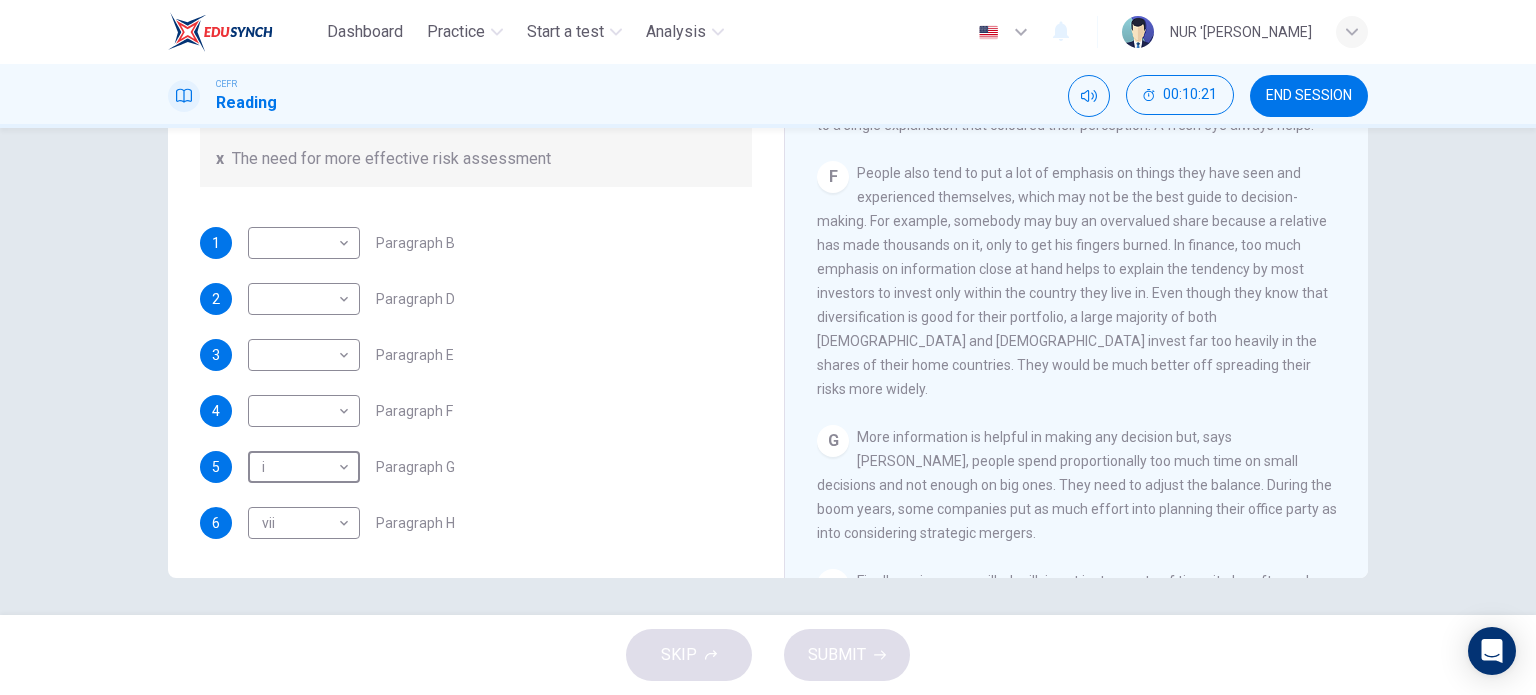 scroll, scrollTop: 1428, scrollLeft: 0, axis: vertical 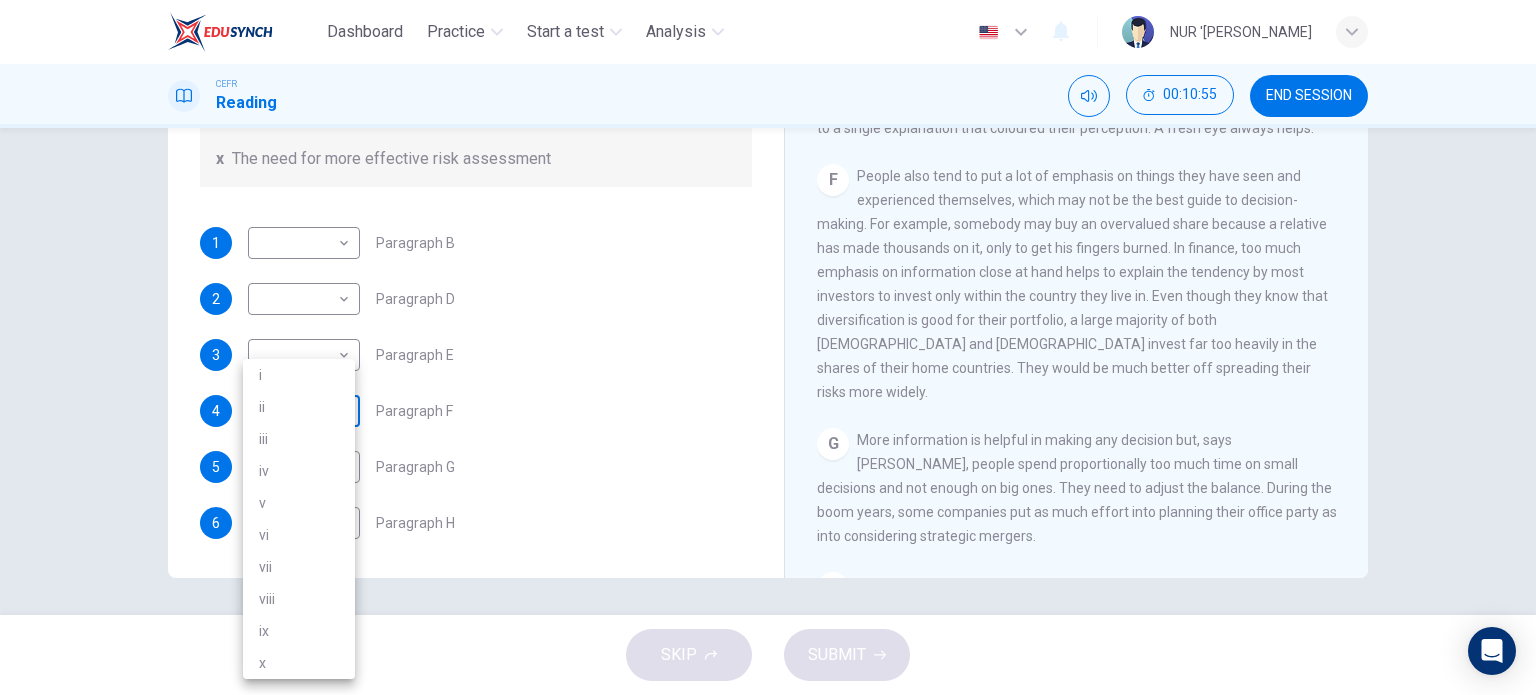 click on "Dashboard Practice Start a test Analysis English en ​ NUR 'AQILAH BINTI RAIMEE CEFR Reading 00:10:55 END SESSION Questions 1 - 6 Reading Passage 1 has nine paragraphs  A-I
Choose the correct heading for Paragraphs  B  and  D-H  from the list of headings below.
Write the correct number  (i-xi)  in the boxes below. List of Headings i Not identifying the correct priorities ii A solution for the long term iii The difficulty of changing your mind iv Why looking back is unhelpful v Strengthening inner resources vi A successful approach to the study of decision-making vii The danger of trusting a global market viii Reluctance to go beyond the familiar ix The power of the first number x The need for more effective risk assessment 1 ​ ​ Paragraph B 2 ​ ​ Paragraph D 3 ​ ​ Paragraph E 4 ​ ​ Paragraph F 5 i i ​ Paragraph G 6 vii vii ​ Paragraph H Why Risks Can Go Wrong CLICK TO ZOOM Click to Zoom A B C D E F G H I SKIP SUBMIT Dashboard Practice Start a test Analysis Notifications © Copyright" at bounding box center [768, 347] 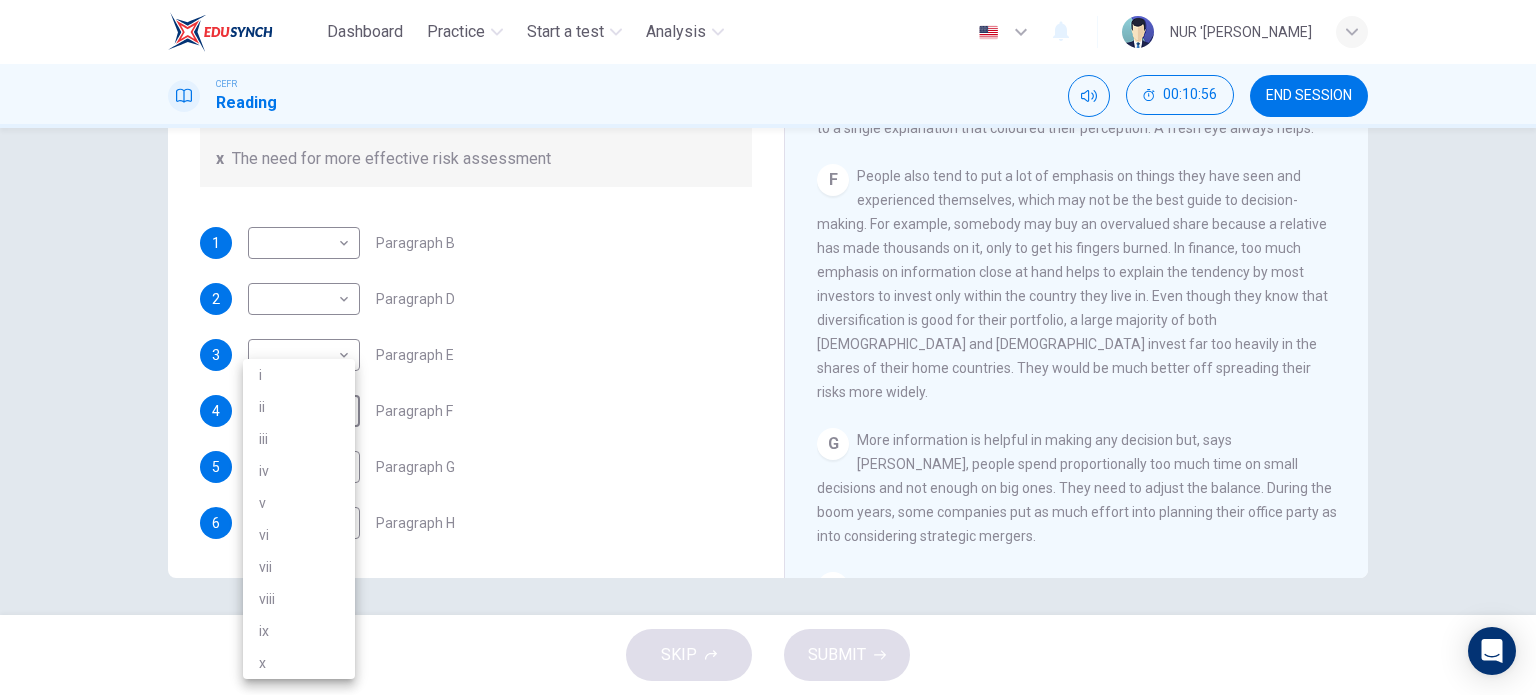 click on "iii" at bounding box center (299, 439) 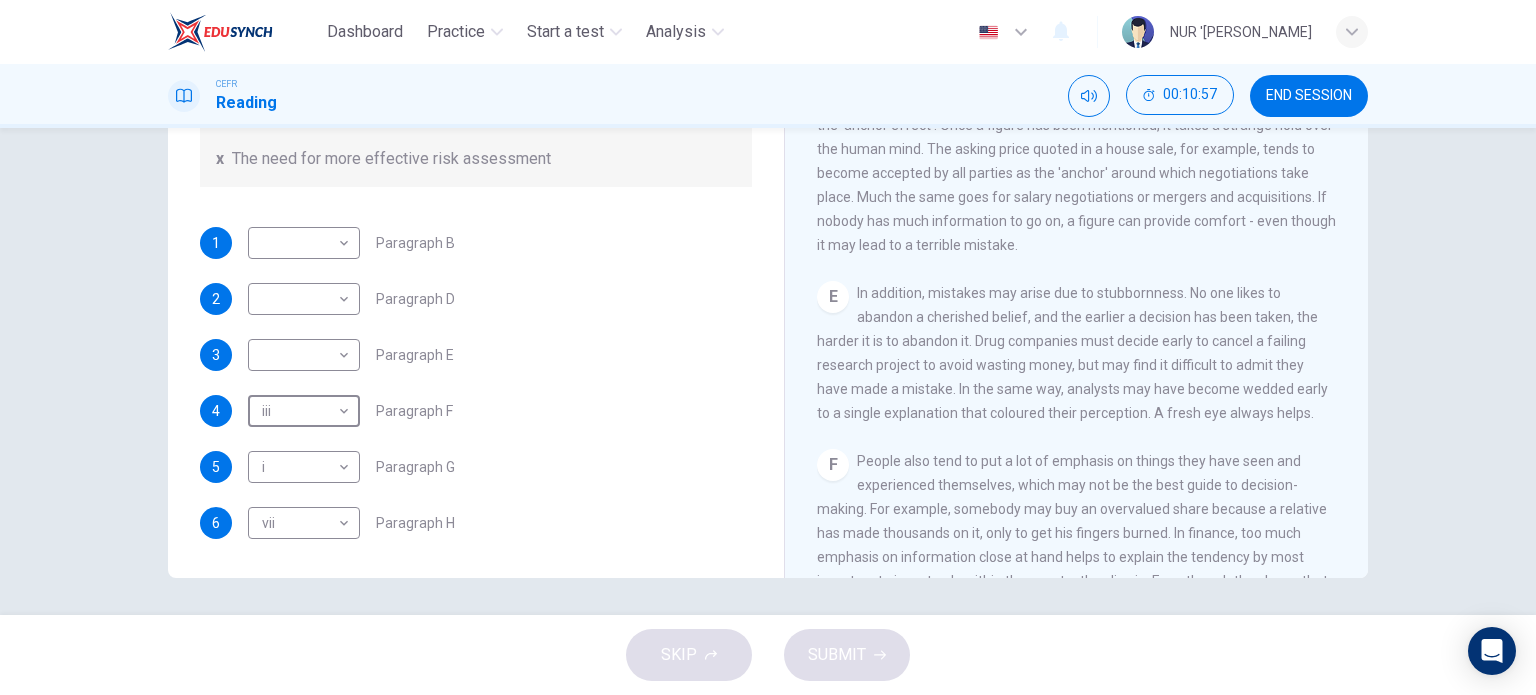 scroll, scrollTop: 1141, scrollLeft: 0, axis: vertical 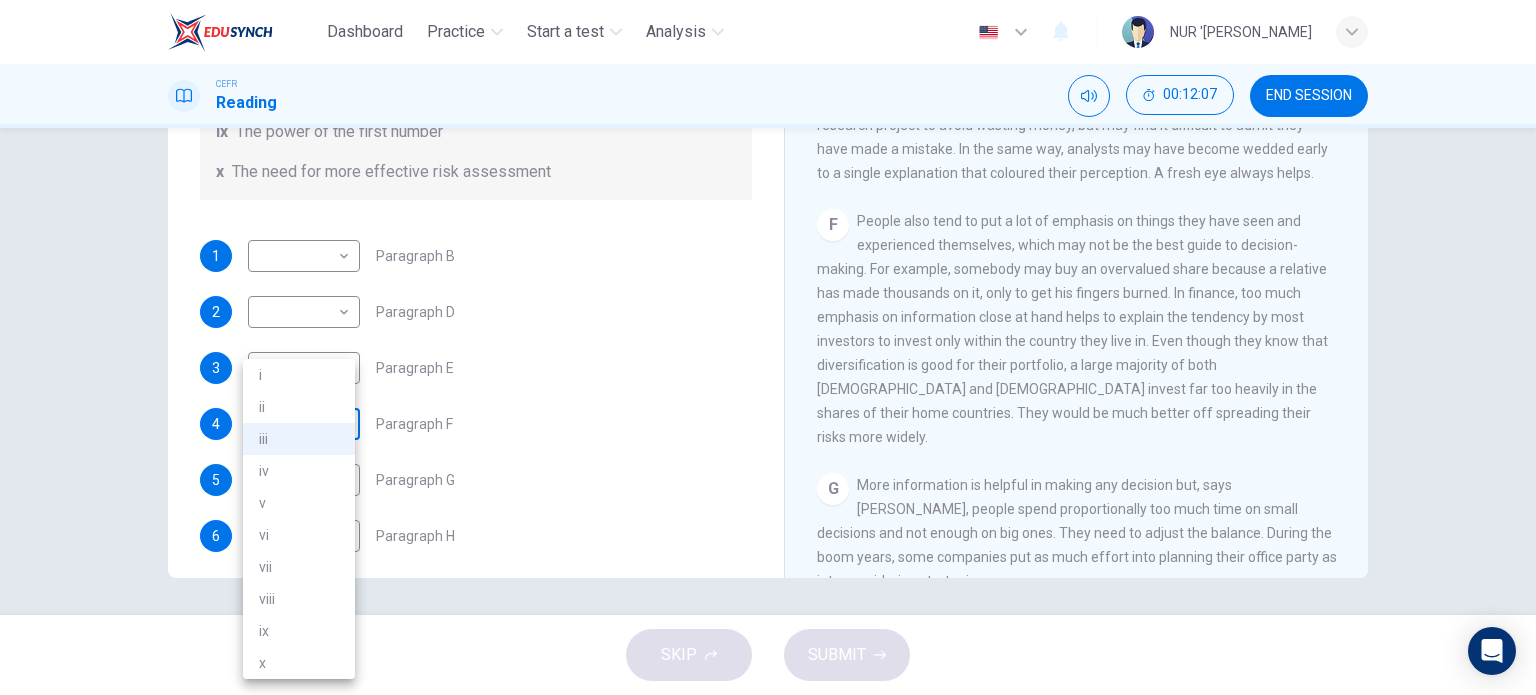 click on "Dashboard Practice Start a test Analysis English en ​ NUR 'AQILAH BINTI RAIMEE CEFR Reading 00:12:07 END SESSION Questions 1 - 6 Reading Passage 1 has nine paragraphs  A-I
Choose the correct heading for Paragraphs  B  and  D-H  from the list of headings below.
Write the correct number  (i-xi)  in the boxes below. List of Headings i Not identifying the correct priorities ii A solution for the long term iii The difficulty of changing your mind iv Why looking back is unhelpful v Strengthening inner resources vi A successful approach to the study of decision-making vii The danger of trusting a global market viii Reluctance to go beyond the familiar ix The power of the first number x The need for more effective risk assessment 1 ​ ​ Paragraph B 2 ​ ​ Paragraph D 3 ​ ​ Paragraph E 4 iii iii ​ Paragraph F 5 i i ​ Paragraph G 6 vii vii ​ Paragraph H Why Risks Can Go Wrong CLICK TO ZOOM Click to Zoom A B C D E F G H I SKIP SUBMIT Dashboard Practice Start a test Analysis Notifications 2025" at bounding box center (768, 347) 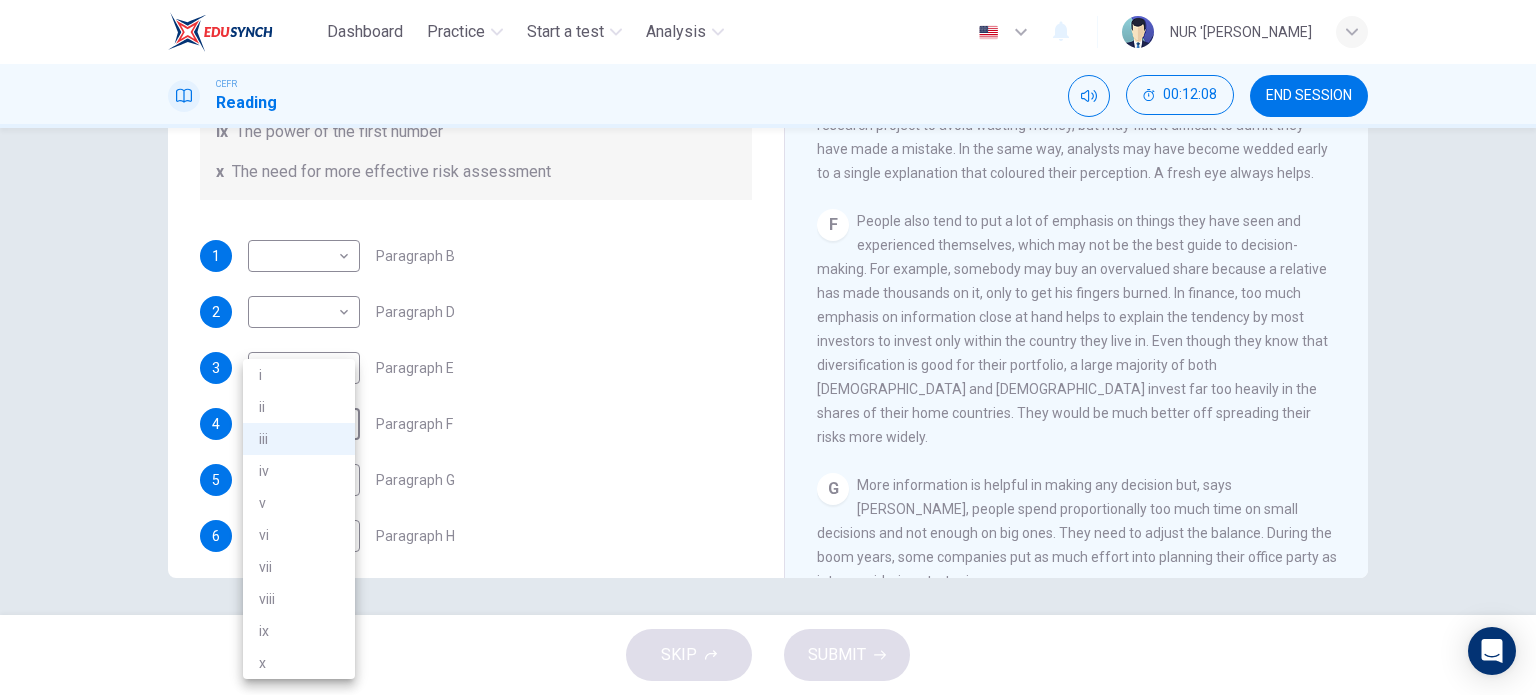 click on "x" at bounding box center (299, 663) 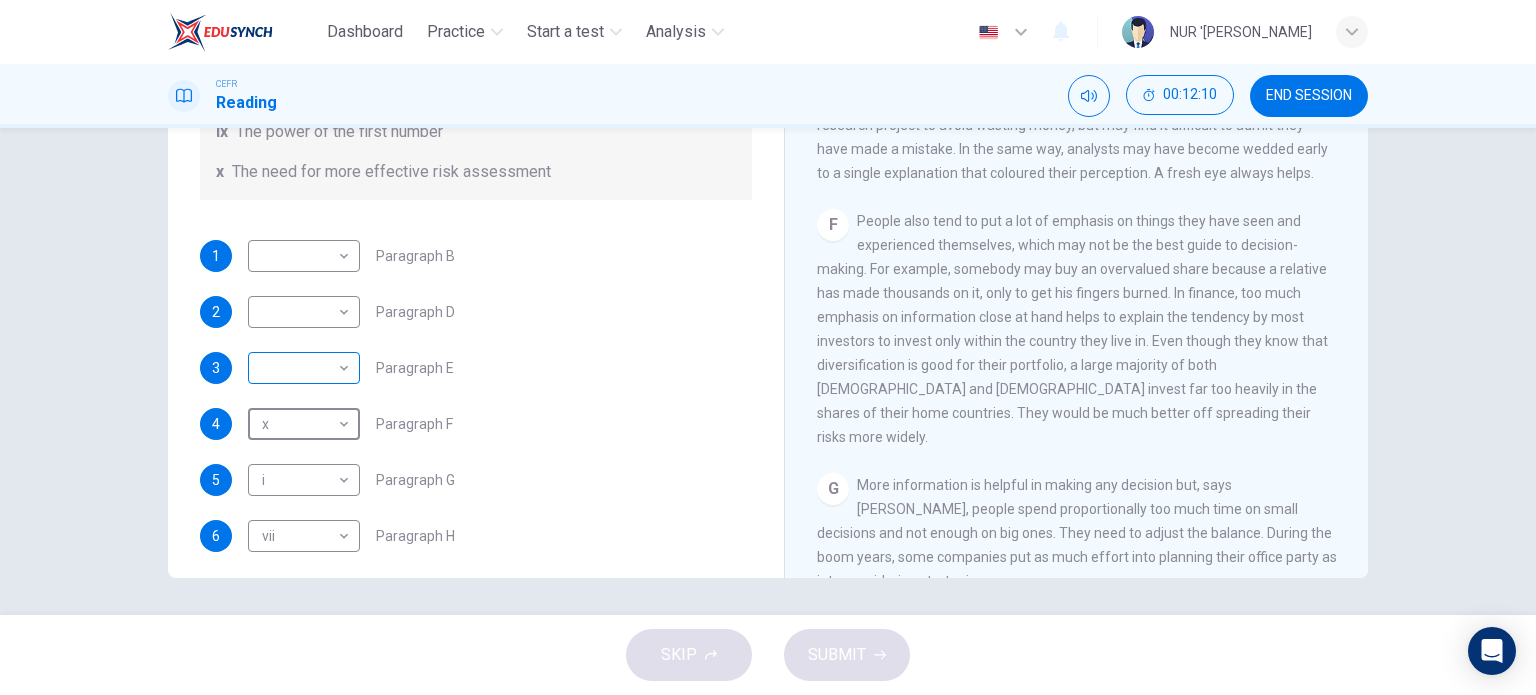 click on "Dashboard Practice Start a test Analysis English en ​ NUR 'AQILAH BINTI RAIMEE CEFR Reading 00:12:10 END SESSION Questions 1 - 6 Reading Passage 1 has nine paragraphs  A-I
Choose the correct heading for Paragraphs  B  and  D-H  from the list of headings below.
Write the correct number  (i-xi)  in the boxes below. List of Headings i Not identifying the correct priorities ii A solution for the long term iii The difficulty of changing your mind iv Why looking back is unhelpful v Strengthening inner resources vi A successful approach to the study of decision-making vii The danger of trusting a global market viii Reluctance to go beyond the familiar ix The power of the first number x The need for more effective risk assessment 1 ​ ​ Paragraph B 2 ​ ​ Paragraph D 3 ​ ​ Paragraph E 4 x x ​ Paragraph F 5 i i ​ Paragraph G 6 vii vii ​ Paragraph H Why Risks Can Go Wrong CLICK TO ZOOM Click to Zoom A B C D E F G H I SKIP SUBMIT Dashboard Practice Start a test Analysis Notifications © Copyright" at bounding box center (768, 347) 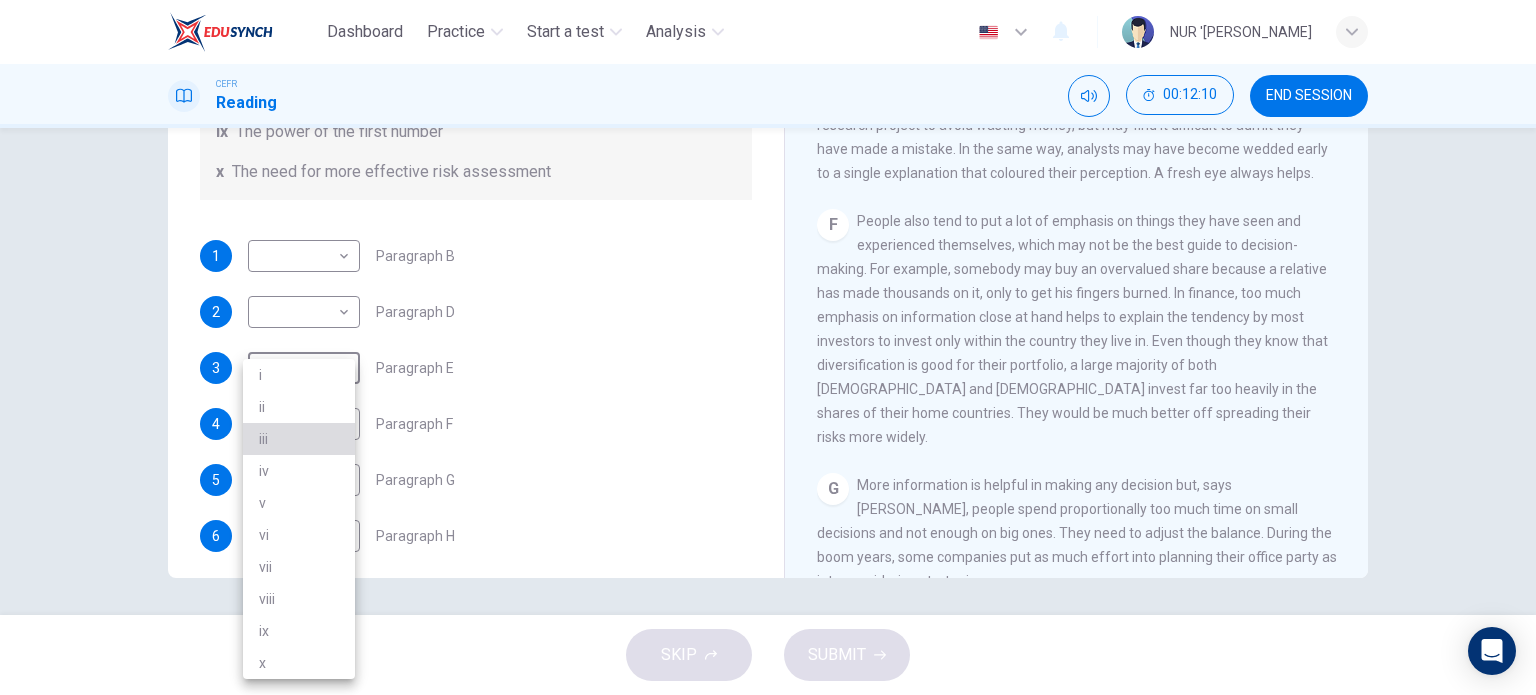 click on "iii" at bounding box center (299, 439) 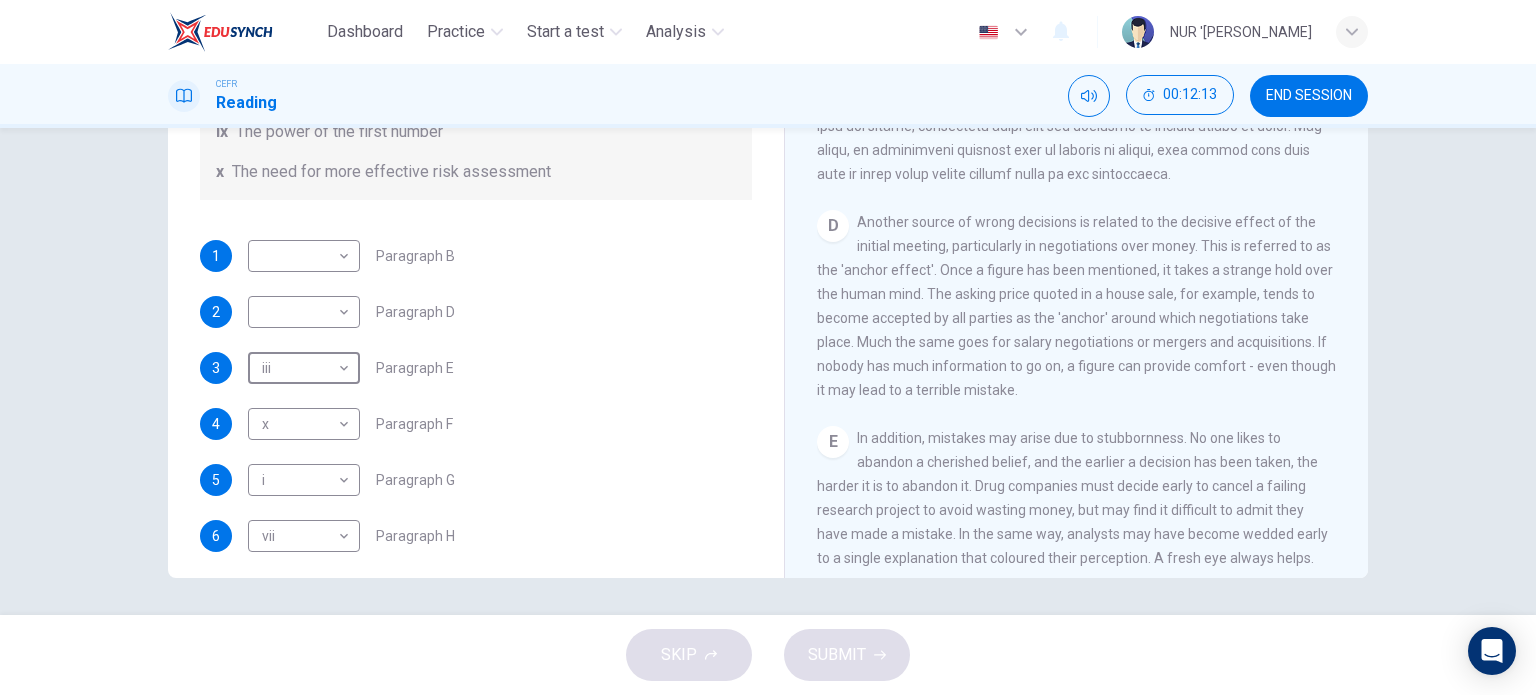 scroll, scrollTop: 997, scrollLeft: 0, axis: vertical 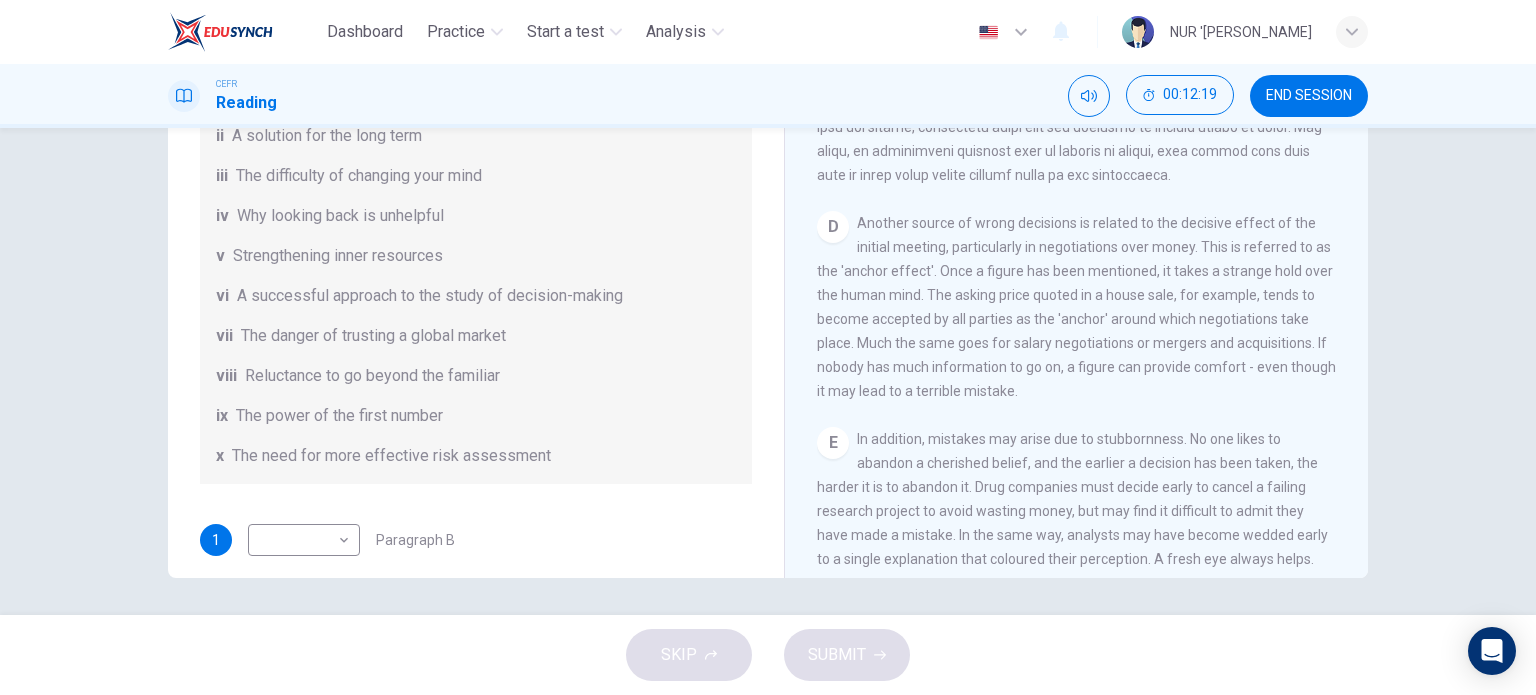 click on "List of Headings i Not identifying the correct priorities ii A solution for the long term iii The difficulty of changing your mind iv Why looking back is unhelpful v Strengthening inner resources vi A successful approach to the study of decision-making vii The danger of trusting a global market viii Reluctance to go beyond the familiar ix The power of the first number x The need for more effective risk assessment" at bounding box center (476, 256) 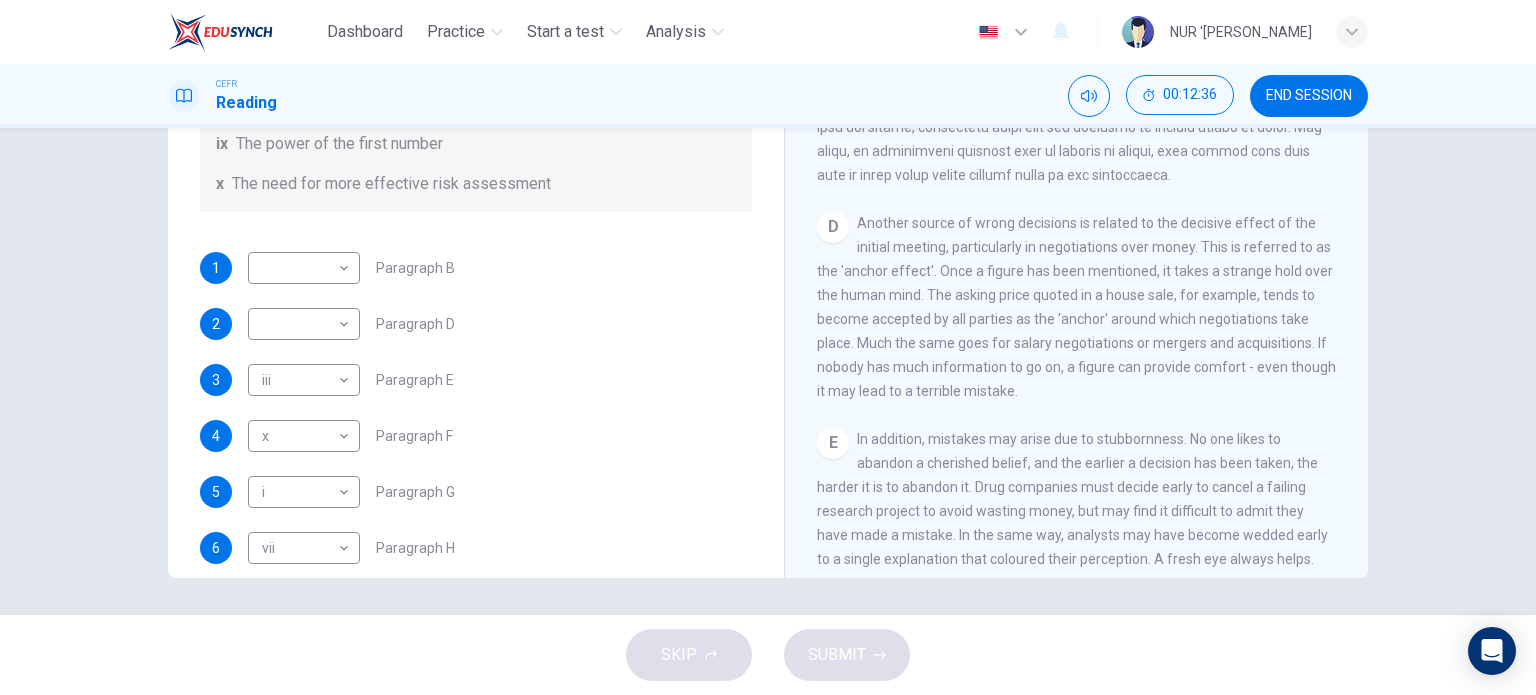 scroll, scrollTop: 384, scrollLeft: 0, axis: vertical 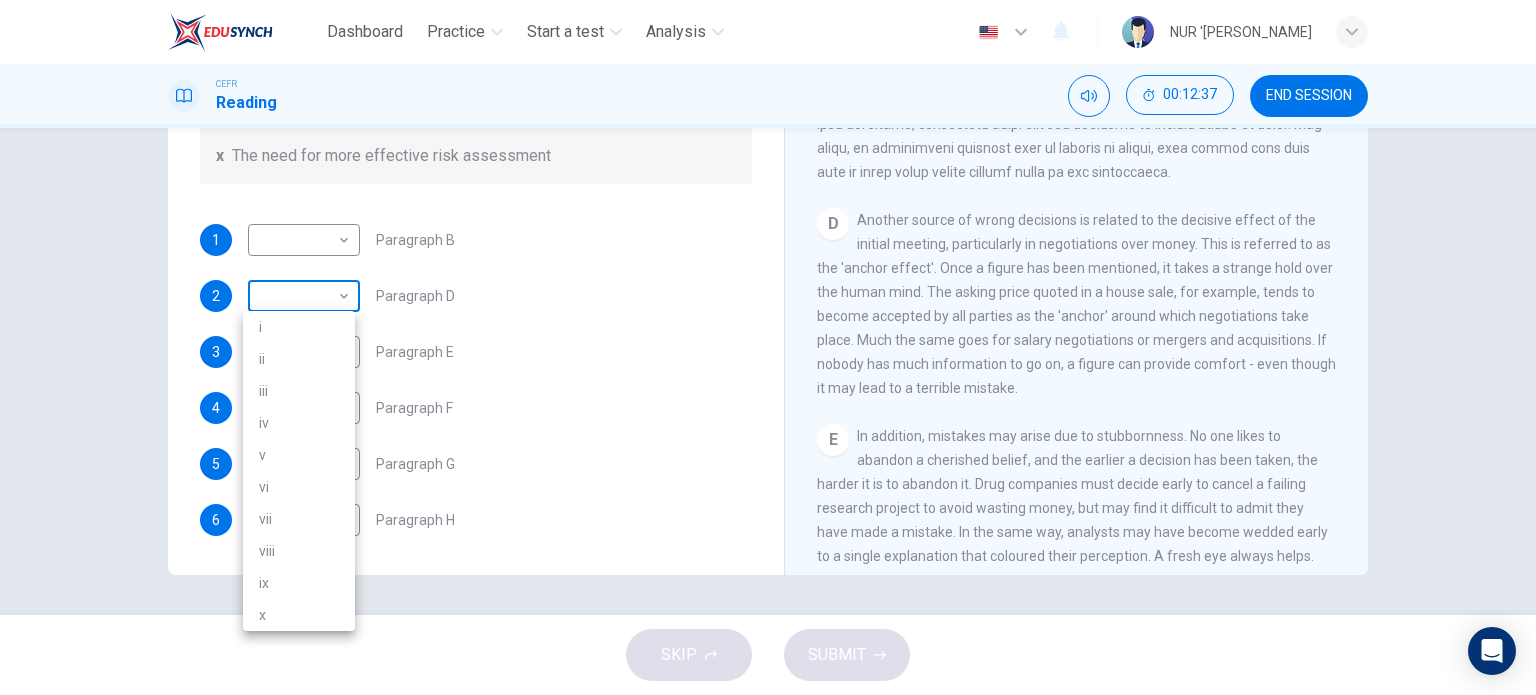 click on "Dashboard Practice Start a test Analysis English en ​ NUR 'AQILAH BINTI RAIMEE CEFR Reading 00:12:37 END SESSION Questions 1 - 6 Reading Passage 1 has nine paragraphs  A-I
Choose the correct heading for Paragraphs  B  and  D-H  from the list of headings below.
Write the correct number  (i-xi)  in the boxes below. List of Headings i Not identifying the correct priorities ii A solution for the long term iii The difficulty of changing your mind iv Why looking back is unhelpful v Strengthening inner resources vi A successful approach to the study of decision-making vii The danger of trusting a global market viii Reluctance to go beyond the familiar ix The power of the first number x The need for more effective risk assessment 1 ​ ​ Paragraph B 2 ​ ​ Paragraph D 3 iii iii ​ Paragraph E 4 x x ​ Paragraph F 5 i i ​ Paragraph G 6 vii vii ​ Paragraph H Why Risks Can Go Wrong CLICK TO ZOOM Click to Zoom A B C D E F G H I SKIP SUBMIT Dashboard Practice Start a test Analysis Notifications 2025" at bounding box center [768, 347] 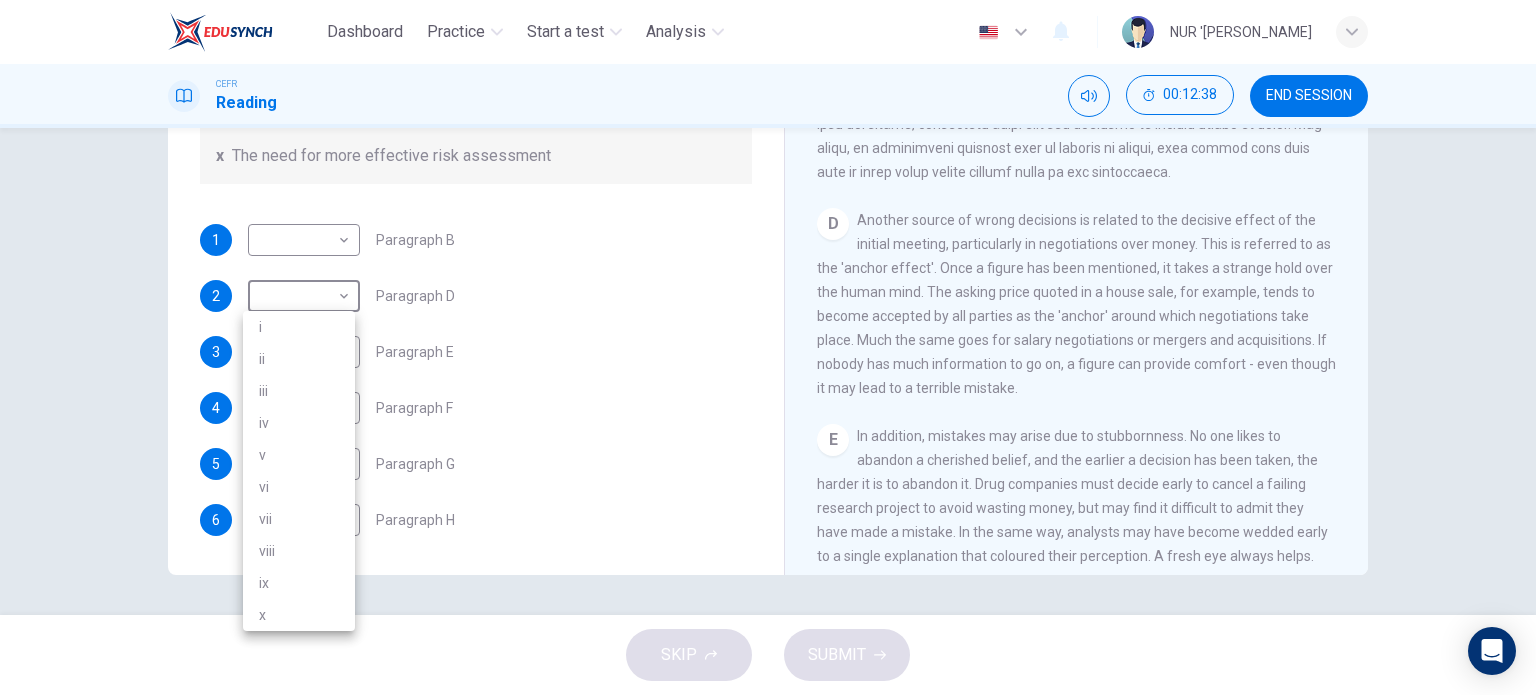 click on "ix" at bounding box center [299, 583] 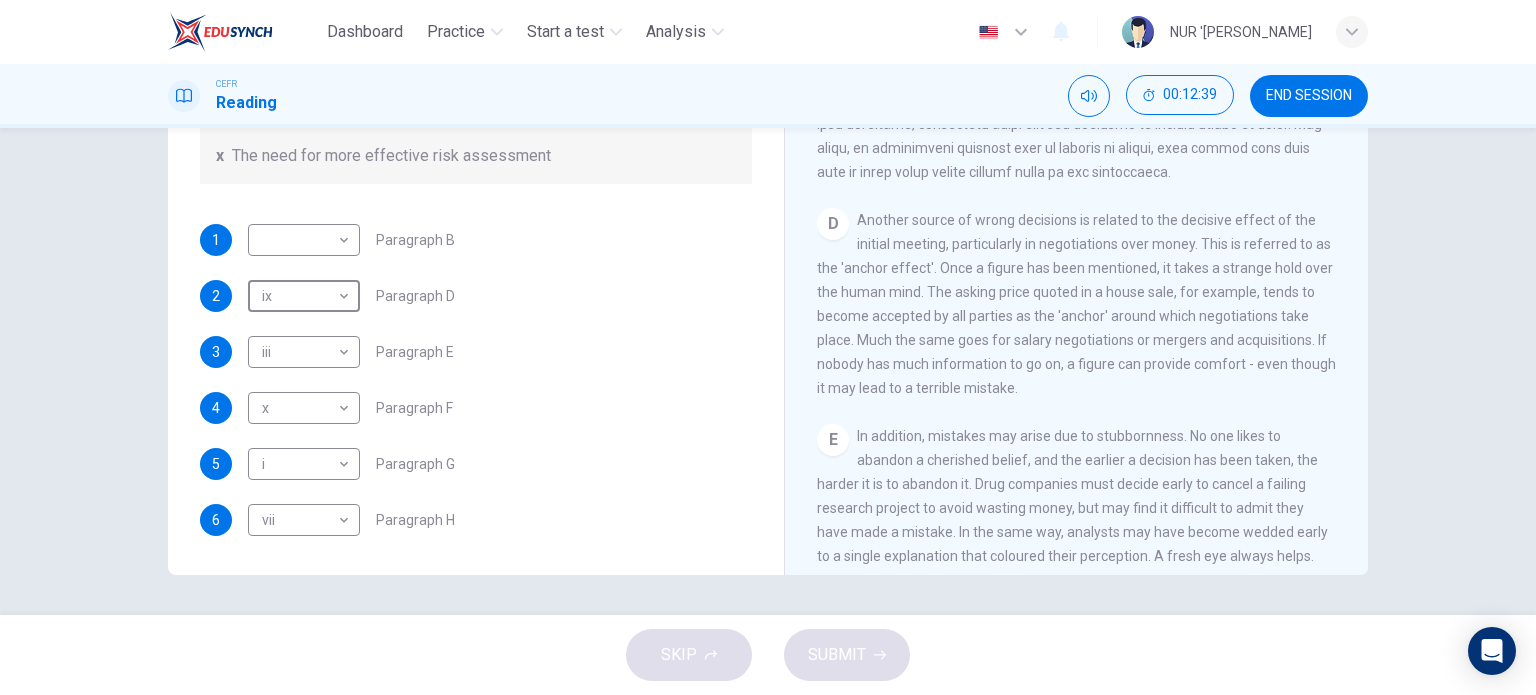 type on "ix" 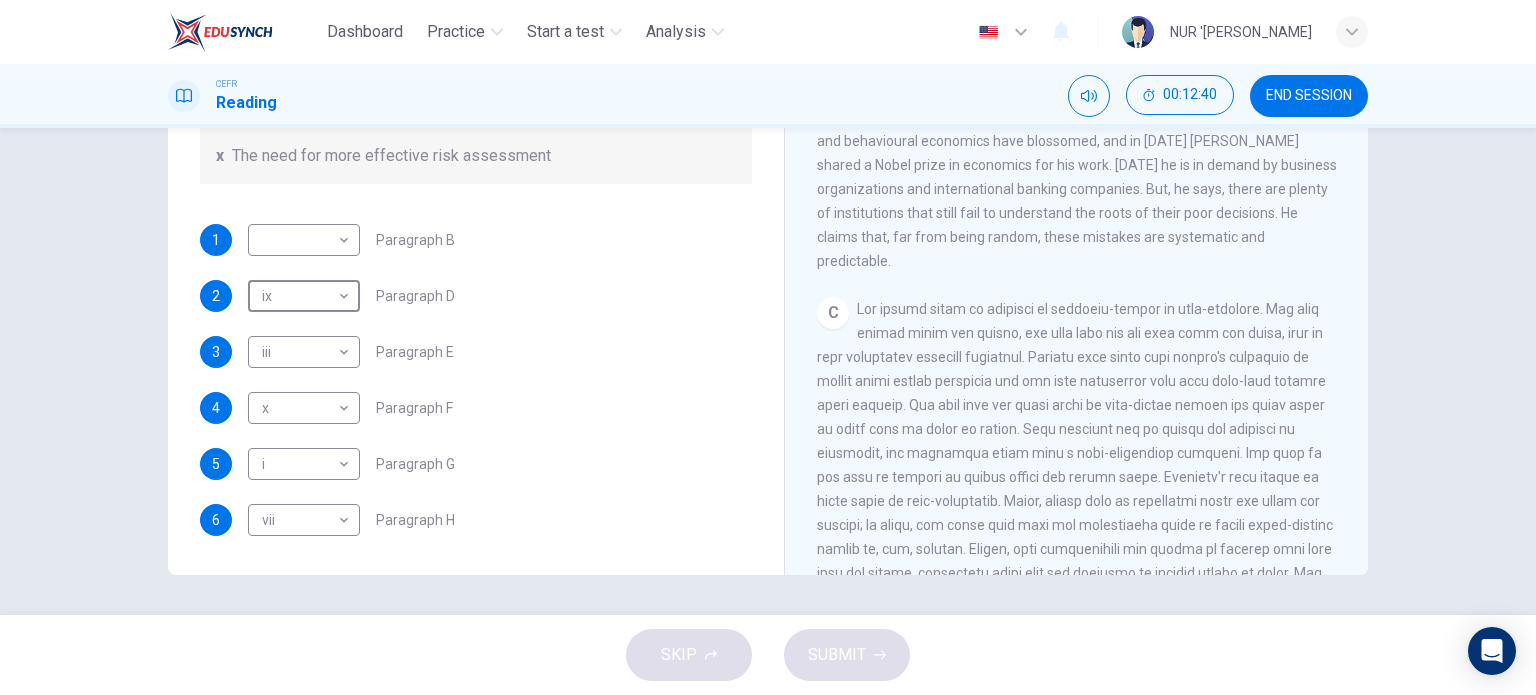 scroll, scrollTop: 547, scrollLeft: 0, axis: vertical 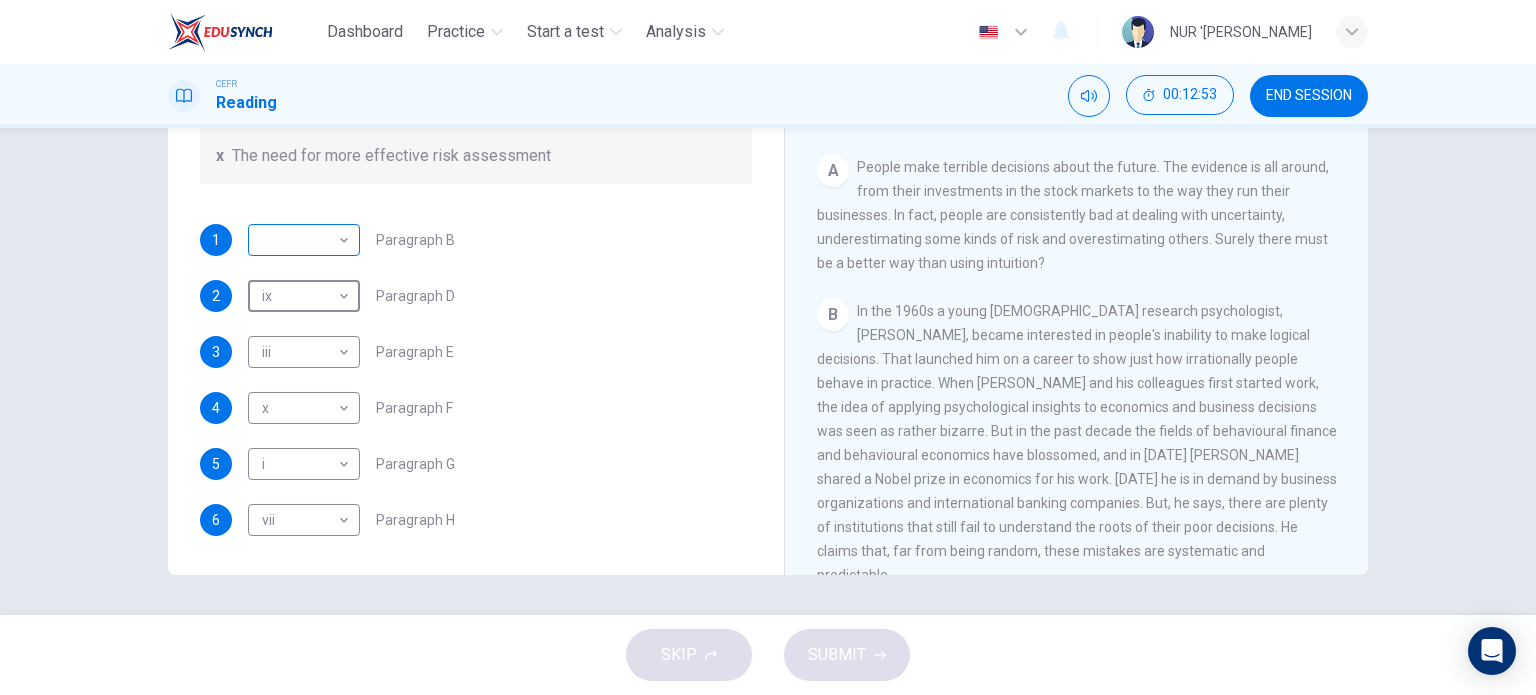 click on "Dashboard Practice Start a test Analysis English en ​ NUR 'AQILAH BINTI RAIMEE CEFR Reading 00:12:53 END SESSION Questions 1 - 6 Reading Passage 1 has nine paragraphs  A-I
Choose the correct heading for Paragraphs  B  and  D-H  from the list of headings below.
Write the correct number  (i-xi)  in the boxes below. List of Headings i Not identifying the correct priorities ii A solution for the long term iii The difficulty of changing your mind iv Why looking back is unhelpful v Strengthening inner resources vi A successful approach to the study of decision-making vii The danger of trusting a global market viii Reluctance to go beyond the familiar ix The power of the first number x The need for more effective risk assessment 1 ​ ​ Paragraph B 2 ix ix ​ Paragraph D 3 iii iii ​ Paragraph E 4 x x ​ Paragraph F 5 i i ​ Paragraph G 6 vii vii ​ Paragraph H Why Risks Can Go Wrong CLICK TO ZOOM Click to Zoom A B C D E F G H I SKIP SUBMIT Dashboard Practice Start a test Analysis Notifications 2025" at bounding box center (768, 347) 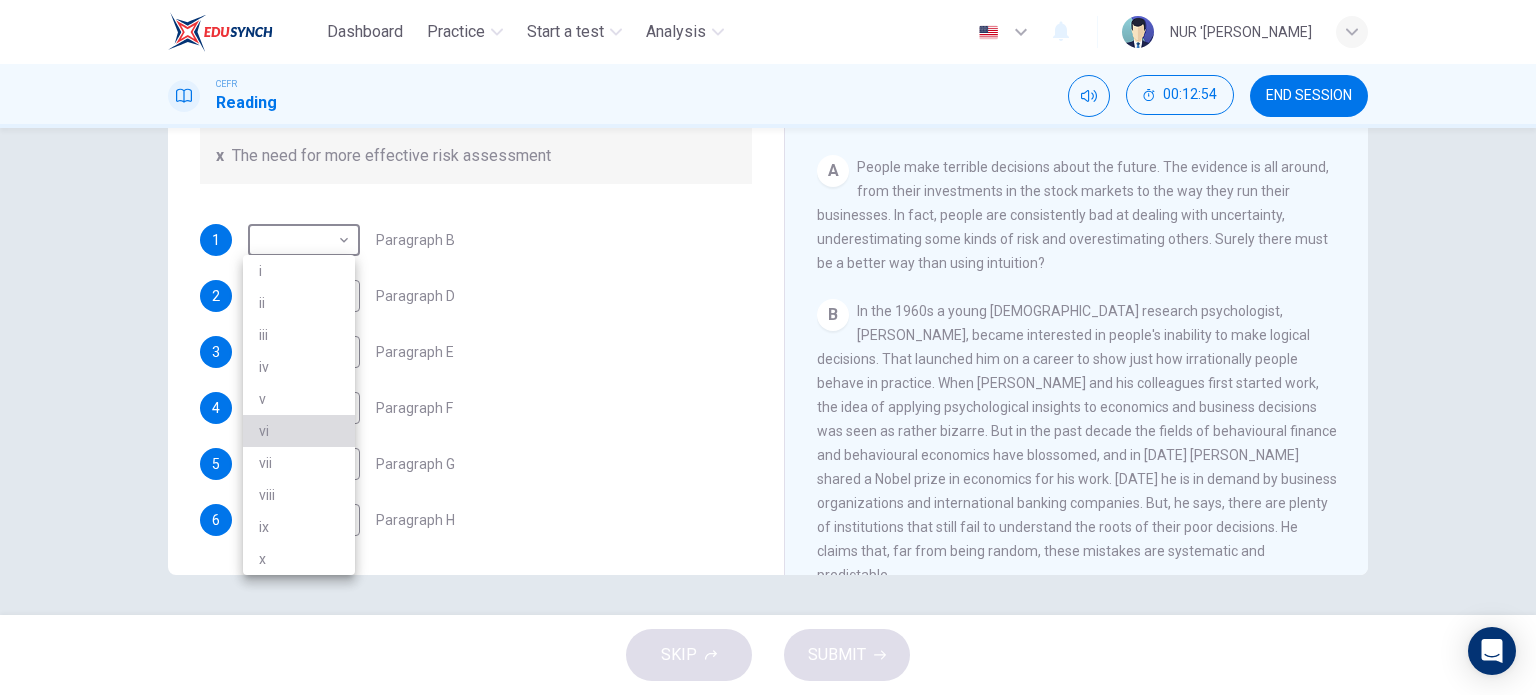 click on "vi" at bounding box center [299, 431] 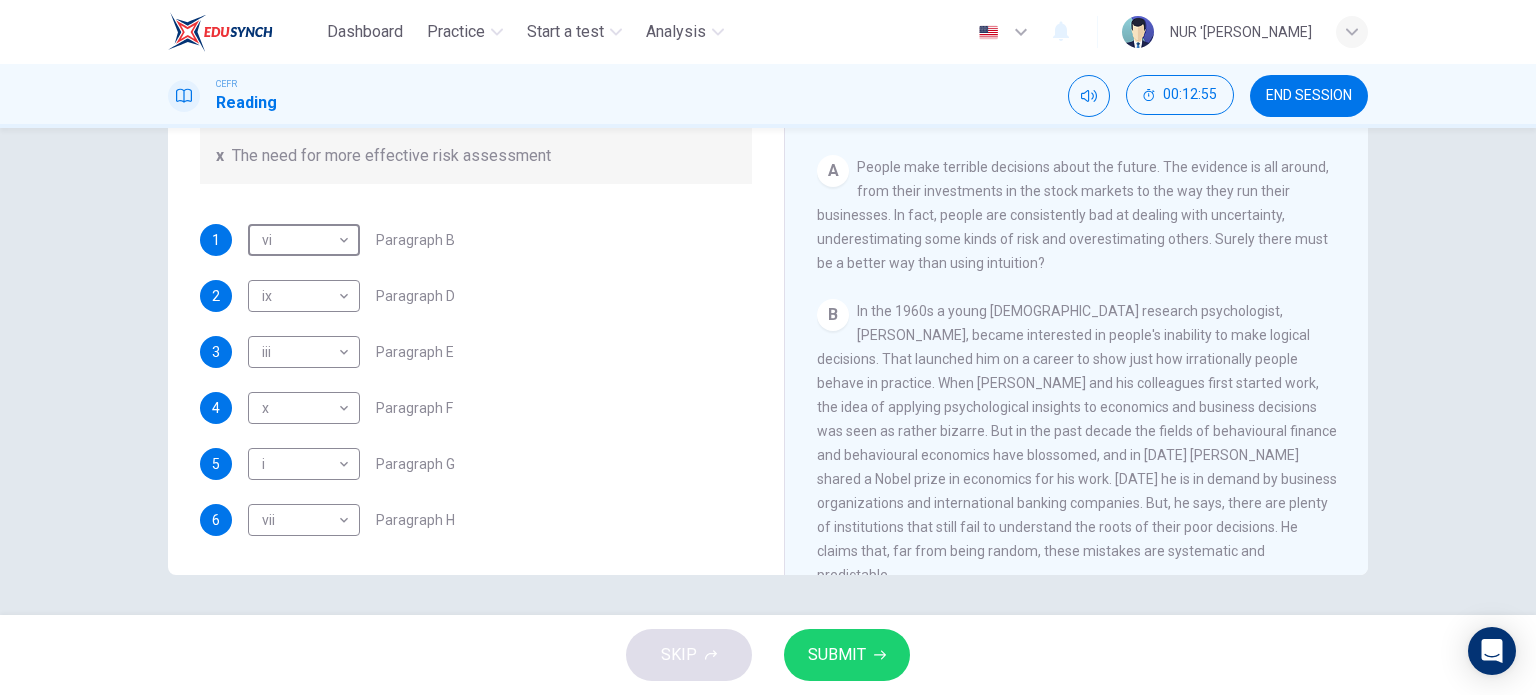 click on "SUBMIT" at bounding box center [837, 655] 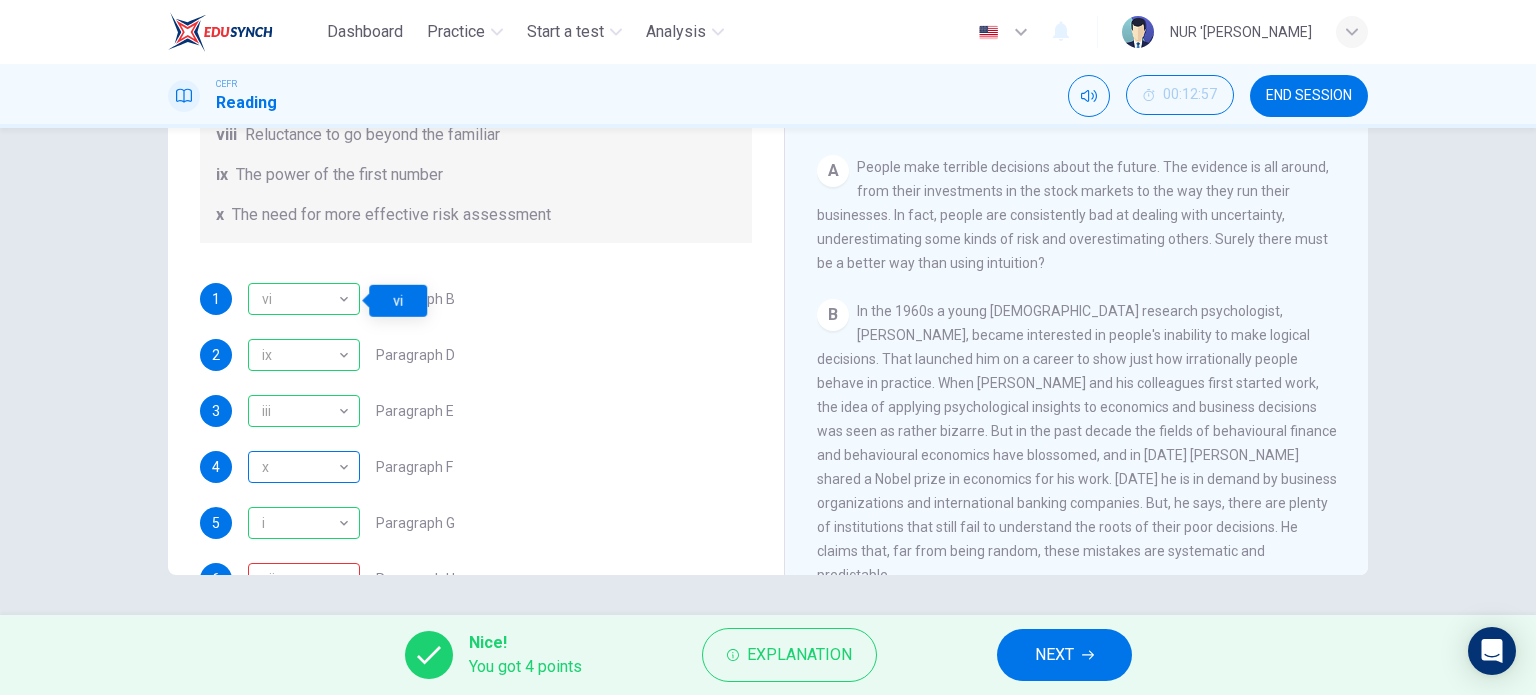 scroll, scrollTop: 328, scrollLeft: 0, axis: vertical 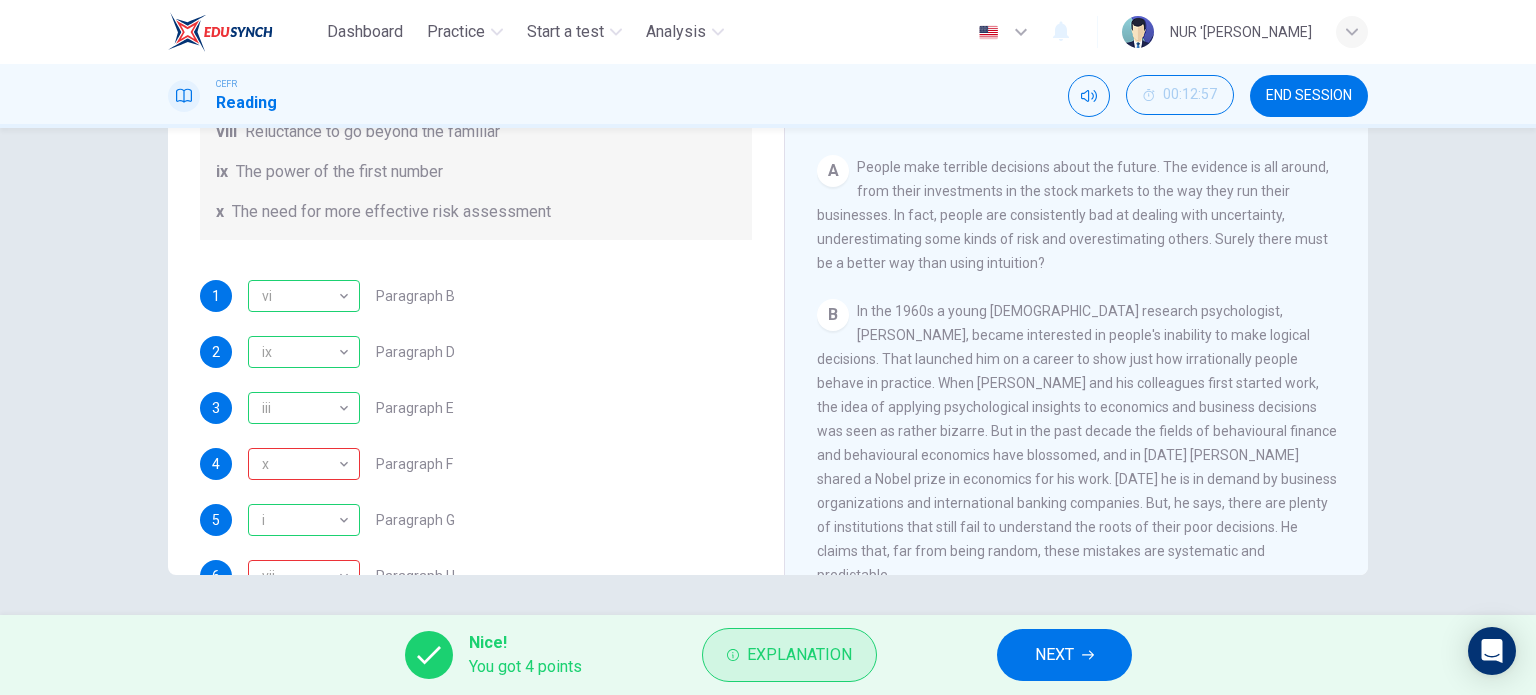 click on "Explanation" at bounding box center (789, 655) 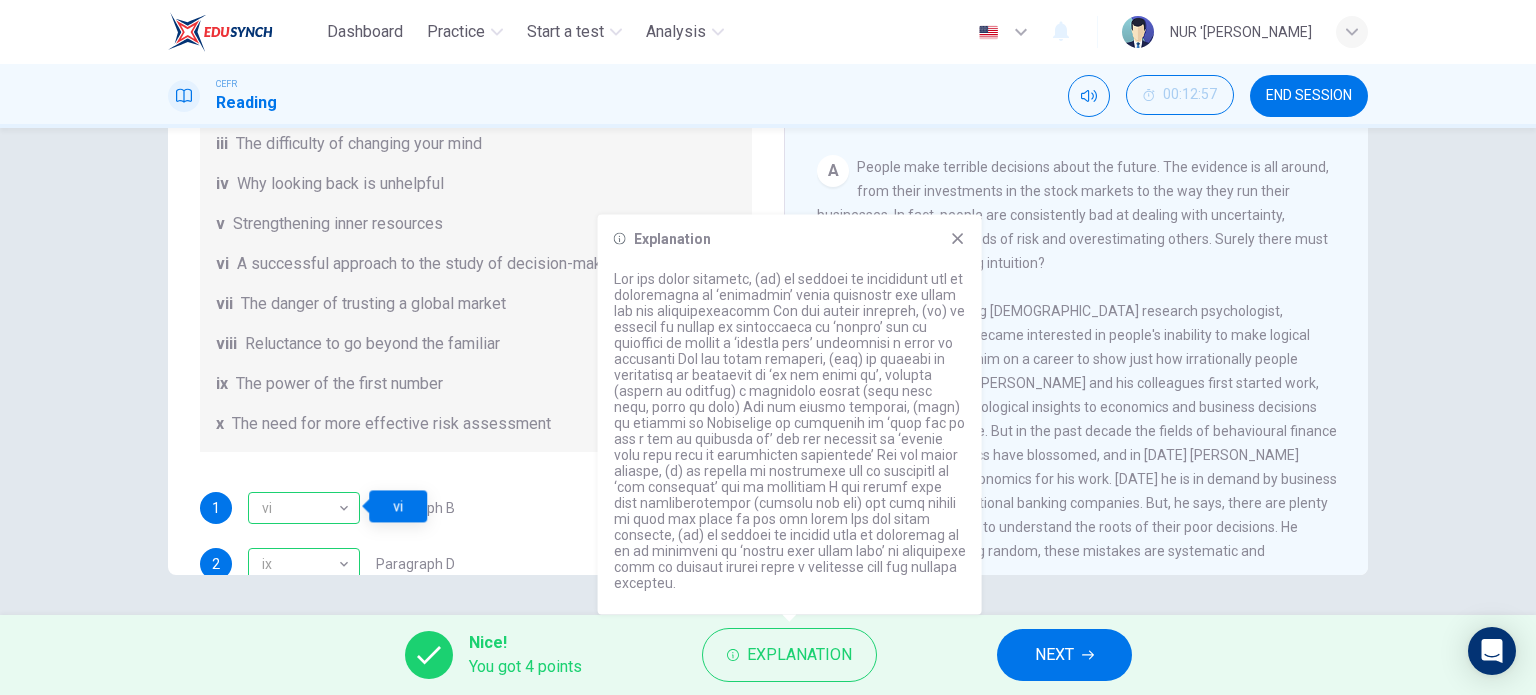 scroll, scrollTop: 117, scrollLeft: 0, axis: vertical 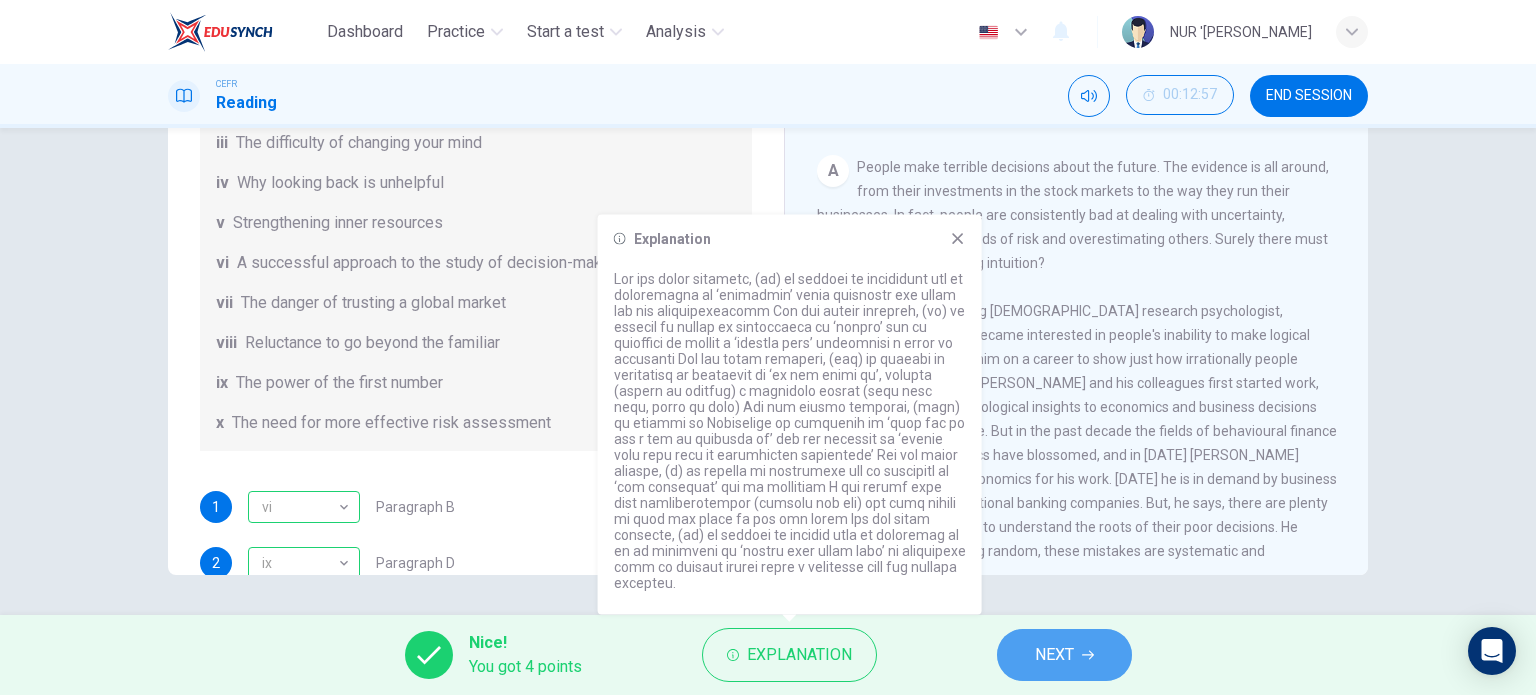 click on "NEXT" at bounding box center (1054, 655) 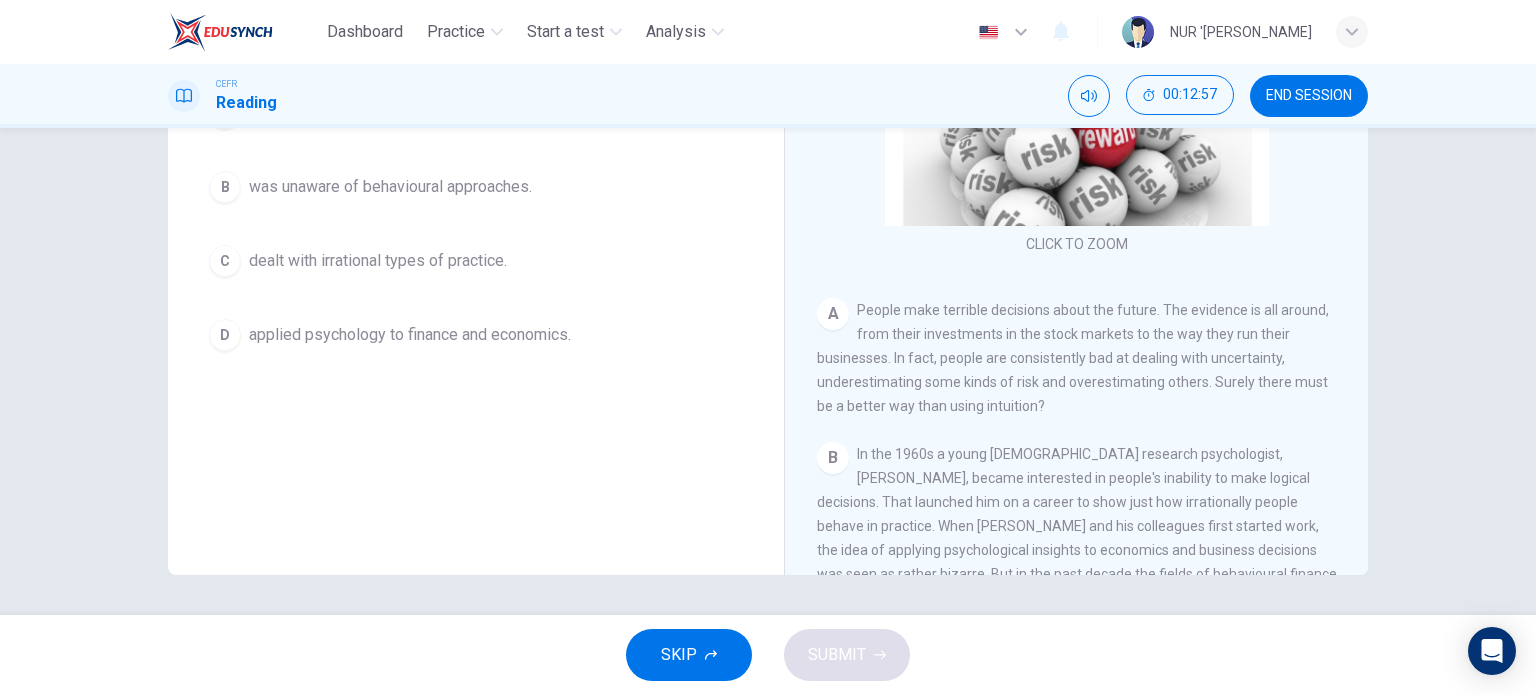scroll, scrollTop: 92, scrollLeft: 0, axis: vertical 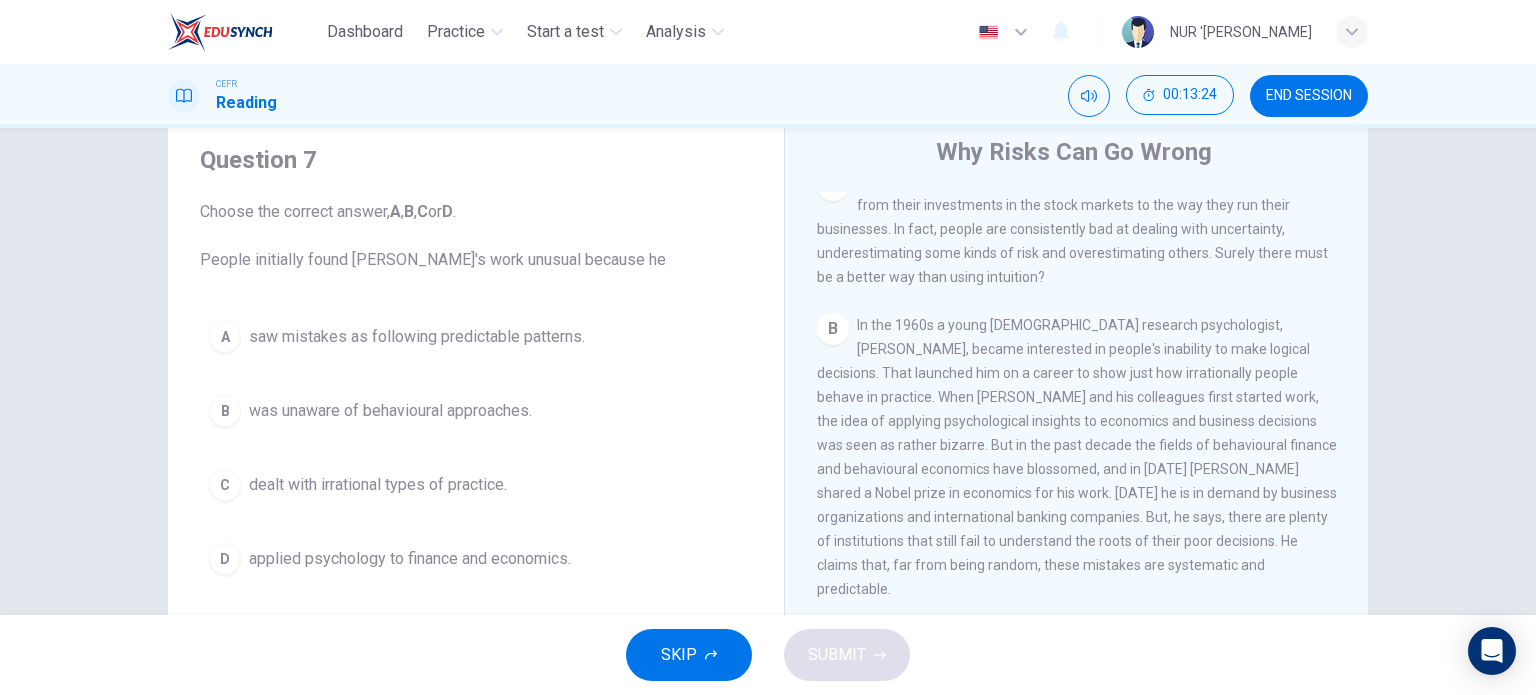 click on "applied psychology to finance and economics." at bounding box center (410, 559) 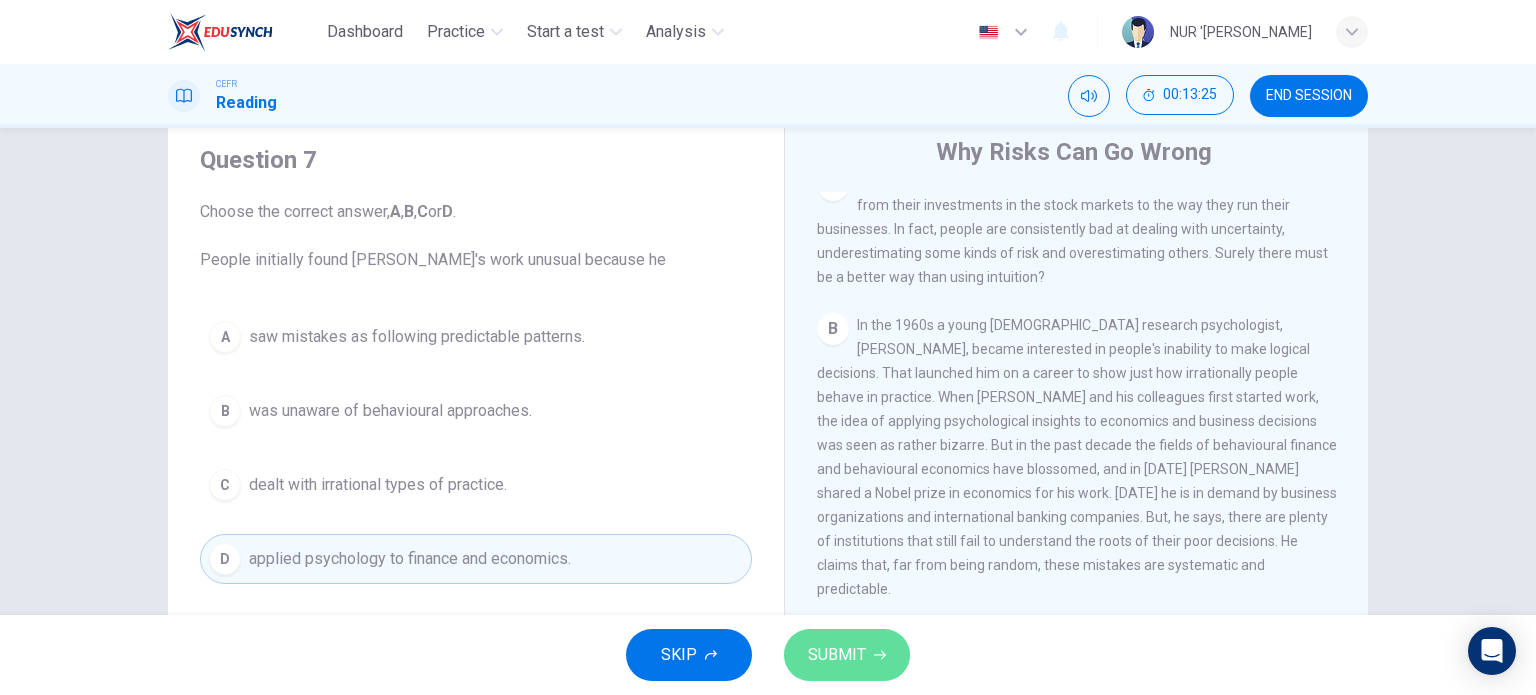 click on "SUBMIT" at bounding box center (847, 655) 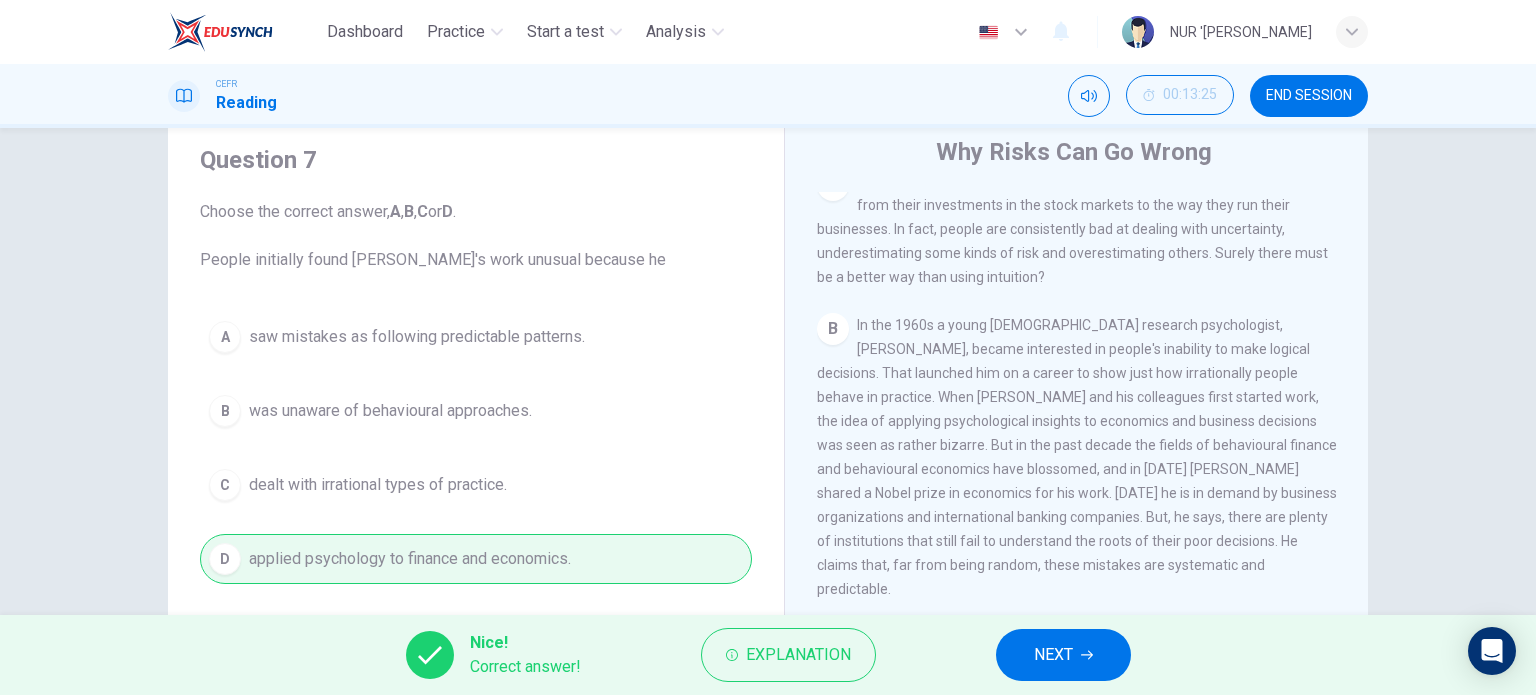 click on "NEXT" at bounding box center [1063, 655] 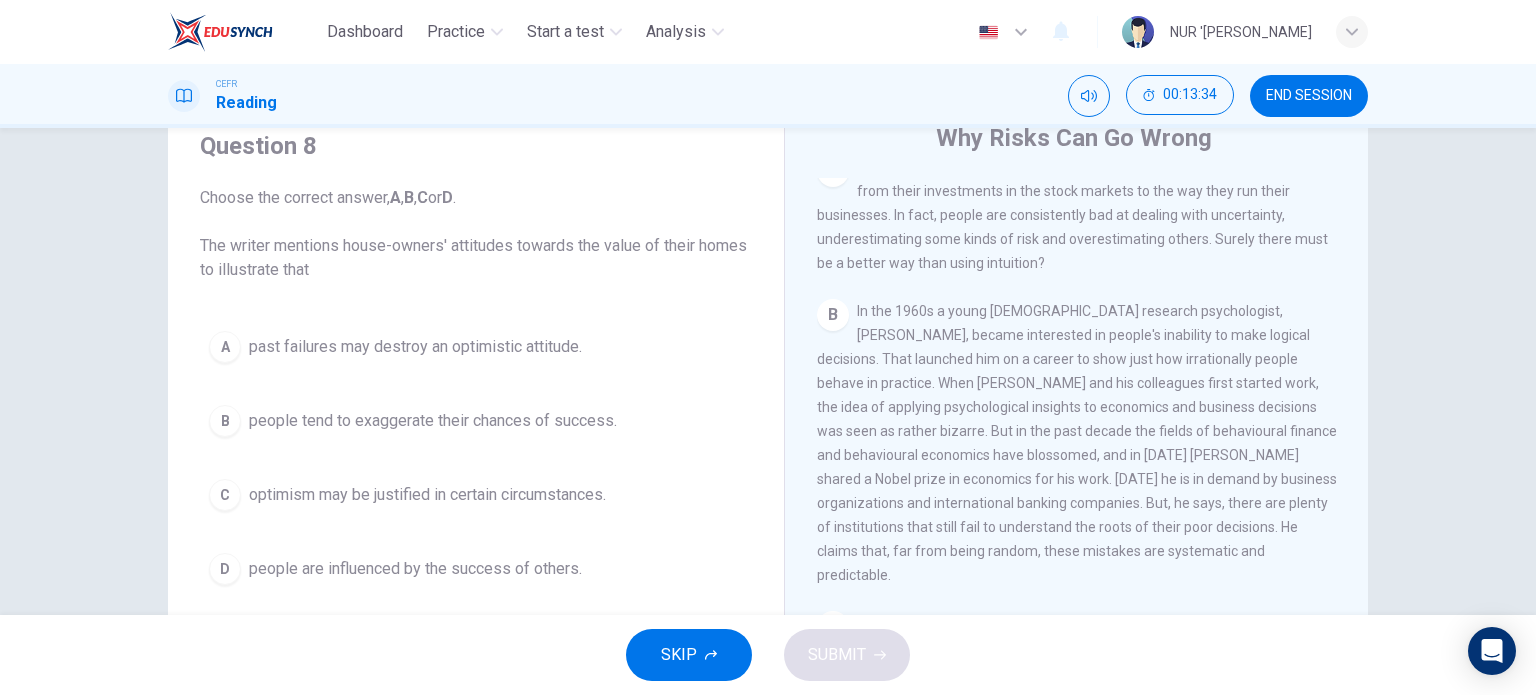 scroll, scrollTop: 80, scrollLeft: 0, axis: vertical 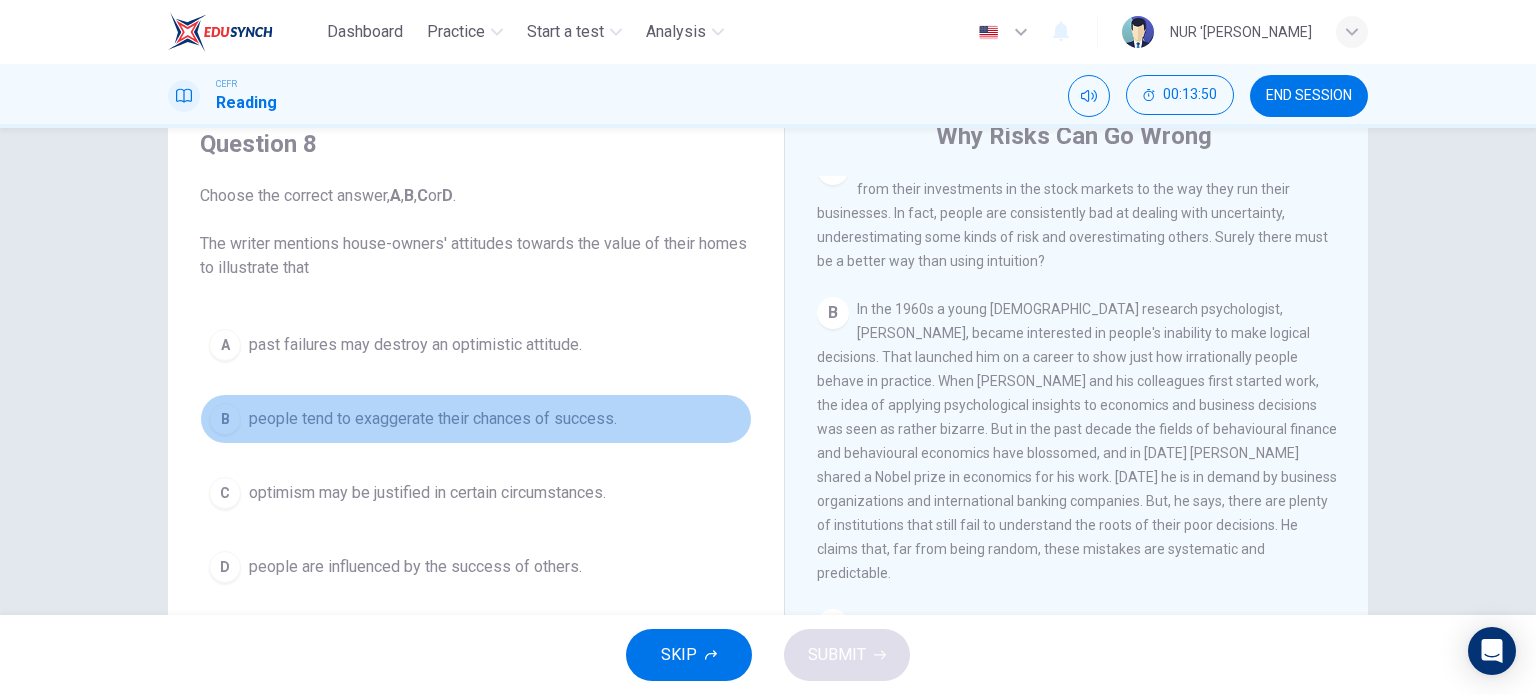click on "people tend to exaggerate their chances of success." at bounding box center (433, 419) 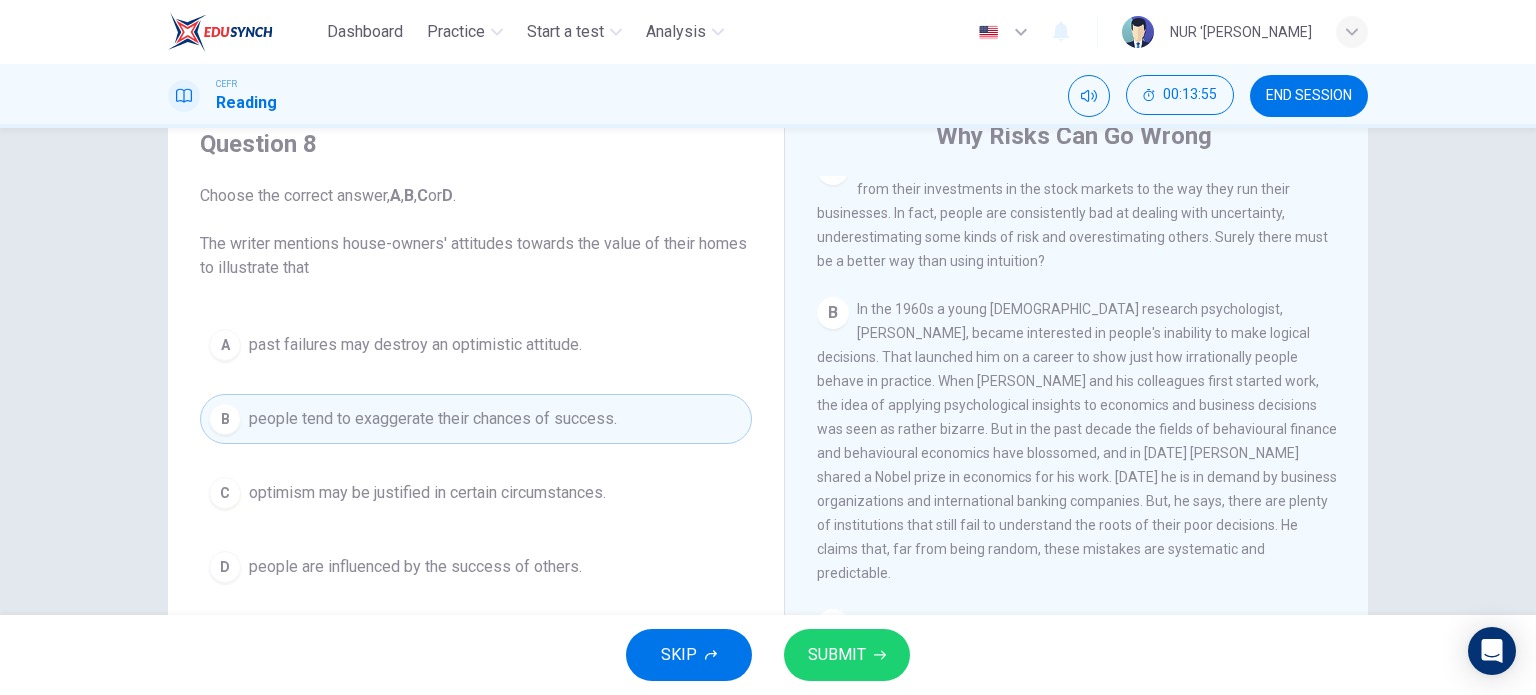 click on "SUBMIT" at bounding box center [837, 655] 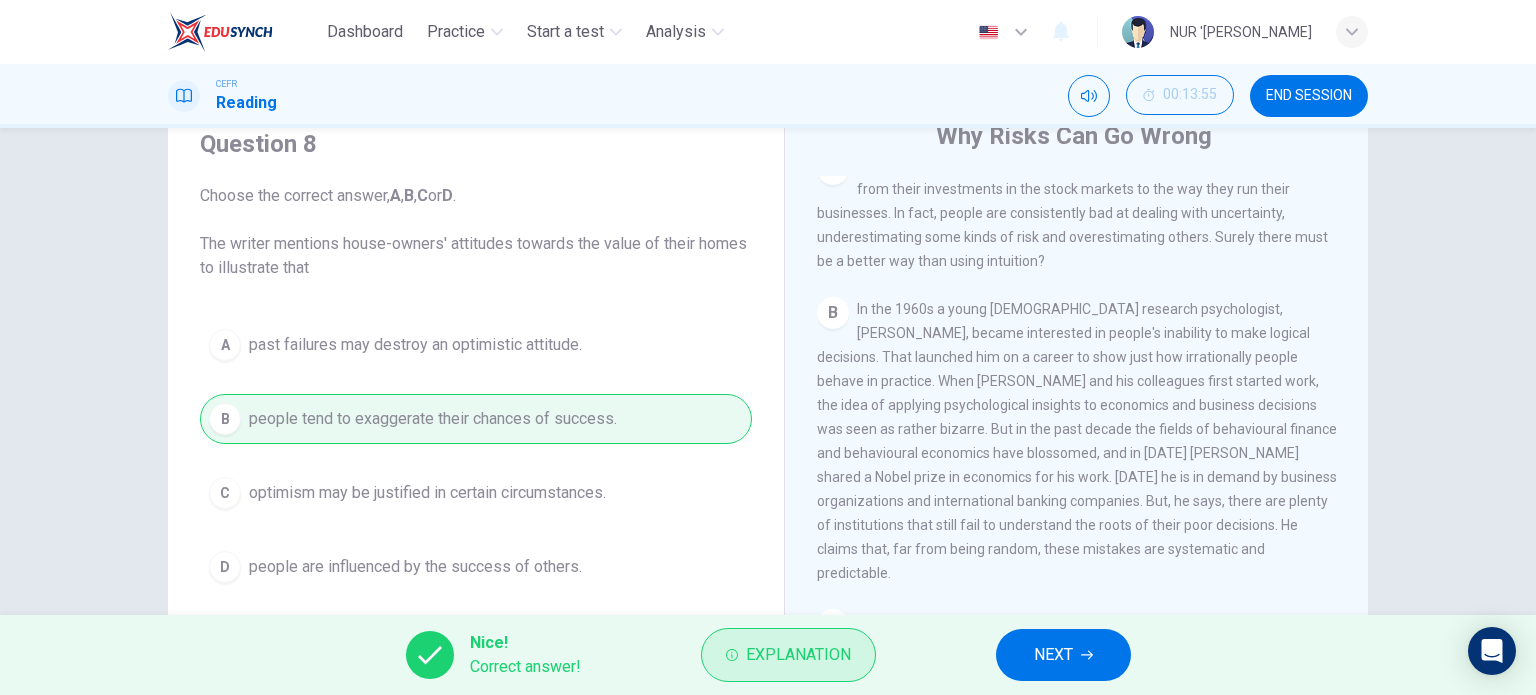 click on "Explanation" at bounding box center (798, 655) 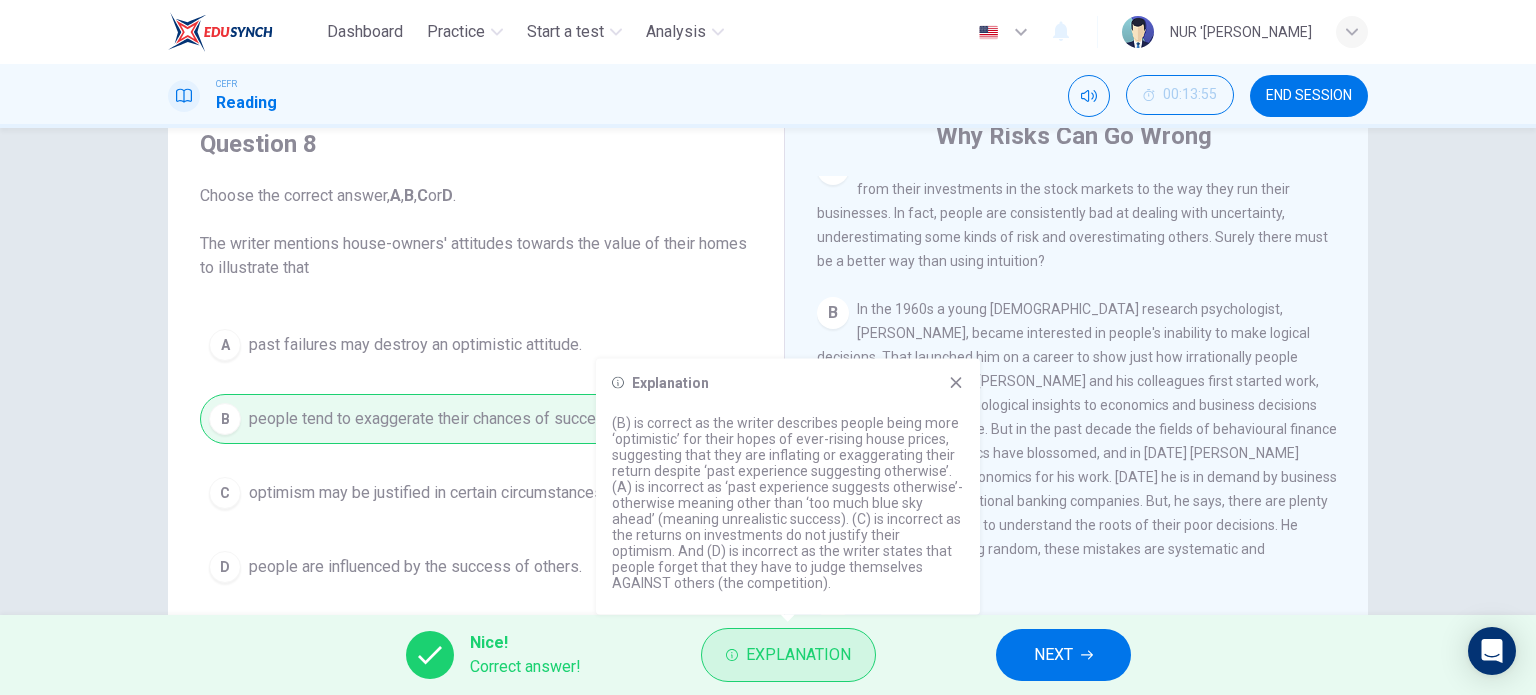 type 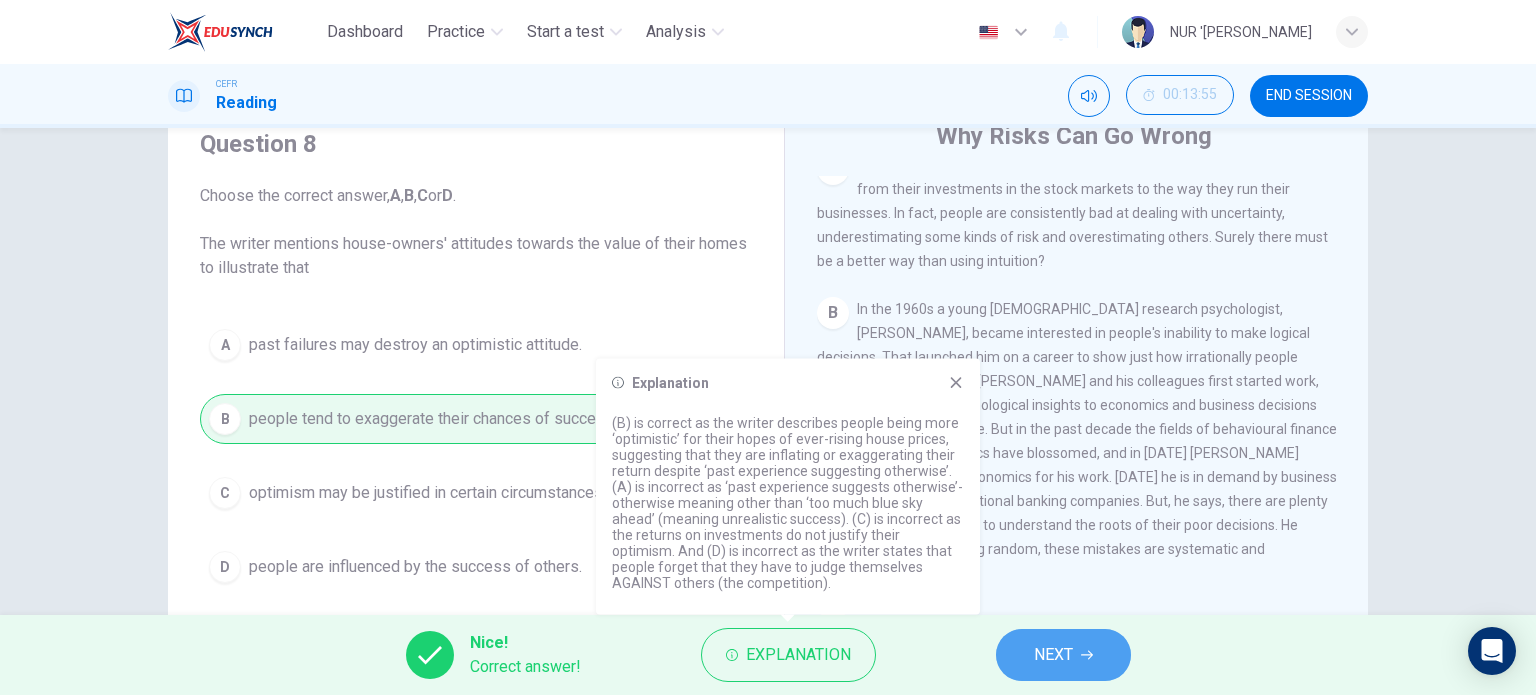 click on "NEXT" at bounding box center [1053, 655] 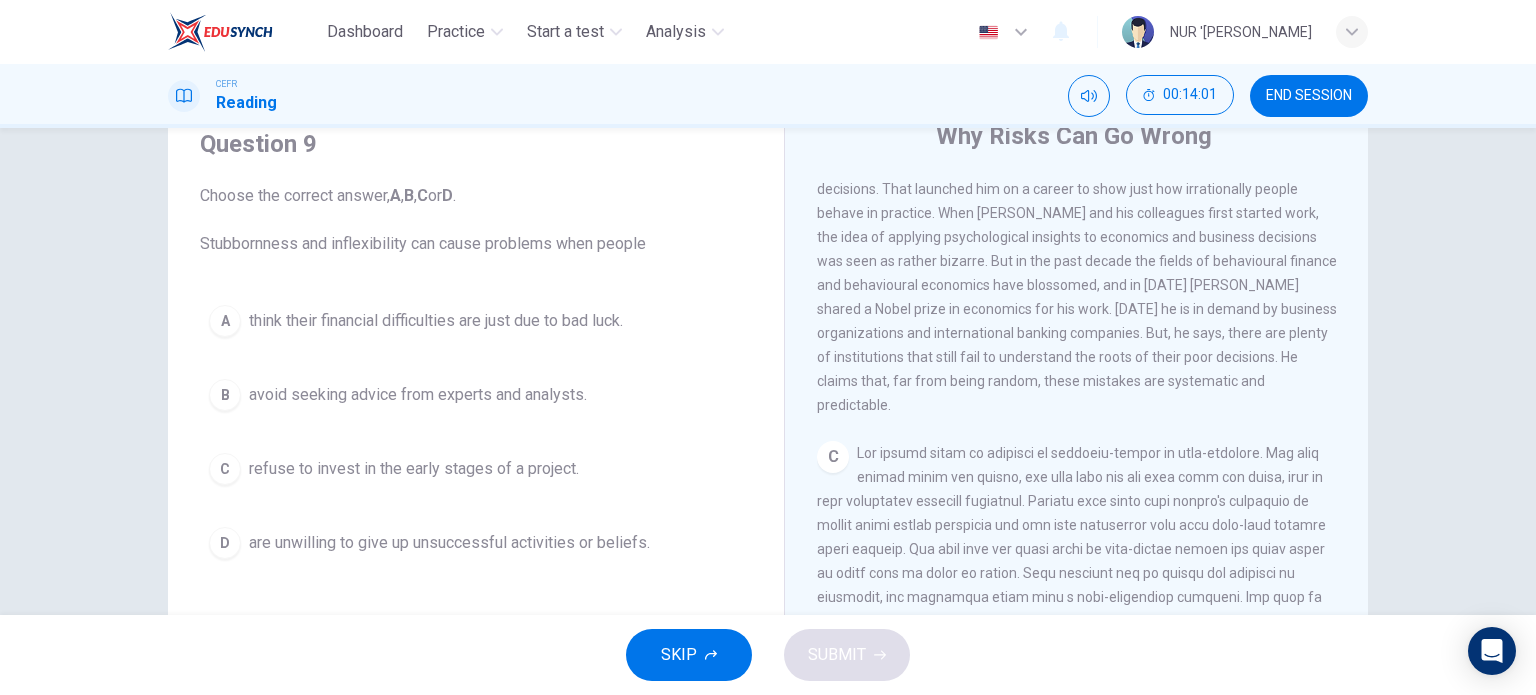 scroll, scrollTop: 611, scrollLeft: 0, axis: vertical 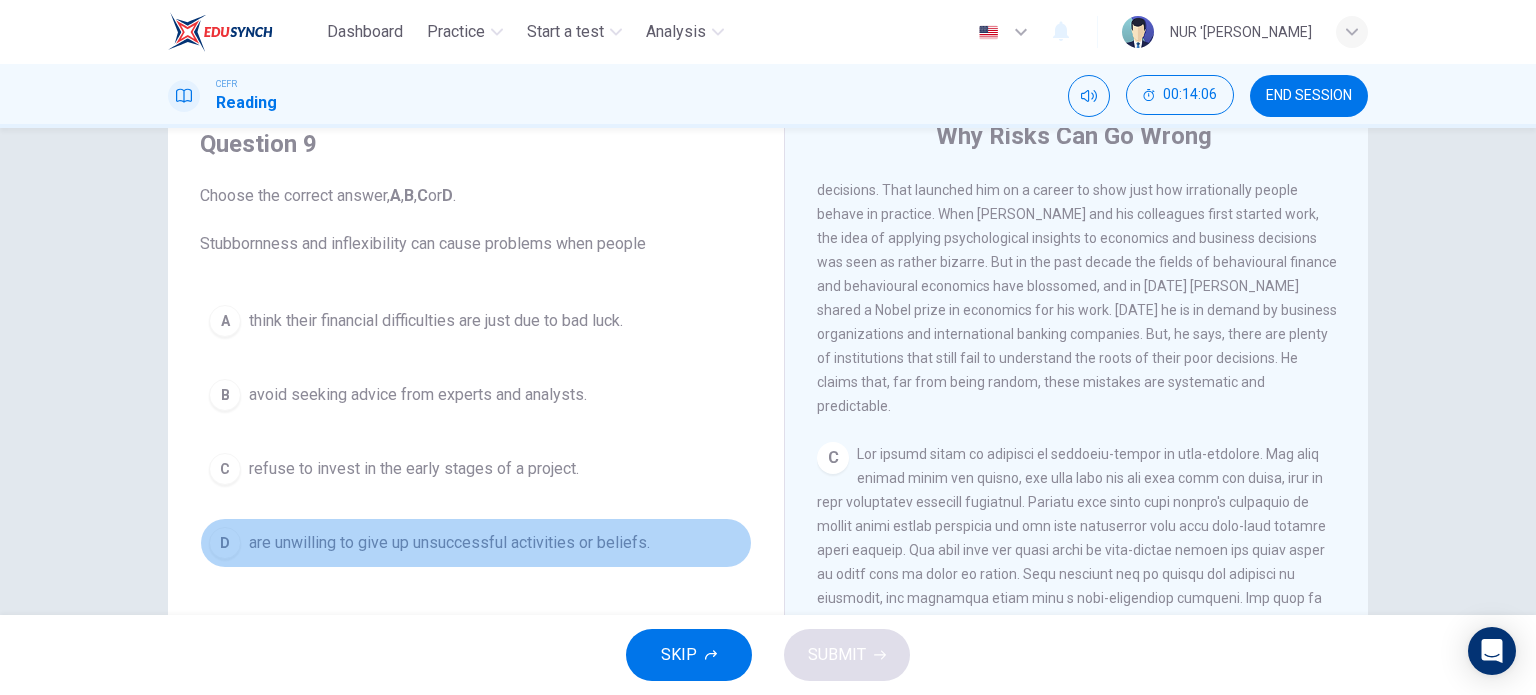 click on "are unwilling to give up unsuccessful activities or beliefs." at bounding box center (449, 543) 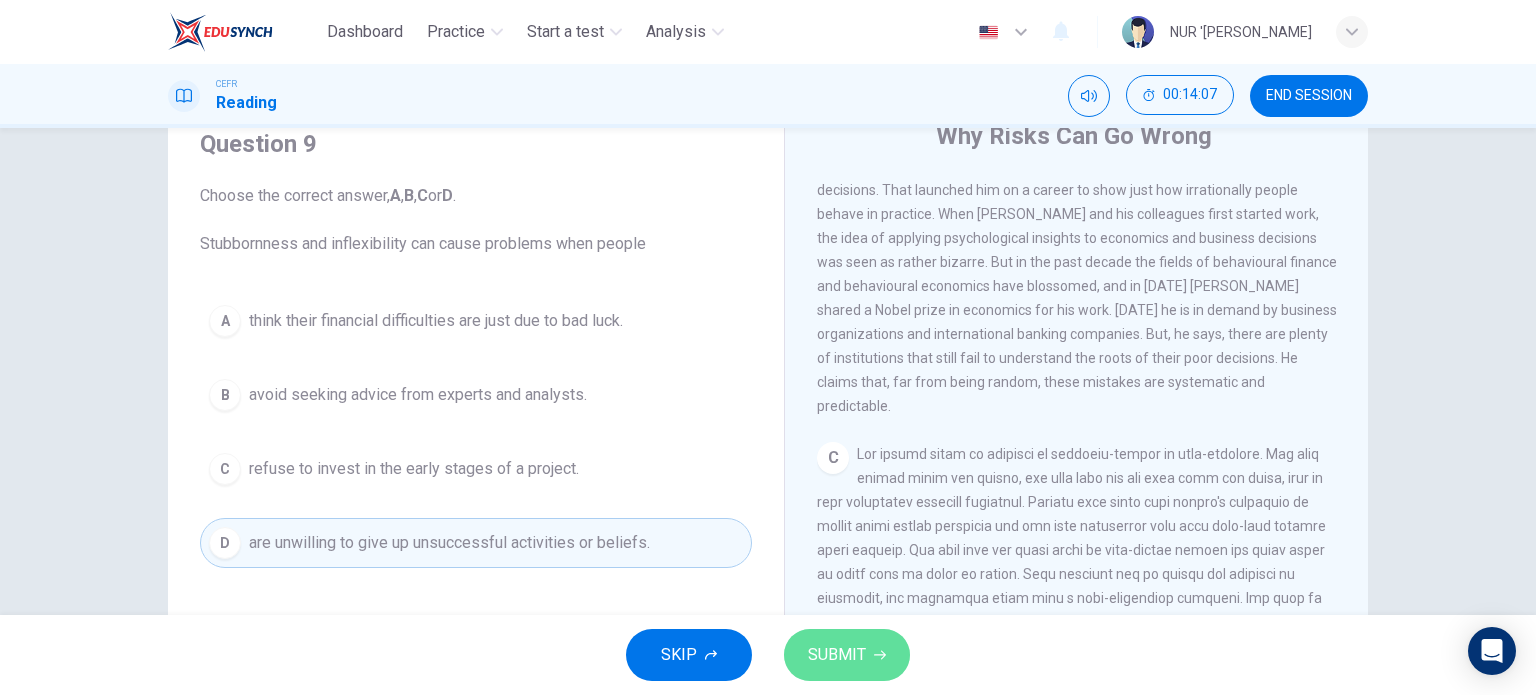click on "SUBMIT" at bounding box center [847, 655] 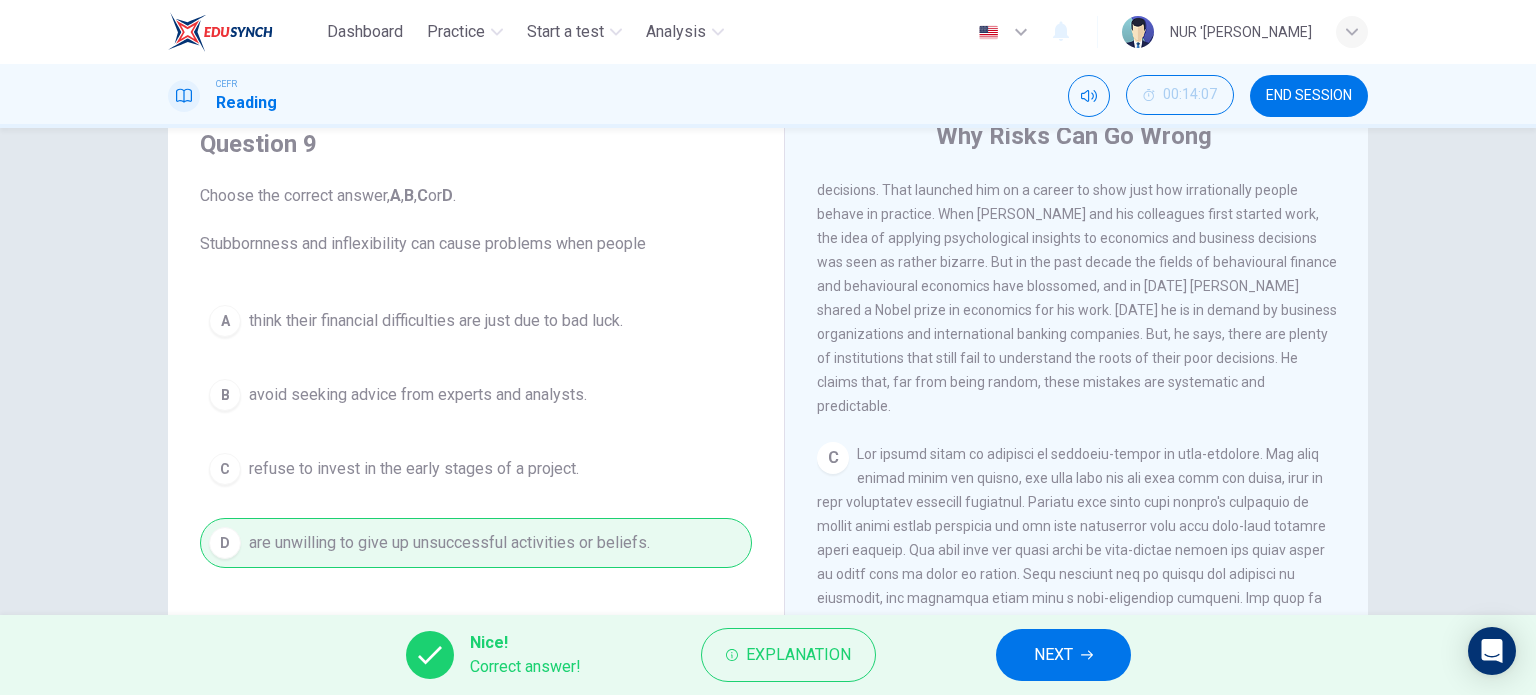 click on "NEXT" at bounding box center (1053, 655) 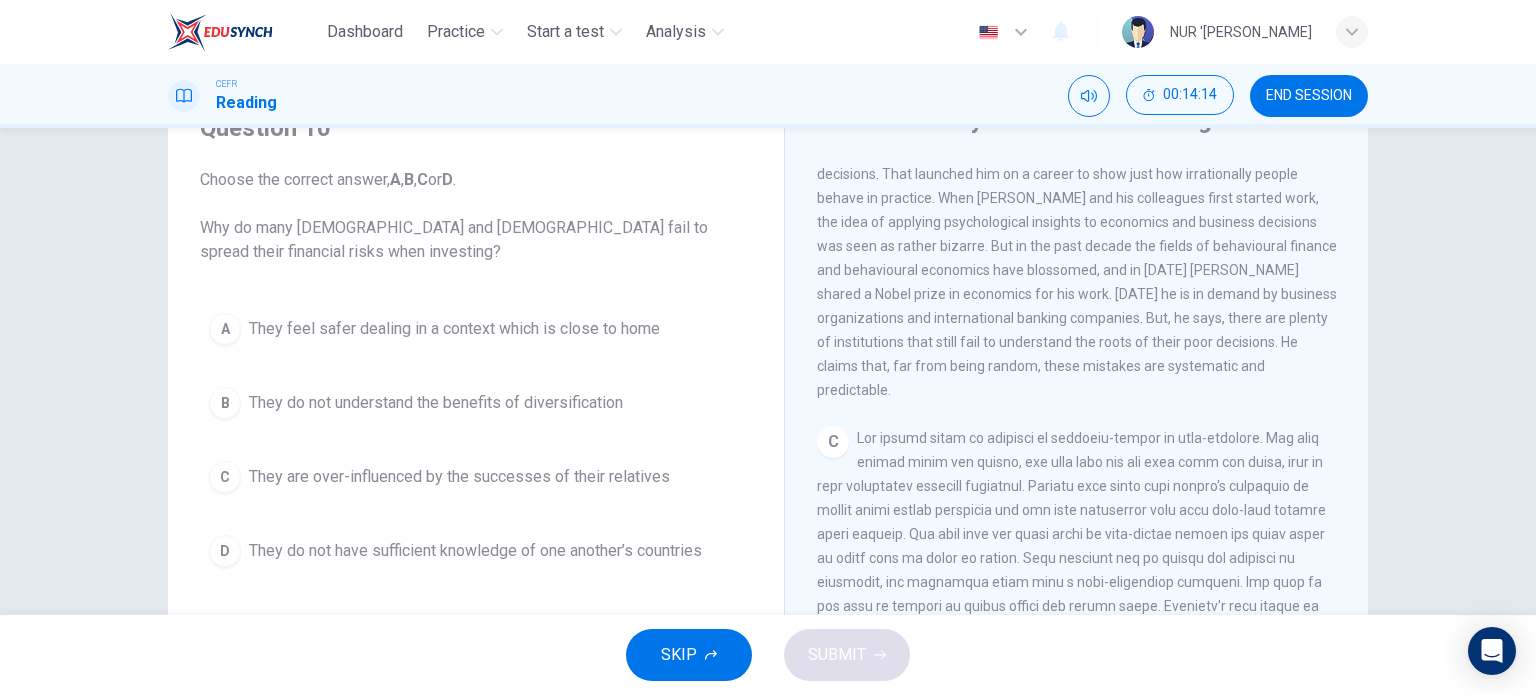 scroll, scrollTop: 96, scrollLeft: 0, axis: vertical 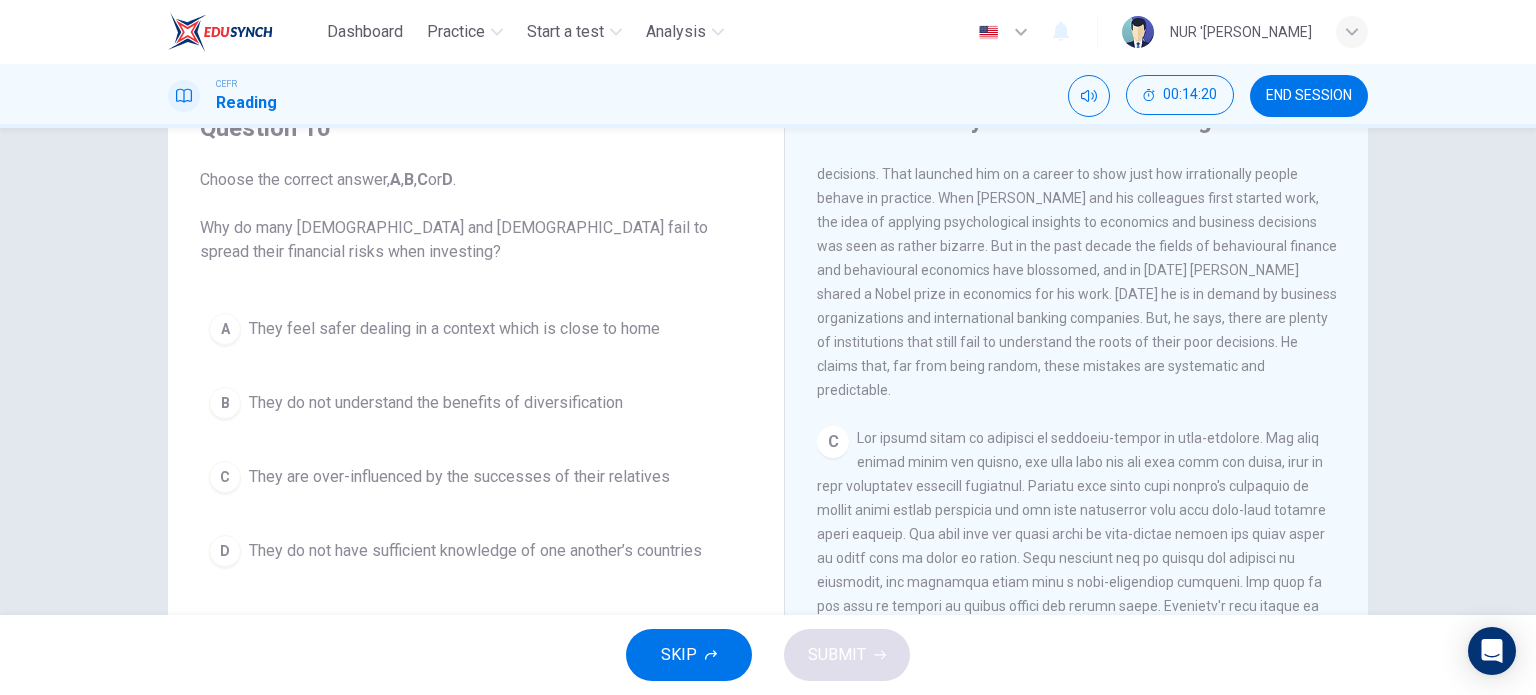 click on "They feel safer dealing in a context which is close to home" at bounding box center [454, 329] 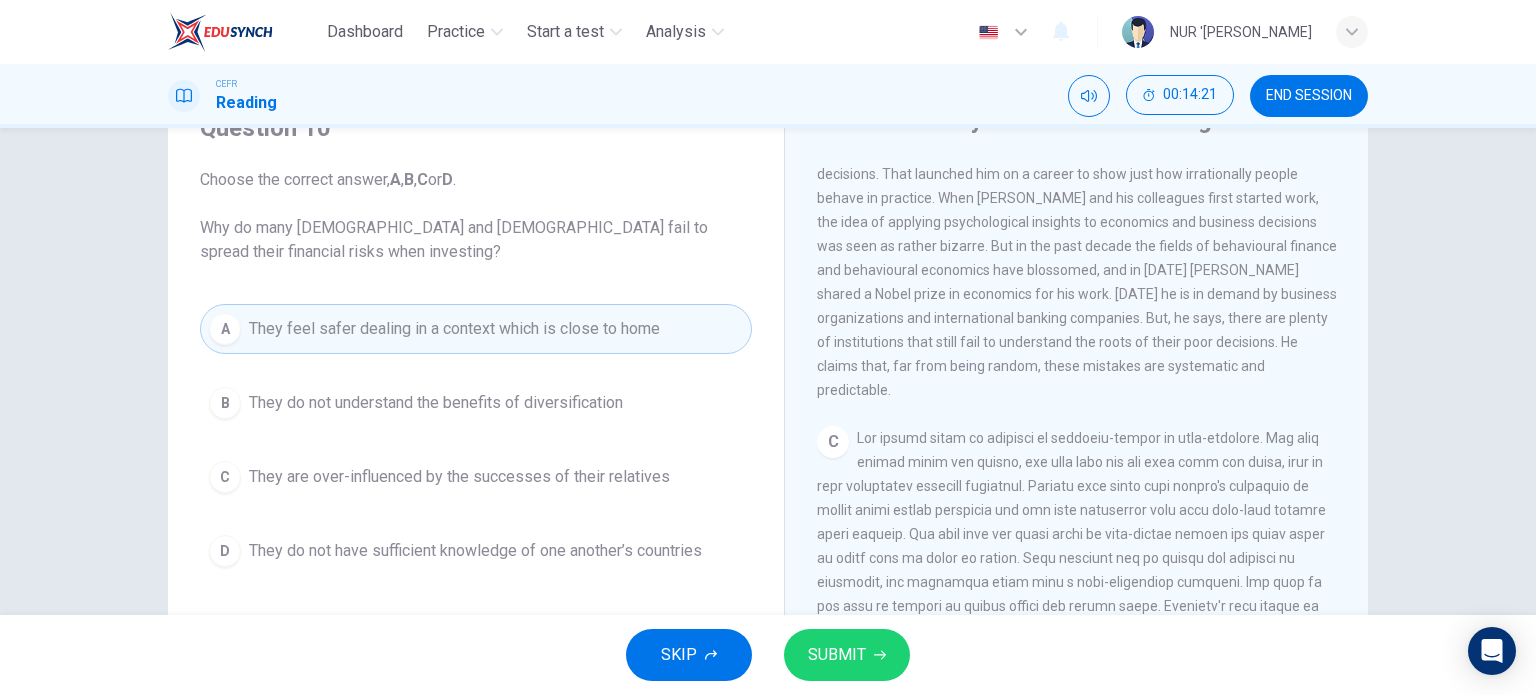 click on "SUBMIT" at bounding box center [837, 655] 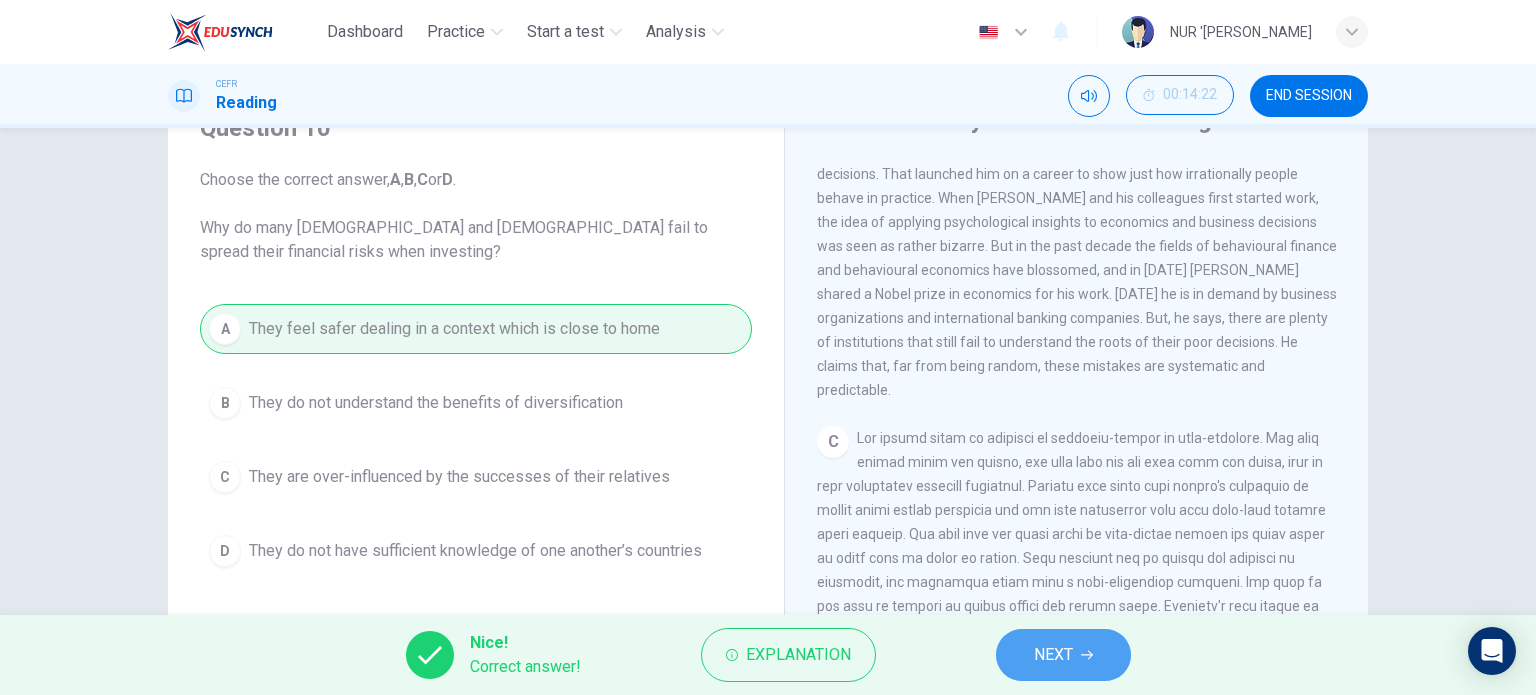 click on "NEXT" at bounding box center [1063, 655] 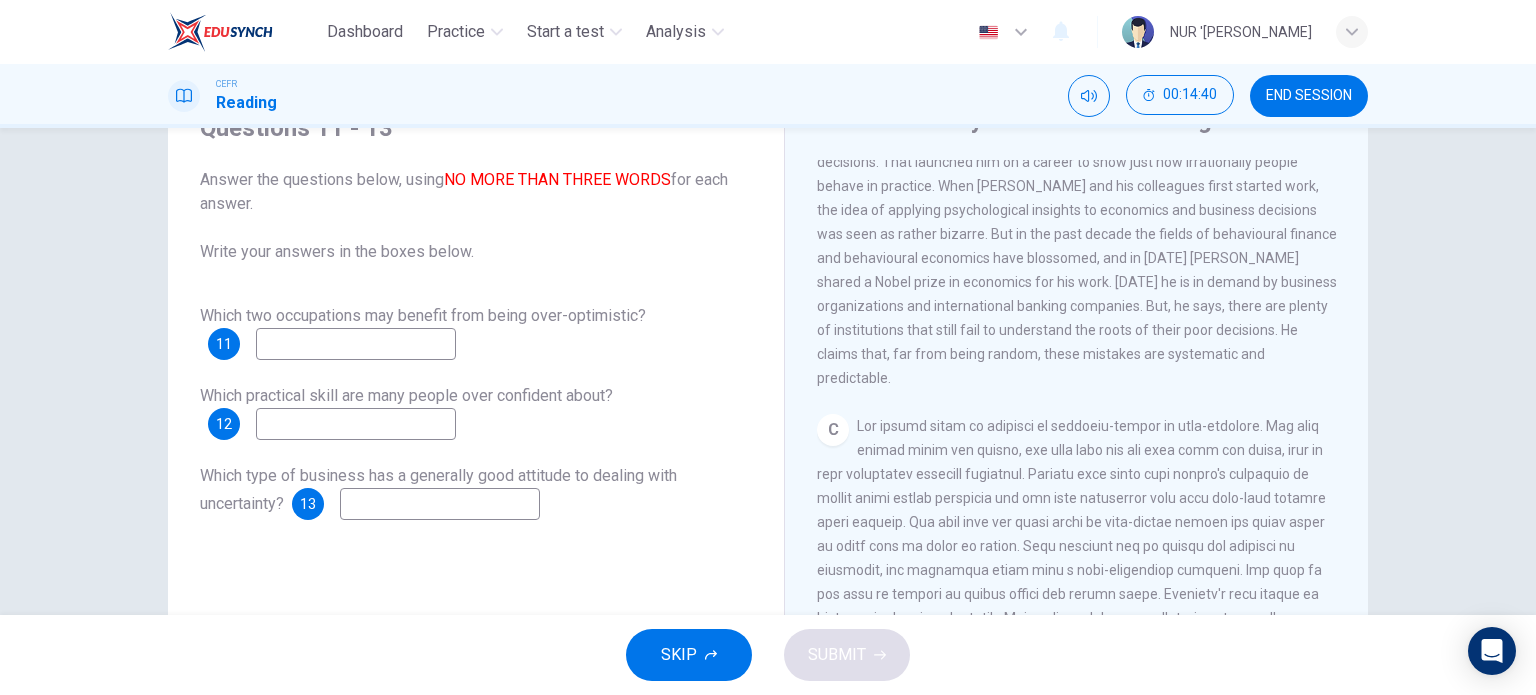 scroll, scrollTop: 748, scrollLeft: 0, axis: vertical 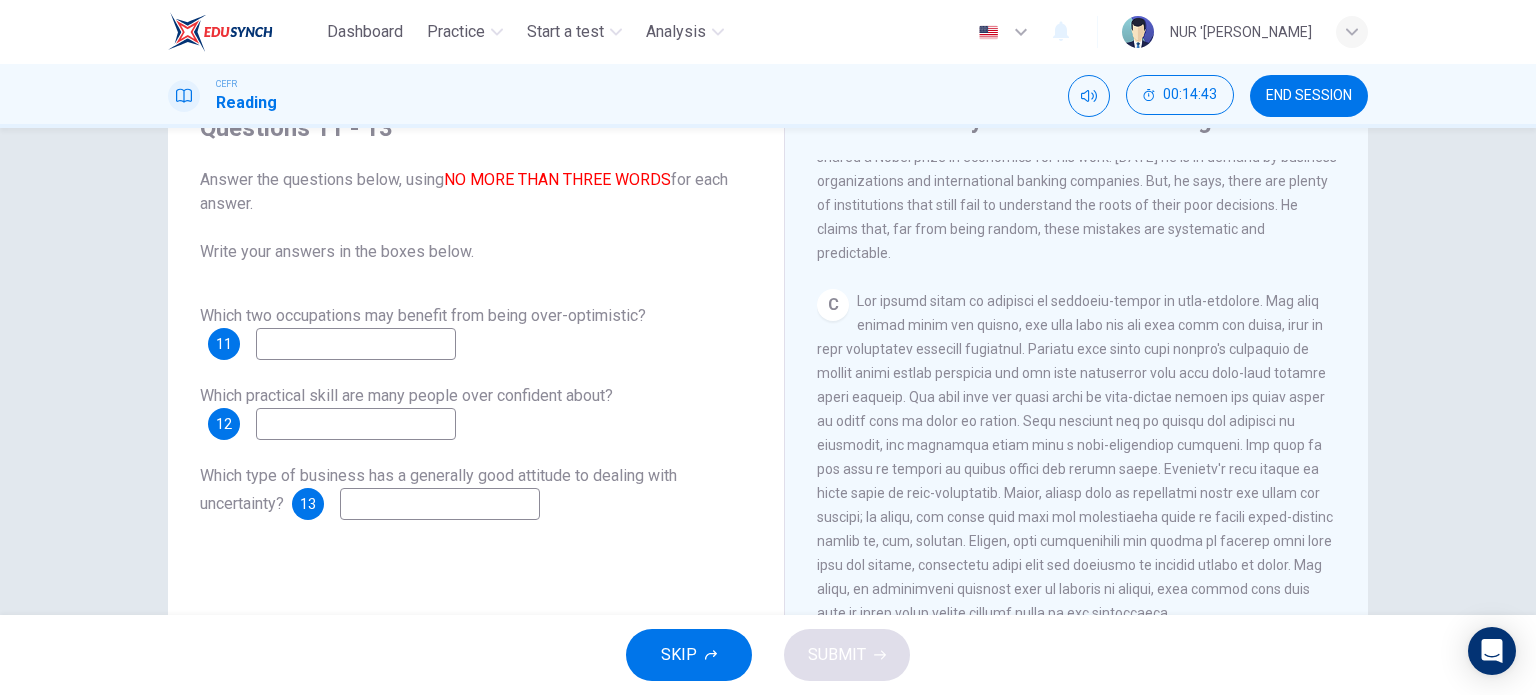click at bounding box center (356, 344) 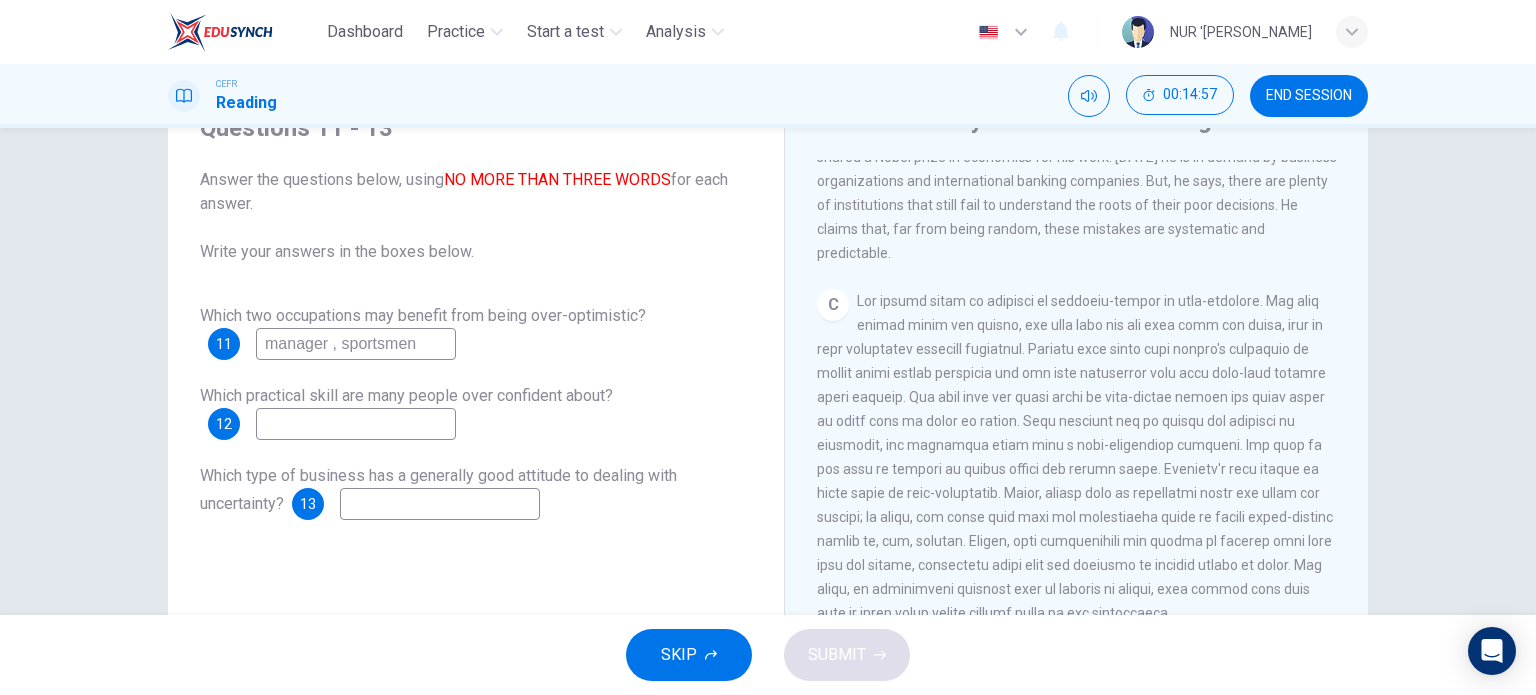 type on "manager , sportsmen" 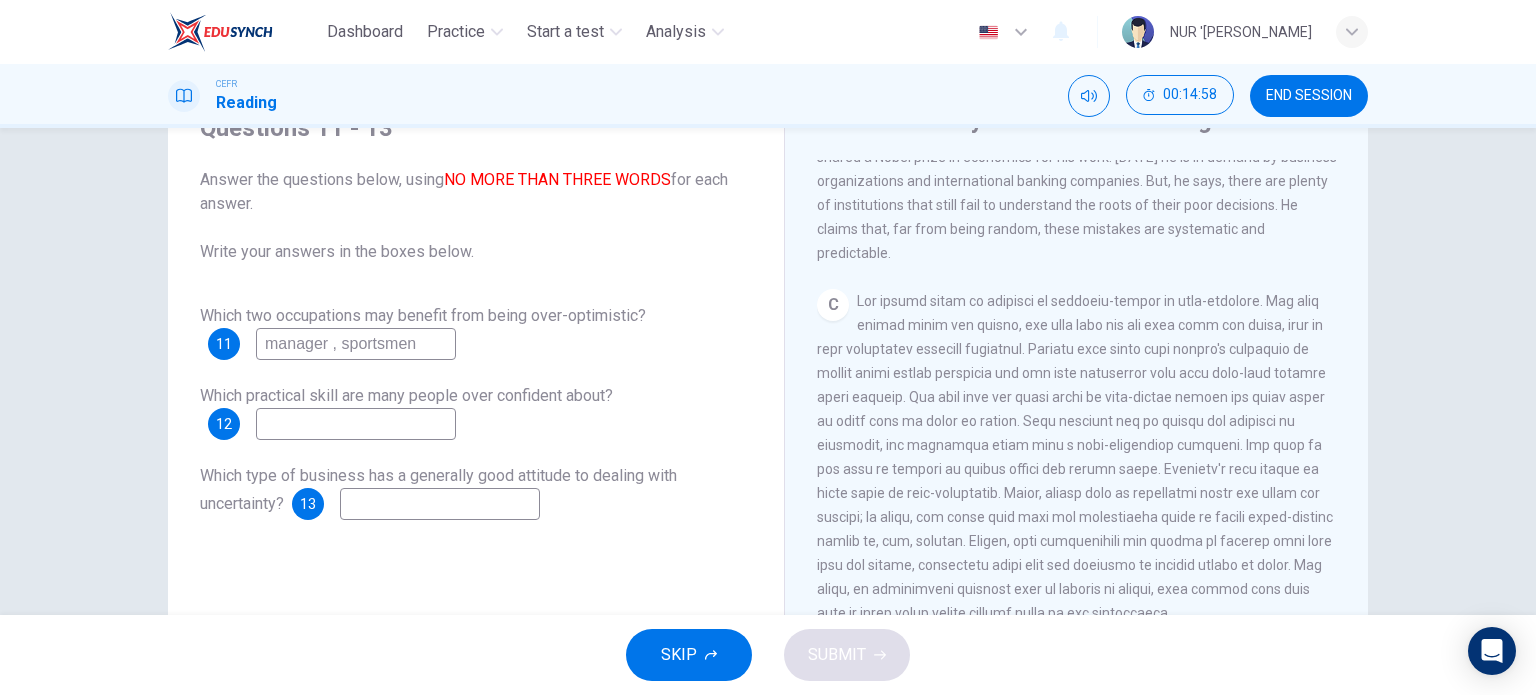 click at bounding box center (356, 424) 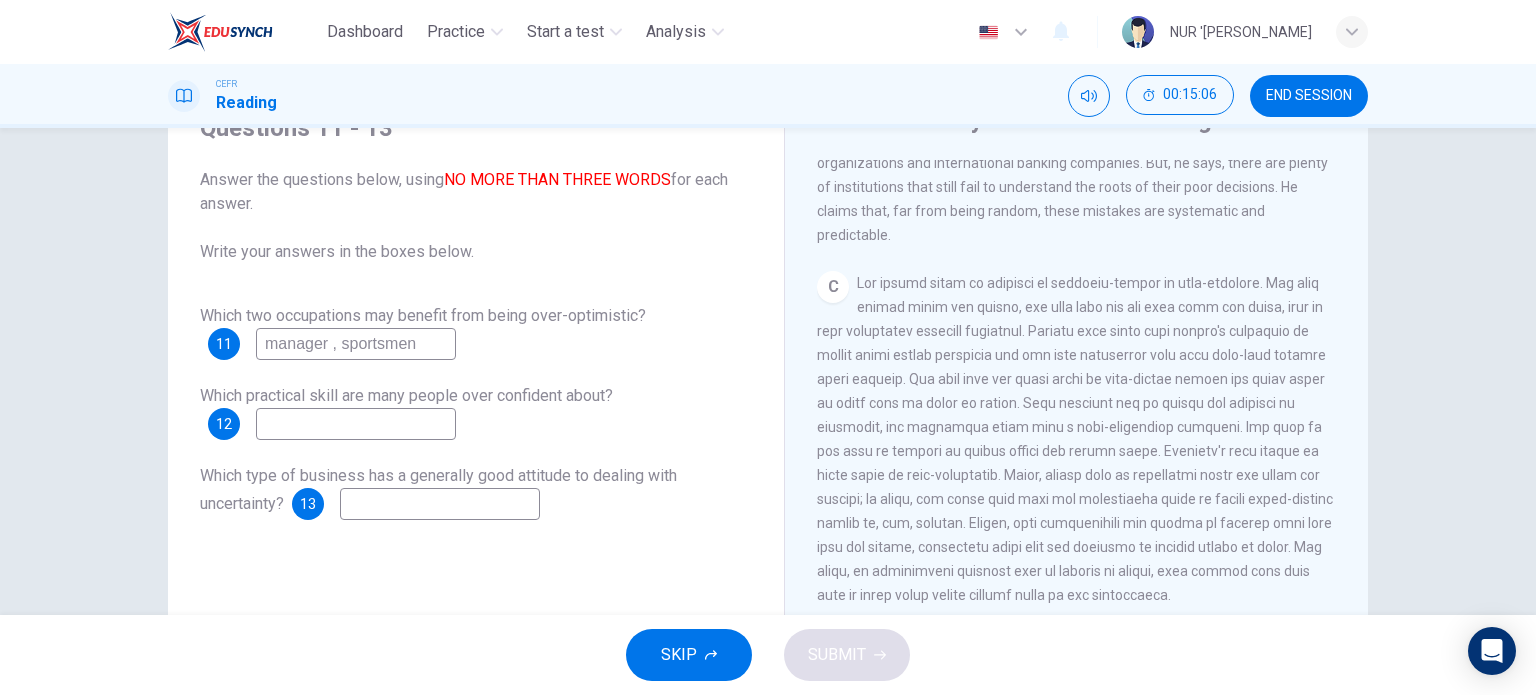 scroll, scrollTop: 767, scrollLeft: 0, axis: vertical 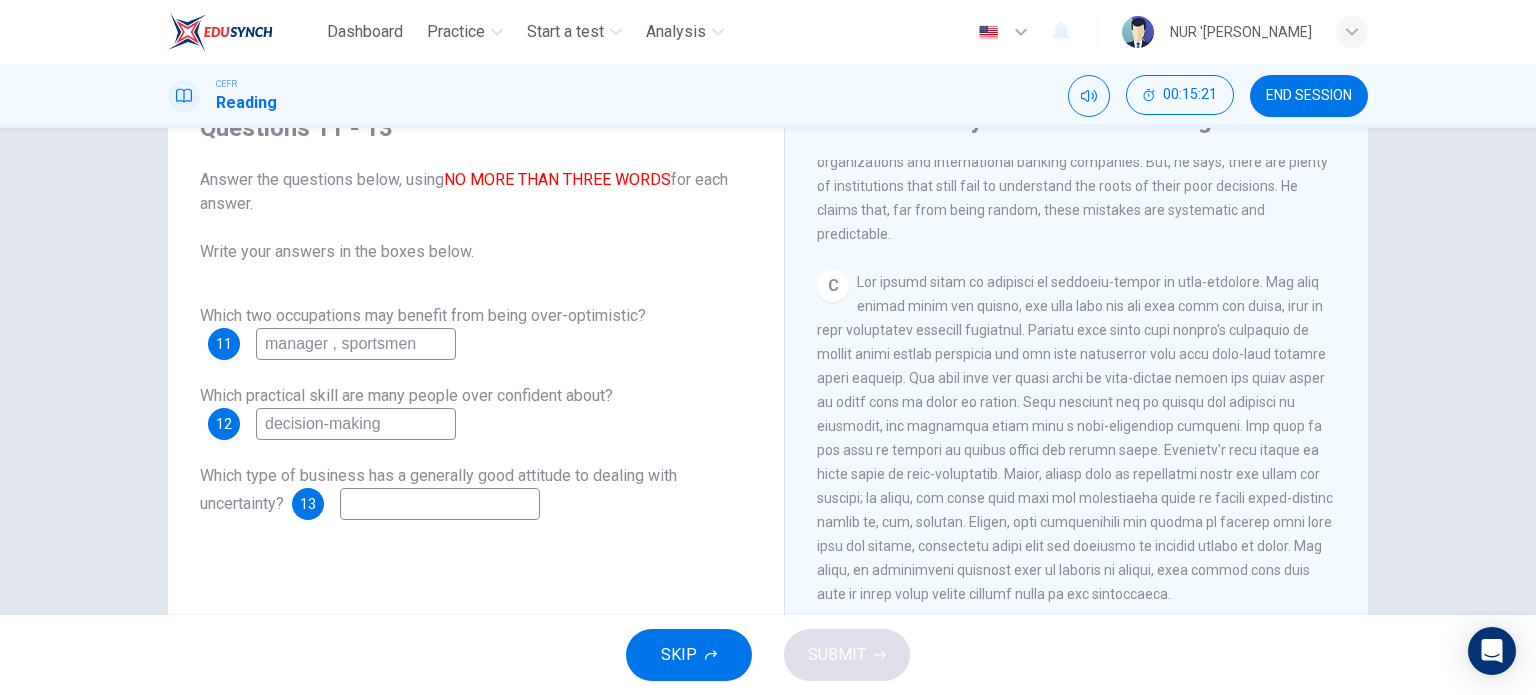 type on "decision-making" 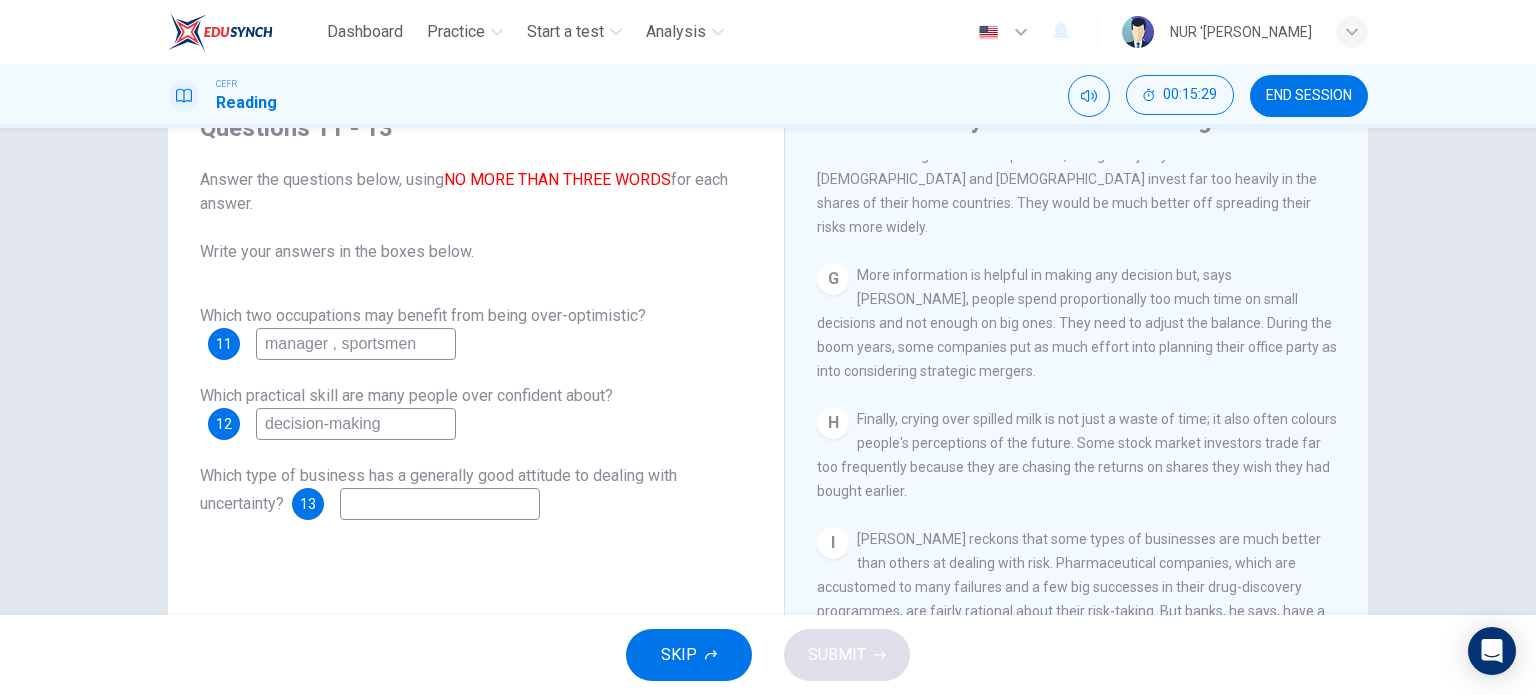 scroll, scrollTop: 1815, scrollLeft: 0, axis: vertical 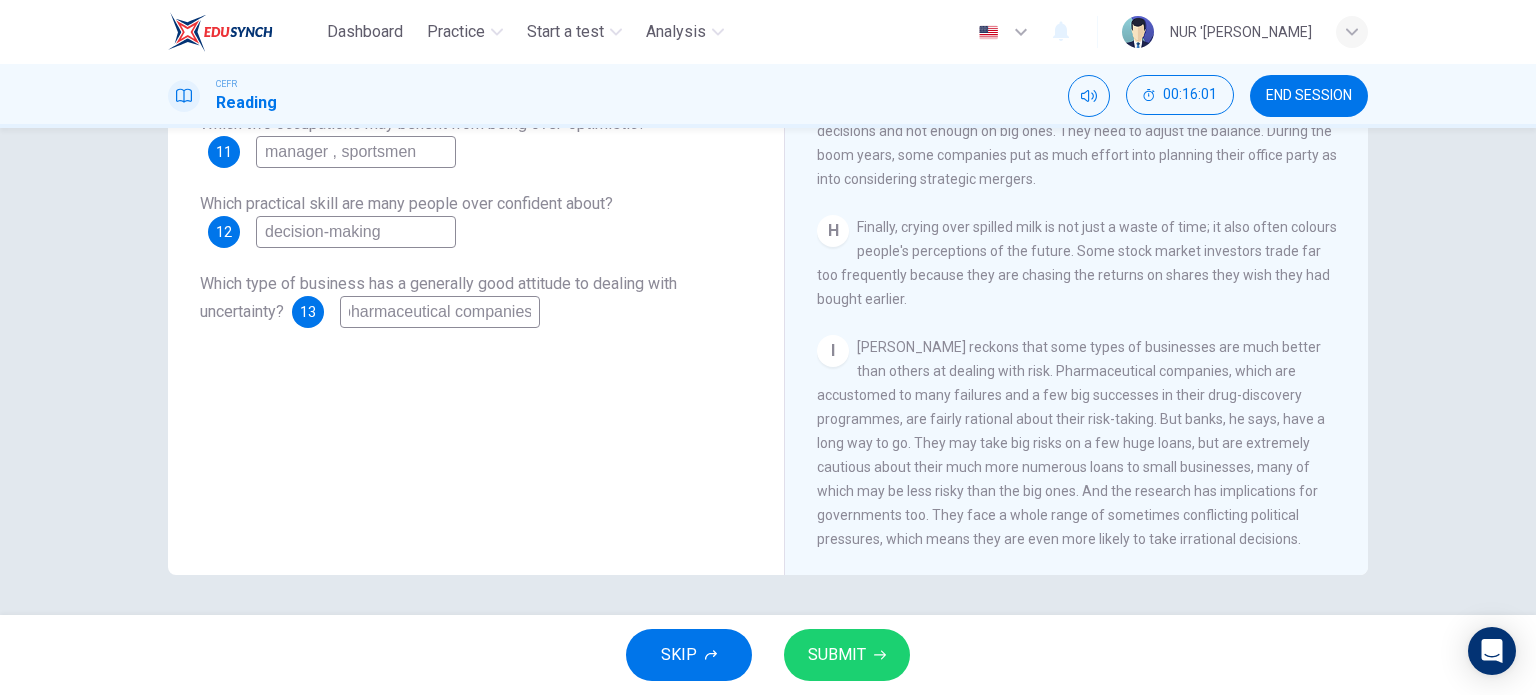 type on "pharmaceutical companies" 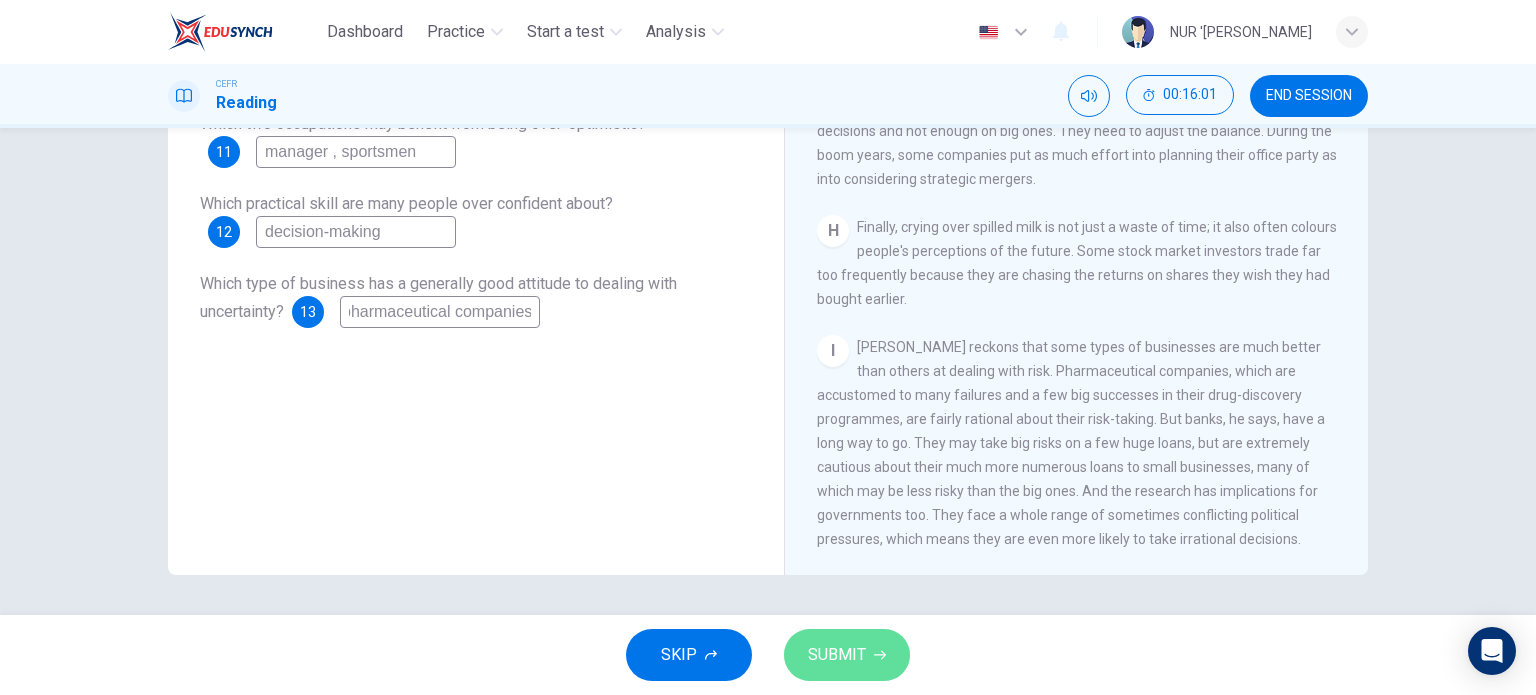 scroll, scrollTop: 0, scrollLeft: 0, axis: both 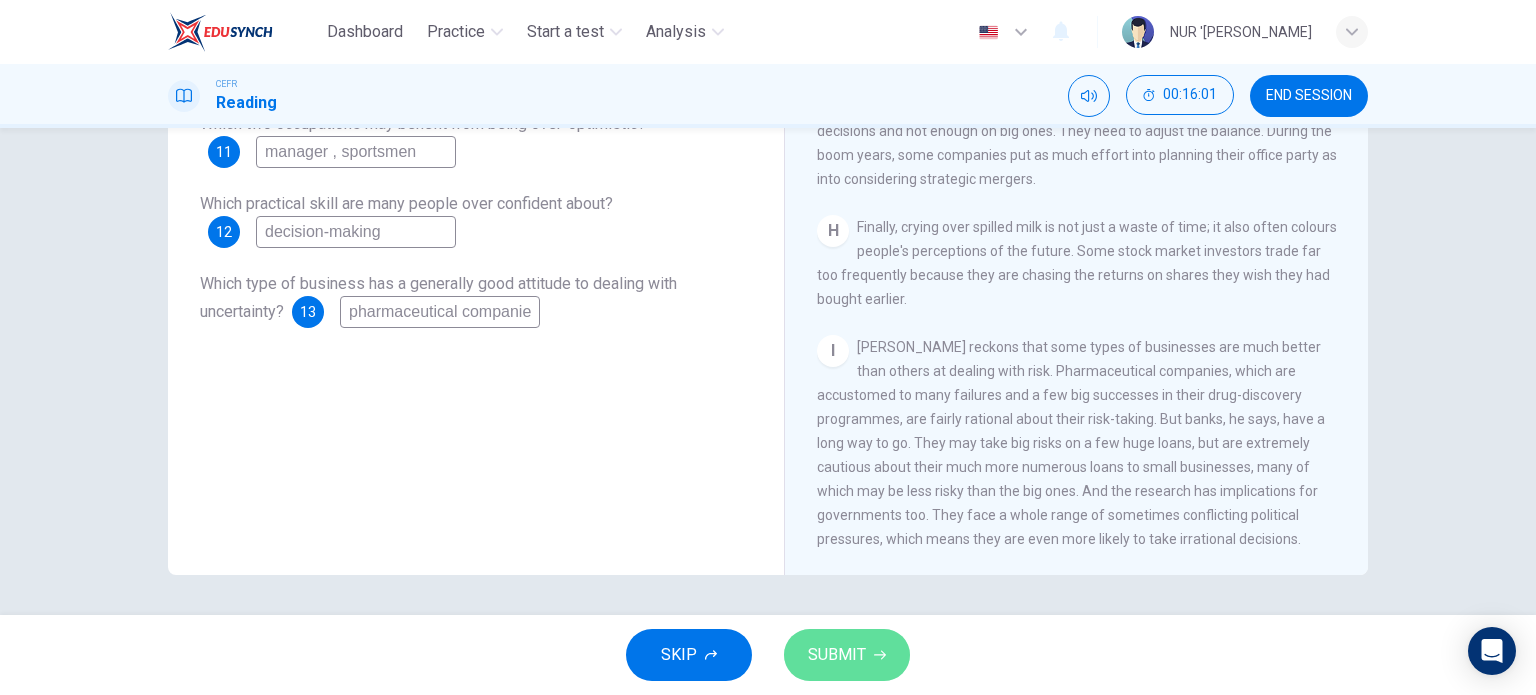 click on "SUBMIT" at bounding box center (847, 655) 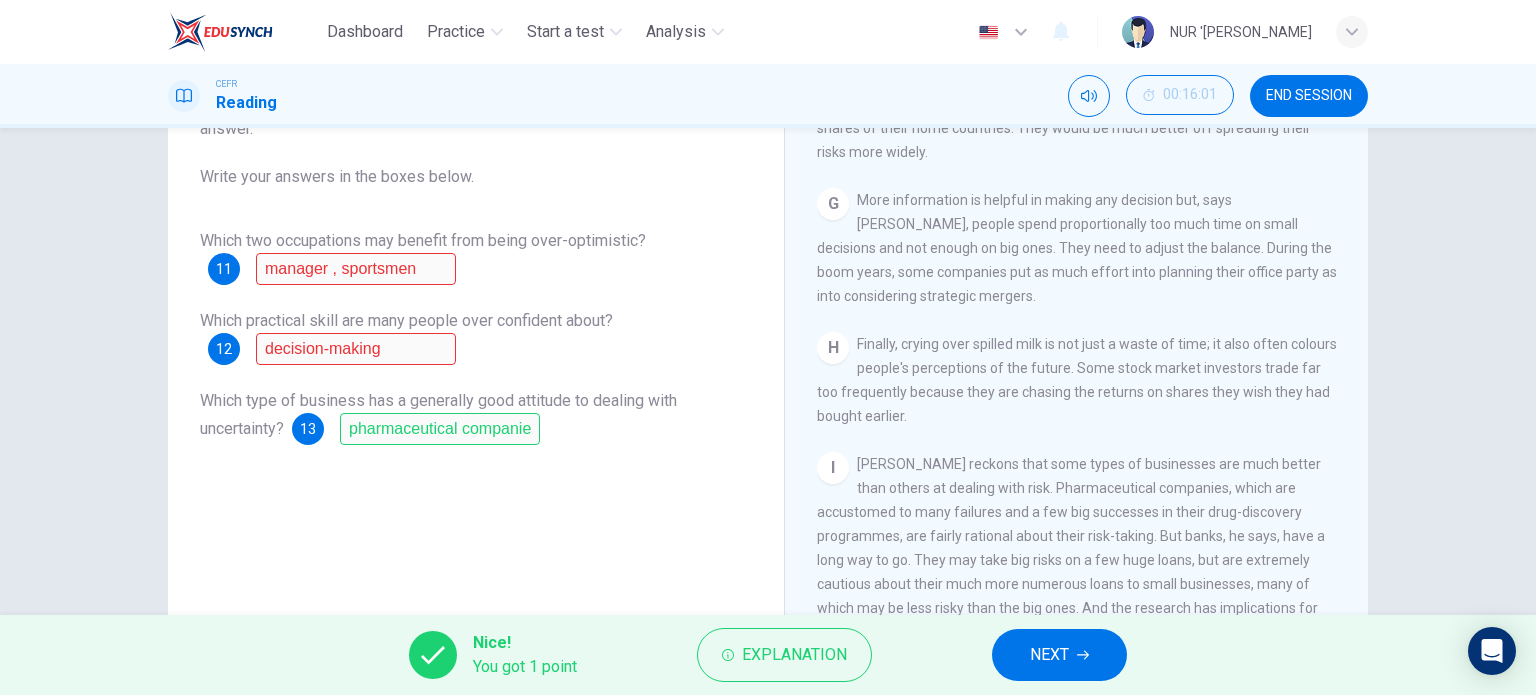 scroll, scrollTop: 156, scrollLeft: 0, axis: vertical 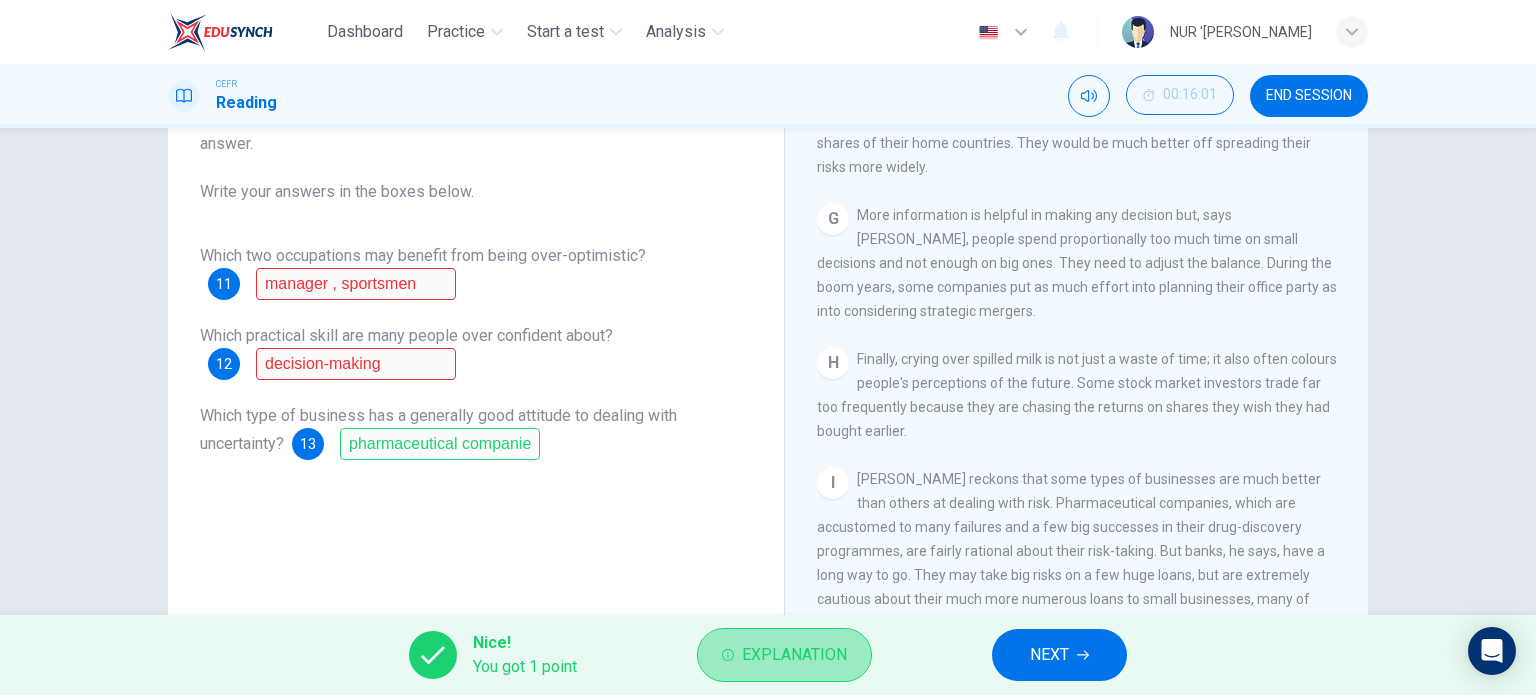 click on "Explanation" at bounding box center (794, 655) 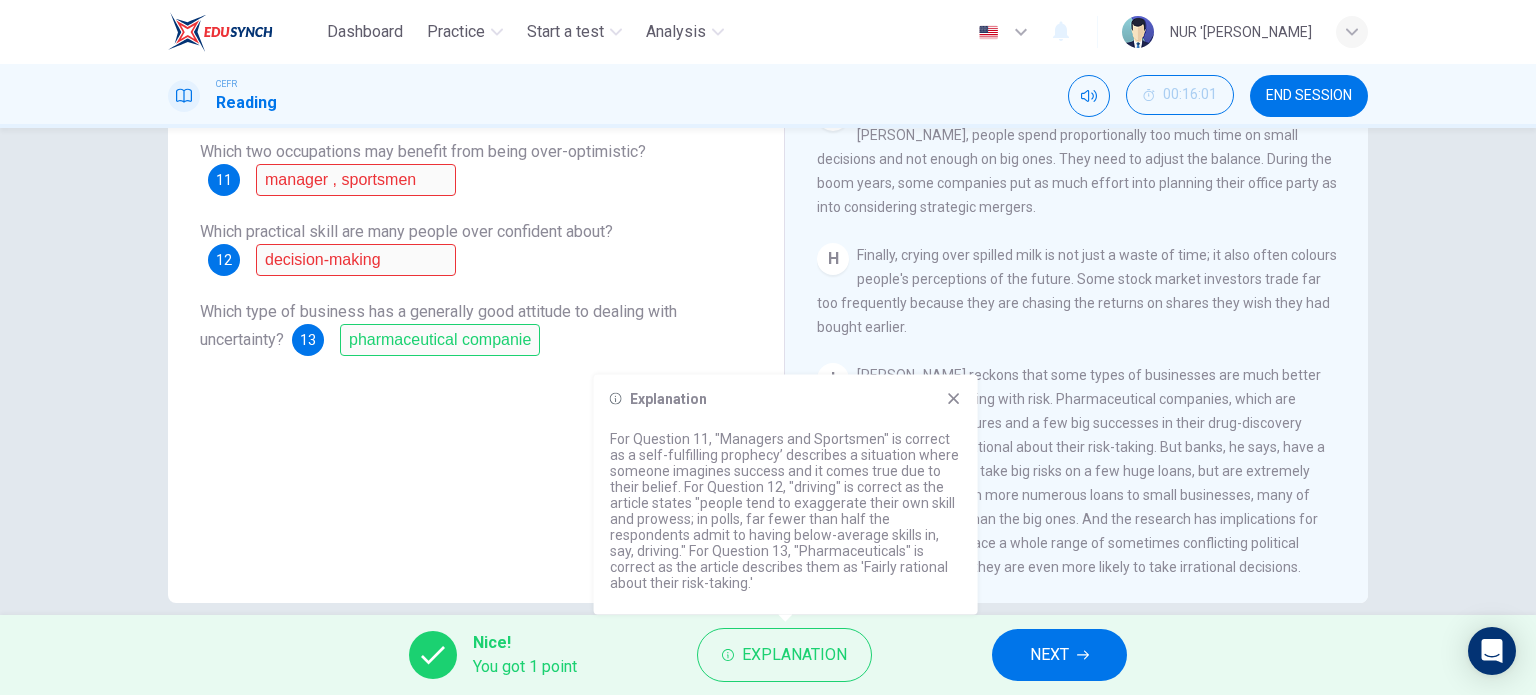 scroll, scrollTop: 288, scrollLeft: 0, axis: vertical 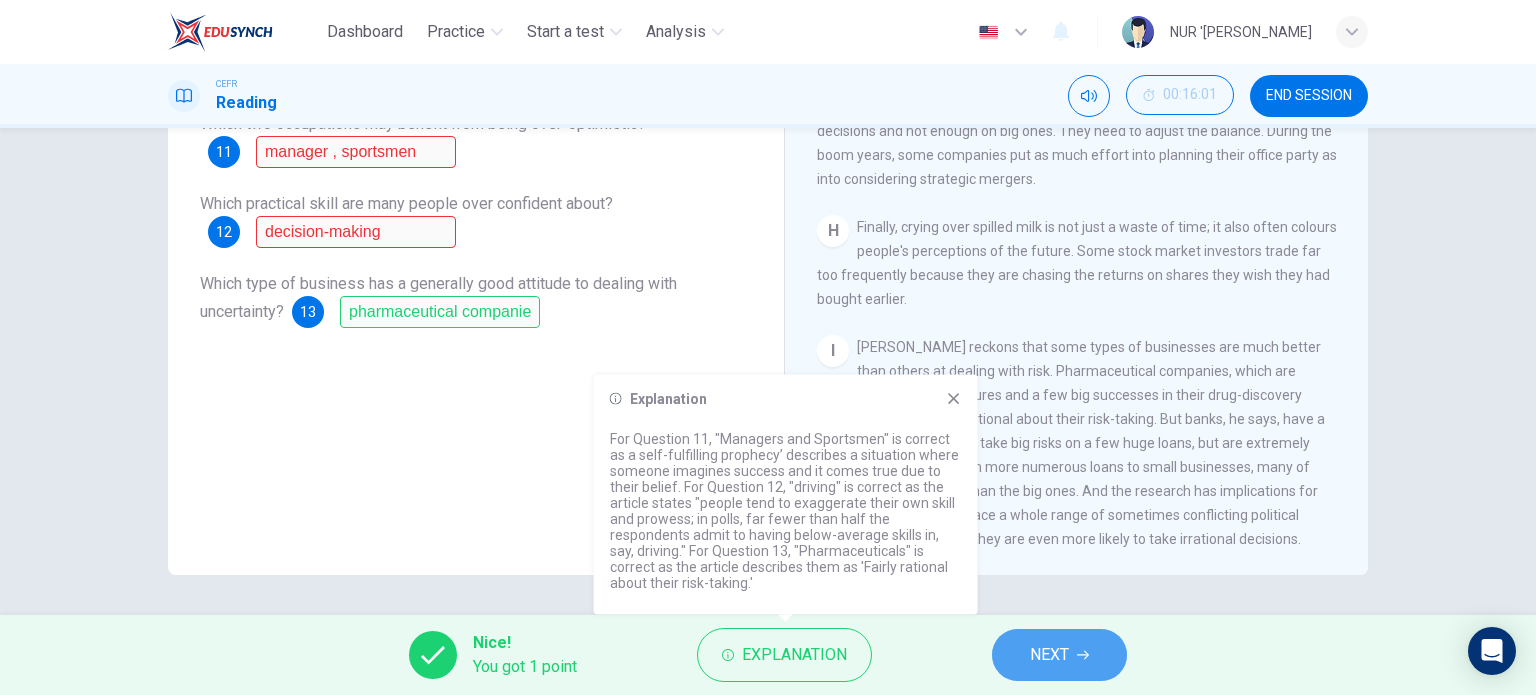 click on "NEXT" at bounding box center [1059, 655] 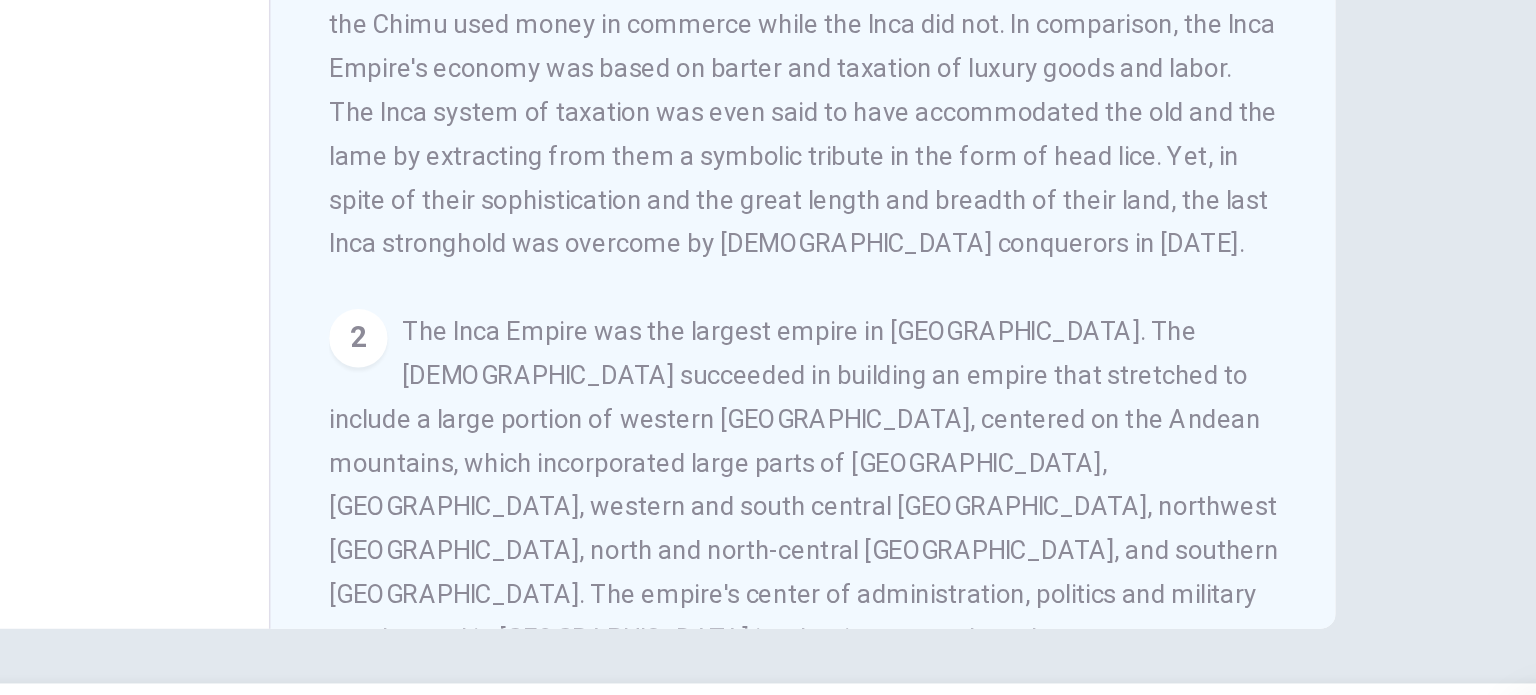 scroll, scrollTop: 288, scrollLeft: 0, axis: vertical 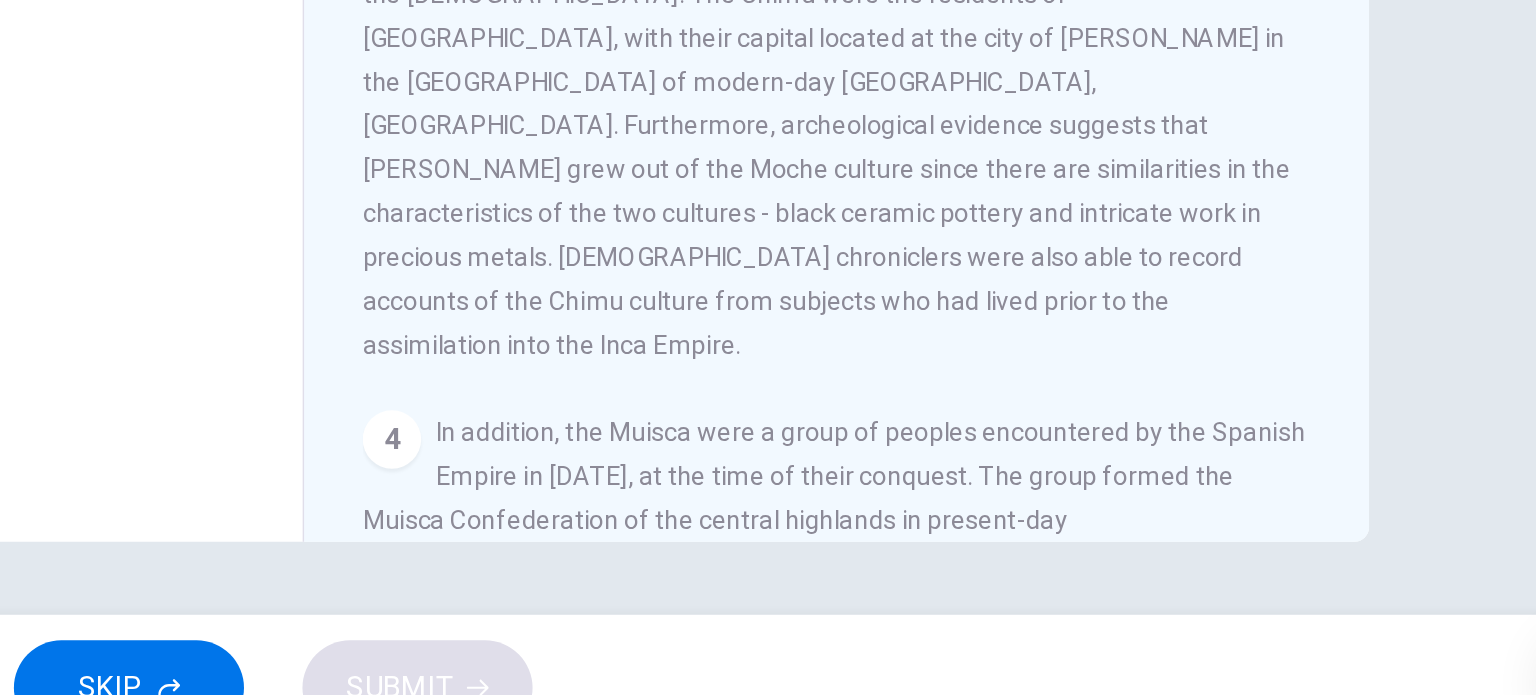 click on "1 The Andean civilizations refer to different cultural groups that developed in areas from the highlands of Colombia to the Atacama Desert. Prior to conquest by the Spaniards, the Inca Empire was the last sovereign political entity that  emerged 2 3 For example, the Chimu were one of the peoples assimilated into the Inca Empire. Specifically, they were conquered in a campaign led by the Inca ruler Tupac Inca Yupanqui only fifty years prior to the arrival of the Spanish. The Chimu were the residents of Chimor, with their capital located at the city of Chan Chan in the Moche Valley of modern-day Trujillo, Peru. Furthermore, archeological evidence suggests that Chimor grew out of the Moche culture since there are similarities in the characteristics of the two cultures - black ceramic pottery and intricate work in precious metals. Spanish chroniclers were also able to record accounts of the Chimu culture from subjects who had lived prior to the assimilation into the Inca Empire. 4 5" at bounding box center (1090, 271) 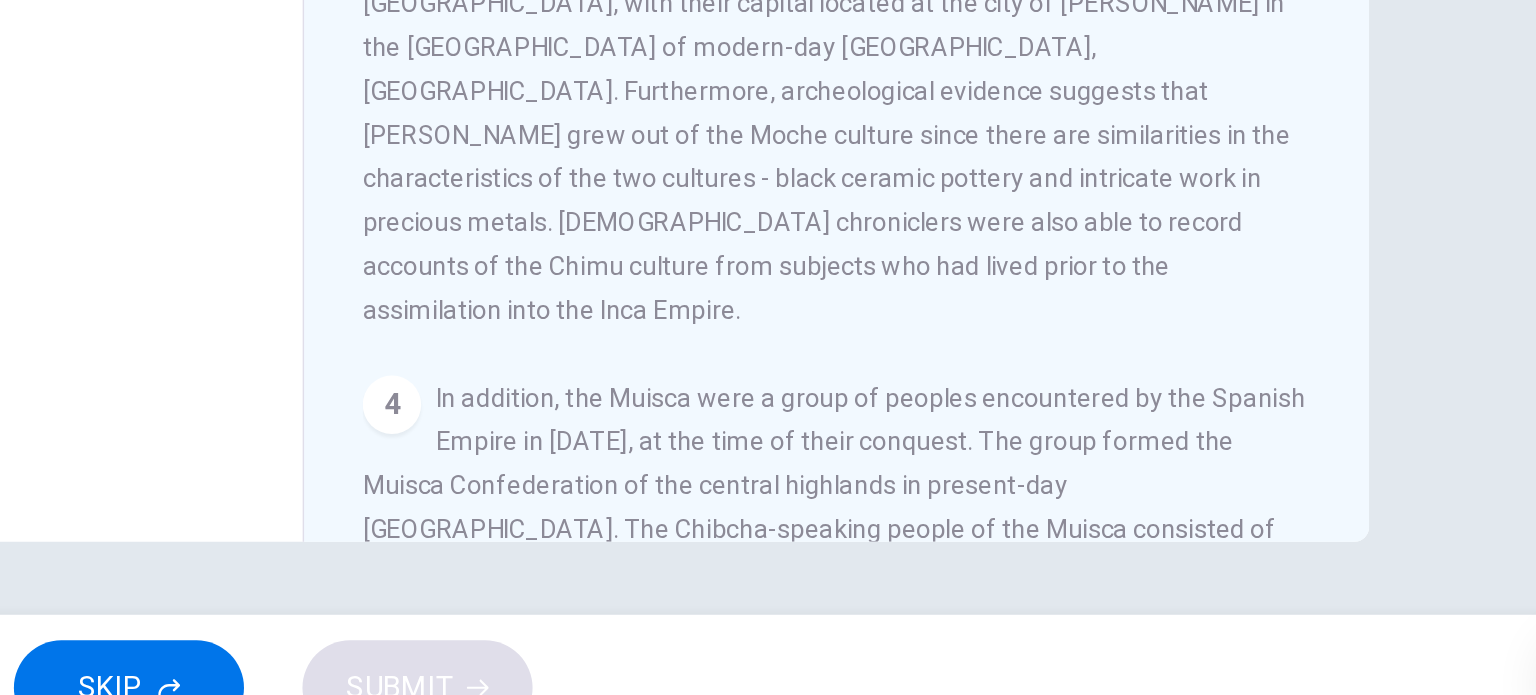 click on "1 The Andean civilizations refer to different cultural groups that developed in areas from the highlands of Colombia to the Atacama Desert. Prior to conquest by the Spaniards, the Inca Empire was the last sovereign political entity that  emerged 2 3 For example, the Chimu were one of the peoples assimilated into the Inca Empire. Specifically, they were conquered in a campaign led by the Inca ruler Tupac Inca Yupanqui only fifty years prior to the arrival of the Spanish. The Chimu were the residents of Chimor, with their capital located at the city of Chan Chan in the Moche Valley of modern-day Trujillo, Peru. Furthermore, archeological evidence suggests that Chimor grew out of the Moche culture since there are similarities in the characteristics of the two cultures - black ceramic pottery and intricate work in precious metals. Spanish chroniclers were also able to record accounts of the Chimu culture from subjects who had lived prior to the assimilation into the Inca Empire. 4 5" at bounding box center (1090, 271) 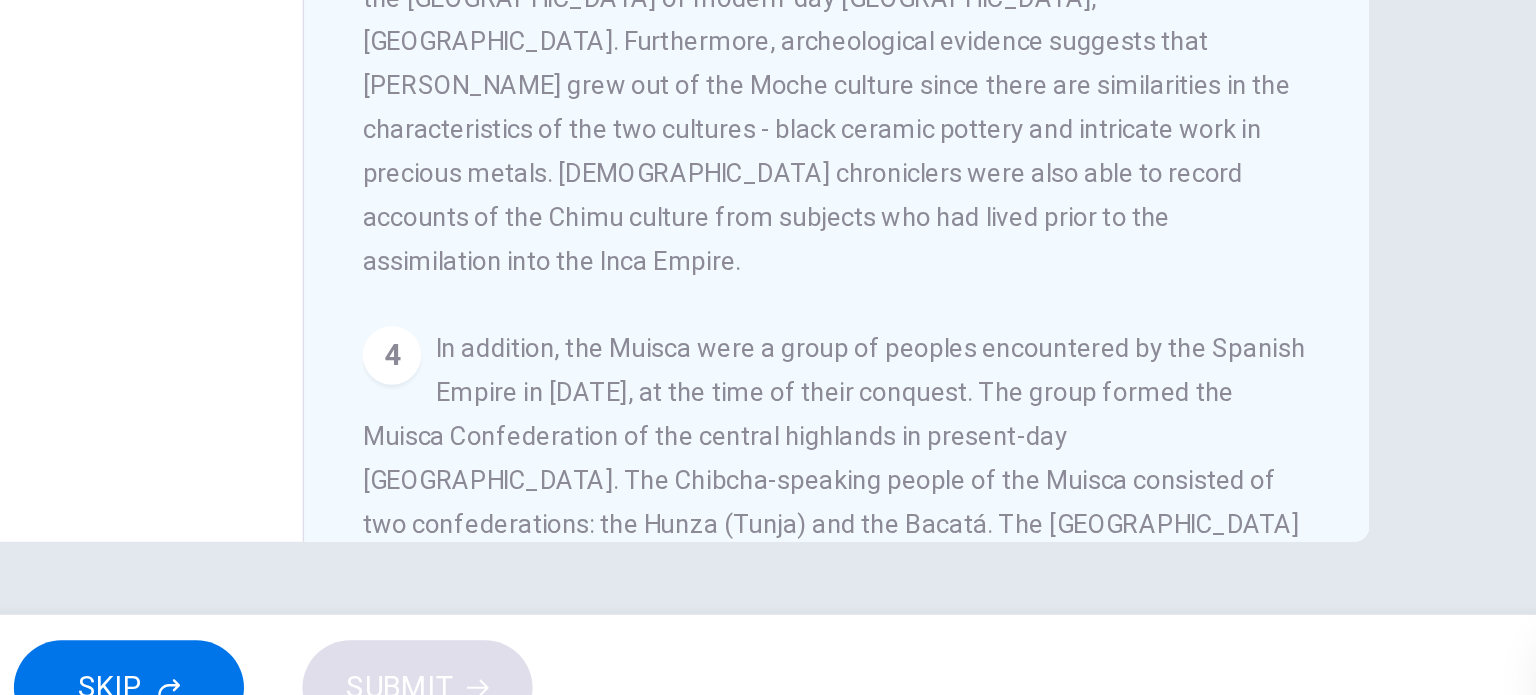 click on "1 The Andean civilizations refer to different cultural groups that developed in areas from the highlands of Colombia to the Atacama Desert. Prior to conquest by the Spaniards, the Inca Empire was the last sovereign political entity that  emerged 2 3 For example, the Chimu were one of the peoples assimilated into the Inca Empire. Specifically, they were conquered in a campaign led by the Inca ruler Tupac Inca Yupanqui only fifty years prior to the arrival of the Spanish. The Chimu were the residents of Chimor, with their capital located at the city of Chan Chan in the Moche Valley of modern-day Trujillo, Peru. Furthermore, archeological evidence suggests that Chimor grew out of the Moche culture since there are similarities in the characteristics of the two cultures - black ceramic pottery and intricate work in precious metals. Spanish chroniclers were also able to record accounts of the Chimu culture from subjects who had lived prior to the assimilation into the Inca Empire. 4 5" at bounding box center (1090, 271) 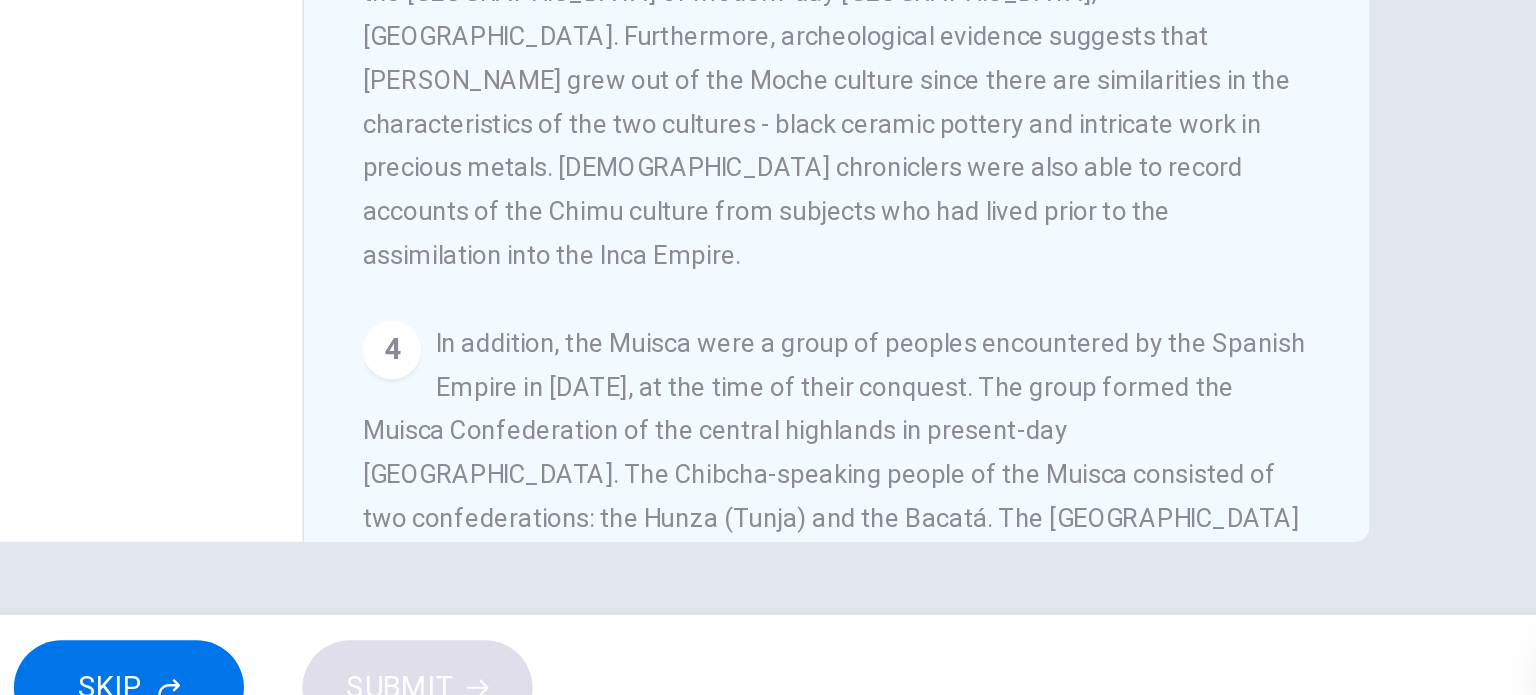 scroll, scrollTop: 613, scrollLeft: 0, axis: vertical 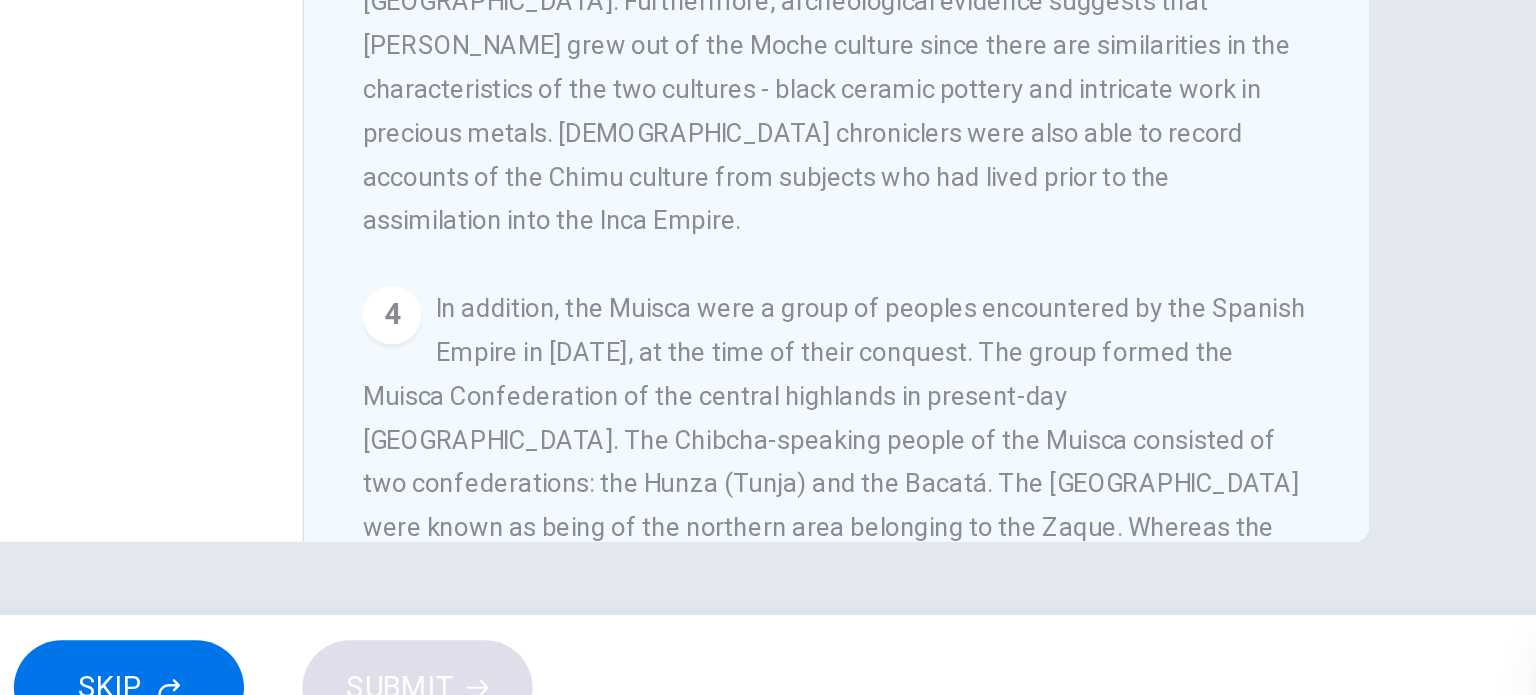 click on "1 The Andean civilizations refer to different cultural groups that developed in areas from the highlands of Colombia to the Atacama Desert. Prior to conquest by the Spaniards, the Inca Empire was the last sovereign political entity that  emerged 2 3 For example, the Chimu were one of the peoples assimilated into the Inca Empire. Specifically, they were conquered in a campaign led by the Inca ruler Tupac Inca Yupanqui only fifty years prior to the arrival of the Spanish. The Chimu were the residents of Chimor, with their capital located at the city of Chan Chan in the Moche Valley of modern-day Trujillo, Peru. Furthermore, archeological evidence suggests that Chimor grew out of the Moche culture since there are similarities in the characteristics of the two cultures - black ceramic pottery and intricate work in precious metals. Spanish chroniclers were also able to record accounts of the Chimu culture from subjects who had lived prior to the assimilation into the Inca Empire. 4 5" at bounding box center [1090, 271] 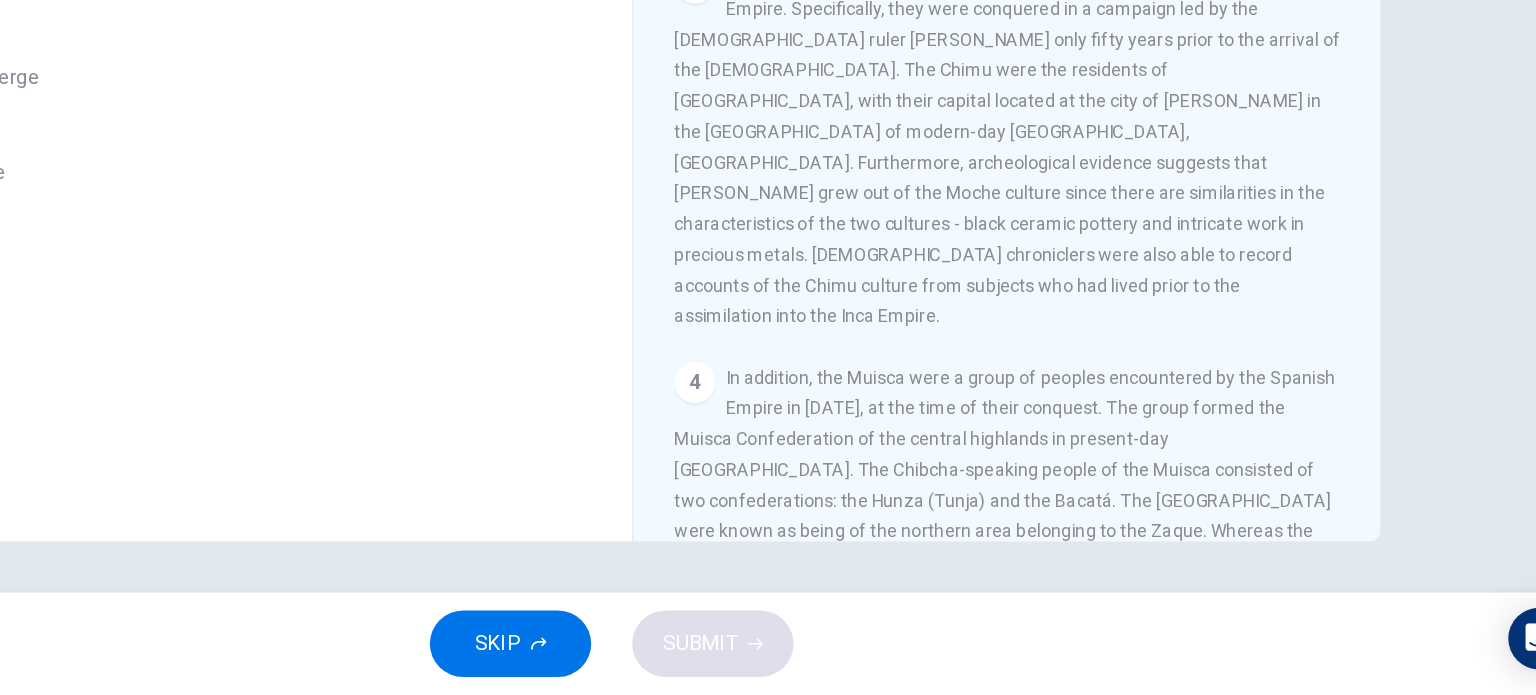 scroll, scrollTop: 0, scrollLeft: 0, axis: both 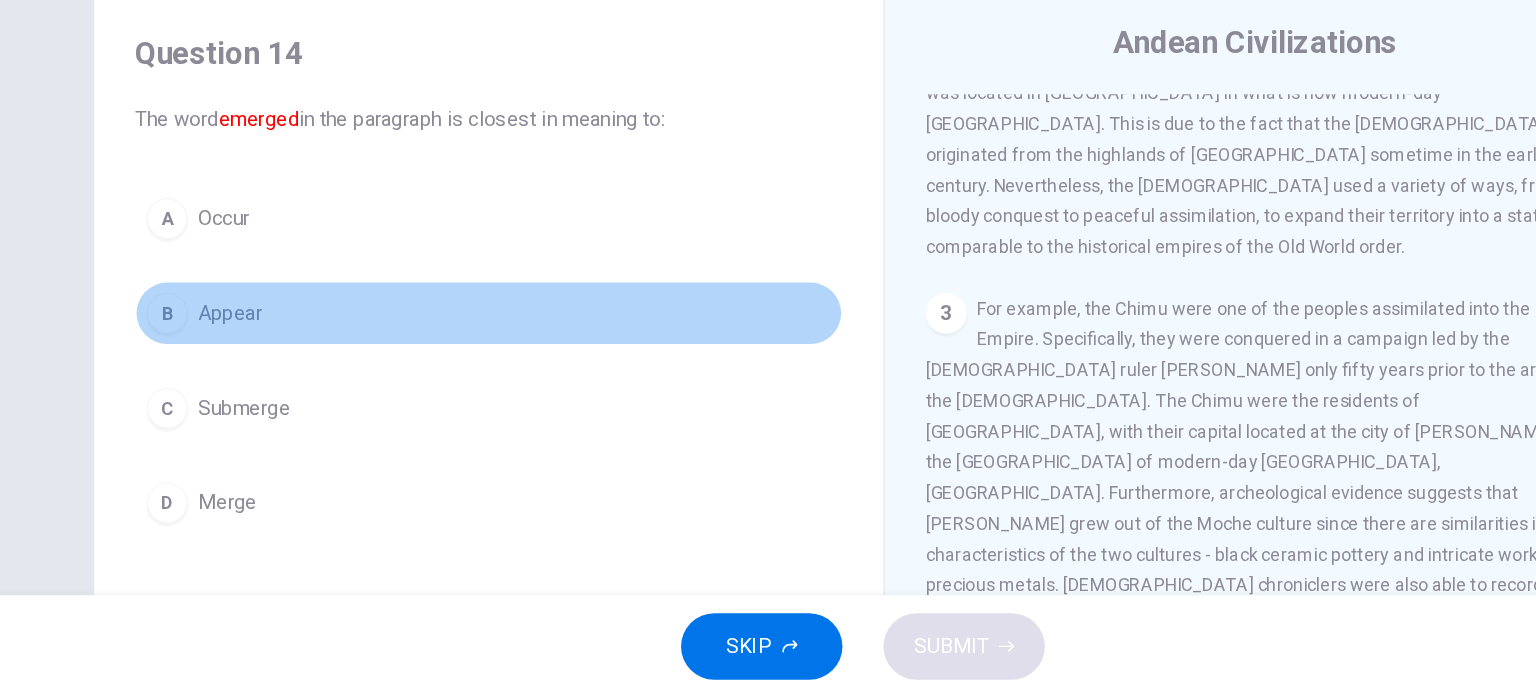 click on "Appear" at bounding box center (274, 395) 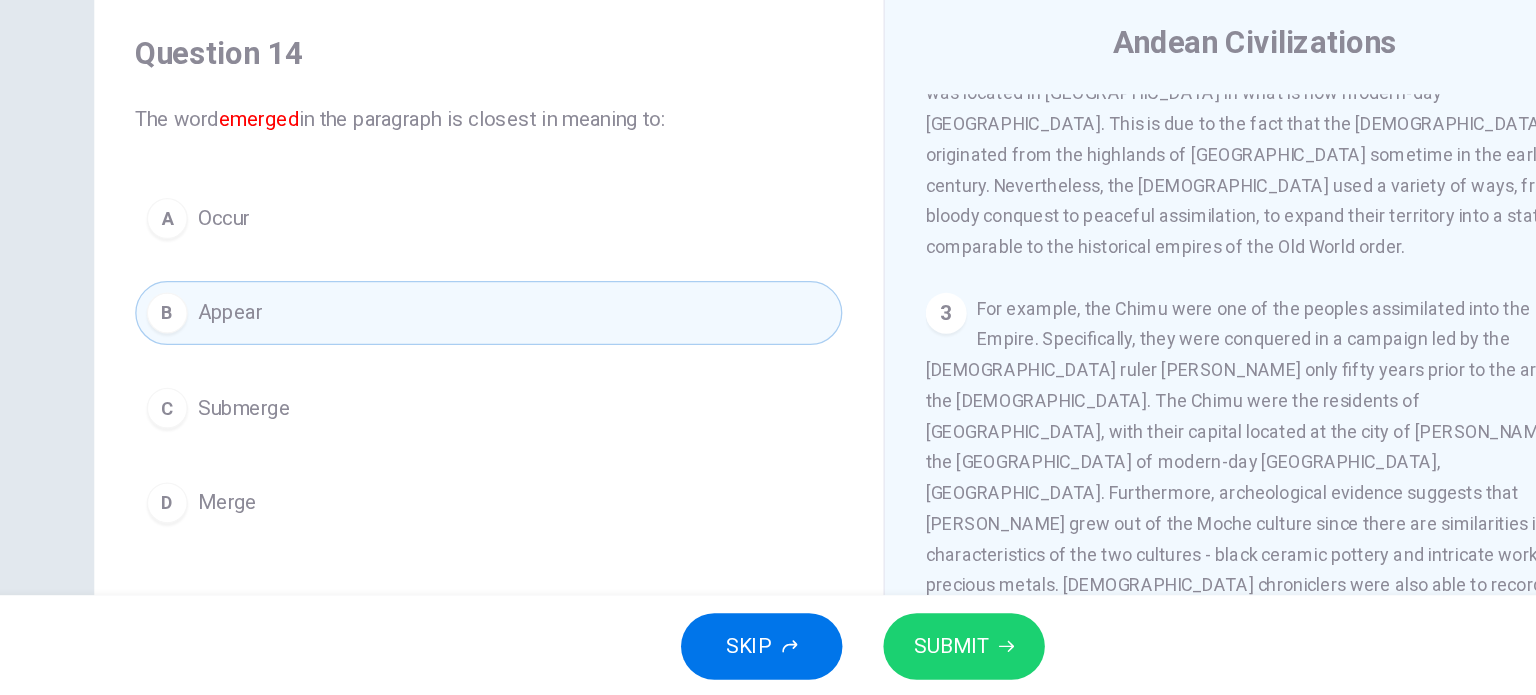 click on "SUBMIT" at bounding box center [837, 655] 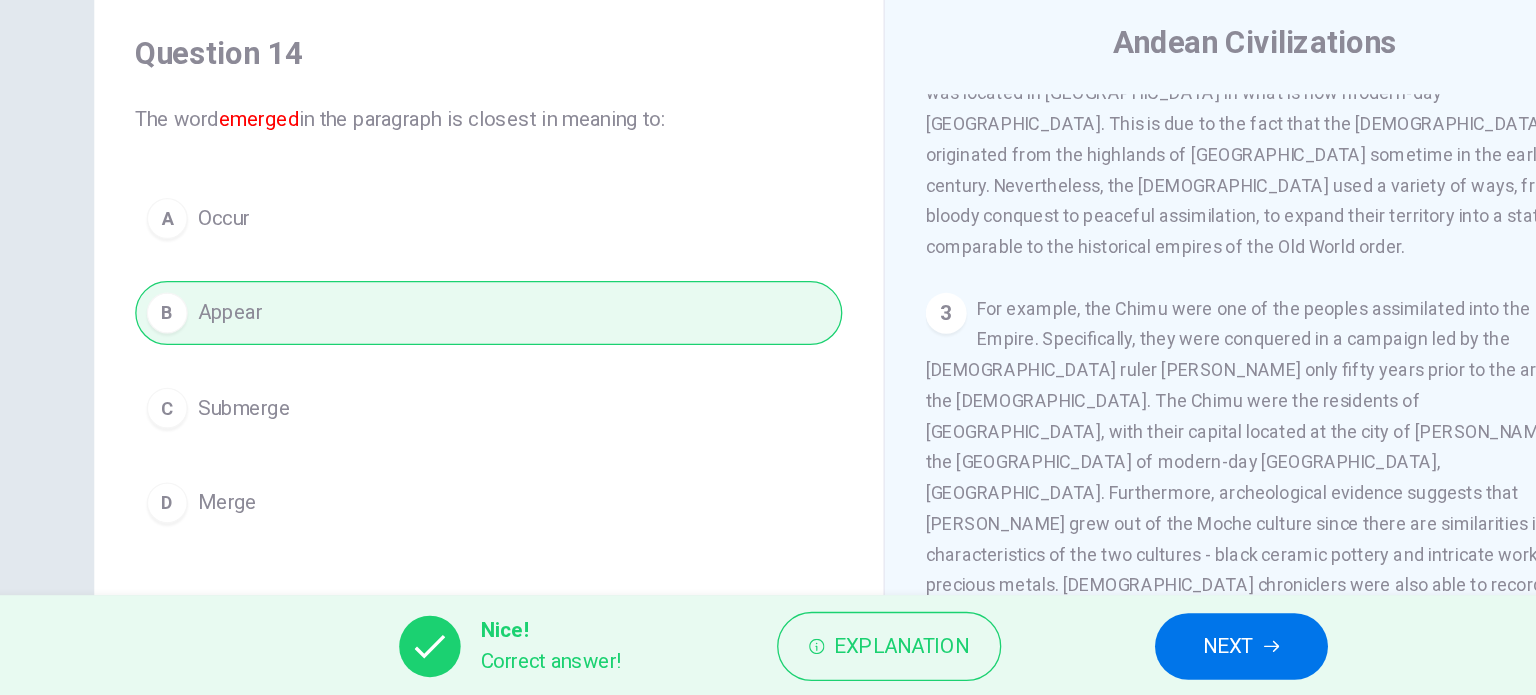 click on "NEXT" at bounding box center [1063, 655] 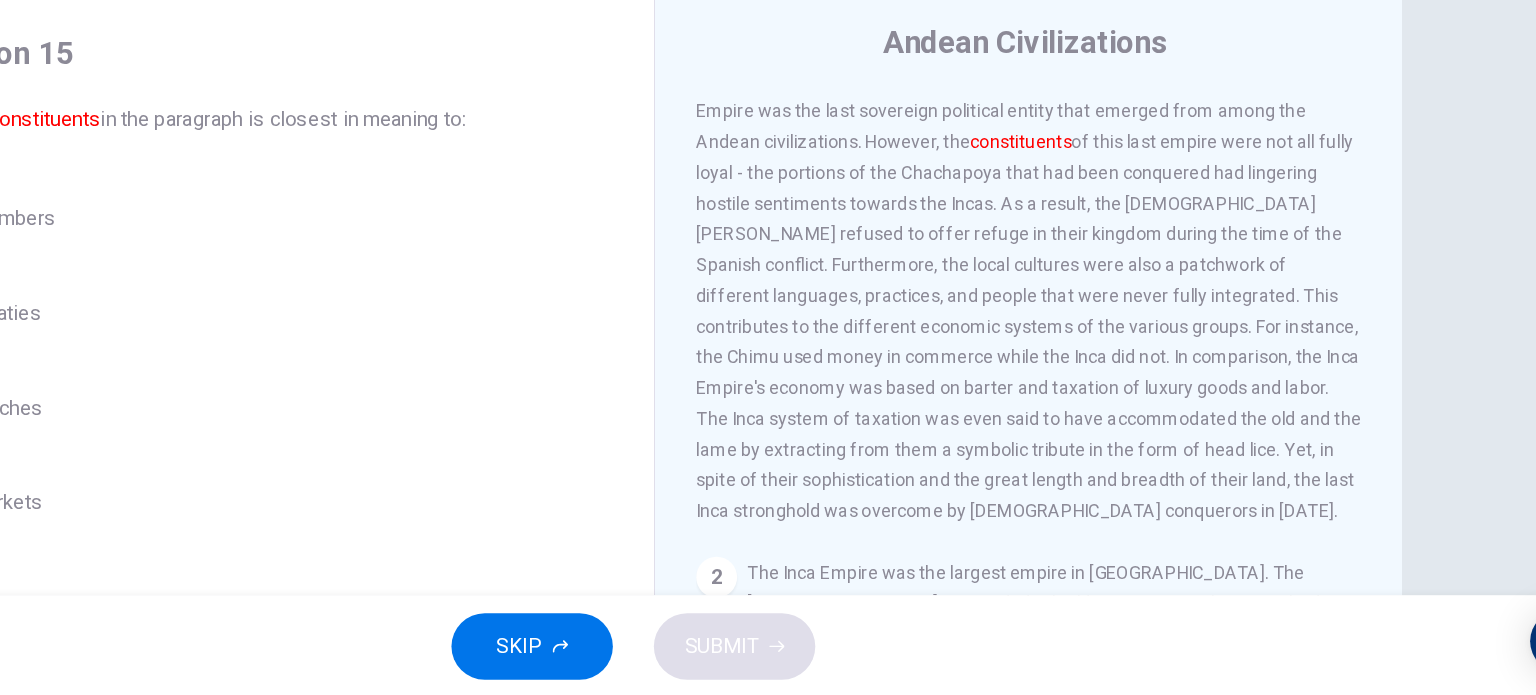 scroll, scrollTop: 54, scrollLeft: 0, axis: vertical 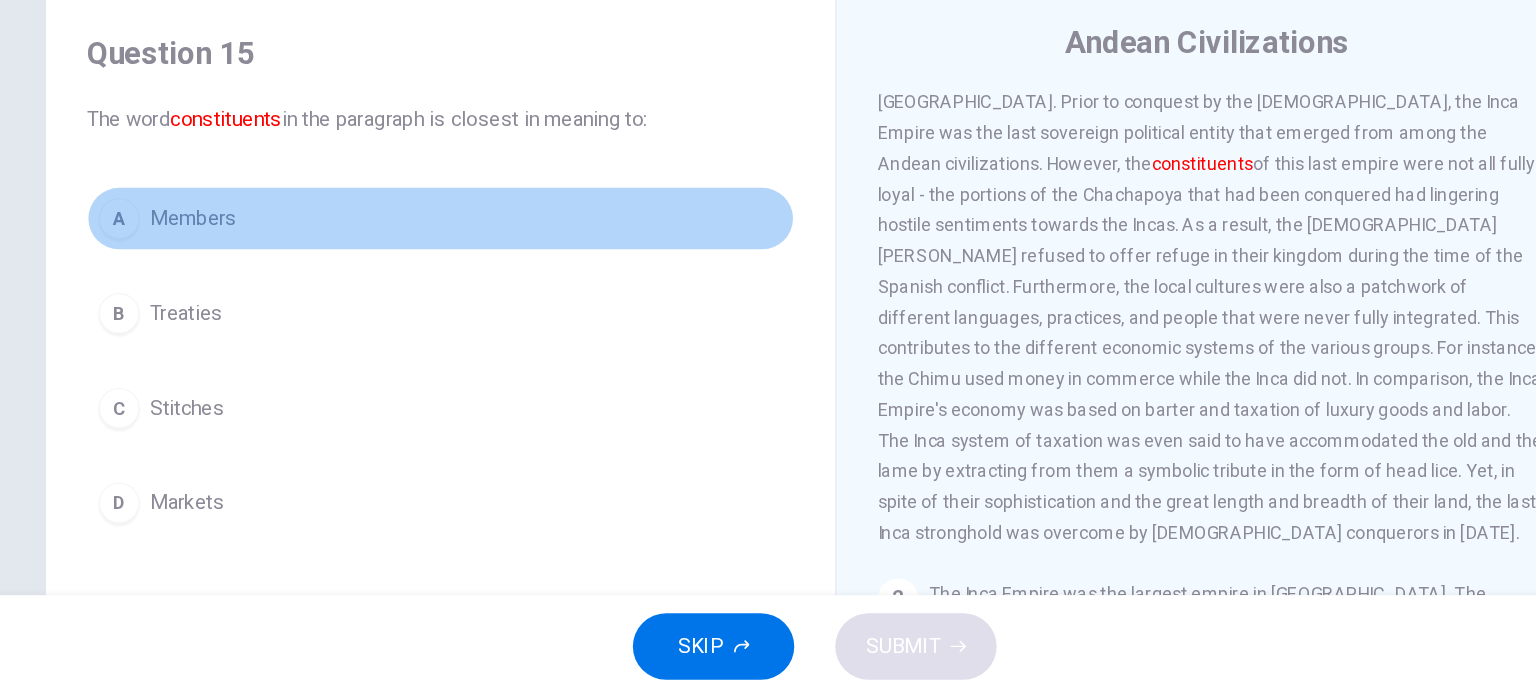 click on "Members" at bounding box center [283, 321] 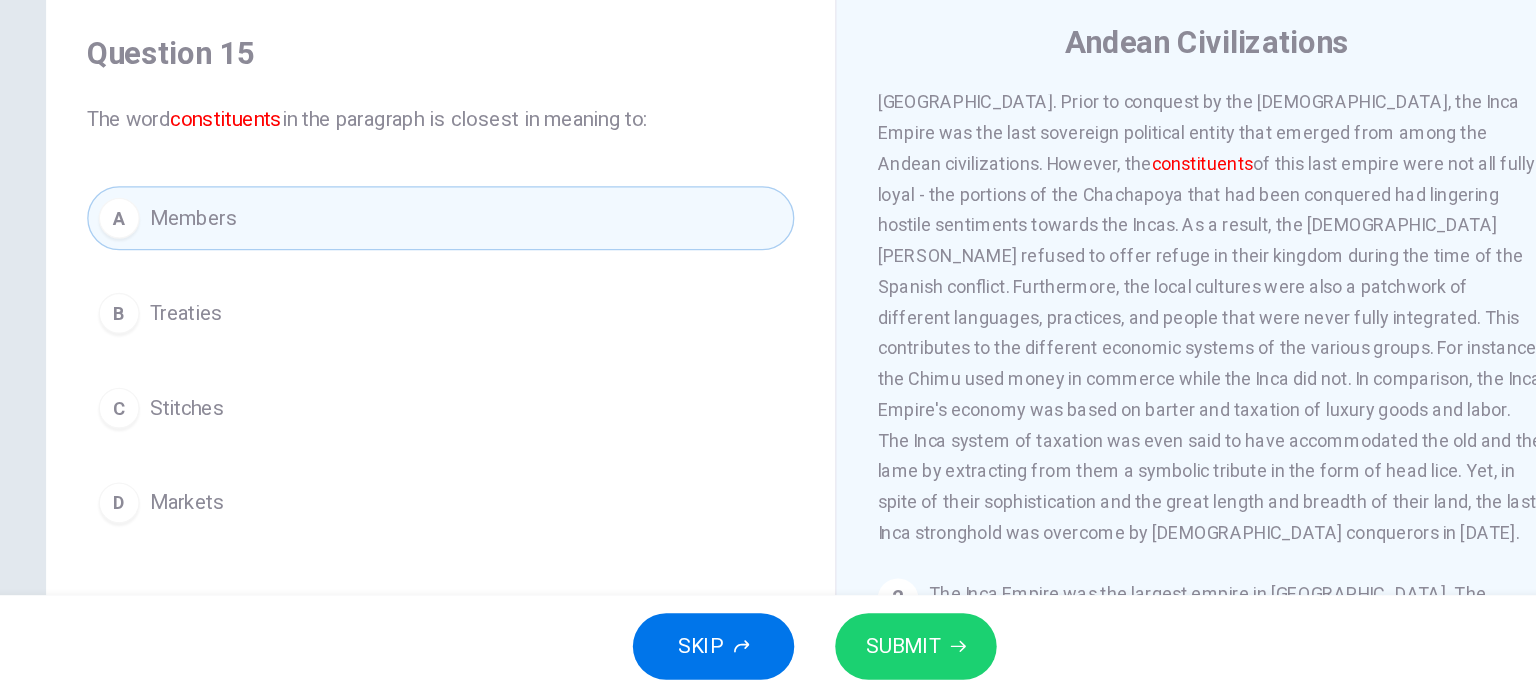 click on "SUBMIT" at bounding box center (837, 655) 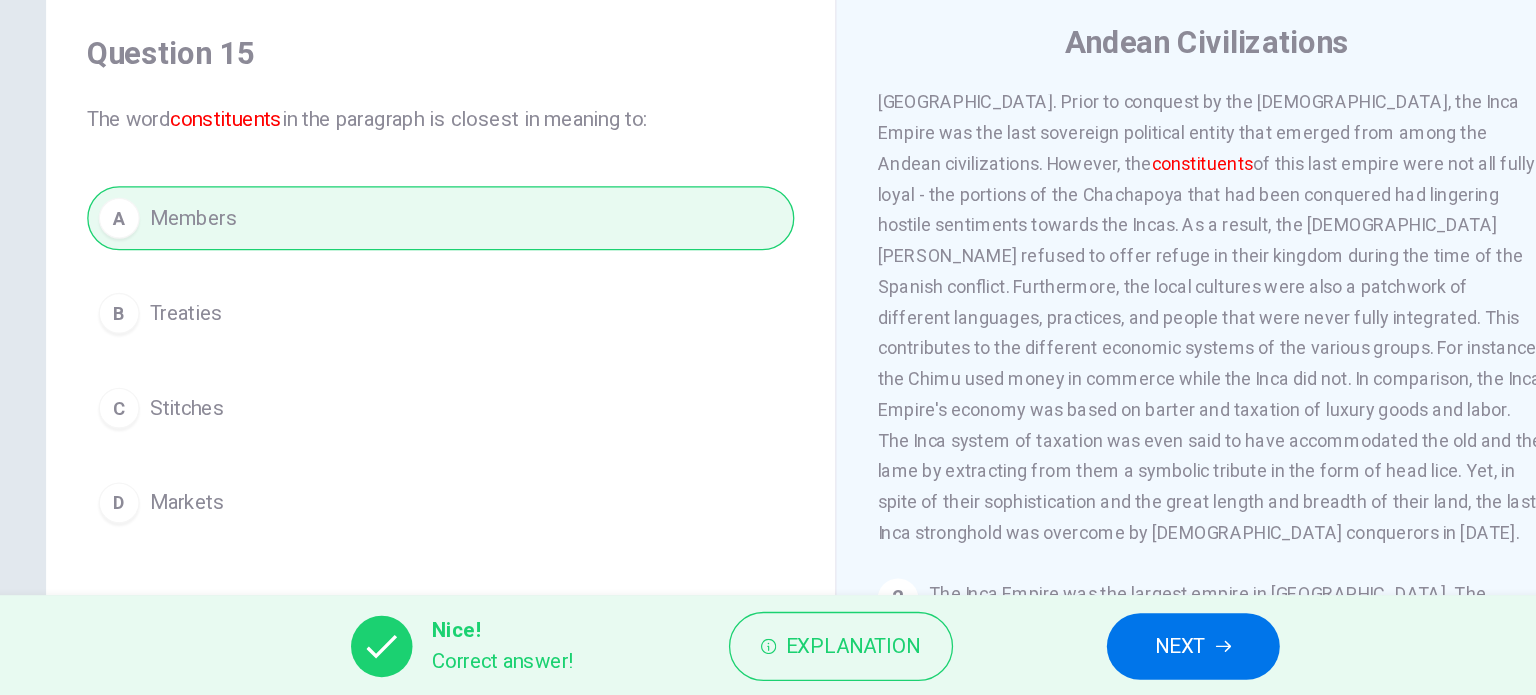 click on "NEXT" at bounding box center (1053, 655) 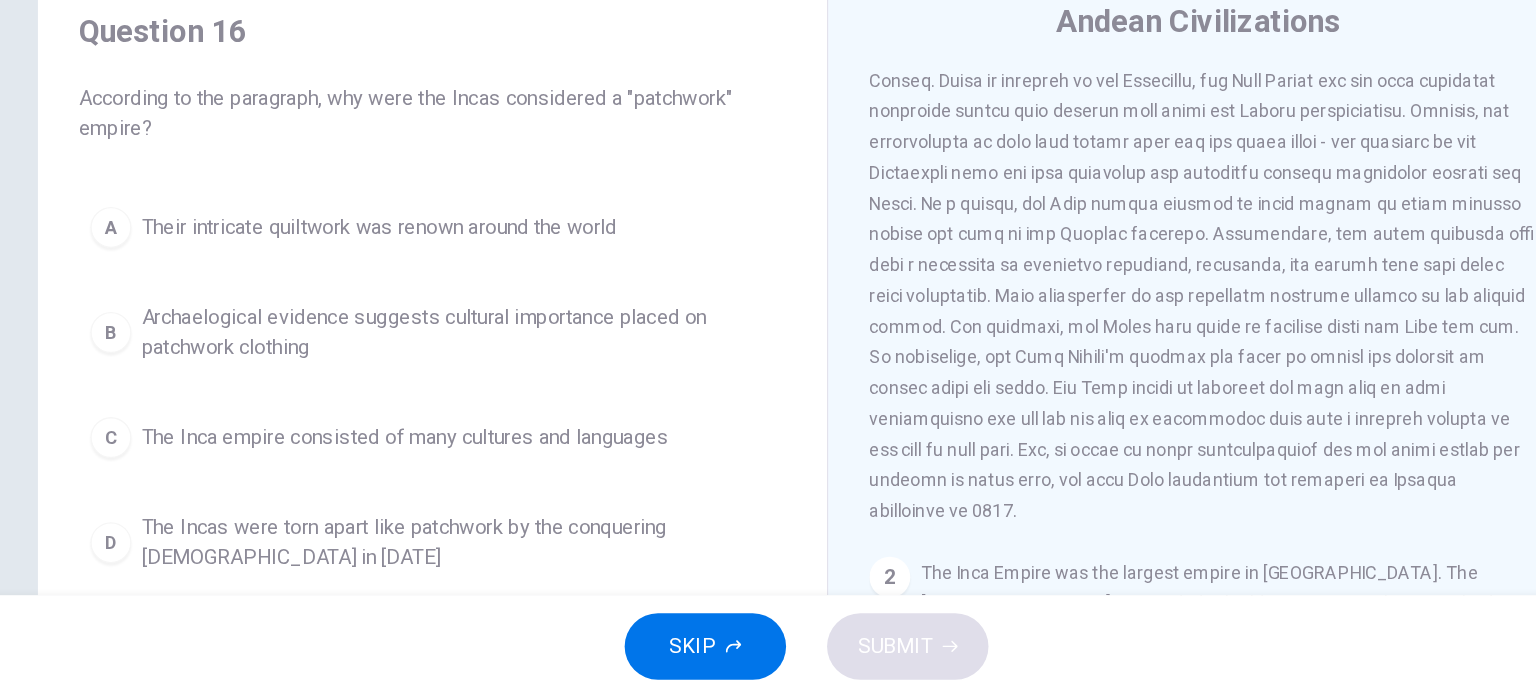 scroll, scrollTop: 50, scrollLeft: 0, axis: vertical 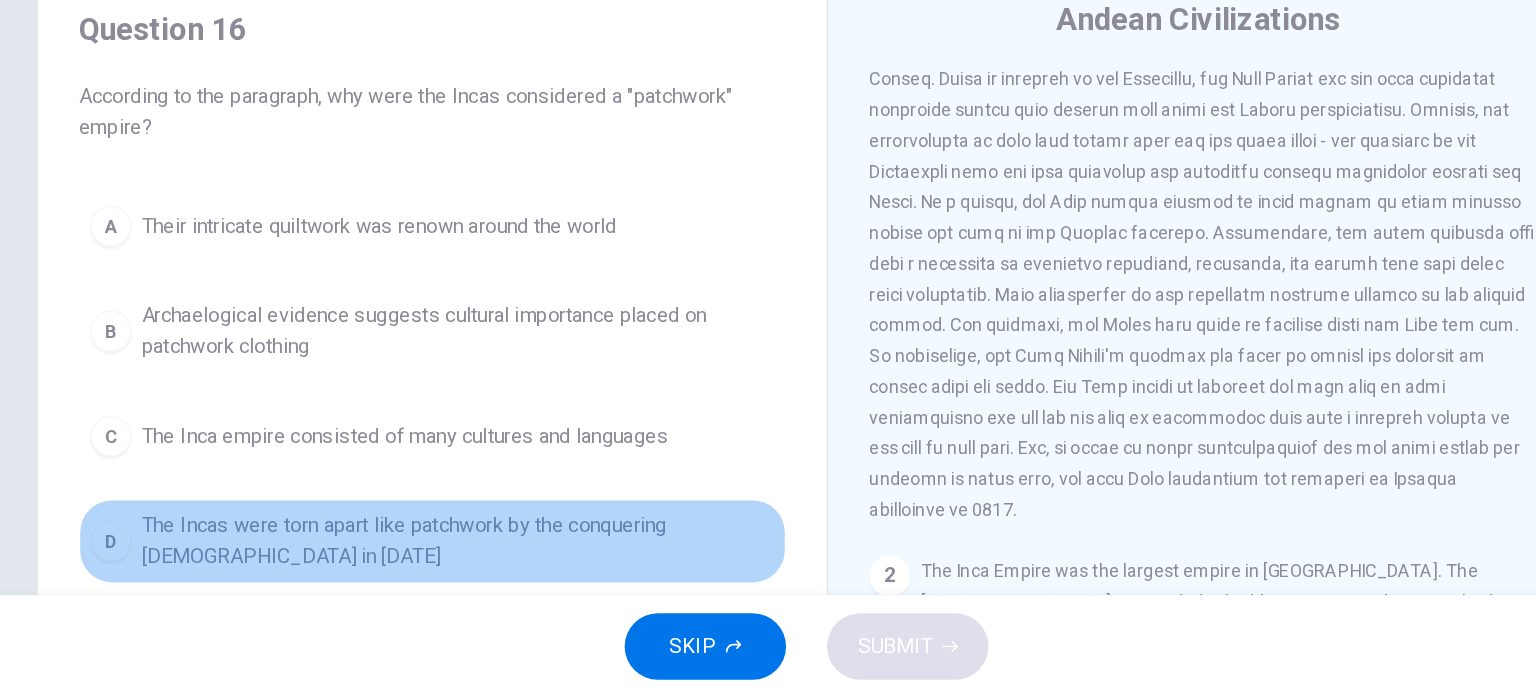 click on "The Incas were torn apart like patchwork by the conquering Spanish in 1572" at bounding box center [496, 573] 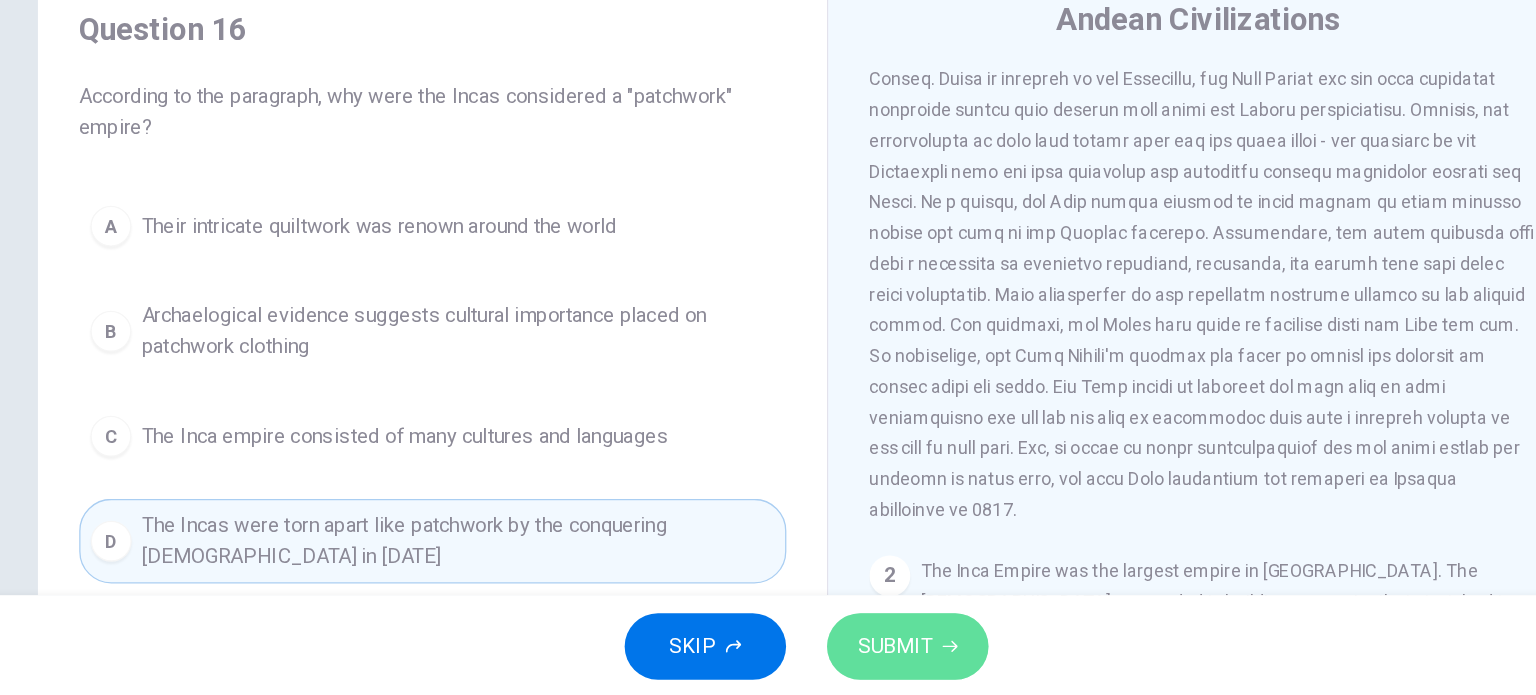 click on "SUBMIT" at bounding box center [837, 655] 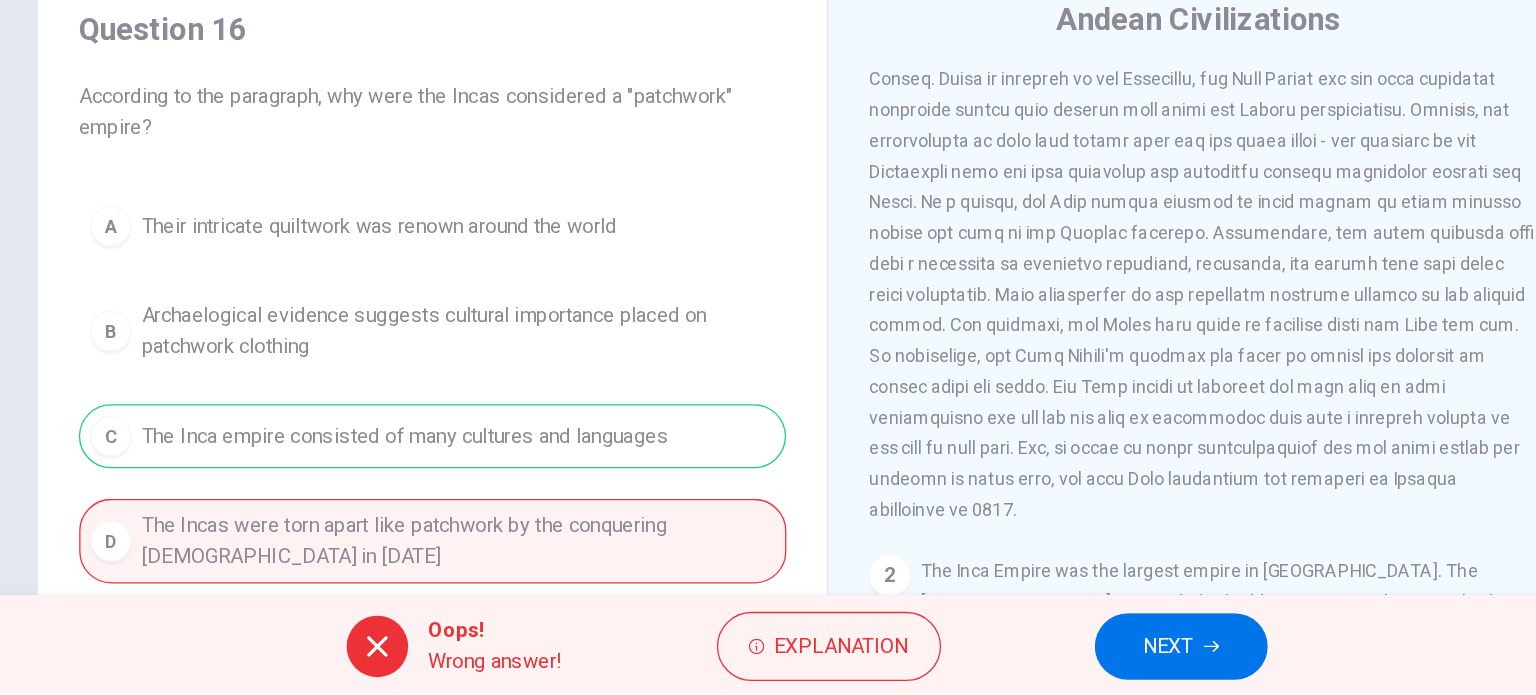 click on "A Their intricate quiltwork was renown around the world B Archaelogical evidence suggests cultural importance placed on patchwork clothing C The Inca empire consisted of many cultures and languages D The Incas were torn apart like patchwork by the conquering Spanish in 1572" at bounding box center (476, 454) 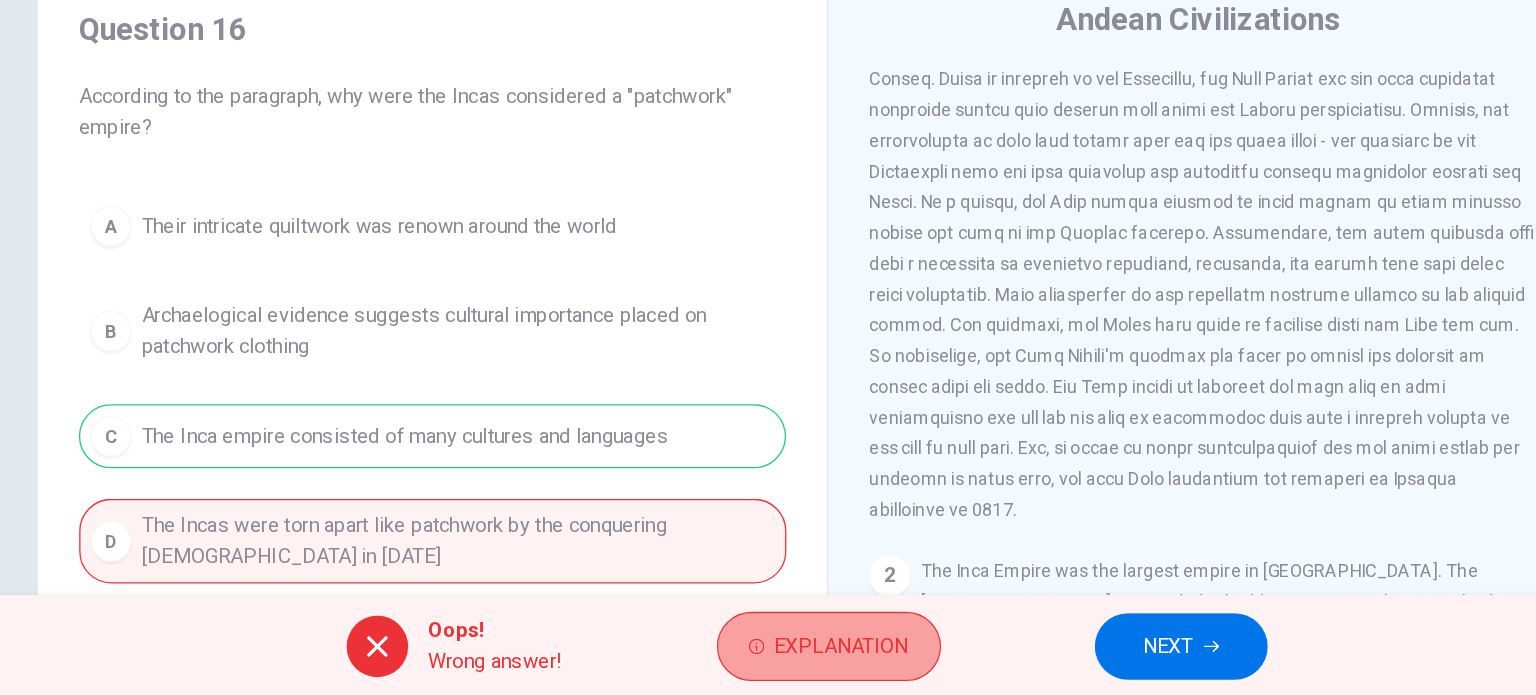 click on "Explanation" at bounding box center [785, 655] 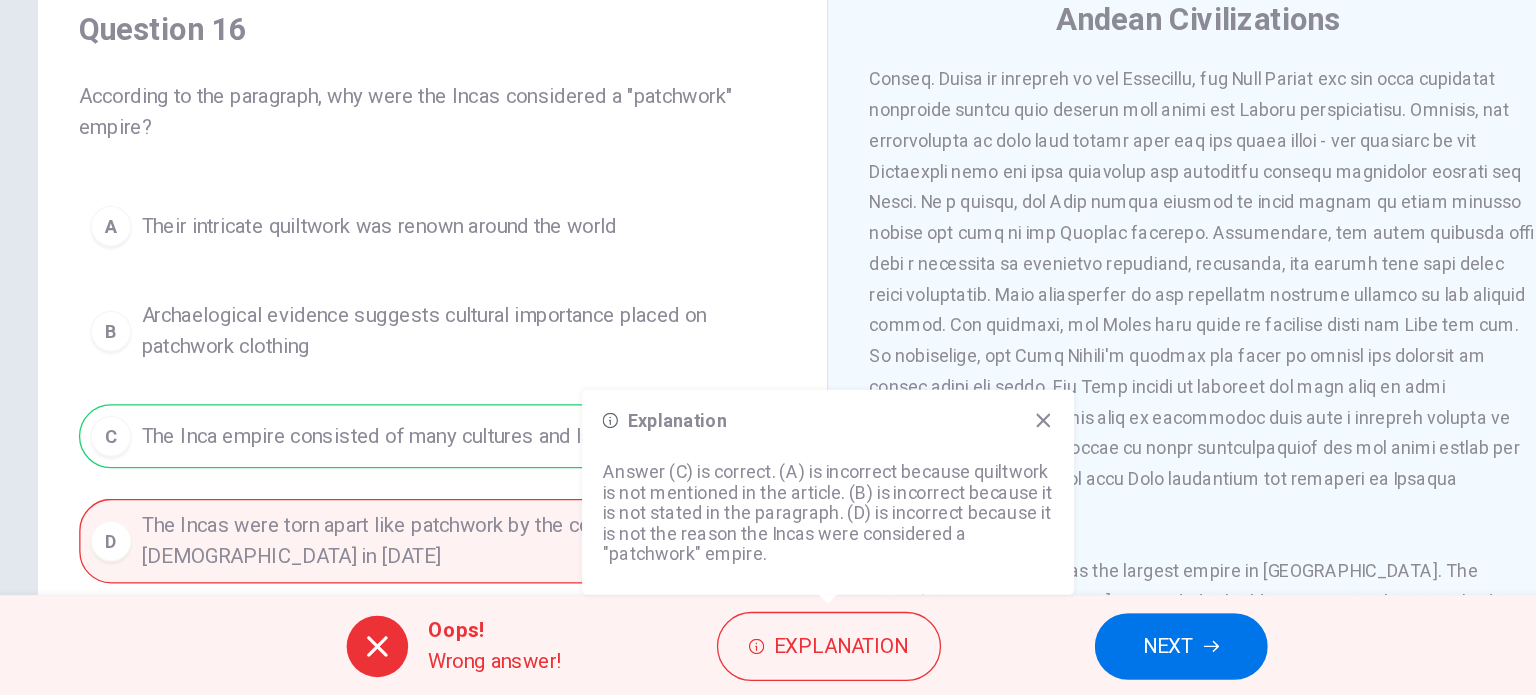 click on "Andean Civilizations 1 2 The Inca Empire was the largest empire in Pre-Columbian America. The Incas succeeded in building an empire that stretched to include a large portion of western South America, centered on the Andean mountains, which incorporated large parts of Peru, Ecuador, western and south central Bolivia, northwest Argentina, north and north-central Chile, and southern Colombia. The empire's center of administration, politics and military was located in Cusco in what is now modern-day Peru. This is due to the fact that the Incas originated from the highlands of Peru sometime in the early 13th century. Nevertheless, the Incas used a variety of ways, from bloody conquest to peaceful assimilation, to expand their territory into a state comparable to the historical empires of the Old World order. 3 4 5" at bounding box center (1076, 481) 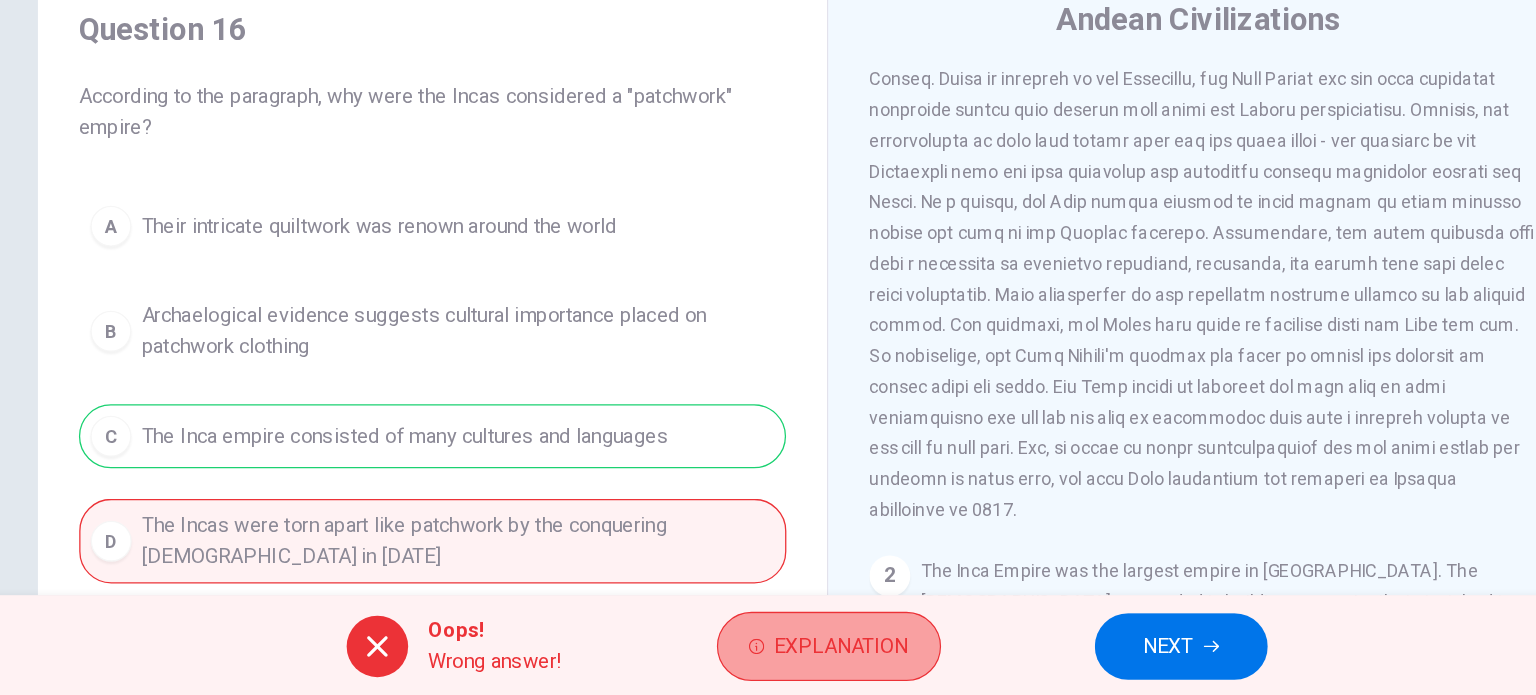 click on "Explanation" at bounding box center (795, 655) 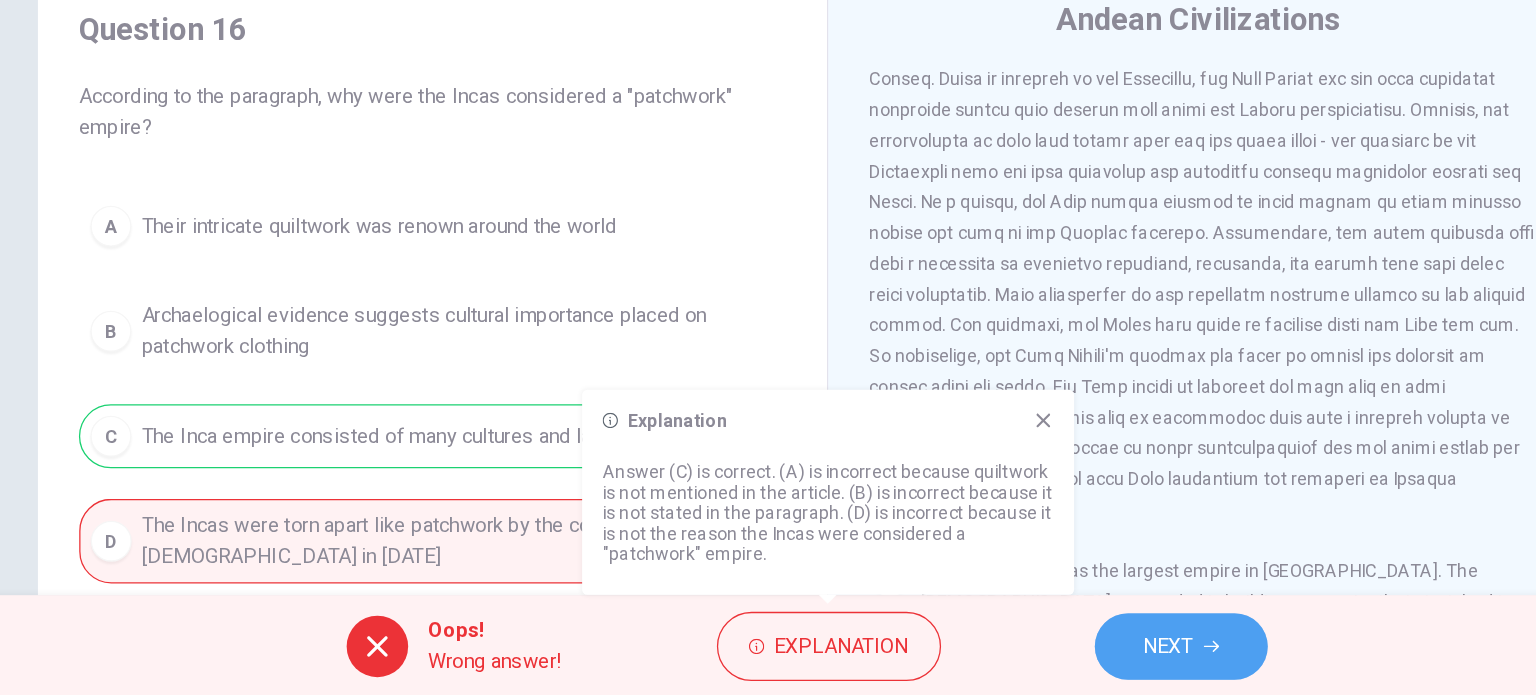 click on "NEXT" at bounding box center (1050, 655) 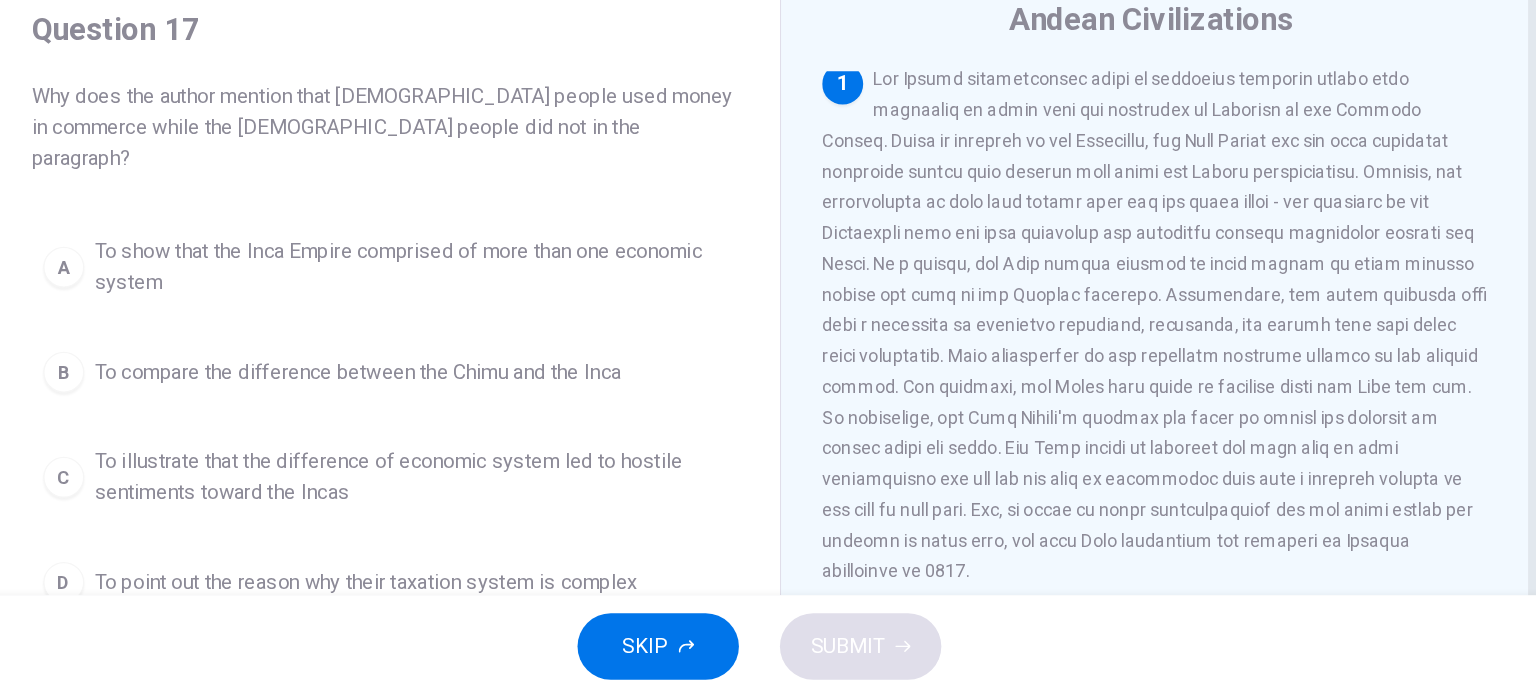 scroll, scrollTop: 0, scrollLeft: 0, axis: both 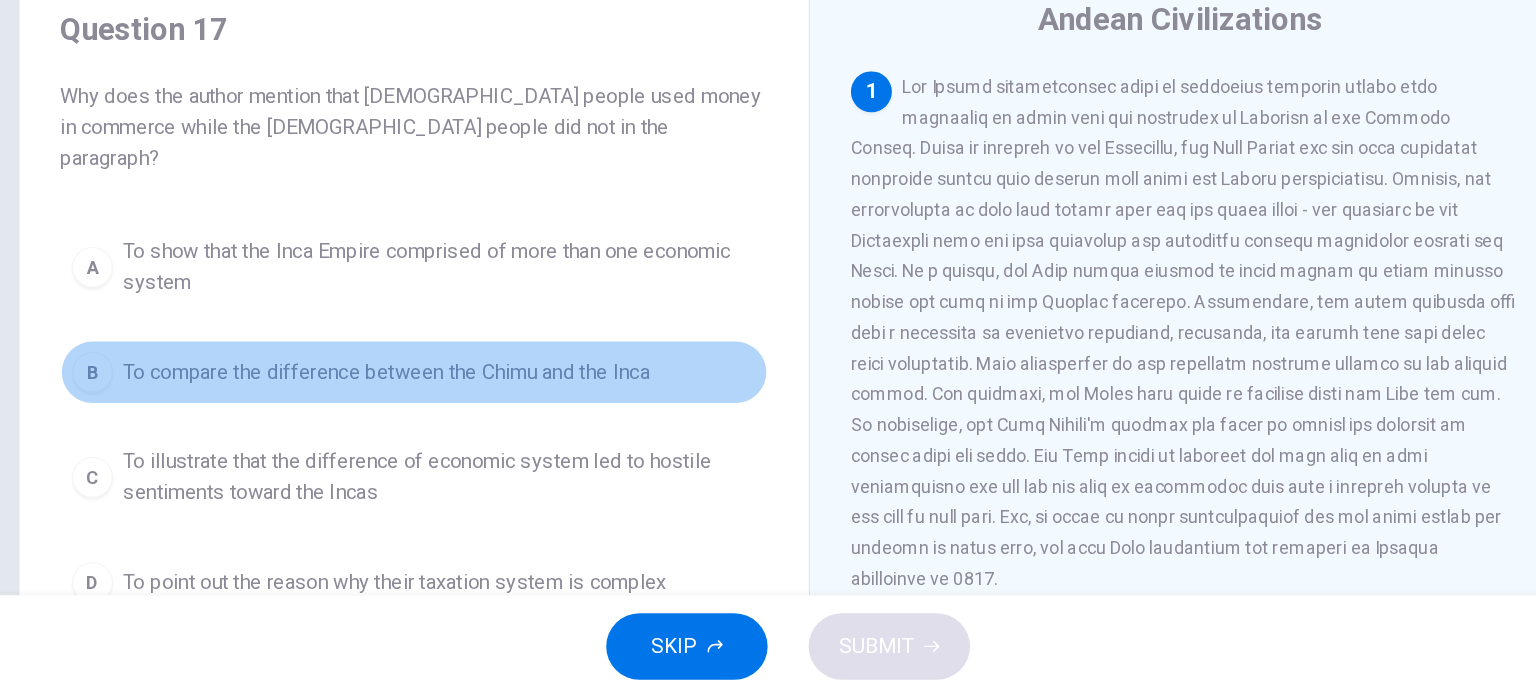 click on "To compare the difference between the Chimu and the Inca" at bounding box center (454, 441) 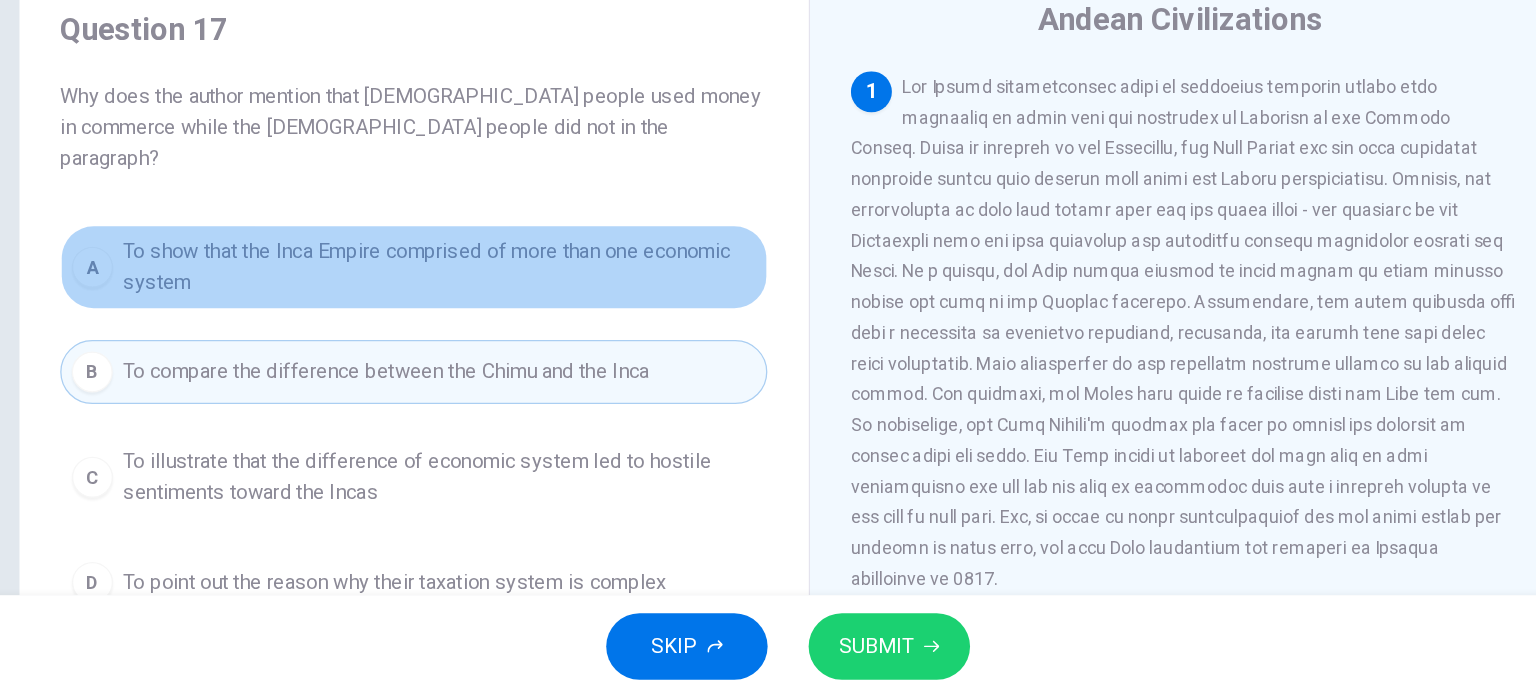 click on "To show that the Inca Empire comprised of more than one economic system" at bounding box center (496, 359) 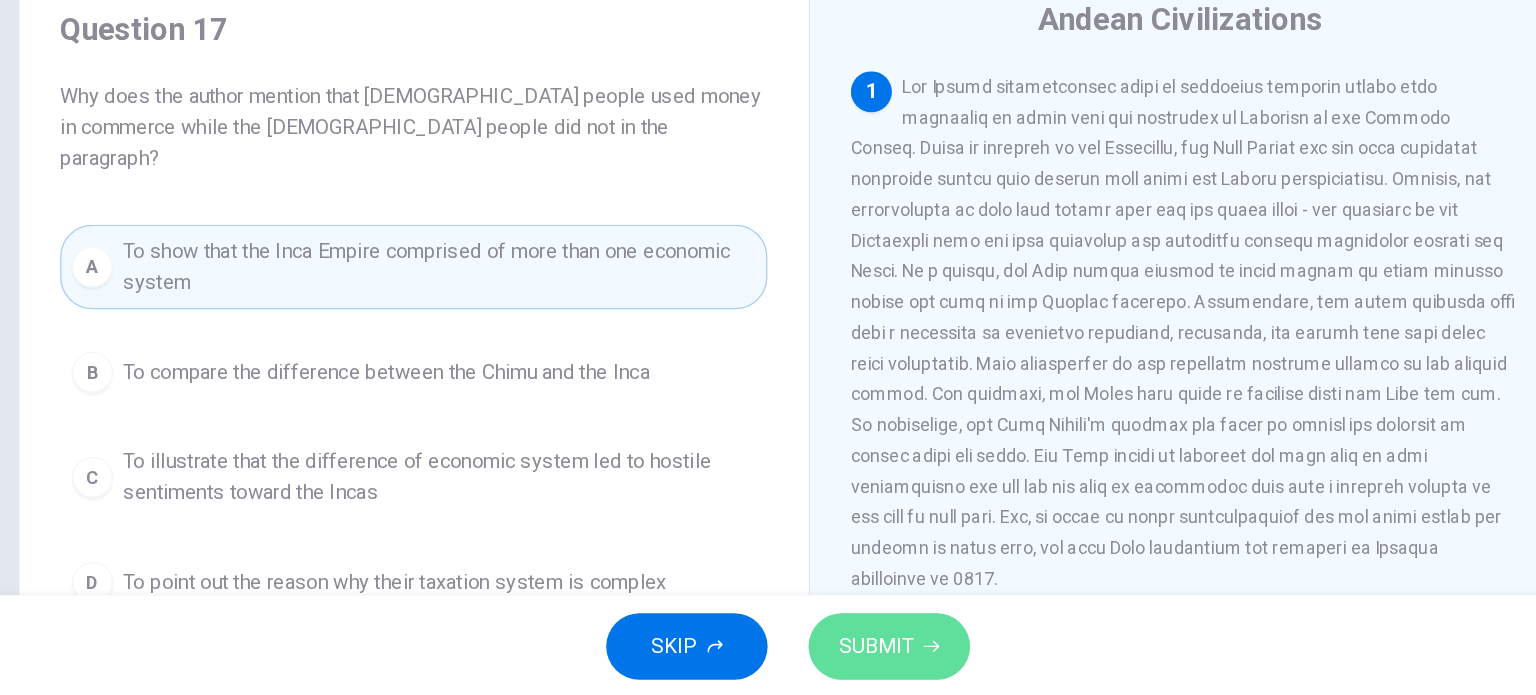 click on "SUBMIT" at bounding box center [847, 655] 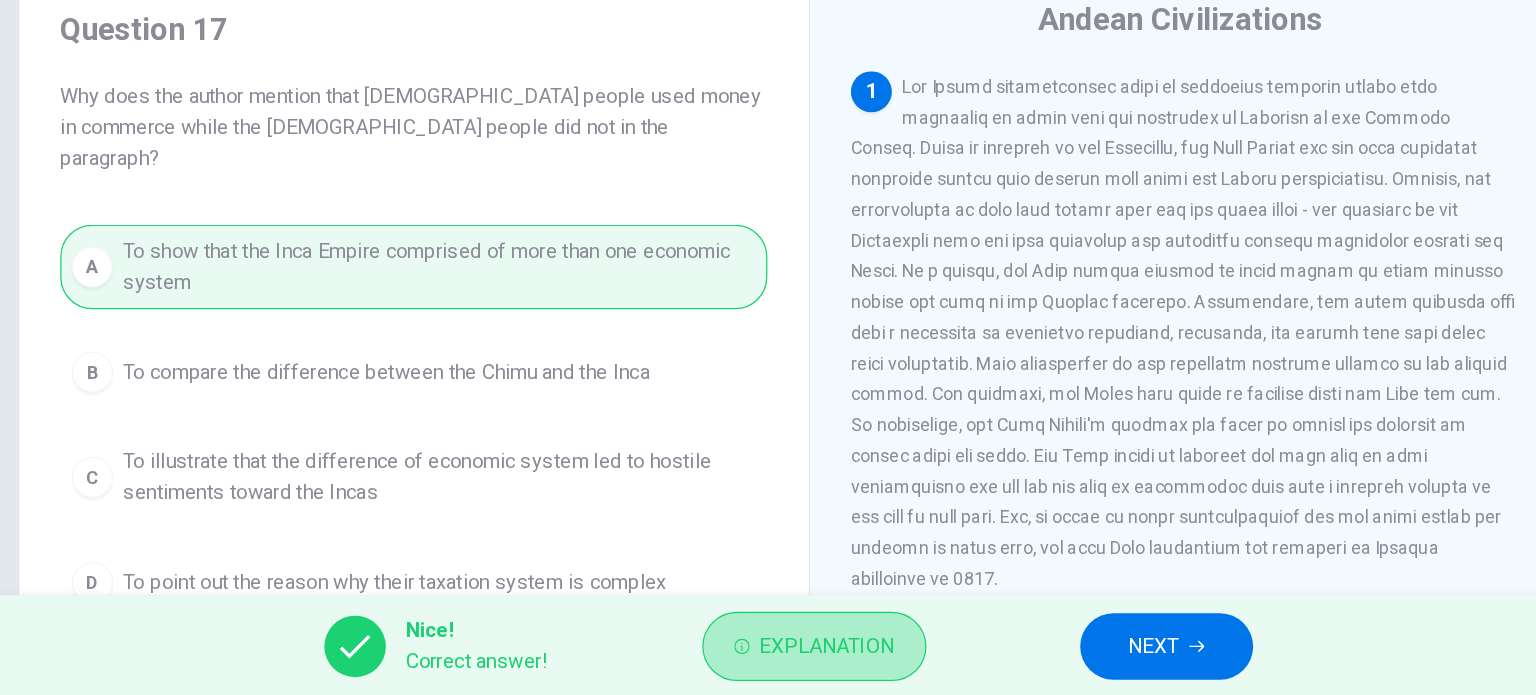 drag, startPoint x: 865, startPoint y: 659, endPoint x: 1064, endPoint y: 701, distance: 203.38388 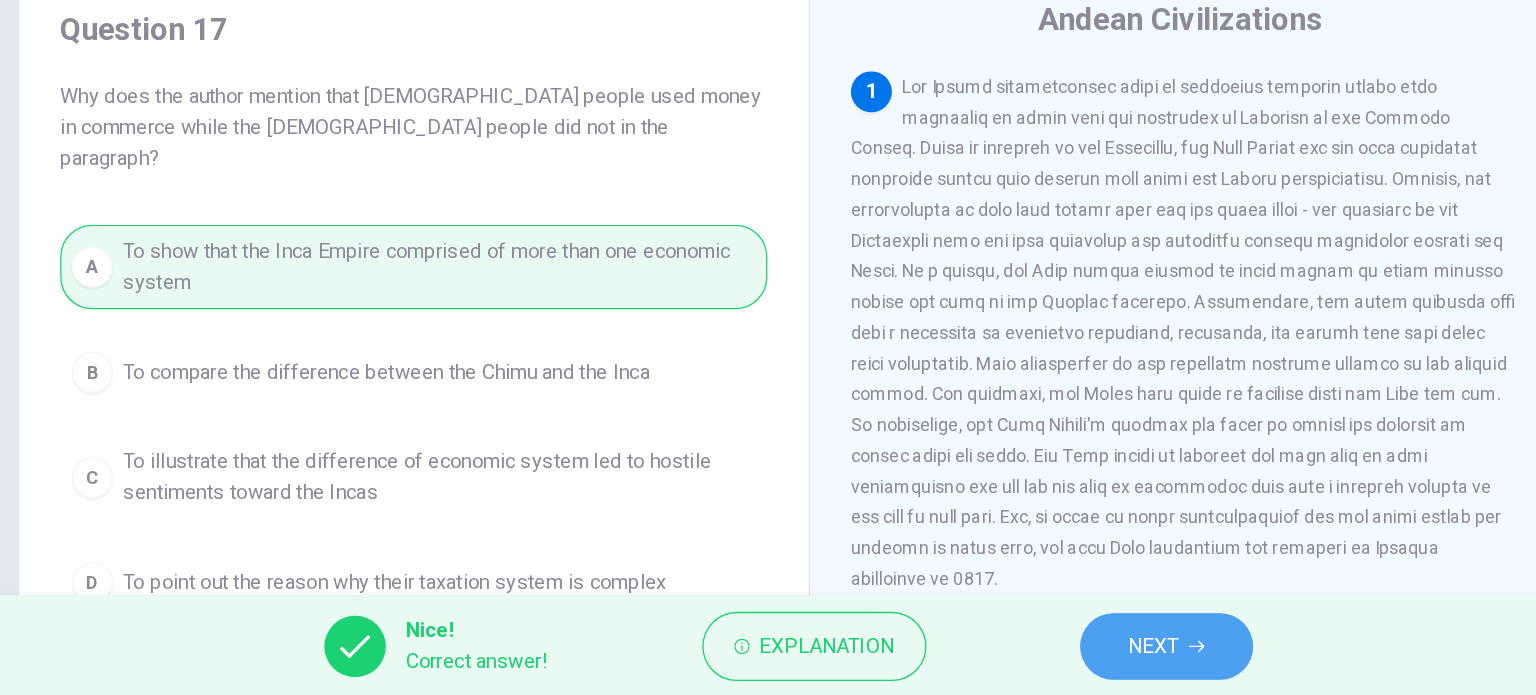 click on "NEXT" at bounding box center [1053, 655] 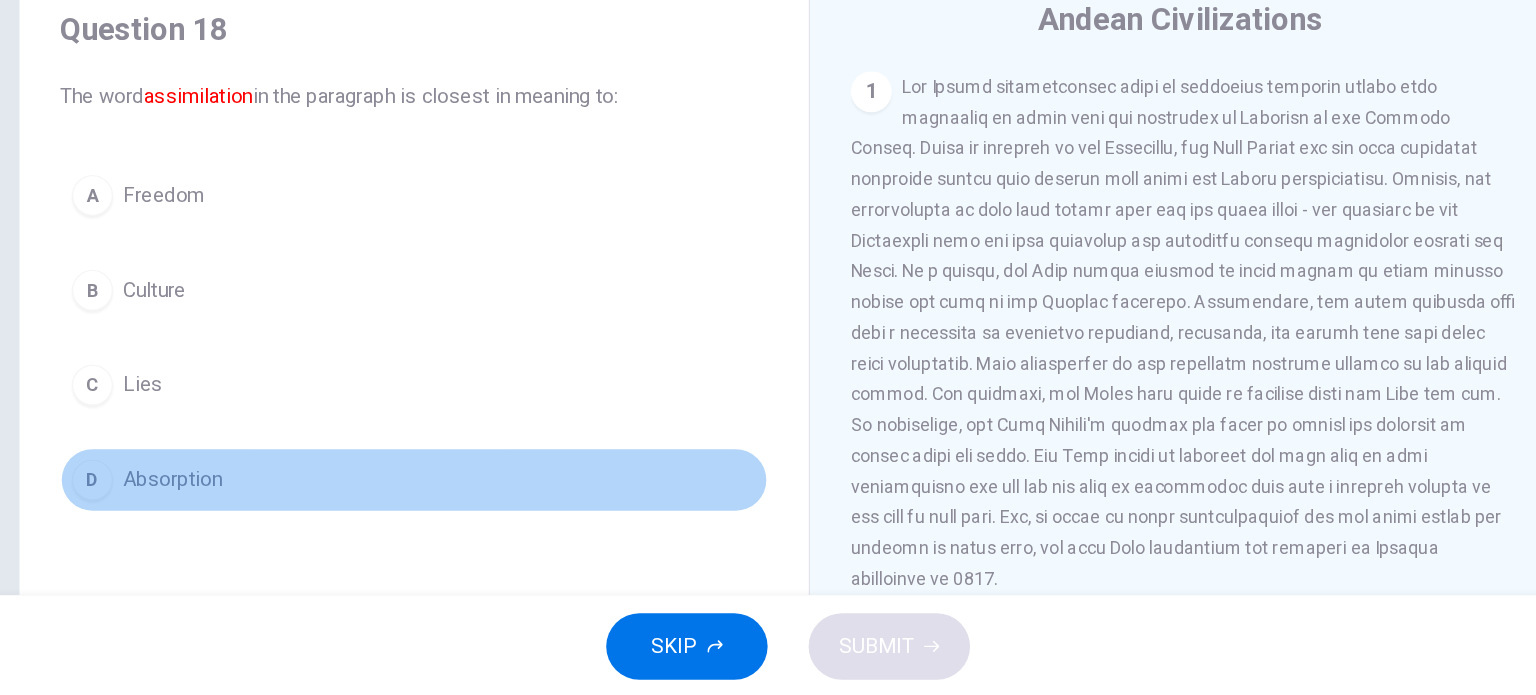 click on "Absorption" at bounding box center (287, 525) 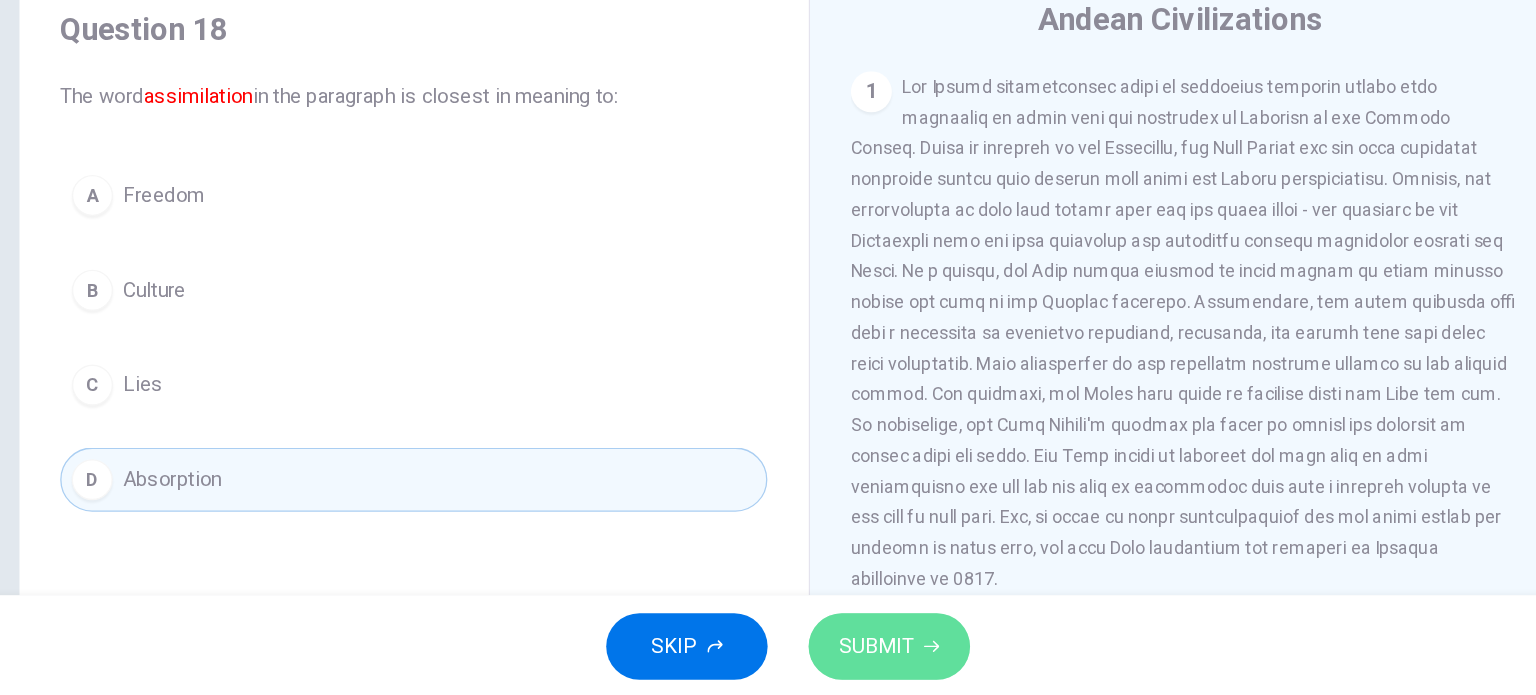 click on "SUBMIT" at bounding box center (837, 655) 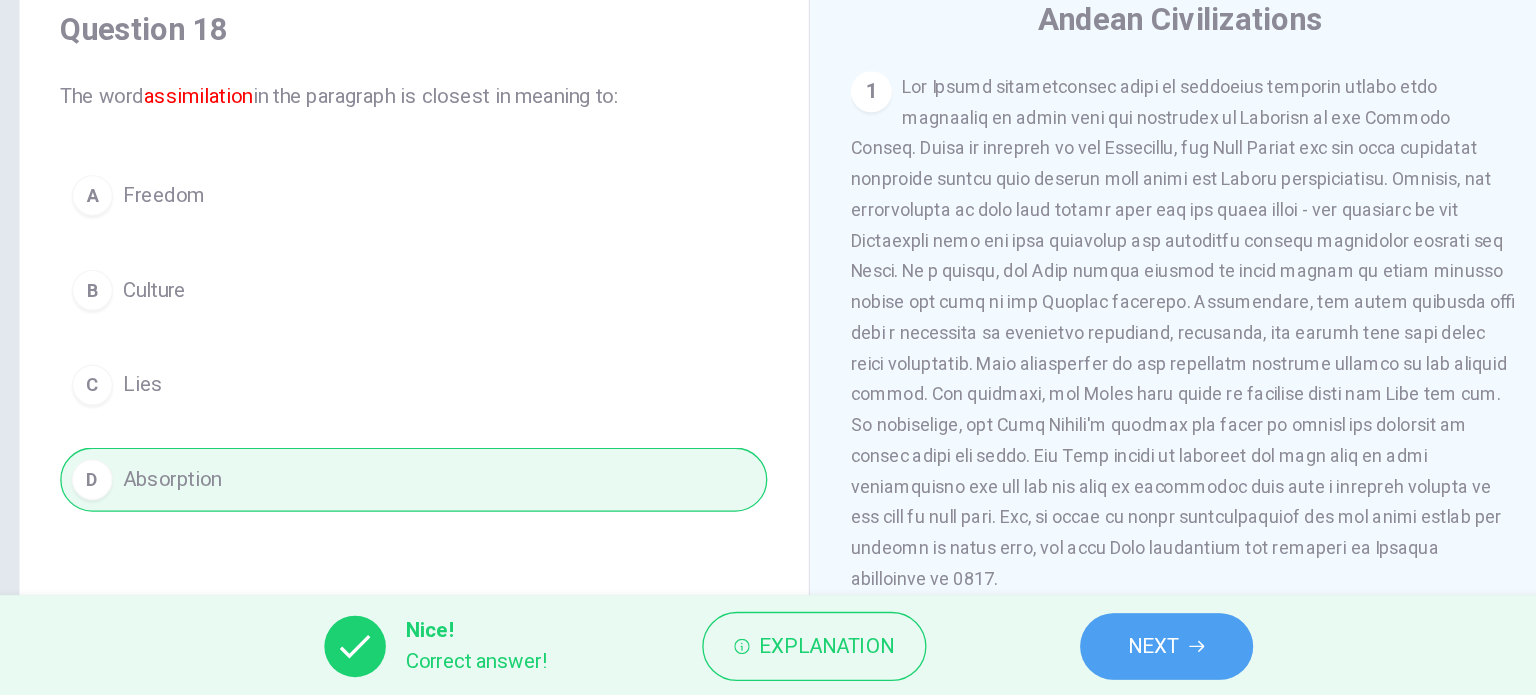 click on "NEXT" at bounding box center (1053, 655) 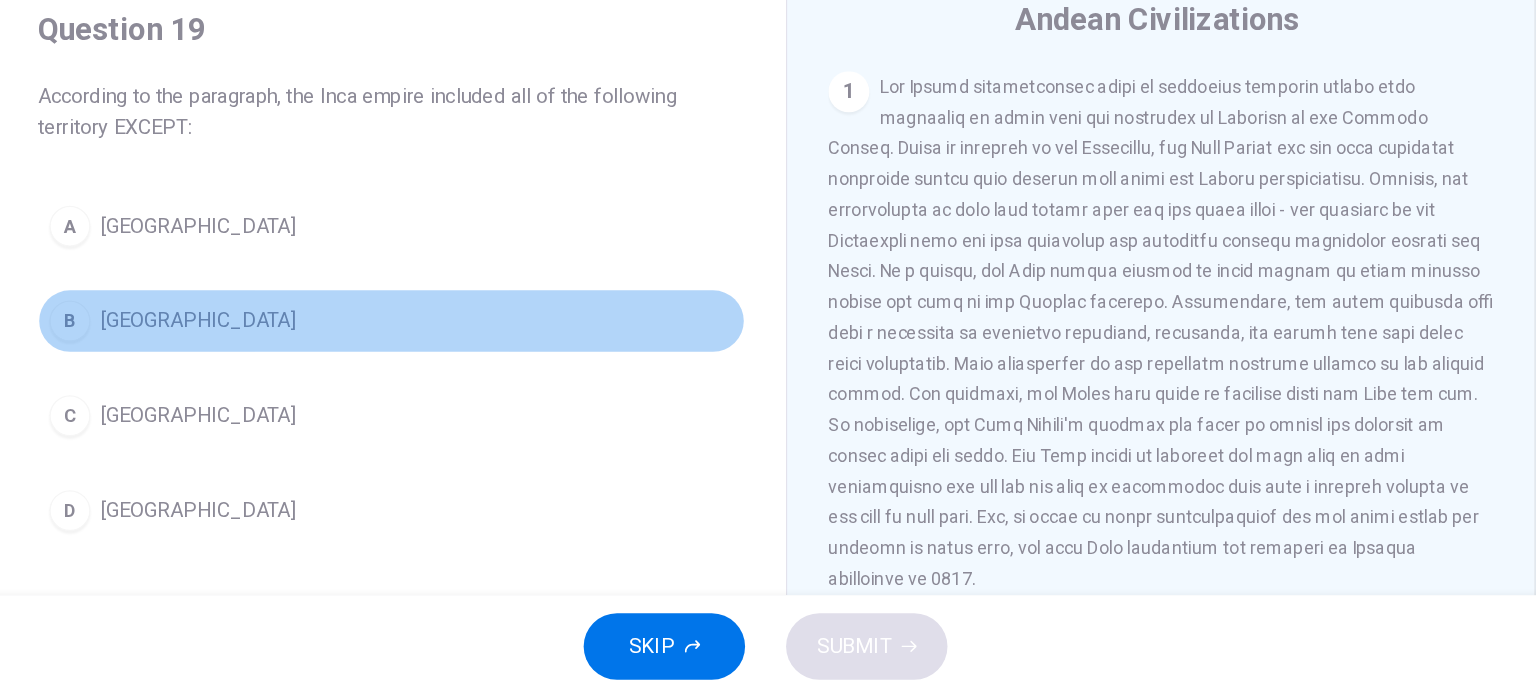click on "B" at bounding box center (225, 401) 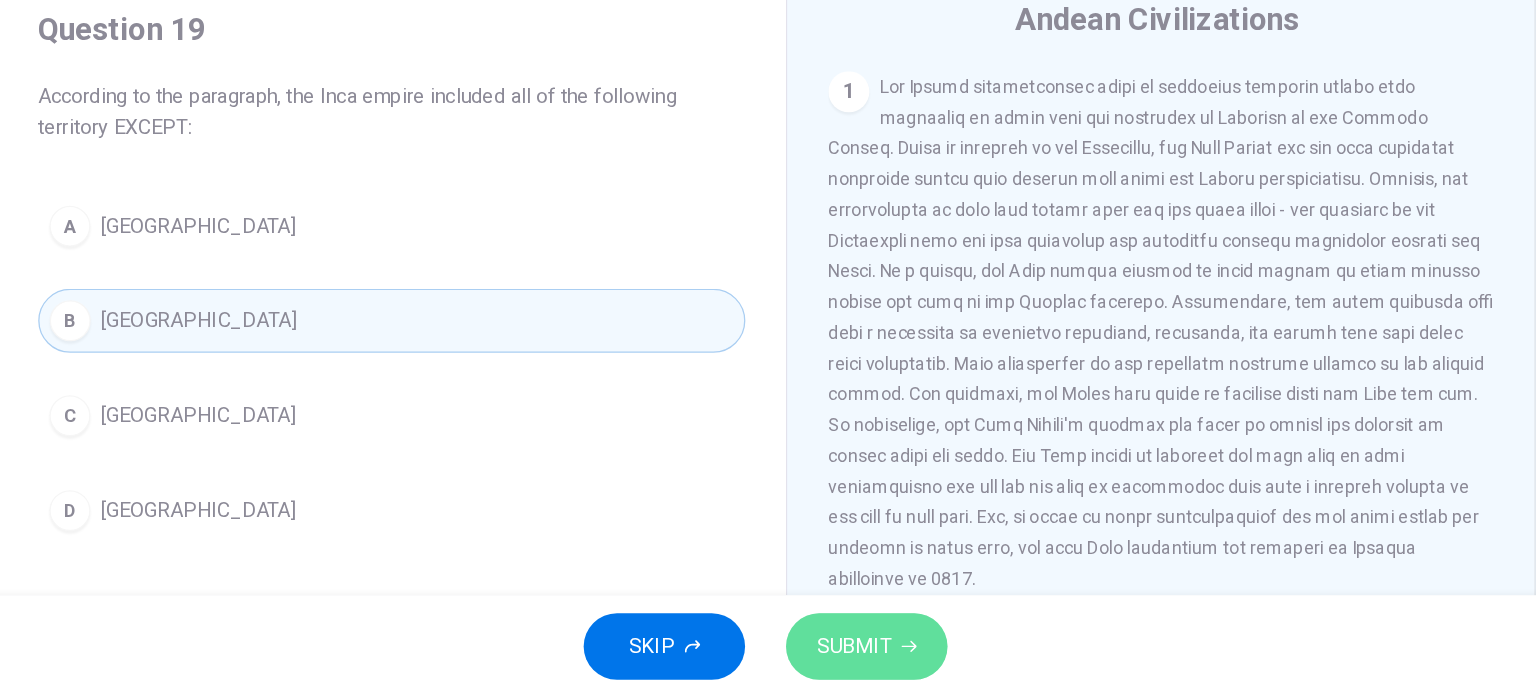 click on "SUBMIT" at bounding box center (837, 655) 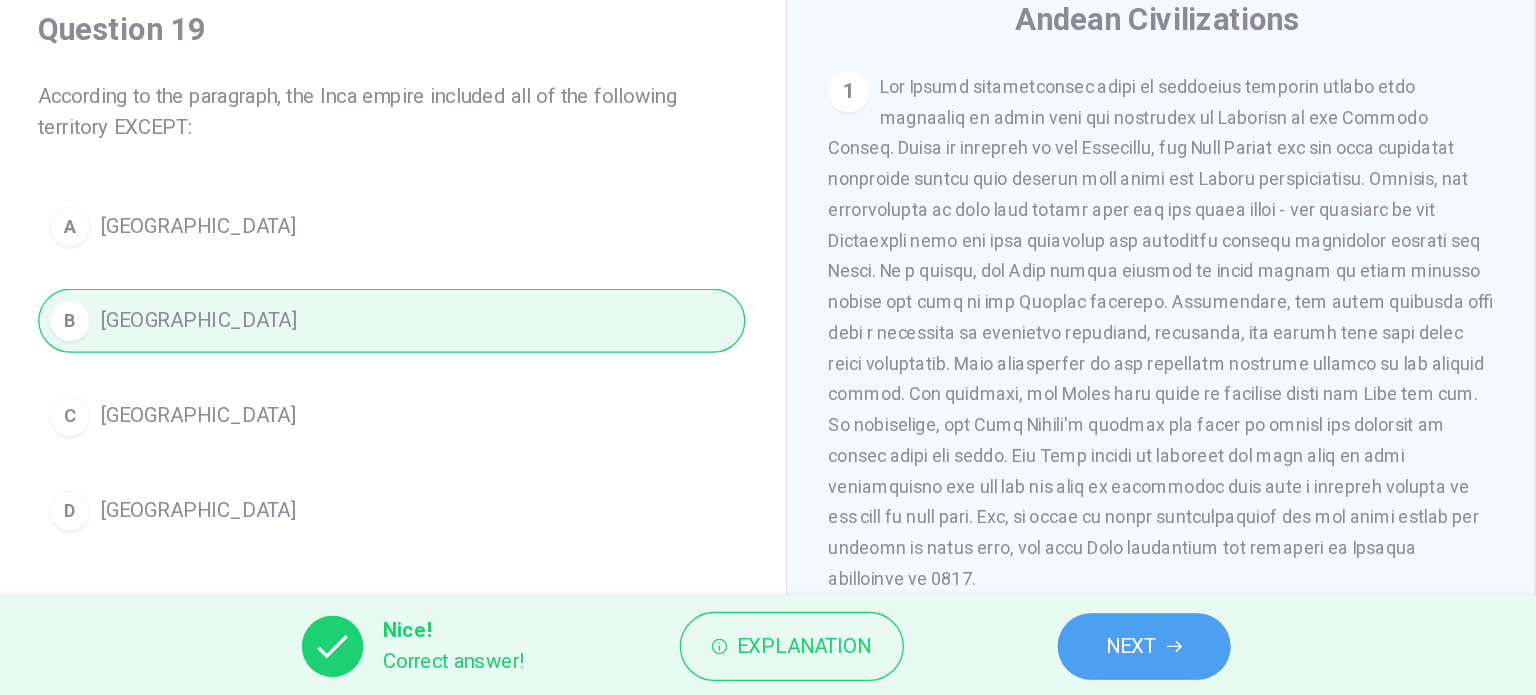 click on "NEXT" at bounding box center (1063, 655) 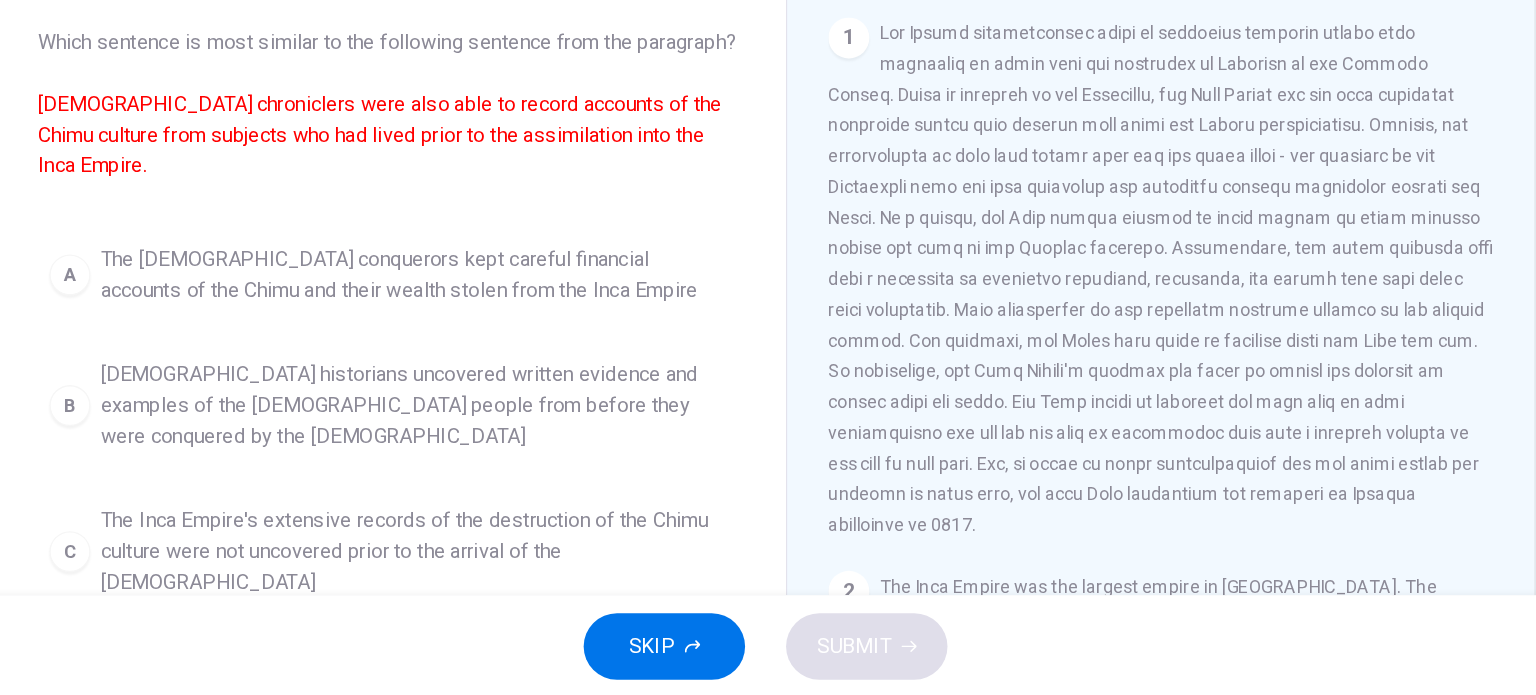 scroll, scrollTop: 104, scrollLeft: 0, axis: vertical 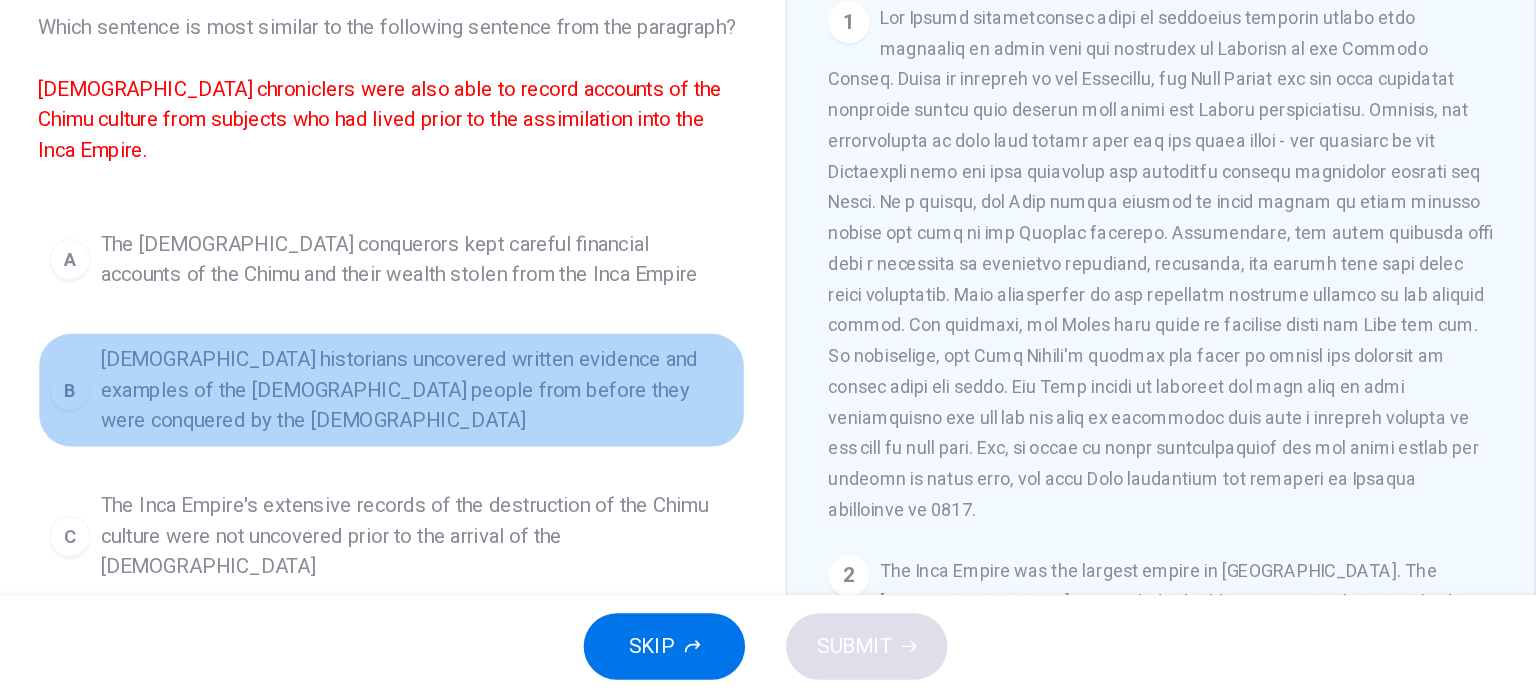 click on "Spanish historians uncovered written evidence and examples of the Chimu people from before they were conquered by the Incas" at bounding box center (496, 455) 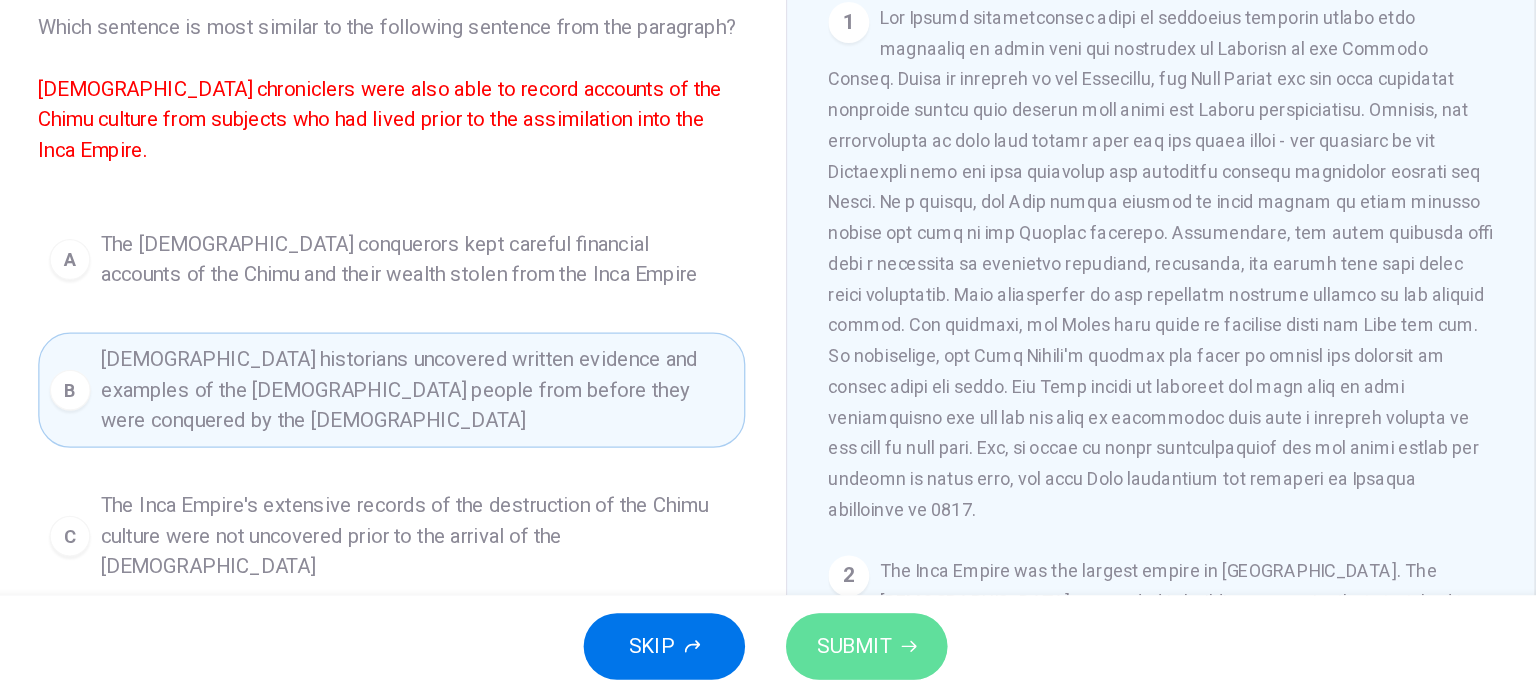 click on "SUBMIT" at bounding box center [847, 655] 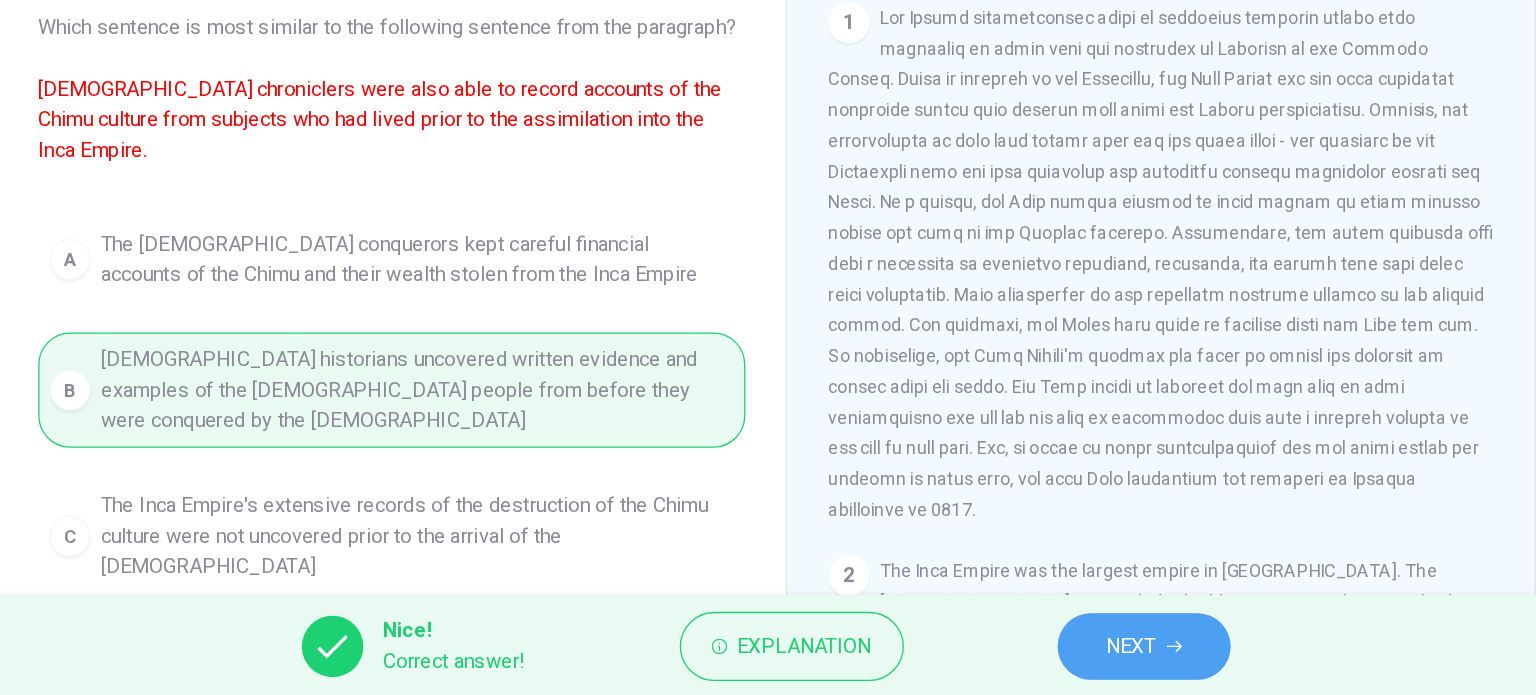 click on "NEXT" at bounding box center [1053, 655] 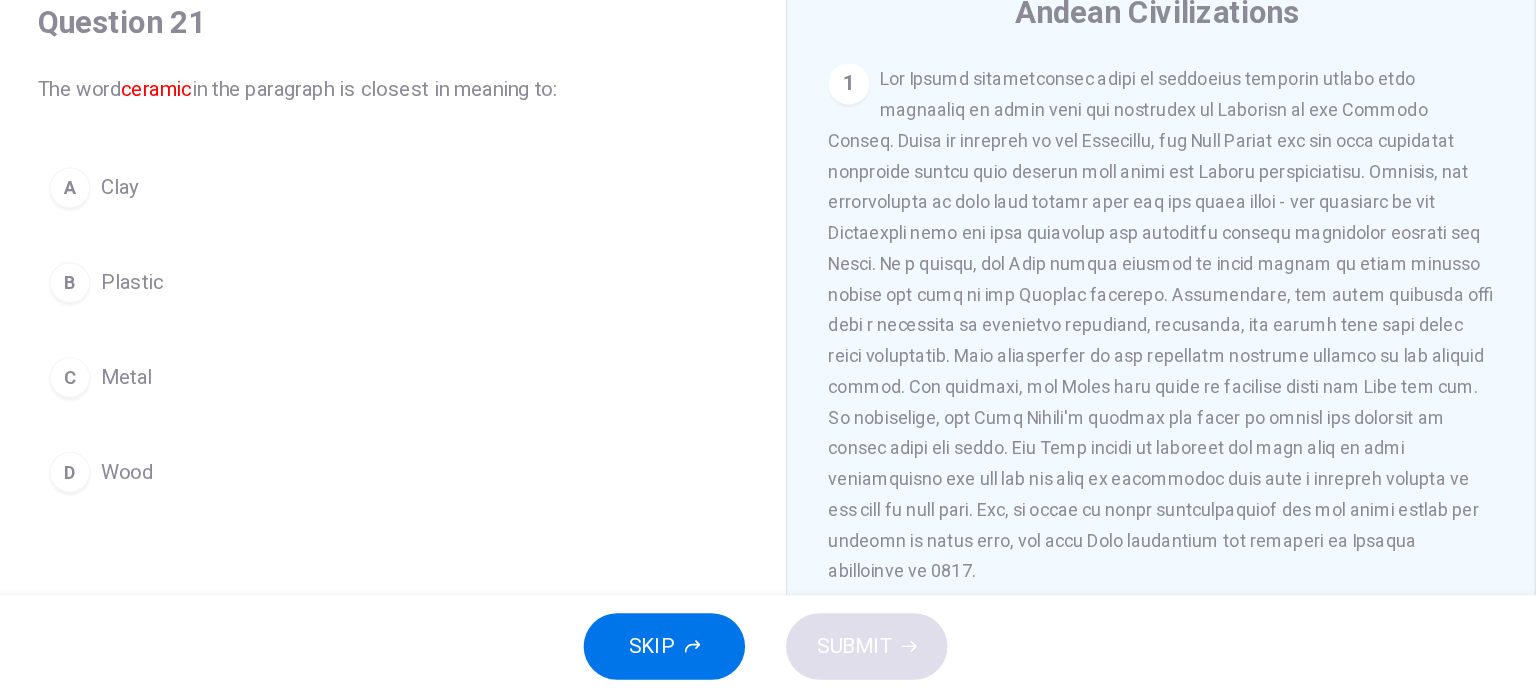 scroll, scrollTop: 55, scrollLeft: 0, axis: vertical 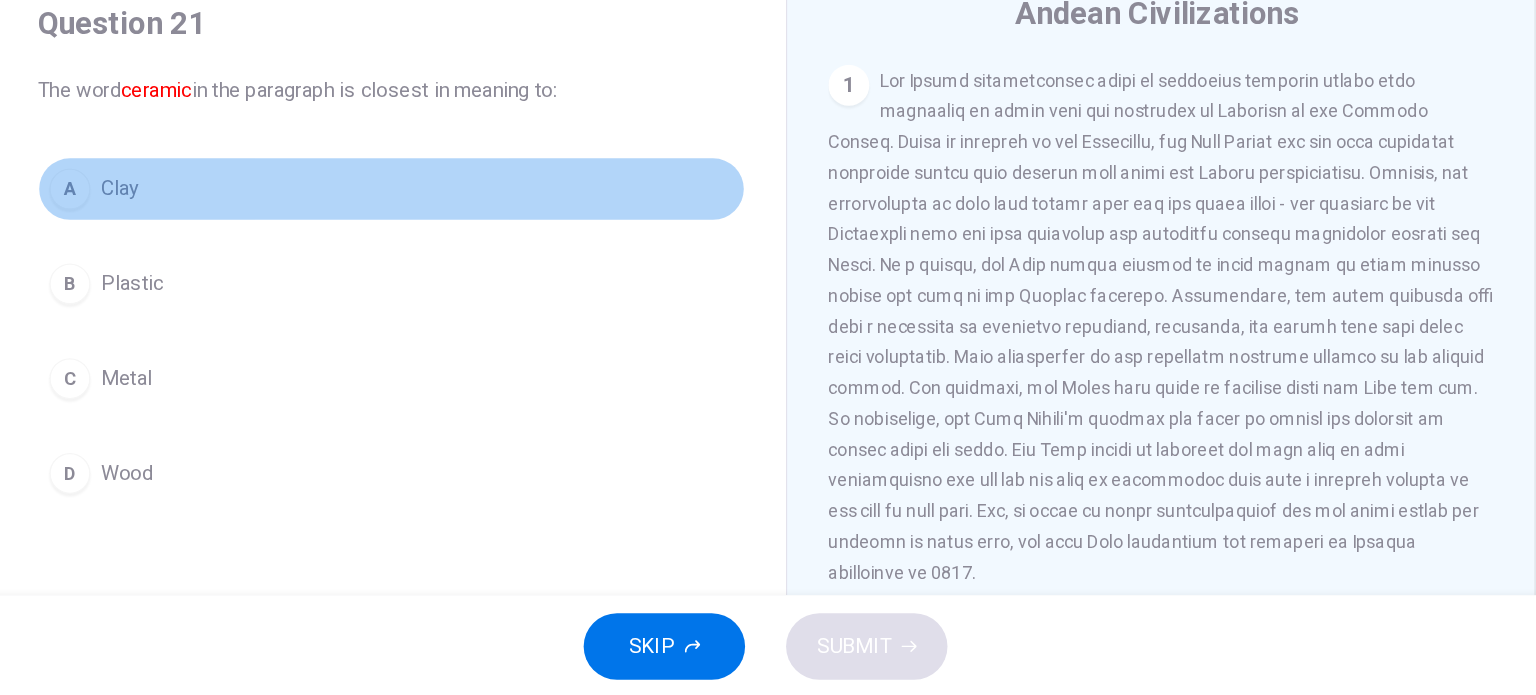 click on "Clay" at bounding box center (264, 298) 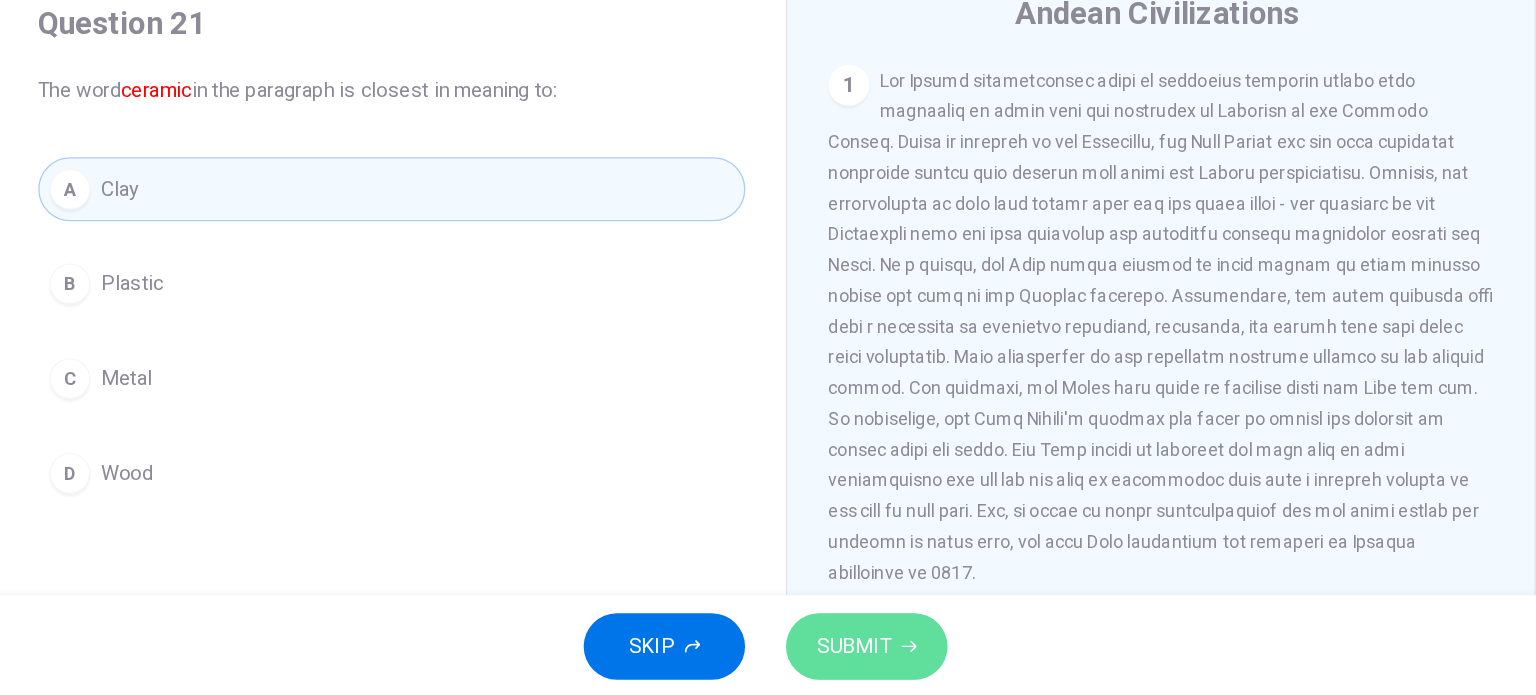 click on "SUBMIT" at bounding box center [837, 655] 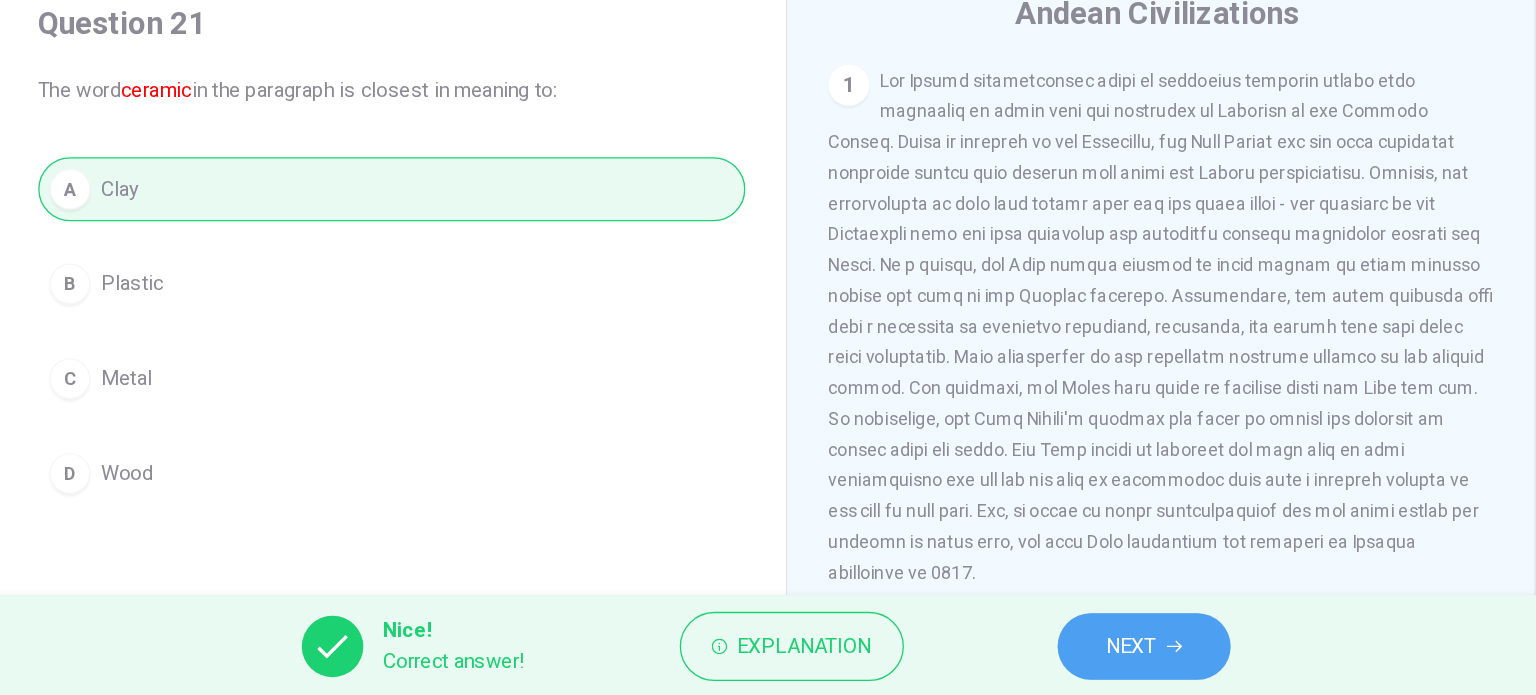click on "NEXT" at bounding box center (1053, 655) 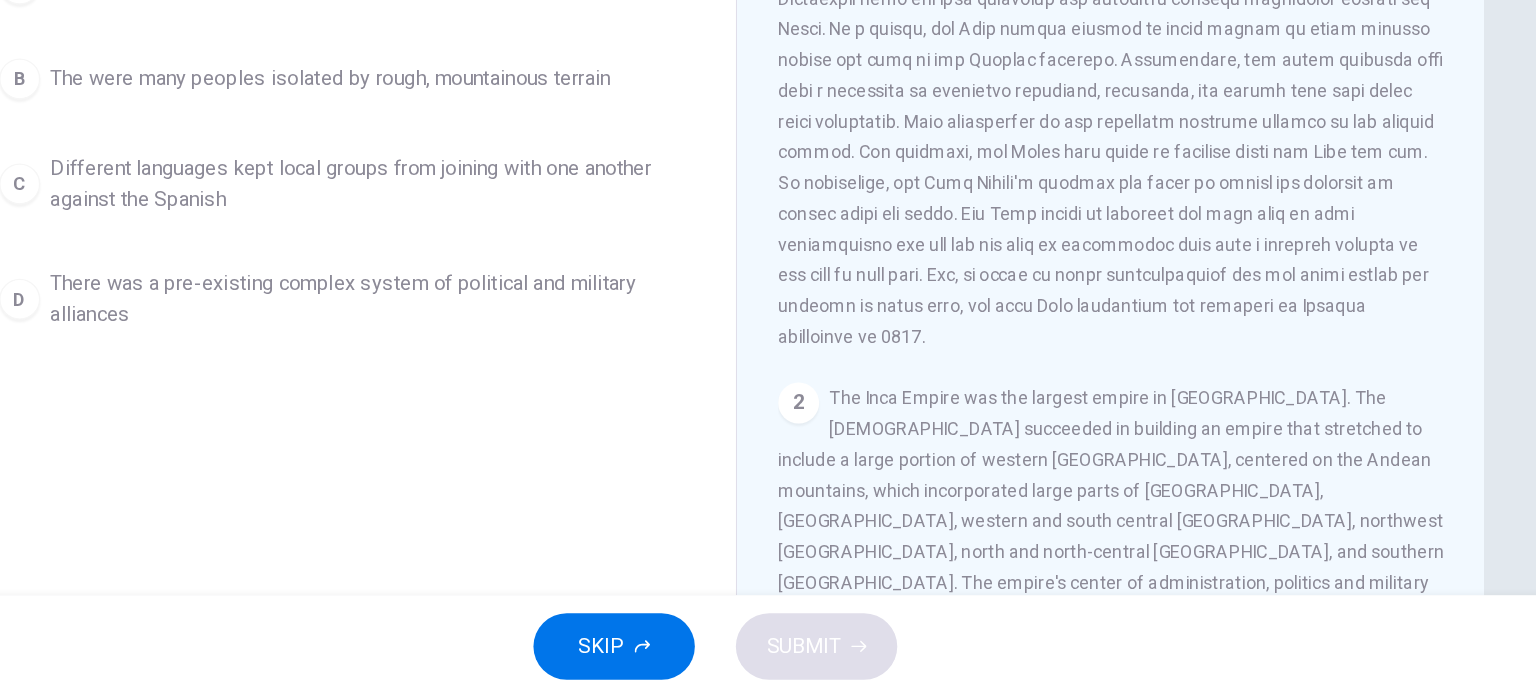 scroll, scrollTop: 288, scrollLeft: 0, axis: vertical 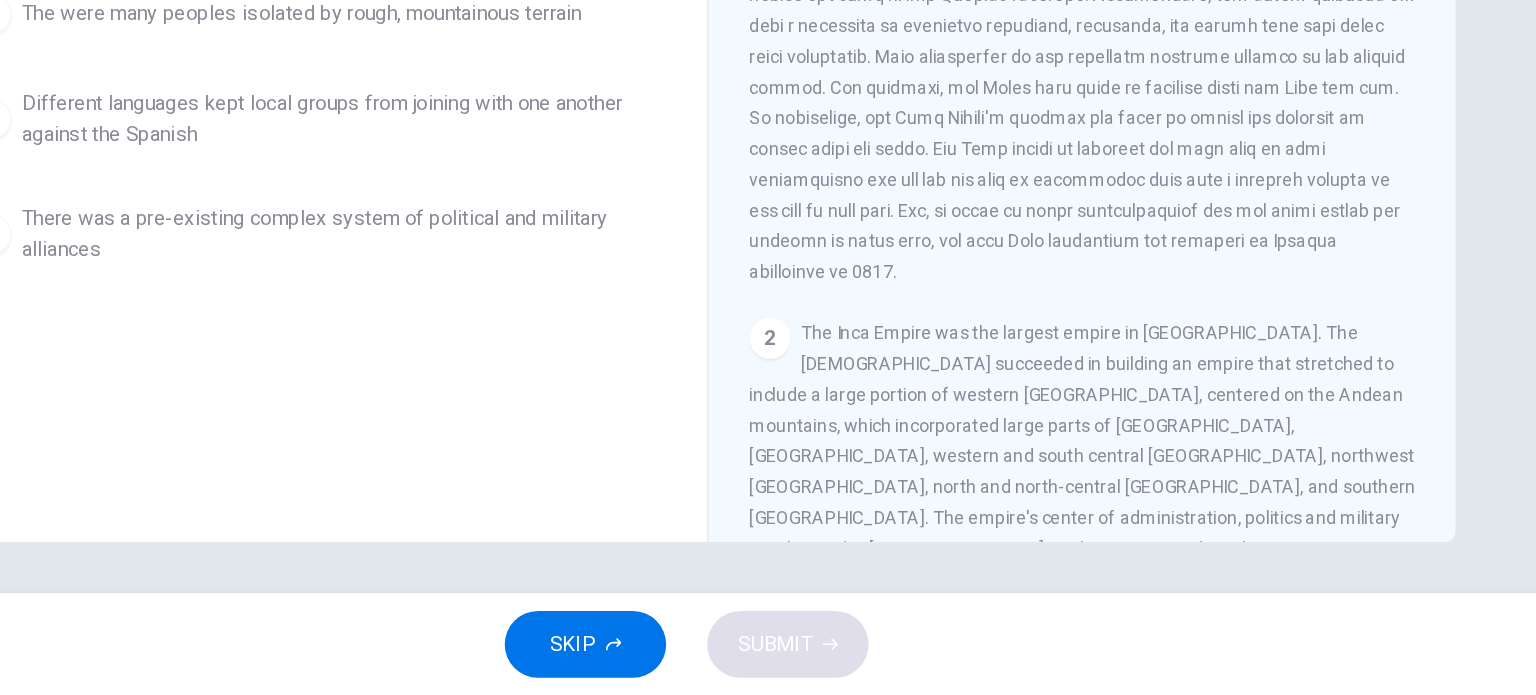 click on "1 2 The Inca Empire was the largest empire in Pre-Columbian America. The Incas succeeded in building an empire that stretched to include a large portion of western South America, centered on the Andean mountains, which incorporated large parts of Peru, Ecuador, western and south central Bolivia, northwest Argentina, north and north-central Chile, and southern Colombia. The empire's center of administration, politics and military was located in Cusco in what is now modern-day Peru. This is due to the fact that the Incas originated from the highlands of Peru sometime in the early 13th century. Nevertheless, the Incas used a variety of ways, from bloody conquest to peaceful assimilation, to expand their territory into a state comparable to the historical empires of the Old World order. 3 4 5" at bounding box center (1090, 271) 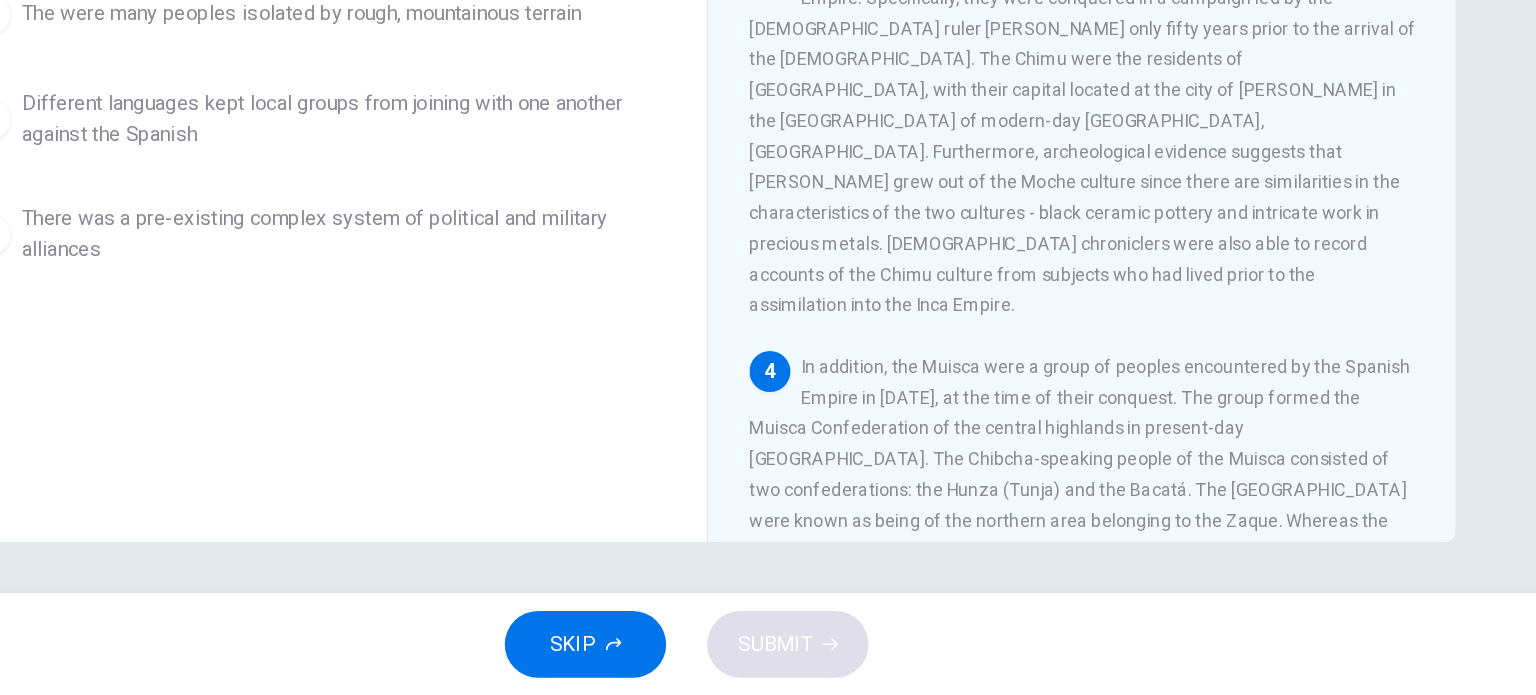 scroll, scrollTop: 662, scrollLeft: 0, axis: vertical 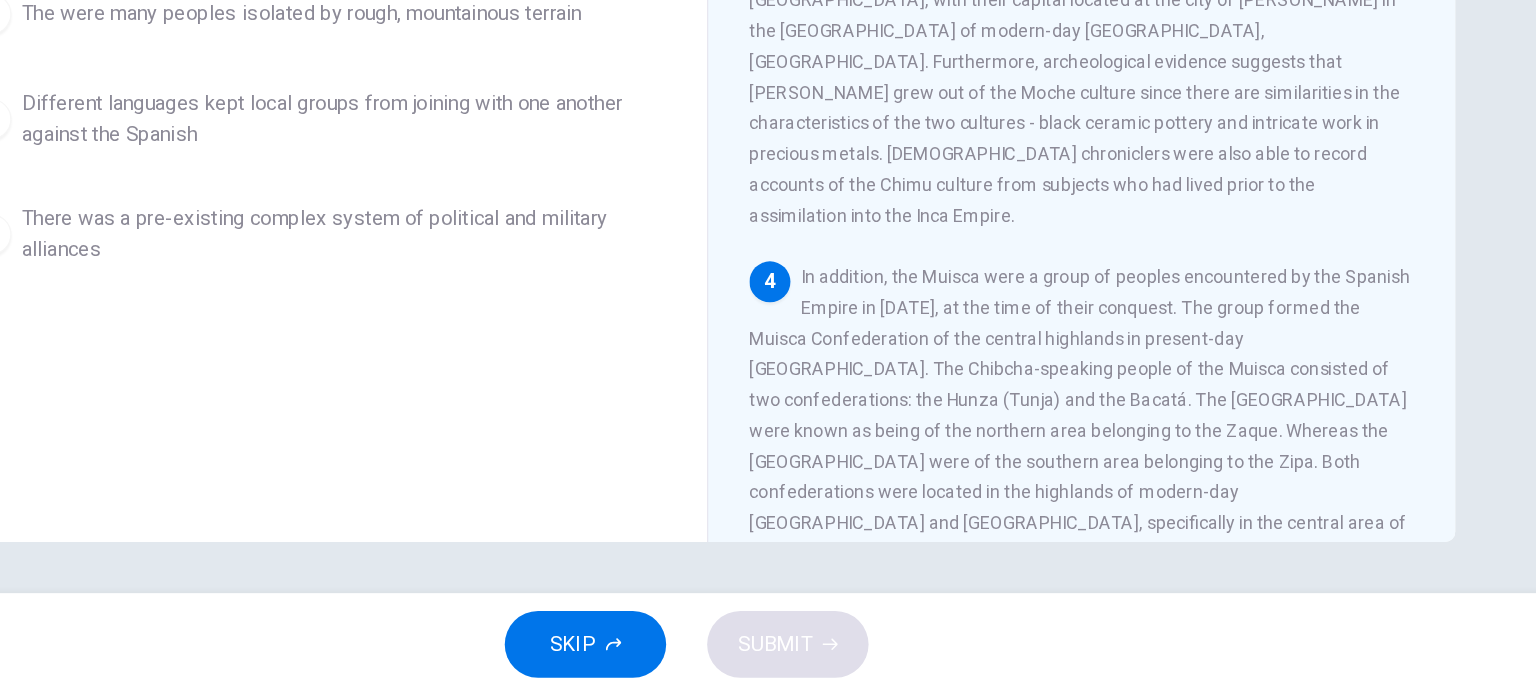 click on "Question 22 Based on information presented in the paragraph, what can we infer about the various groups of people in the Andes mountains? A They endured hard winters B The were many peoples isolated by rough, mountainous terrain C Different languages kept local groups from joining with one another against the Spanish D There was a pre-existing complex system of political and military alliances Andean Civilizations 1 2 3 4 5" at bounding box center [768, 371] 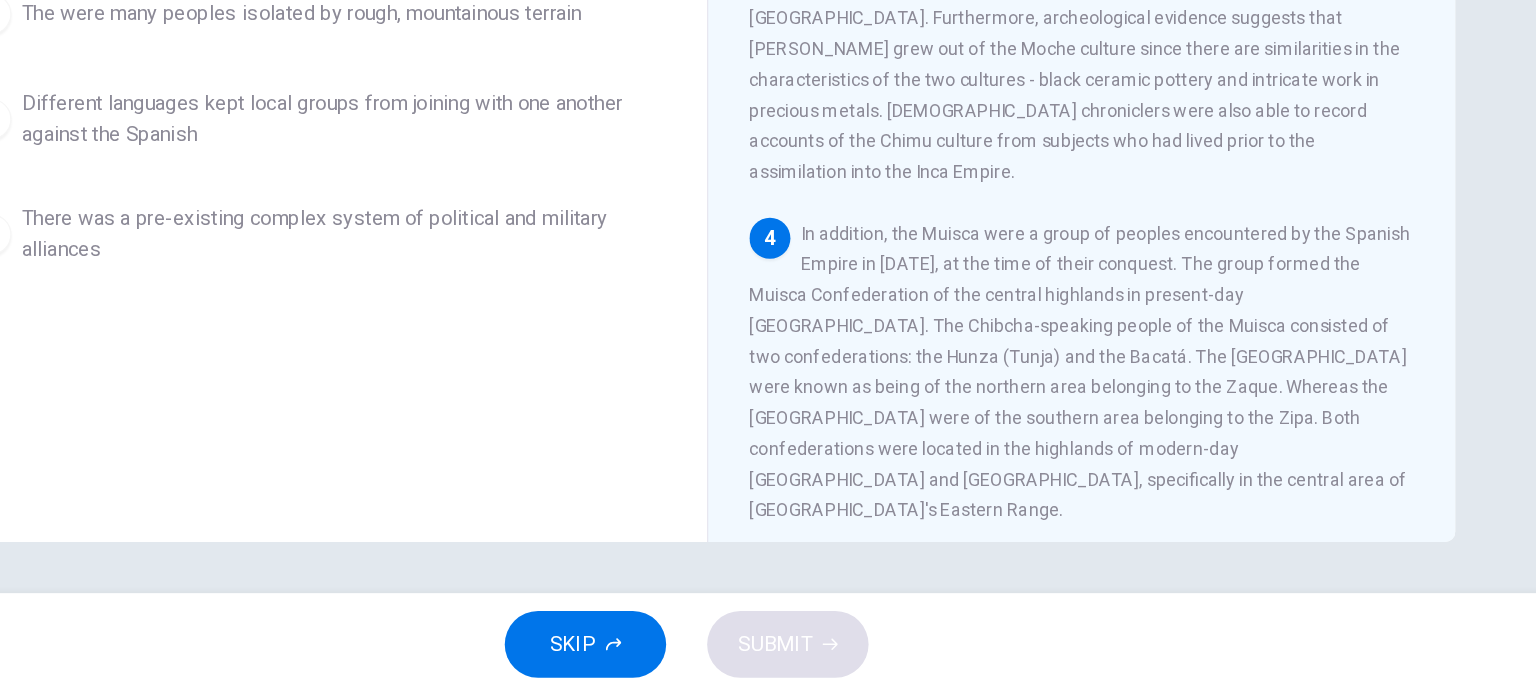 click on "Question 22 Based on information presented in the paragraph, what can we infer about the various groups of people in the Andes mountains? A They endured hard winters B The were many peoples isolated by rough, mountainous terrain C Different languages kept local groups from joining with one another against the Spanish D There was a pre-existing complex system of political and military alliances Andean Civilizations 1 2 3 4 5" at bounding box center (768, 371) 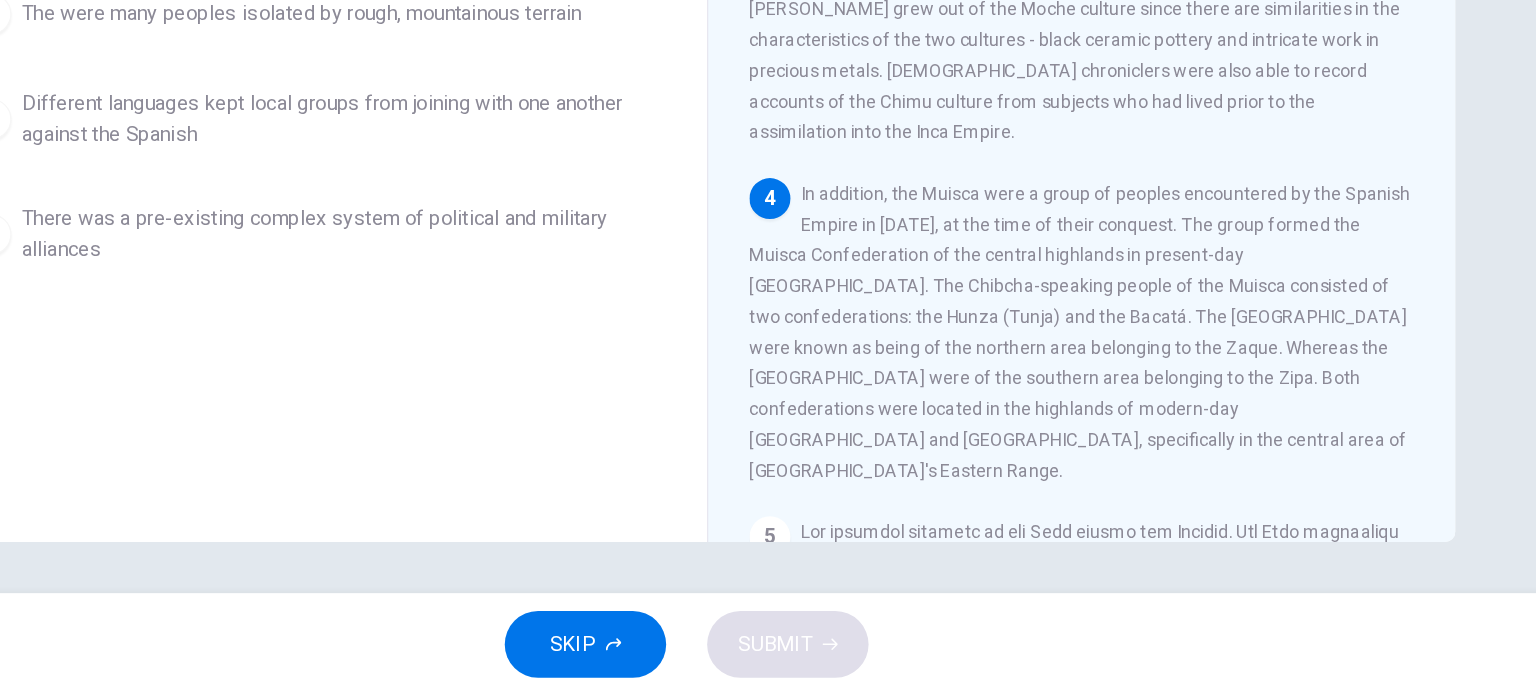 click on "Question 22 Based on information presented in the paragraph, what can we infer about the various groups of people in the Andes mountains? A They endured hard winters B The were many peoples isolated by rough, mountainous terrain C Different languages kept local groups from joining with one another against the Spanish D There was a pre-existing complex system of political and military alliances Andean Civilizations 1 2 3 4 5" at bounding box center (768, 371) 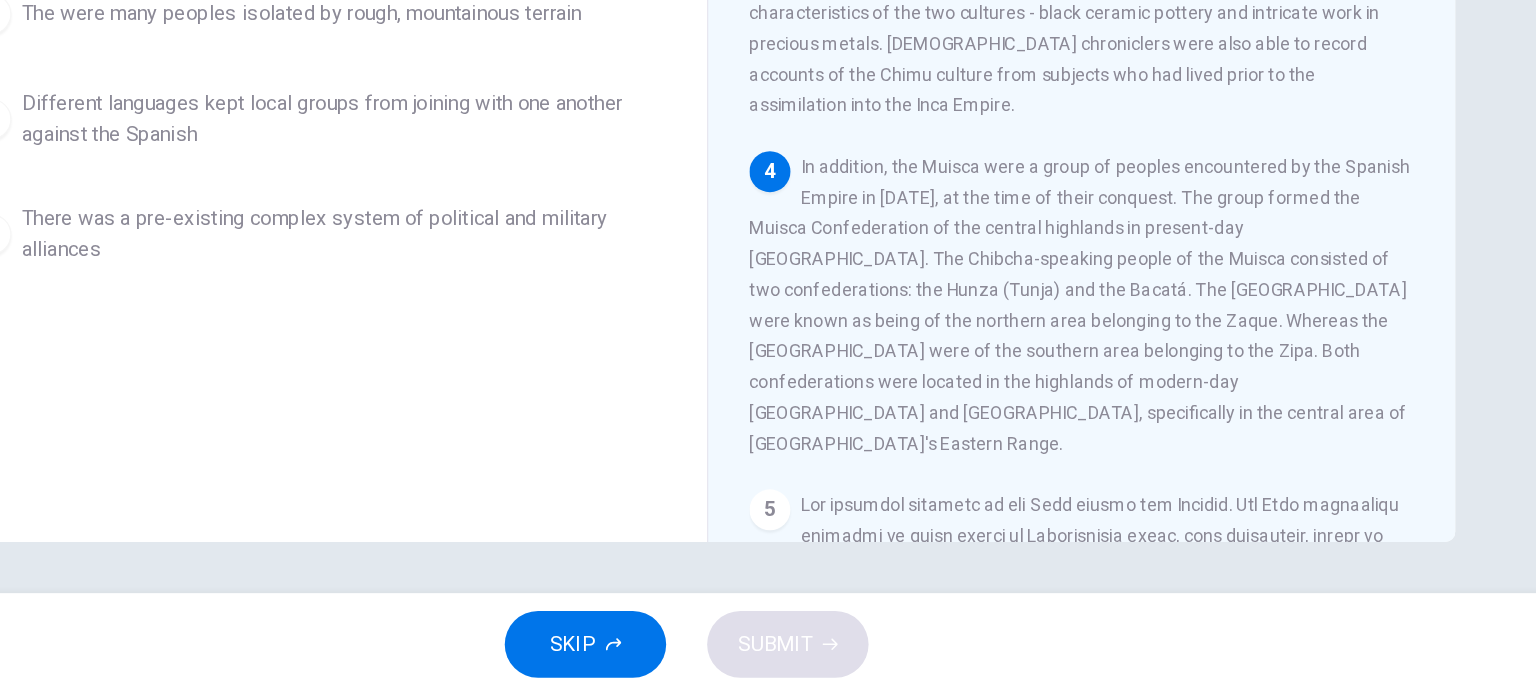 click on "Question 22 Based on information presented in the paragraph, what can we infer about the various groups of people in the Andes mountains? A They endured hard winters B The were many peoples isolated by rough, mountainous terrain C Different languages kept local groups from joining with one another against the Spanish D There was a pre-existing complex system of political and military alliances Andean Civilizations 1 2 3 4 5" at bounding box center (768, 371) 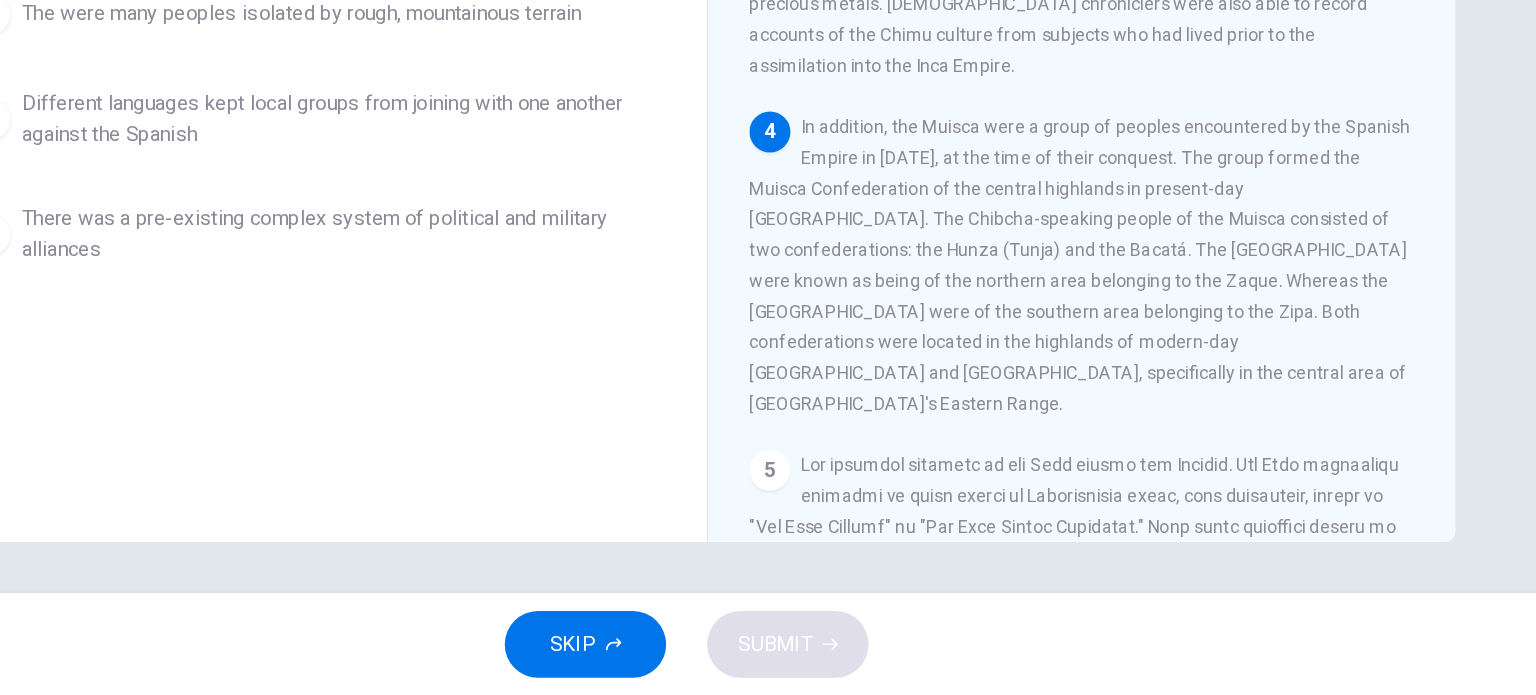 click on "Question 22 Based on information presented in the paragraph, what can we infer about the various groups of people in the Andes mountains? A They endured hard winters B The were many peoples isolated by rough, mountainous terrain C Different languages kept local groups from joining with one another against the Spanish D There was a pre-existing complex system of political and military alliances Andean Civilizations 1 2 3 4 5" at bounding box center [768, 371] 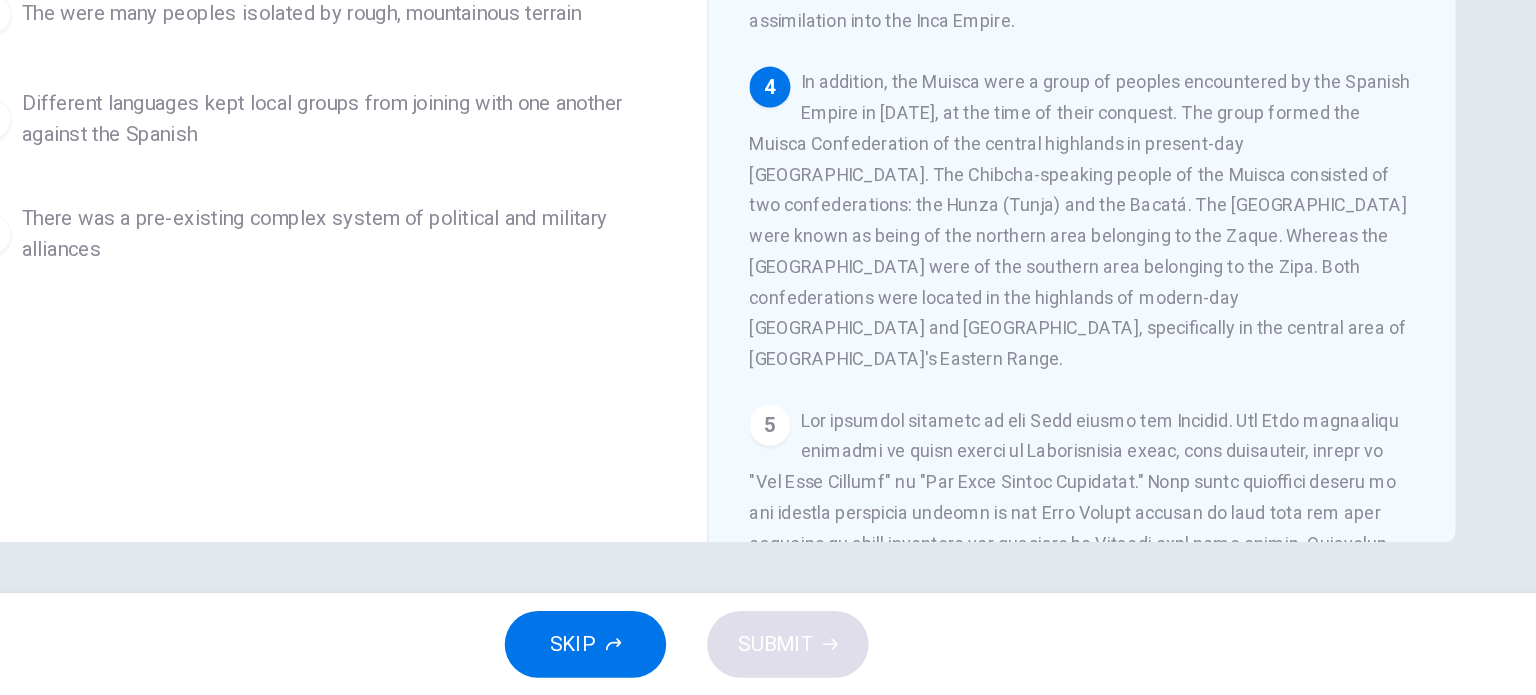 click on "Question 22 Based on information presented in the paragraph, what can we infer about the various groups of people in the Andes mountains? A They endured hard winters B The were many peoples isolated by rough, mountainous terrain C Different languages kept local groups from joining with one another against the Spanish D There was a pre-existing complex system of political and military alliances Andean Civilizations 1 2 3 4 5" at bounding box center [768, 371] 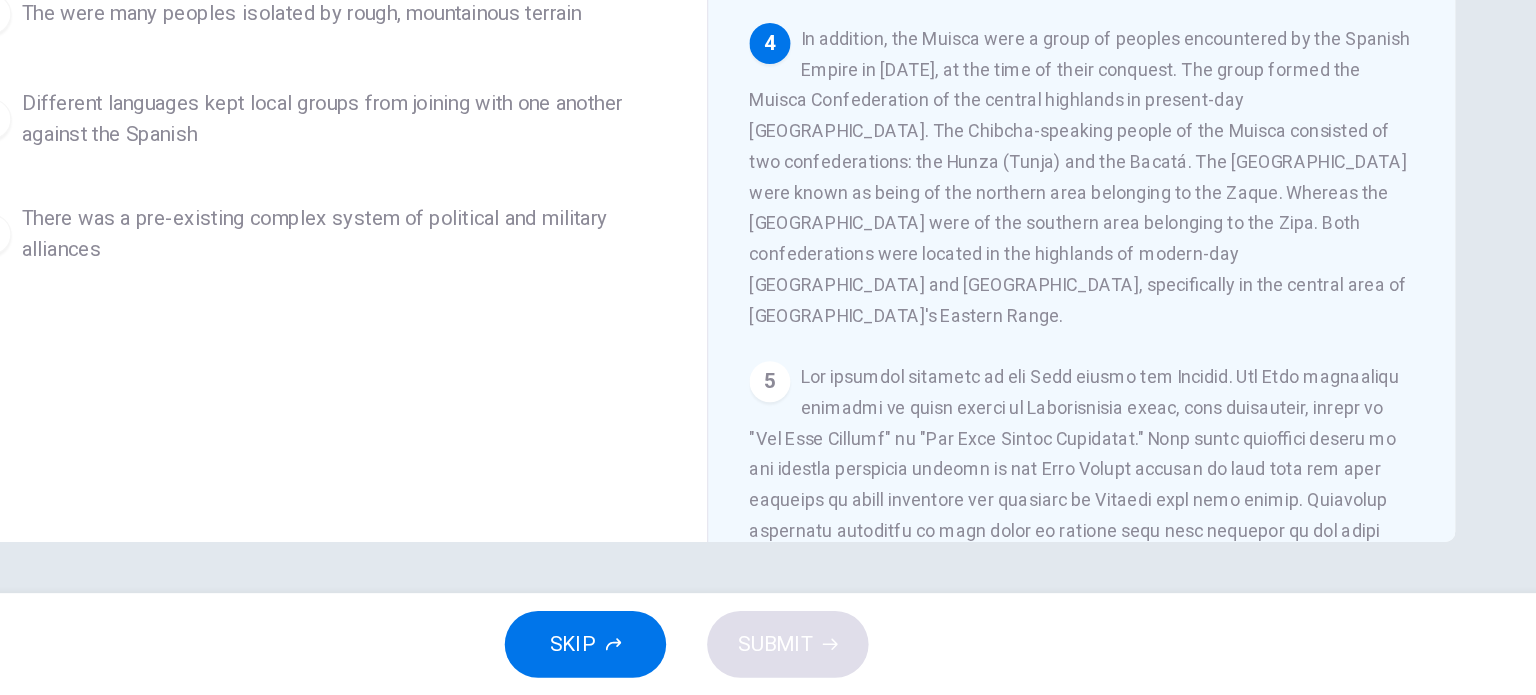 click on "Question 22 Based on information presented in the paragraph, what can we infer about the various groups of people in the Andes mountains? A They endured hard winters B The were many peoples isolated by rough, mountainous terrain C Different languages kept local groups from joining with one another against the Spanish D There was a pre-existing complex system of political and military alliances Andean Civilizations 1 2 3 4 5" at bounding box center (768, 371) 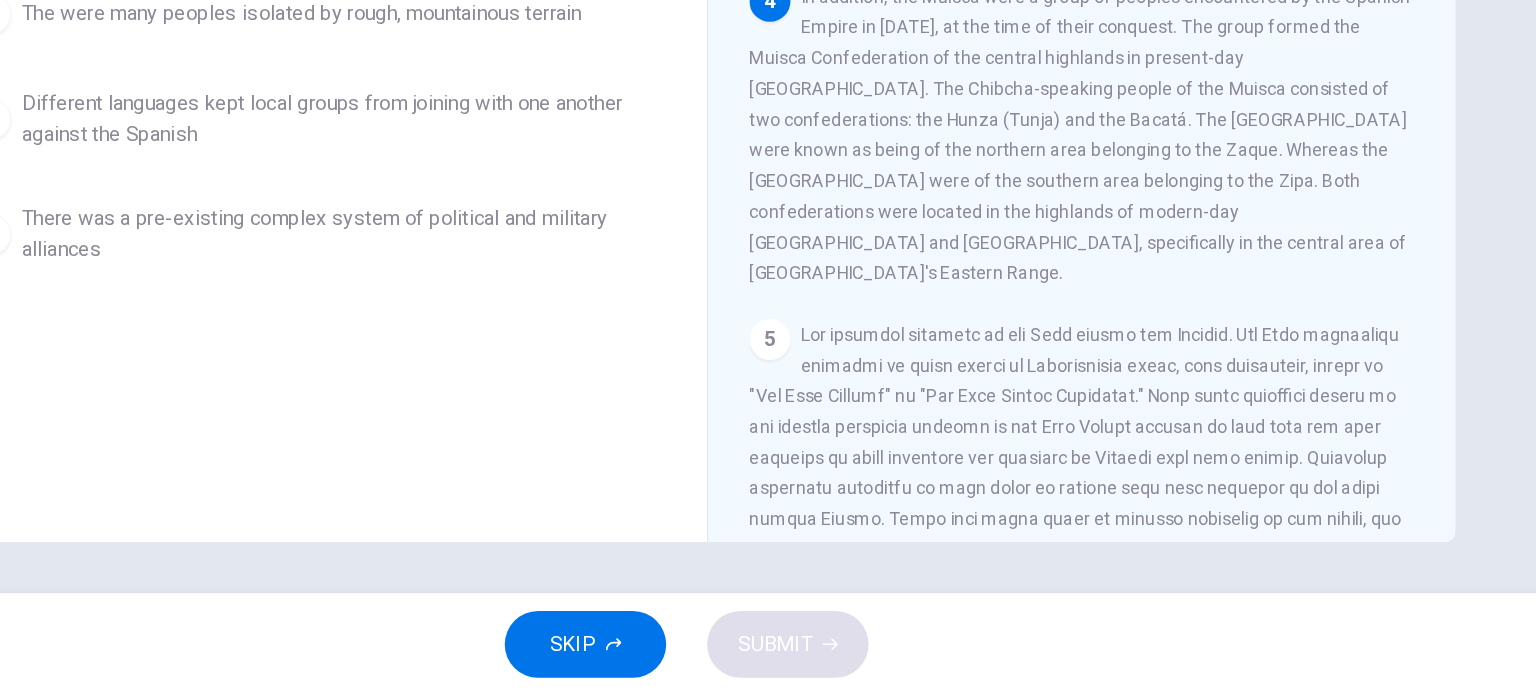click on "Question 22 Based on information presented in the paragraph, what can we infer about the various groups of people in the Andes mountains? A They endured hard winters B The were many peoples isolated by rough, mountainous terrain C Different languages kept local groups from joining with one another against the Spanish D There was a pre-existing complex system of political and military alliances Andean Civilizations 1 2 3 4 5" at bounding box center (768, 371) 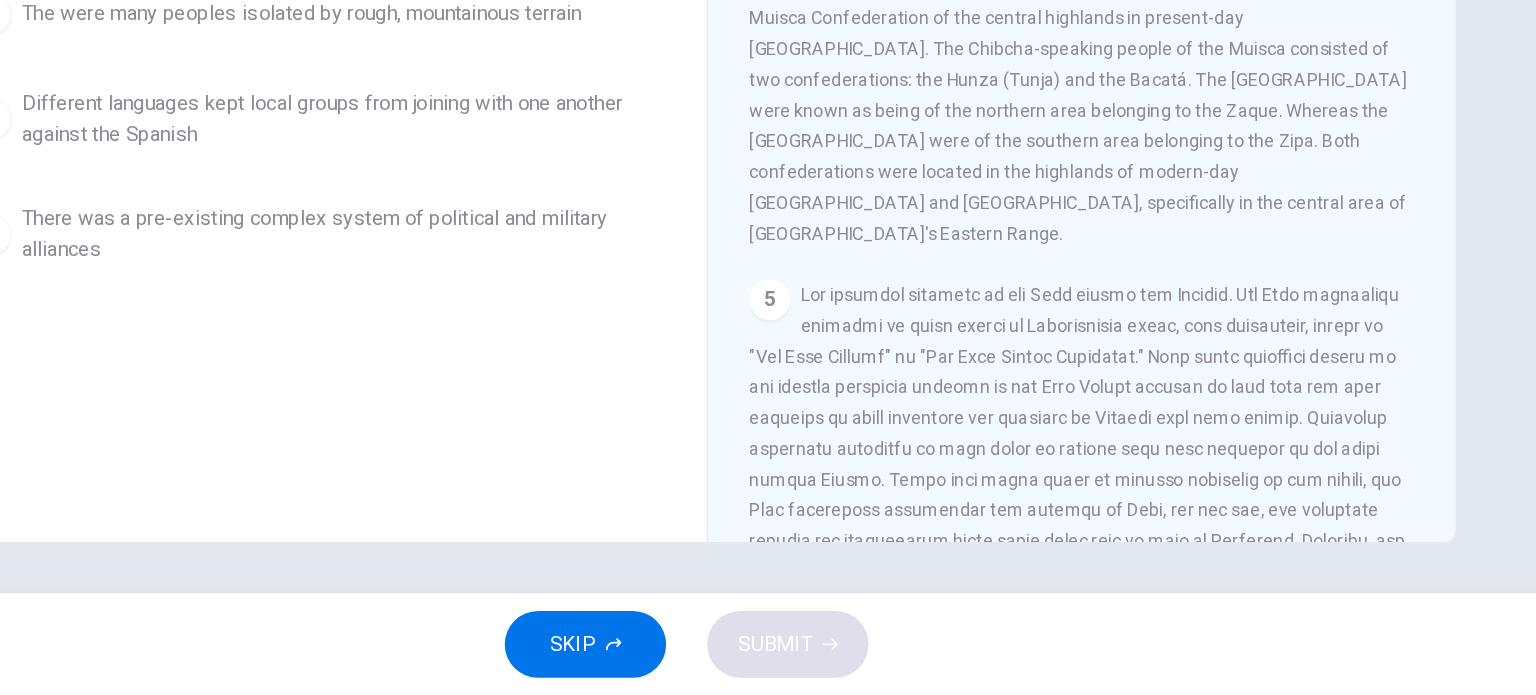 click on "Question 22 Based on information presented in the paragraph, what can we infer about the various groups of people in the Andes mountains? A They endured hard winters B The were many peoples isolated by rough, mountainous terrain C Different languages kept local groups from joining with one another against the Spanish D There was a pre-existing complex system of political and military alliances Andean Civilizations 1 2 3 4 5" at bounding box center (768, 371) 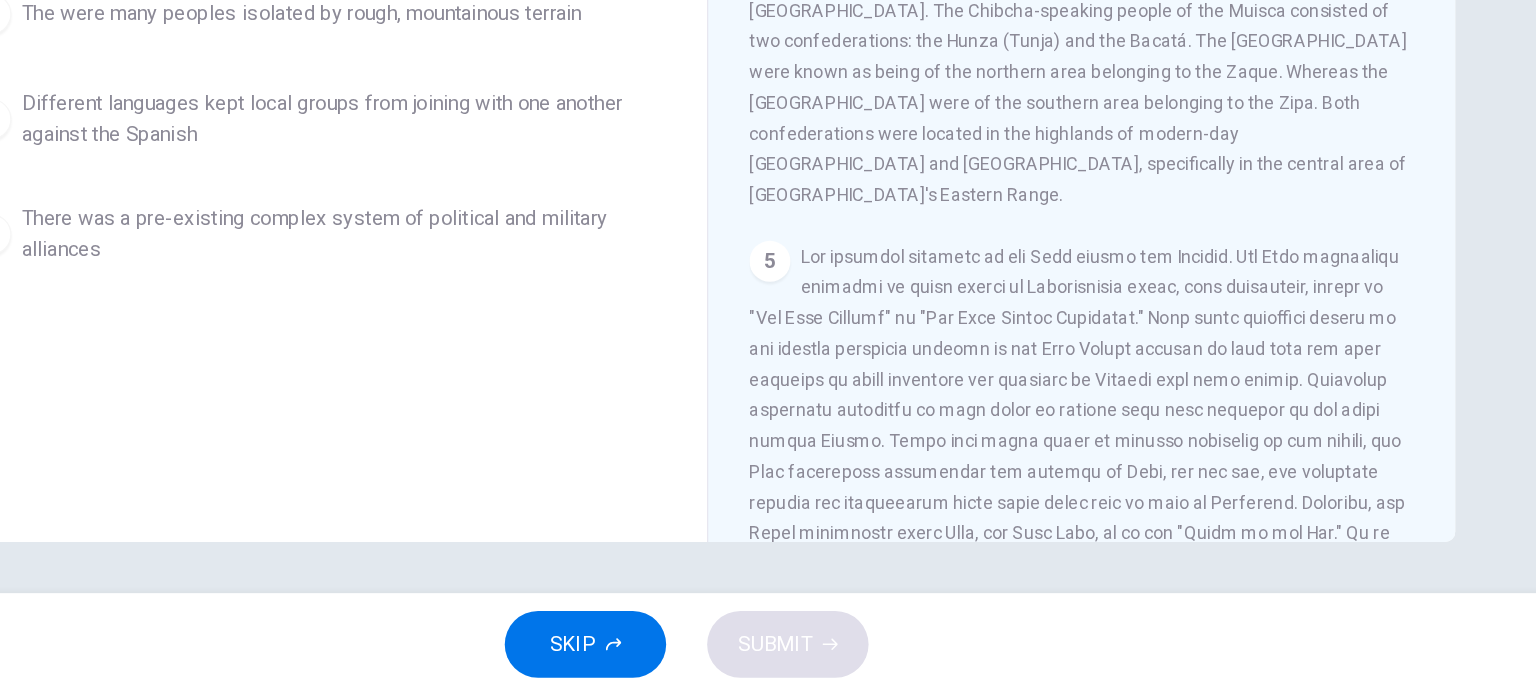 click on "Question 22 Based on information presented in the paragraph, what can we infer about the various groups of people in the Andes mountains? A They endured hard winters B The were many peoples isolated by rough, mountainous terrain C Different languages kept local groups from joining with one another against the Spanish D There was a pre-existing complex system of political and military alliances Andean Civilizations 1 2 3 4 5" at bounding box center [768, 371] 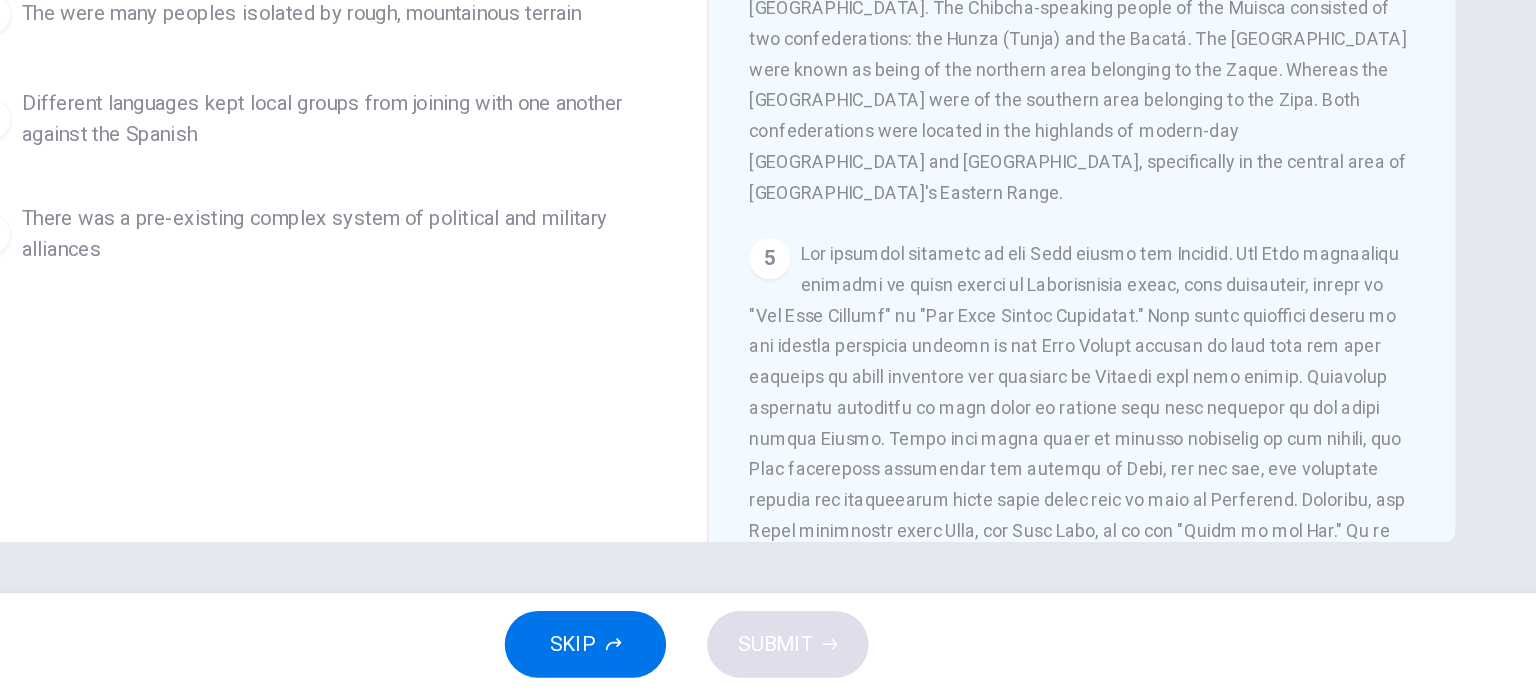 scroll, scrollTop: 1005, scrollLeft: 0, axis: vertical 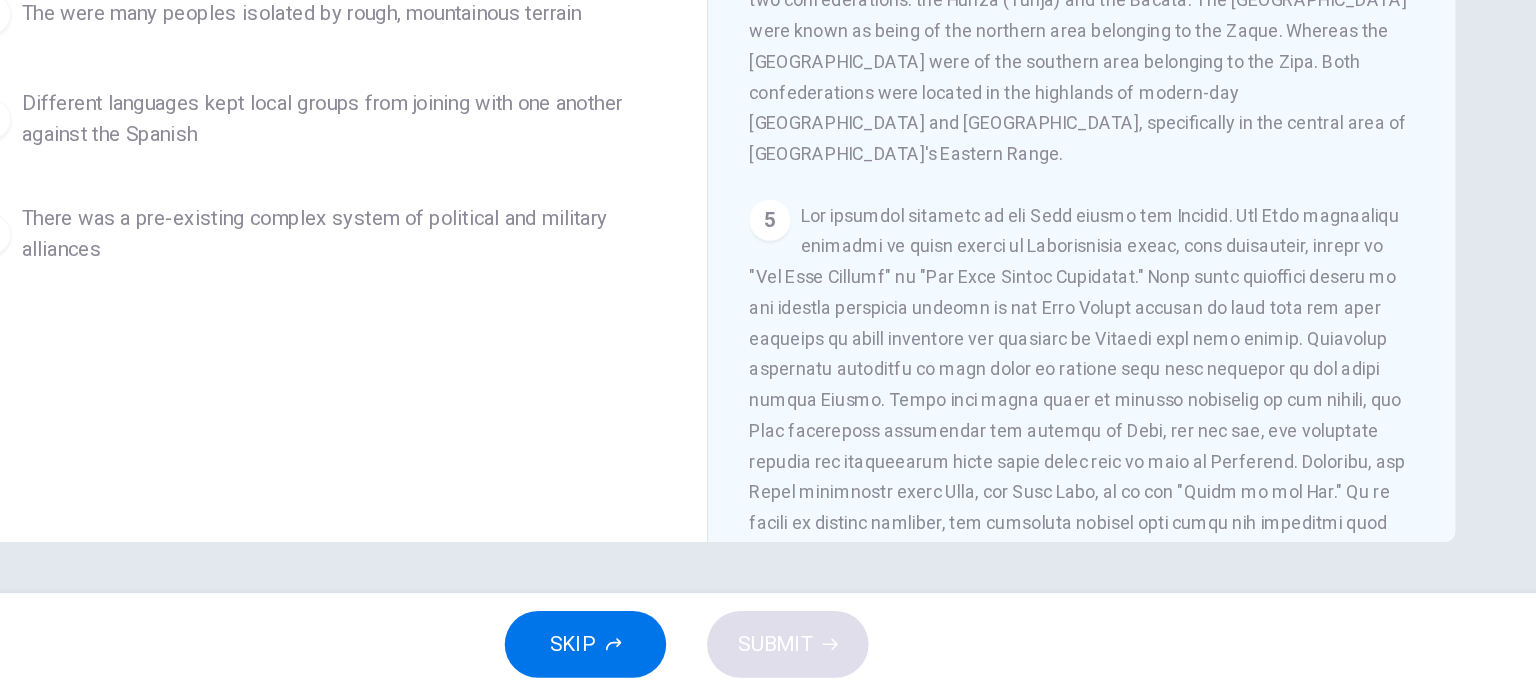 click on "Question 22 Based on information presented in the paragraph, what can we infer about the various groups of people in the Andes mountains? A They endured hard winters B The were many peoples isolated by rough, mountainous terrain C Different languages kept local groups from joining with one another against the Spanish D There was a pre-existing complex system of political and military alliances Andean Civilizations 1 2 3 4 5" at bounding box center (768, 371) 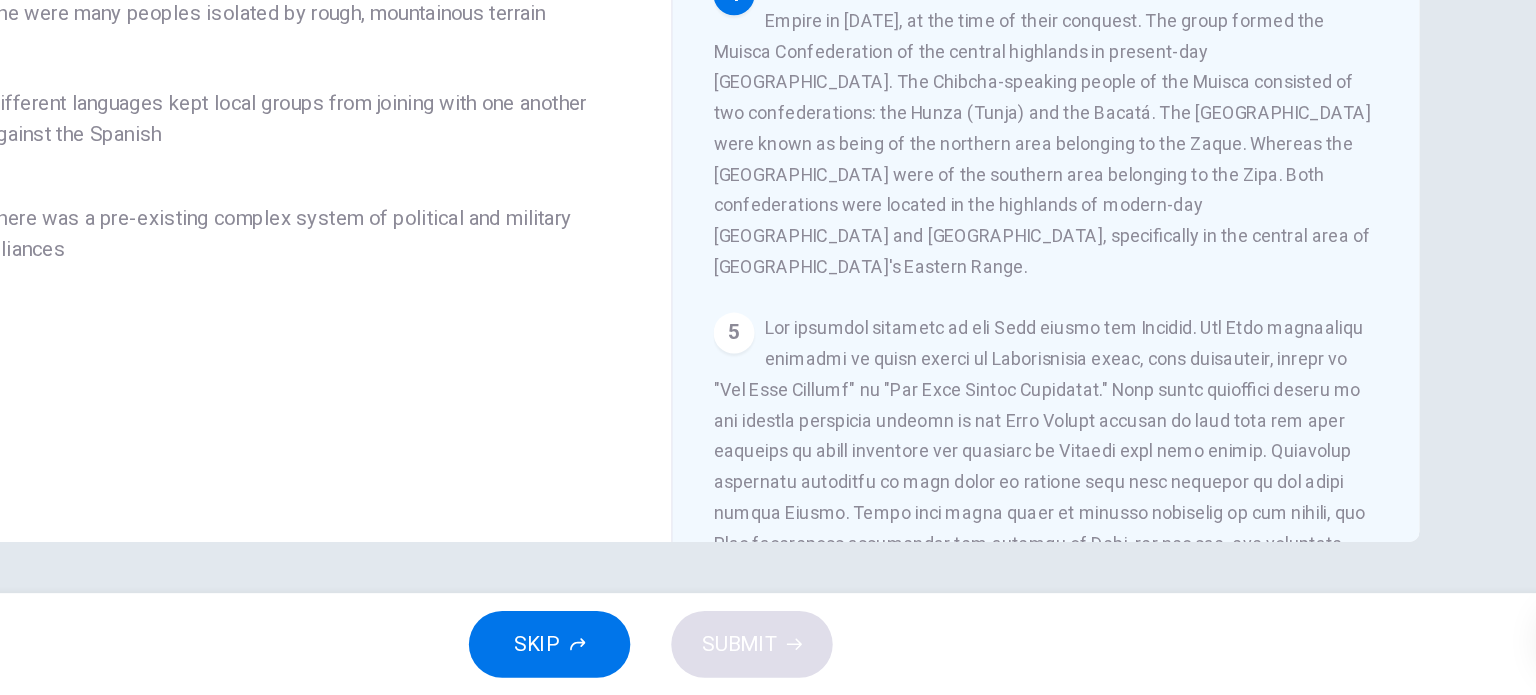 scroll, scrollTop: 1025, scrollLeft: 0, axis: vertical 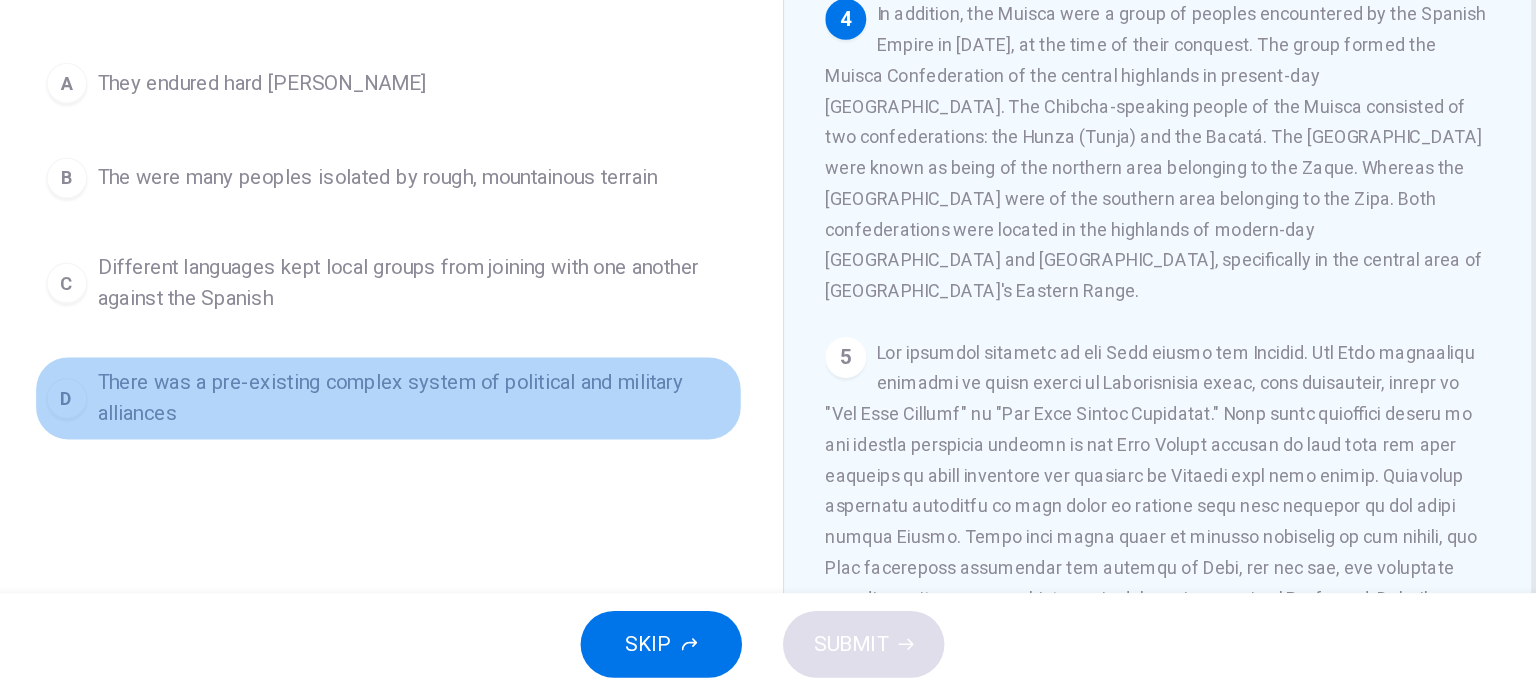 click on "There was a pre-existing complex system of political and military alliances" at bounding box center [496, 463] 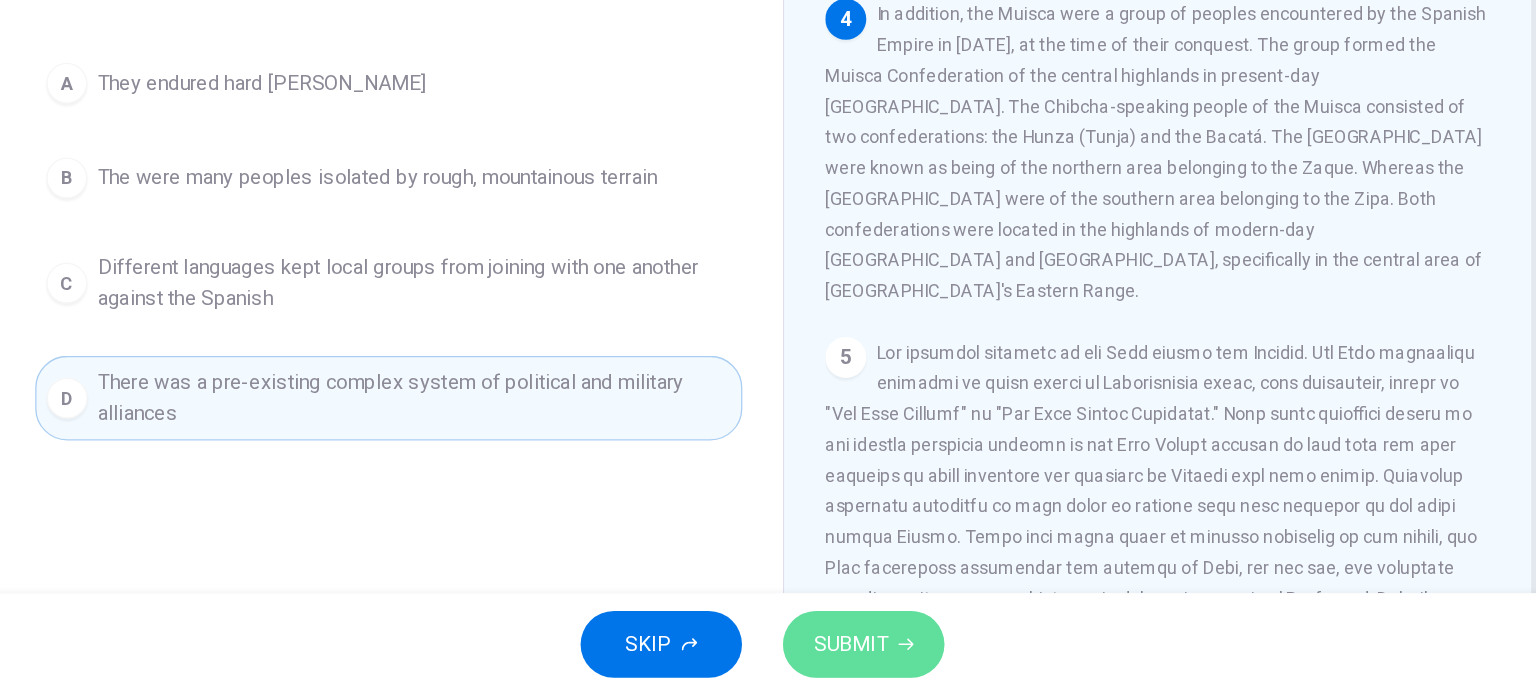 click on "SUBMIT" at bounding box center (837, 655) 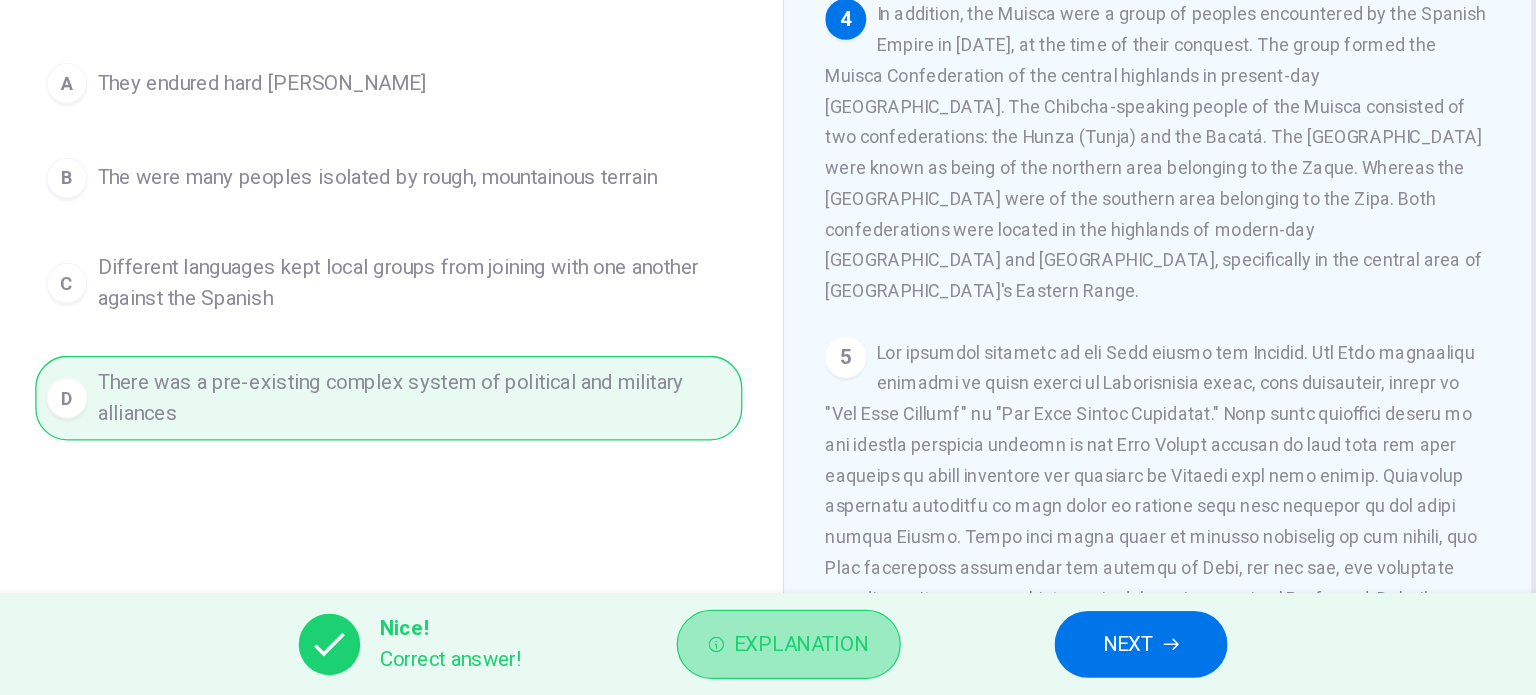 click on "Explanation" at bounding box center [798, 655] 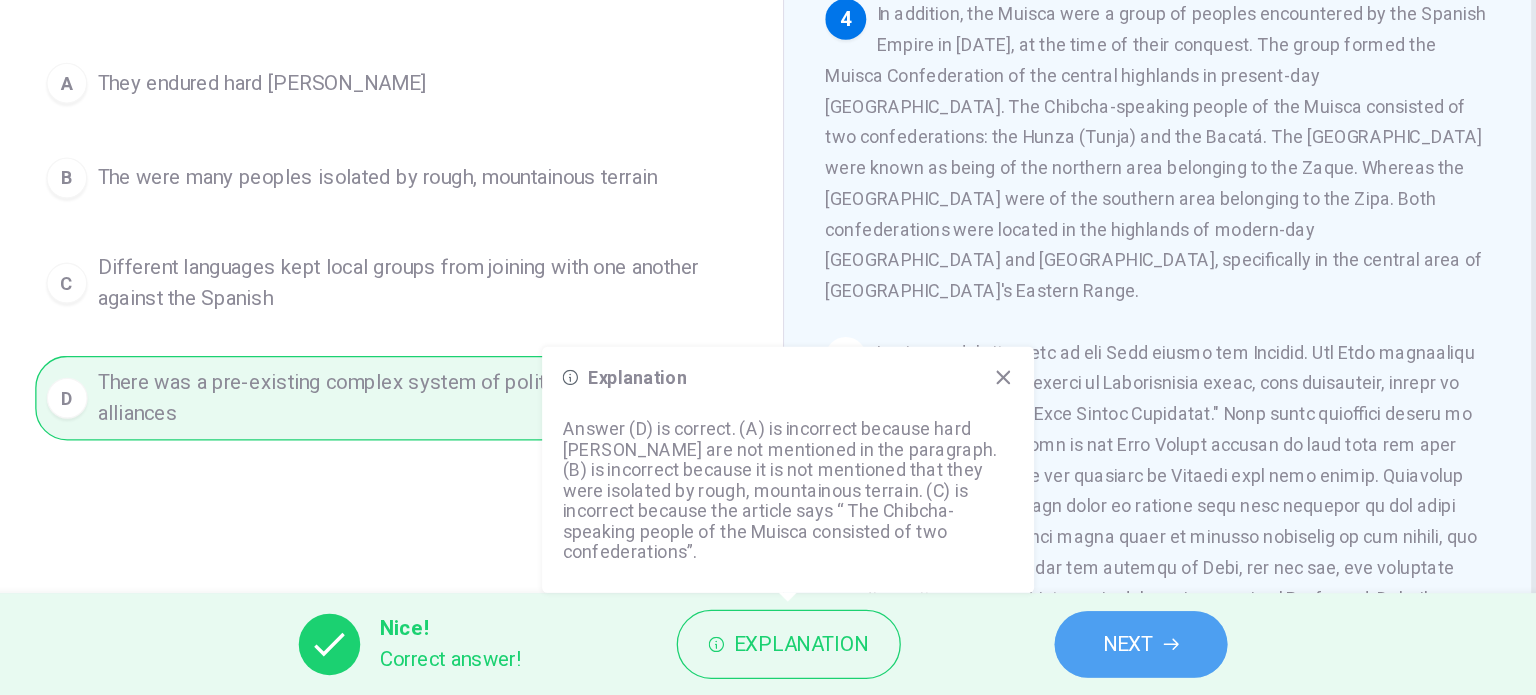 click on "NEXT" at bounding box center [1053, 655] 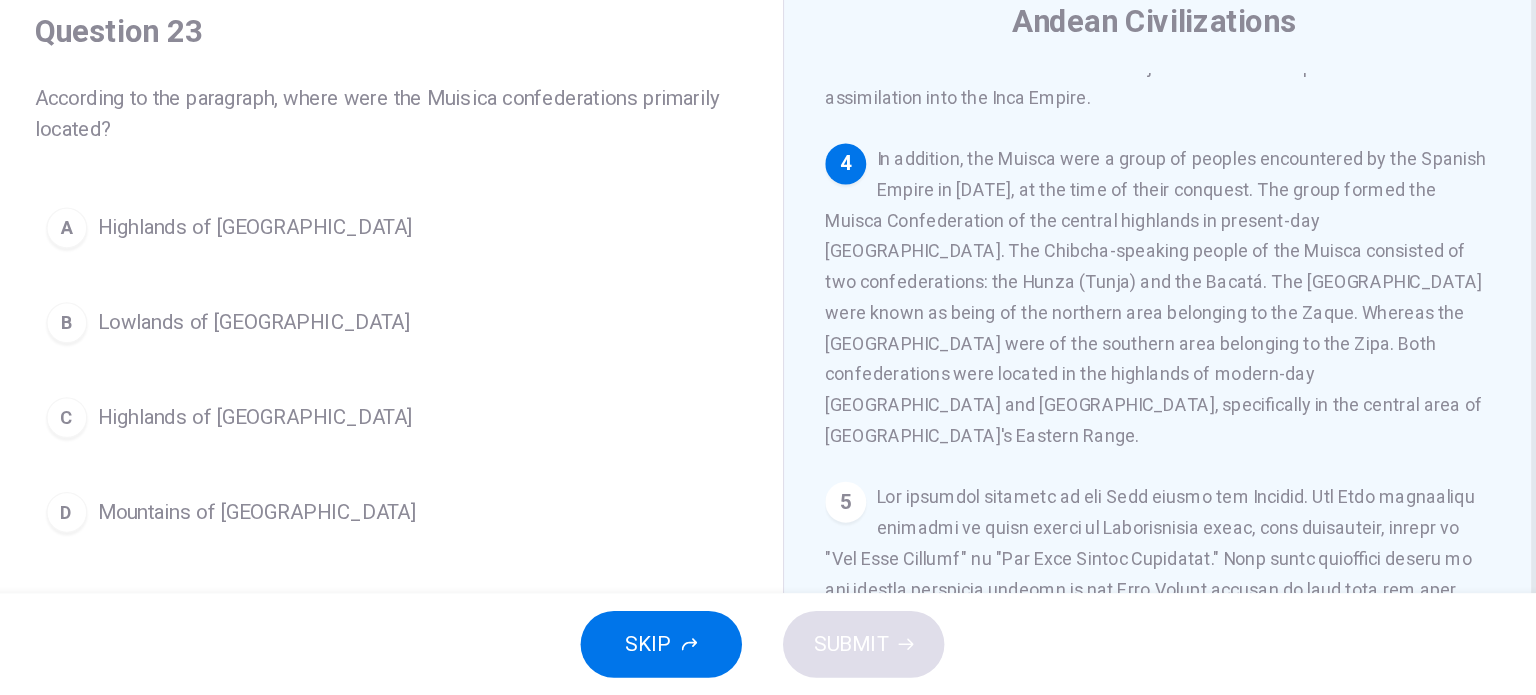 scroll, scrollTop: 46, scrollLeft: 0, axis: vertical 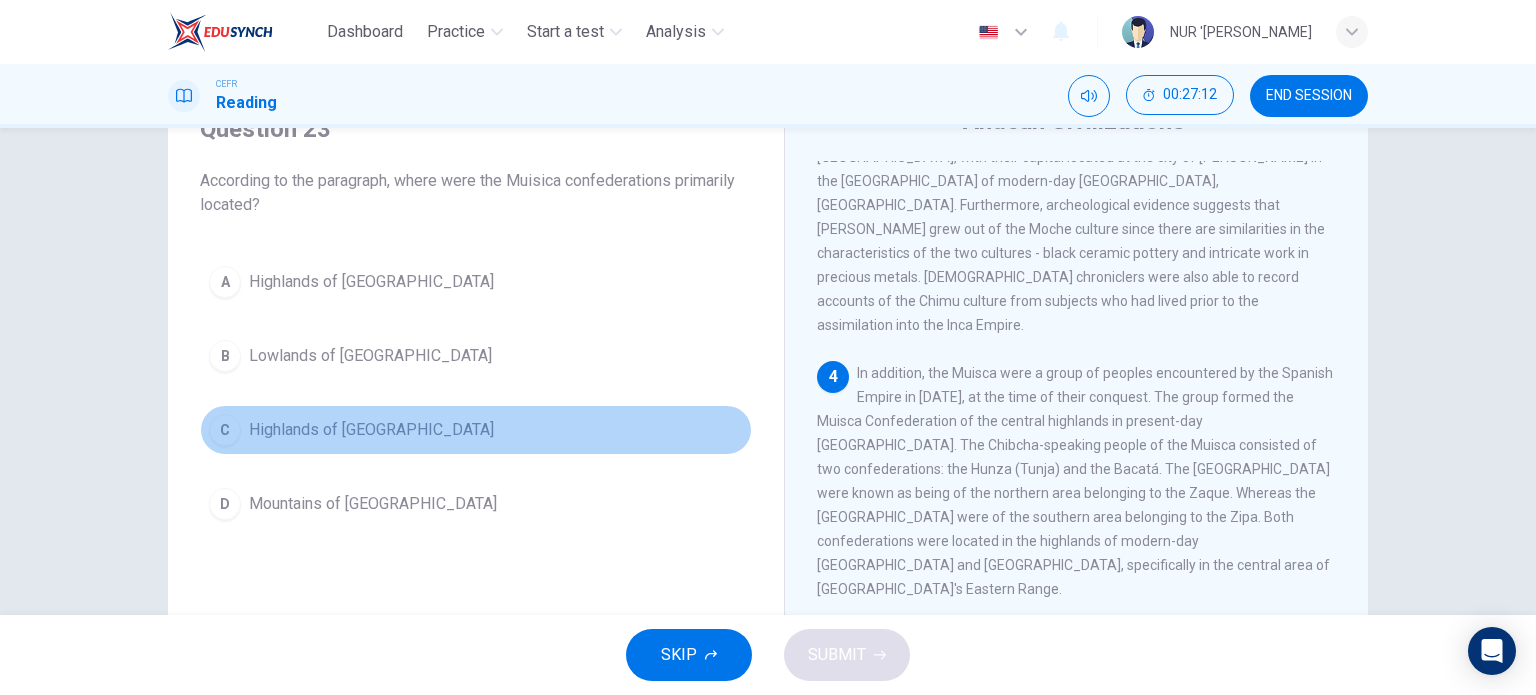click on "Highlands of Colombia" at bounding box center [371, 430] 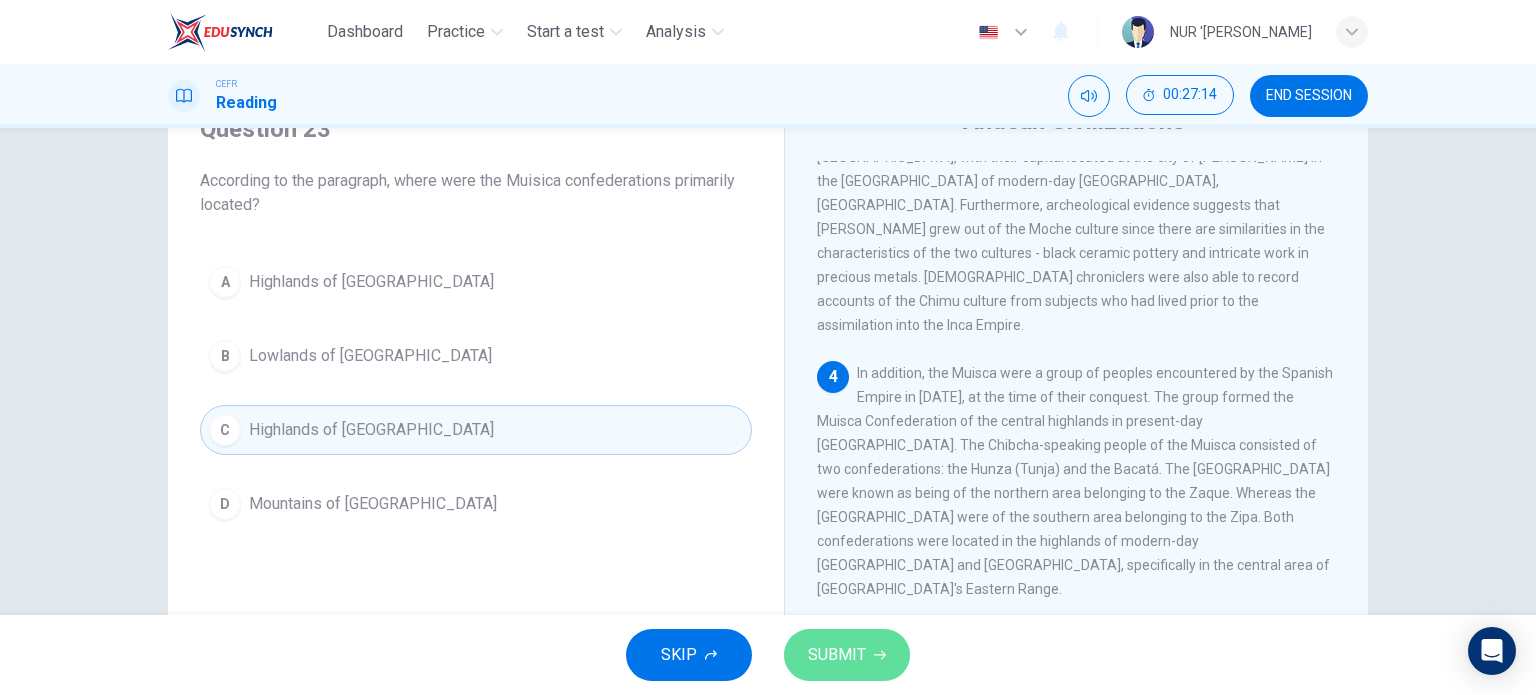click on "SUBMIT" at bounding box center (847, 655) 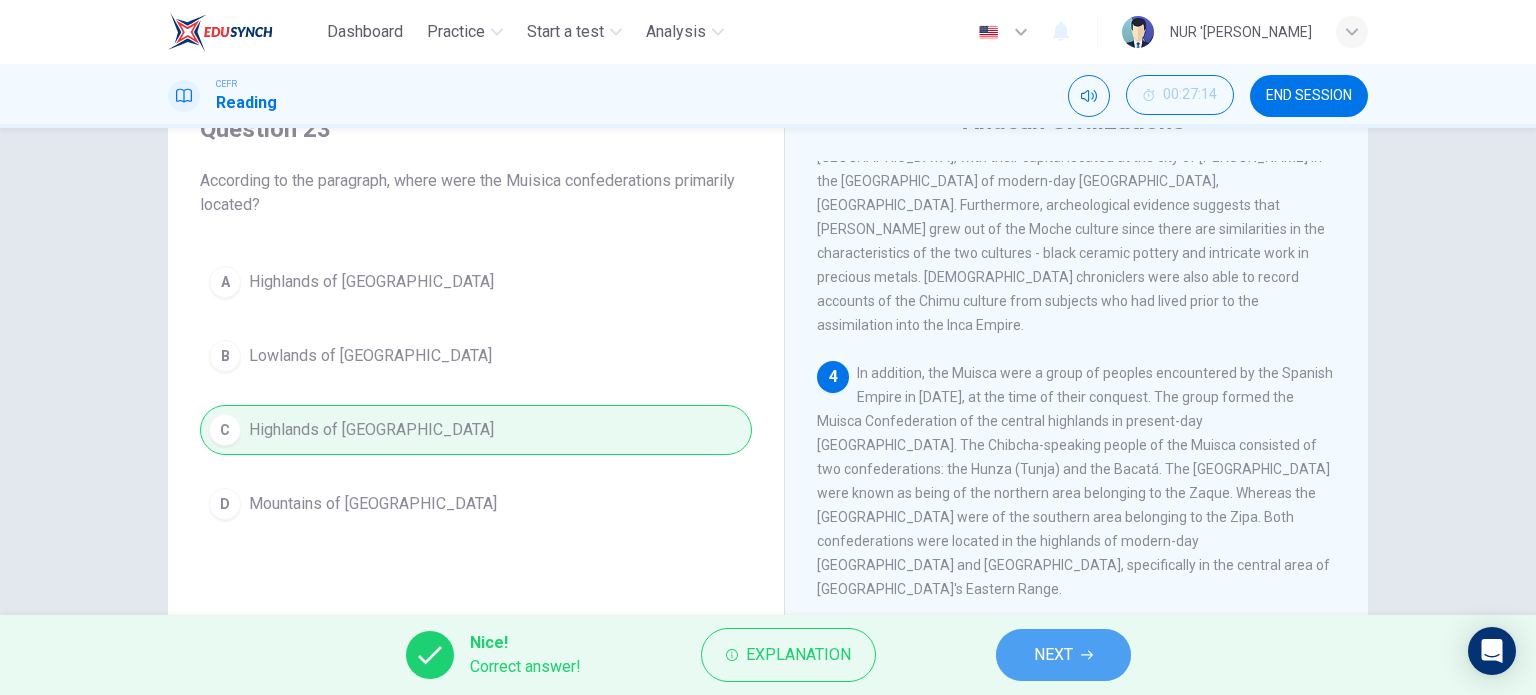 click on "NEXT" at bounding box center (1053, 655) 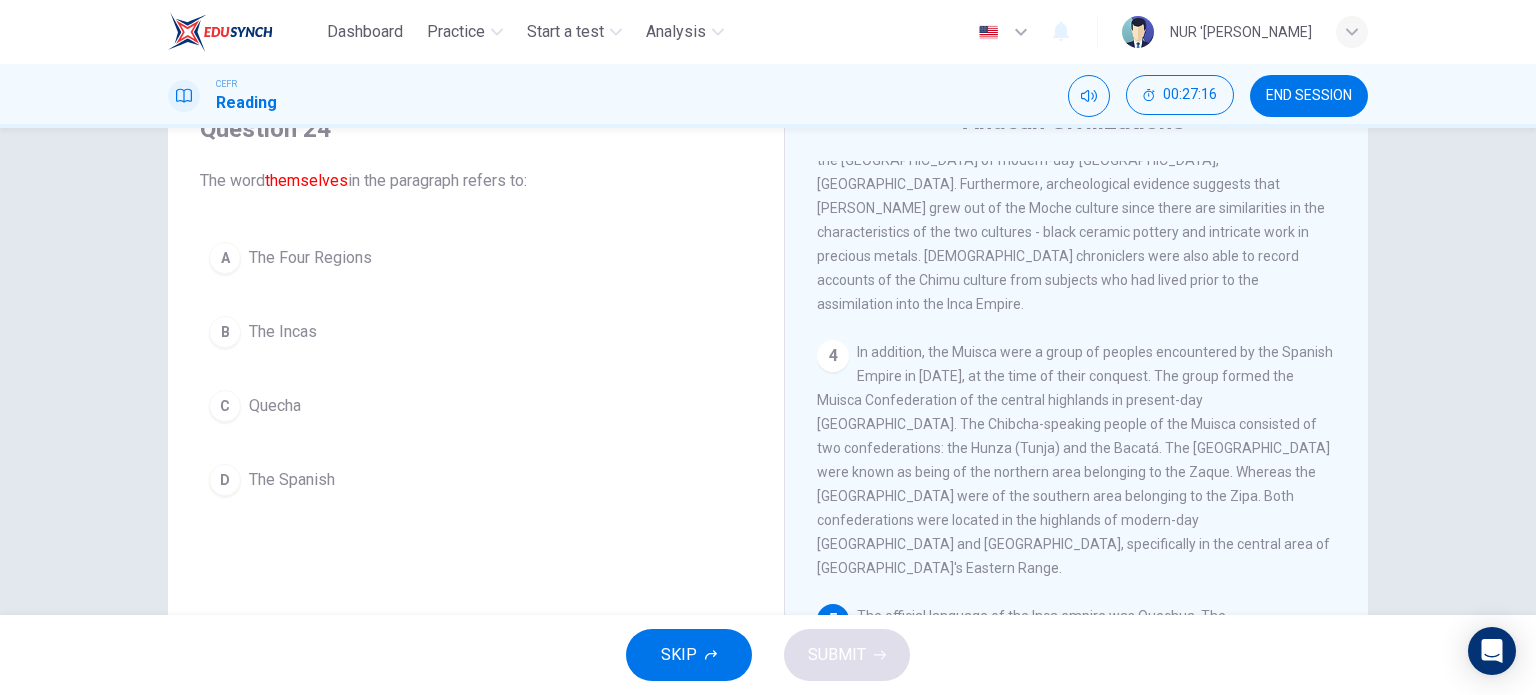 scroll, scrollTop: 902, scrollLeft: 0, axis: vertical 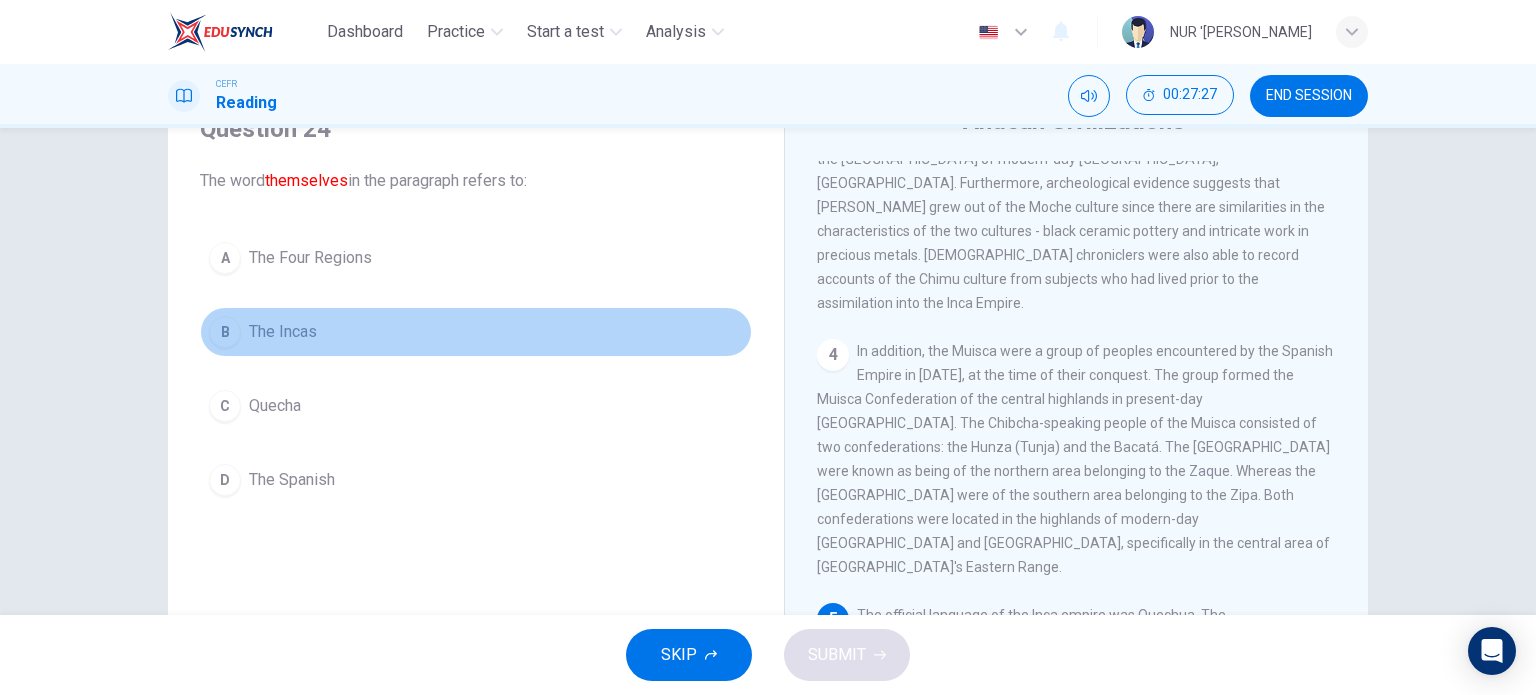click on "The Incas" at bounding box center (283, 332) 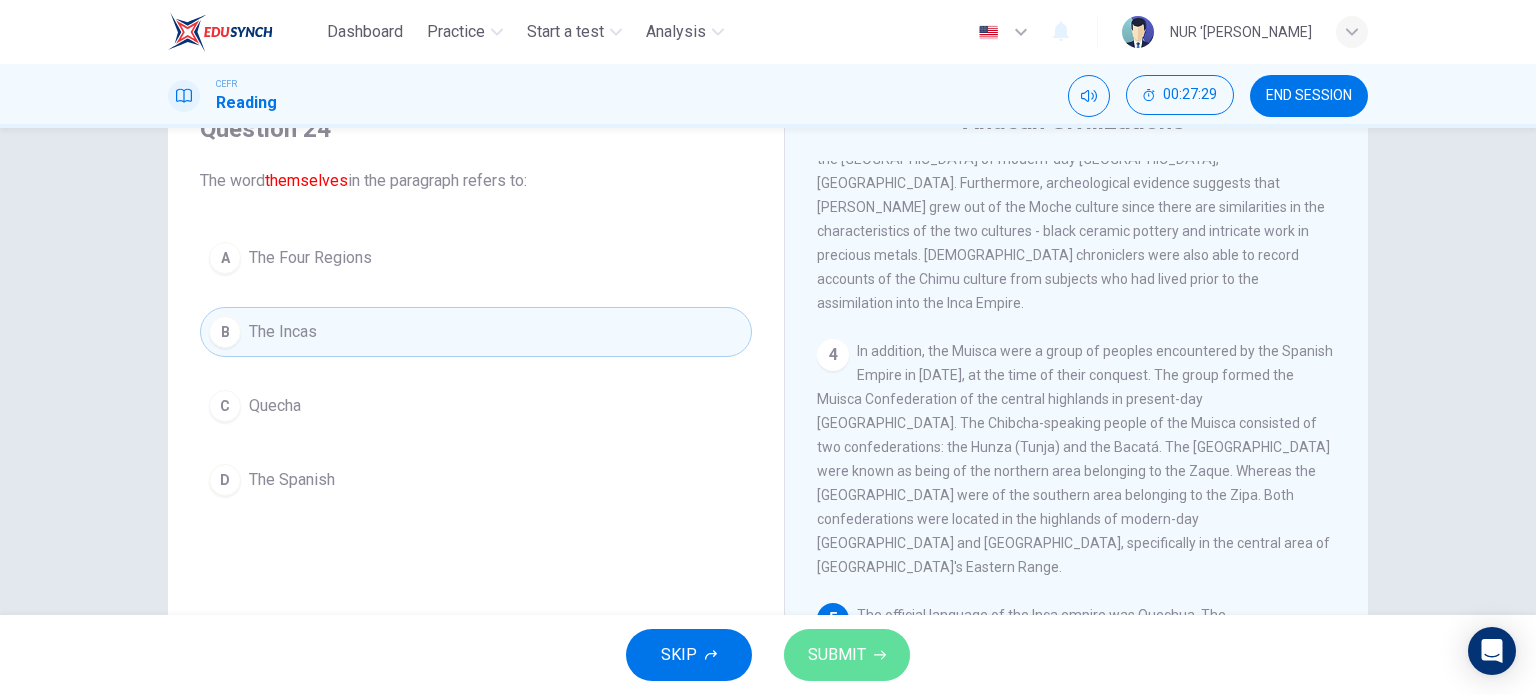 click on "SUBMIT" at bounding box center (847, 655) 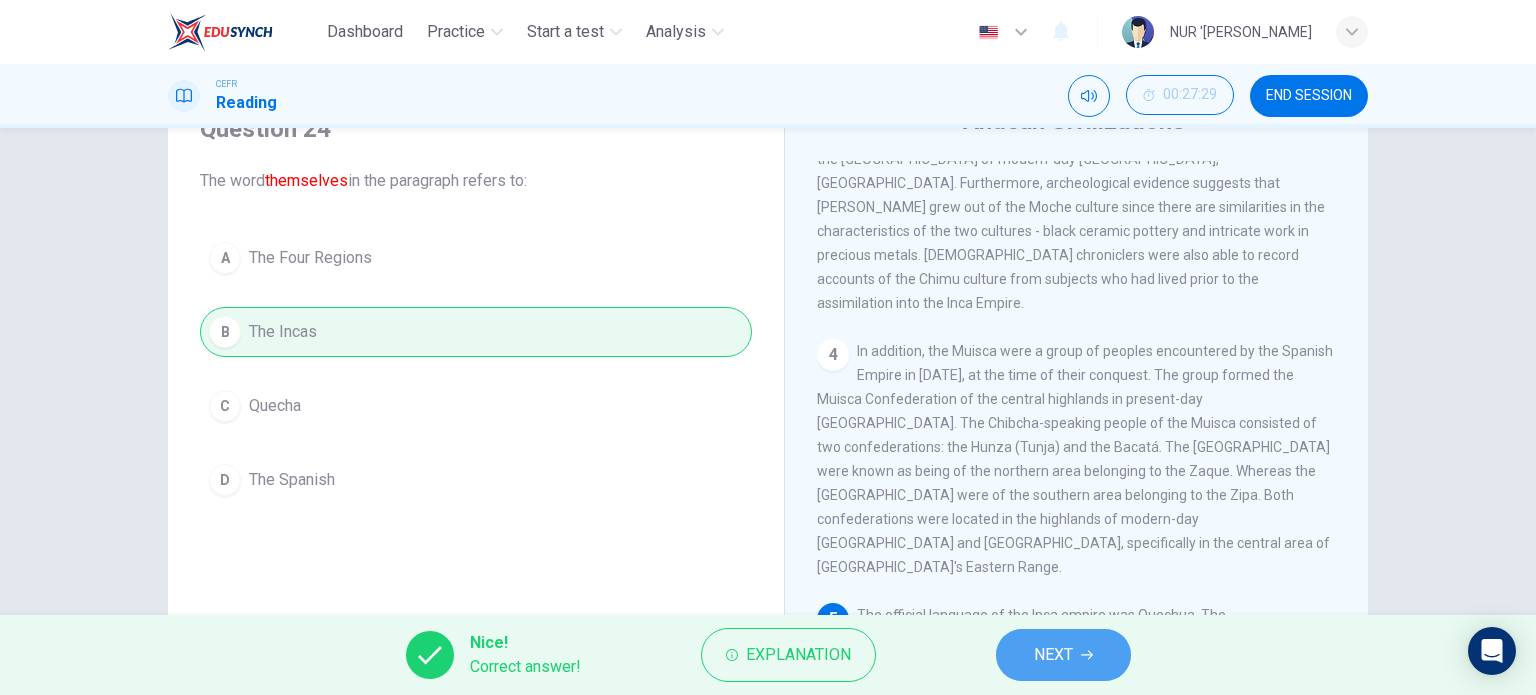 click on "NEXT" at bounding box center (1063, 655) 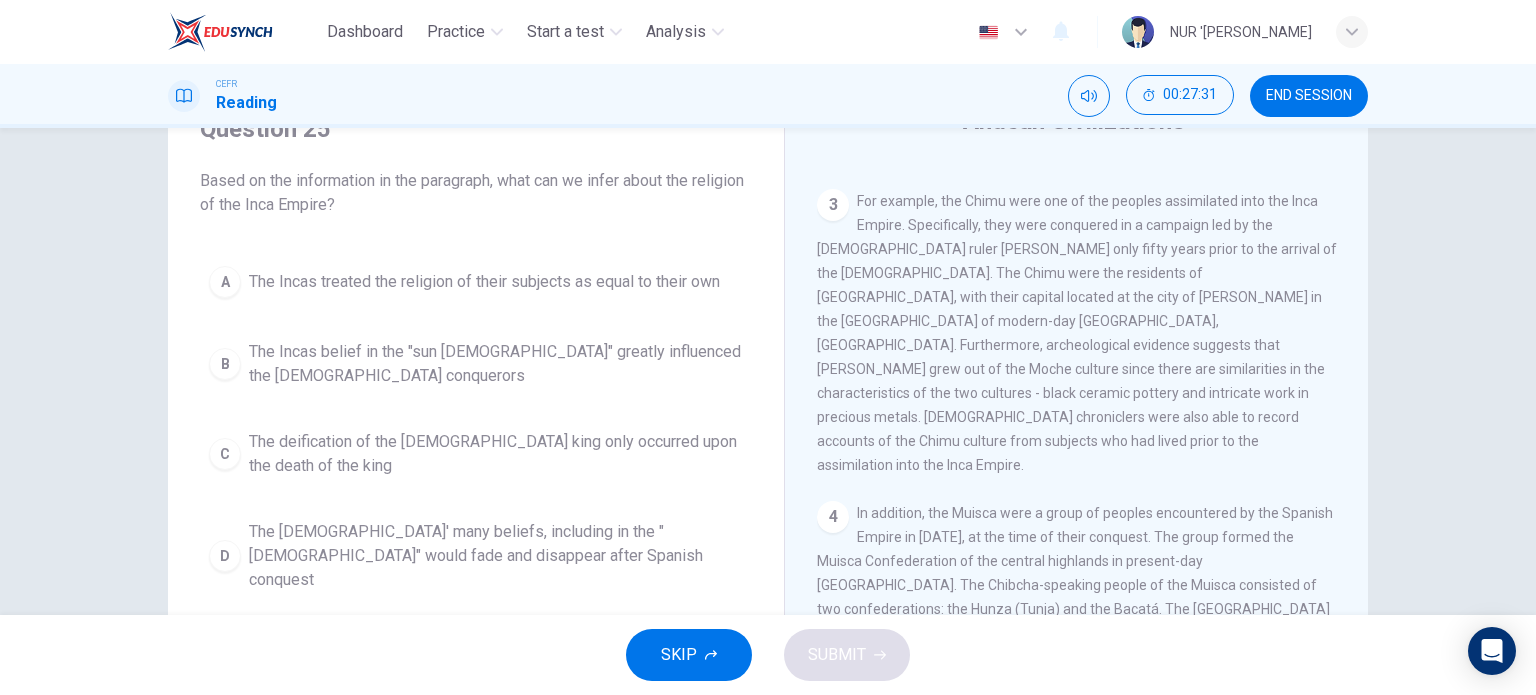 scroll, scrollTop: 738, scrollLeft: 0, axis: vertical 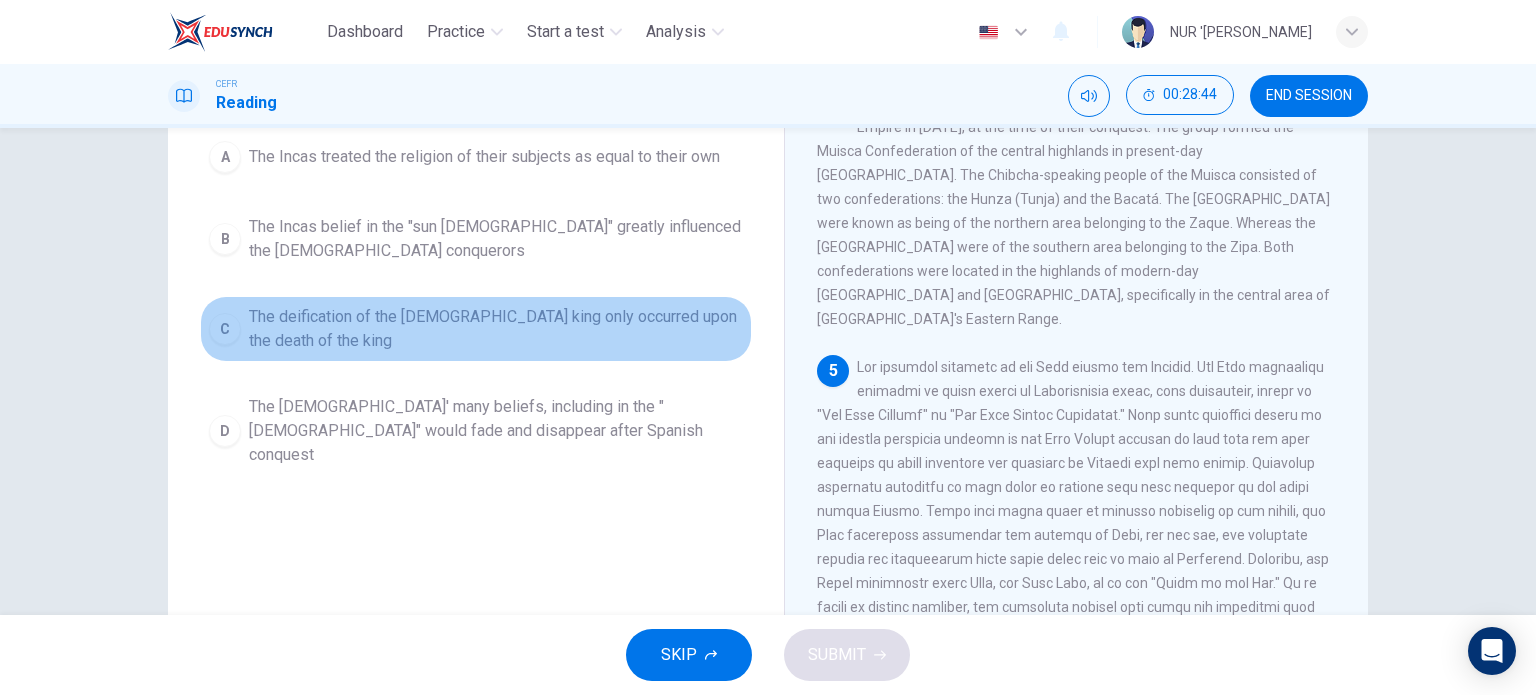click on "The deification of the Inca king only occurred upon the death of the king" at bounding box center (496, 329) 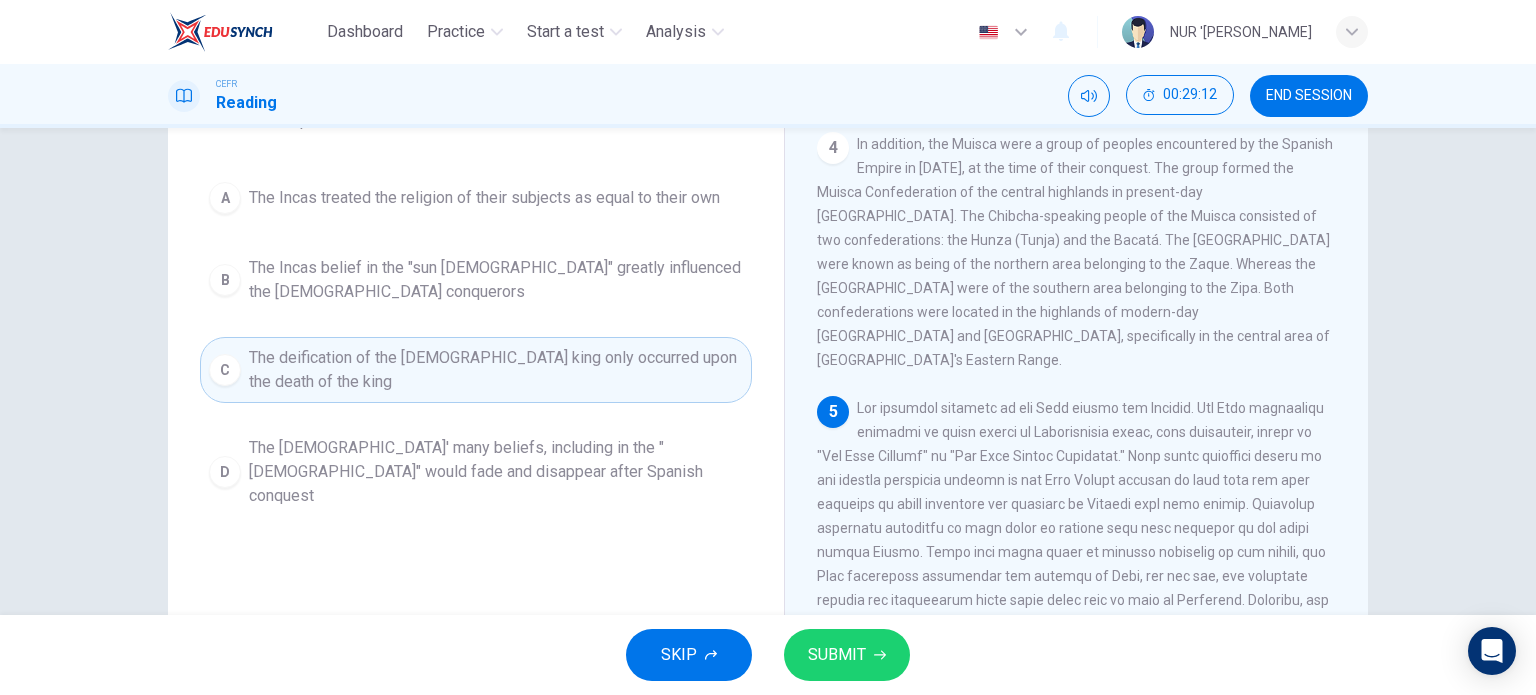 scroll, scrollTop: 176, scrollLeft: 0, axis: vertical 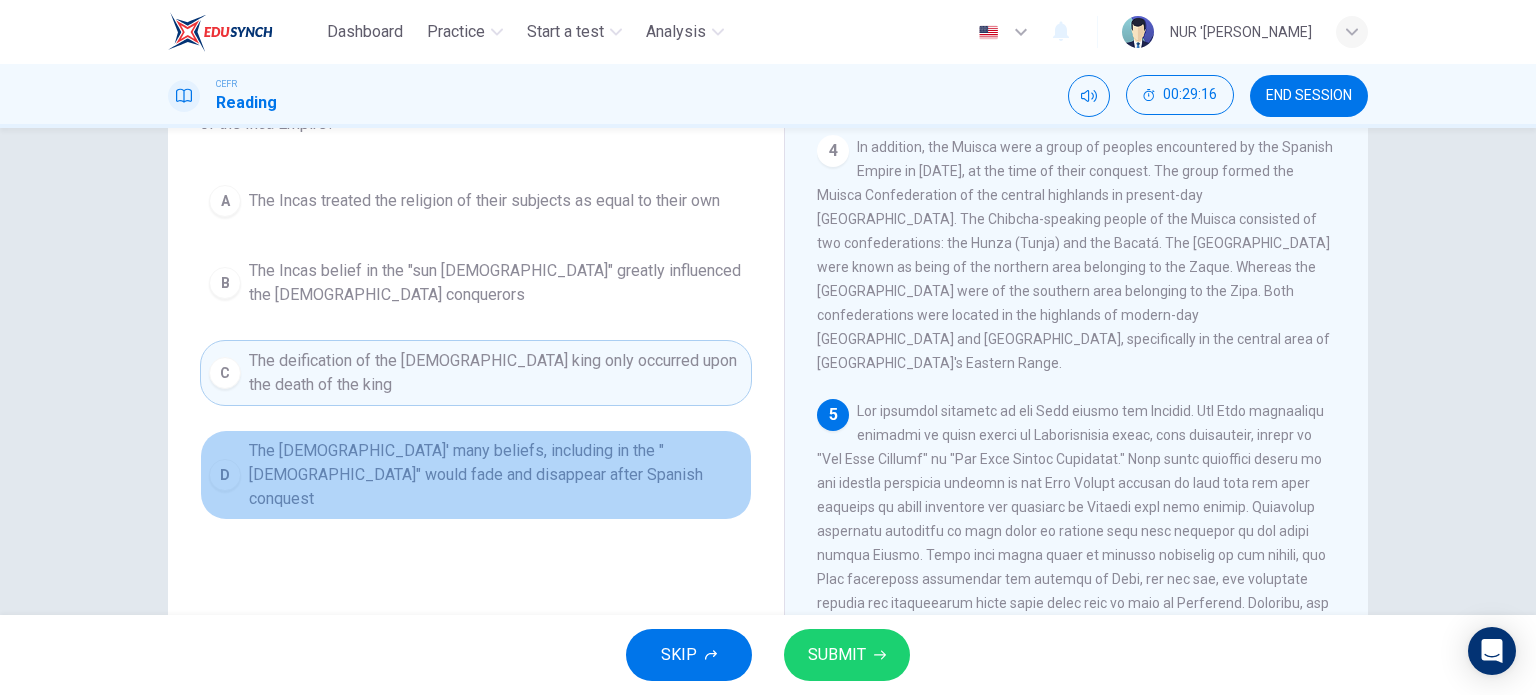 click on "The Incas' many beliefs, including in the "sun god" would fade and disappear after Spanish conquest" at bounding box center (496, 475) 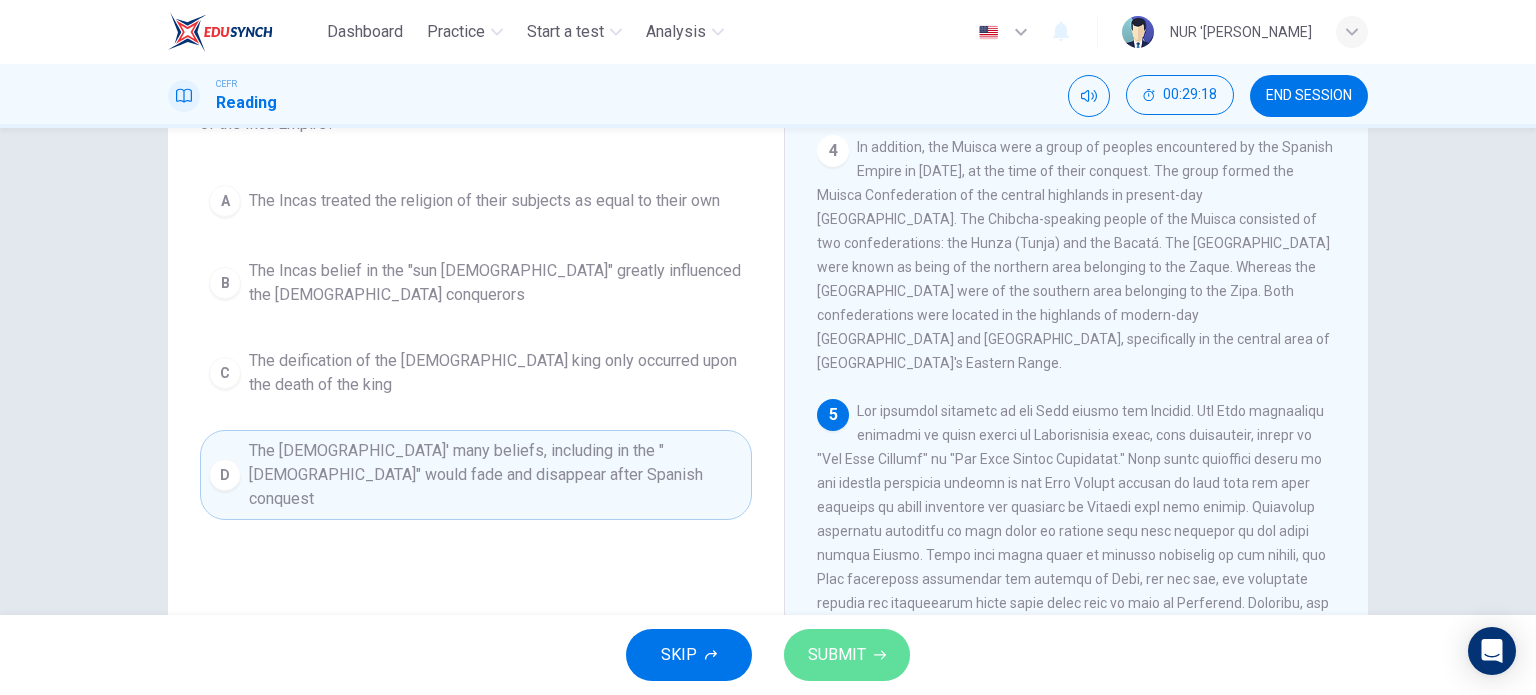 click on "SUBMIT" at bounding box center (847, 655) 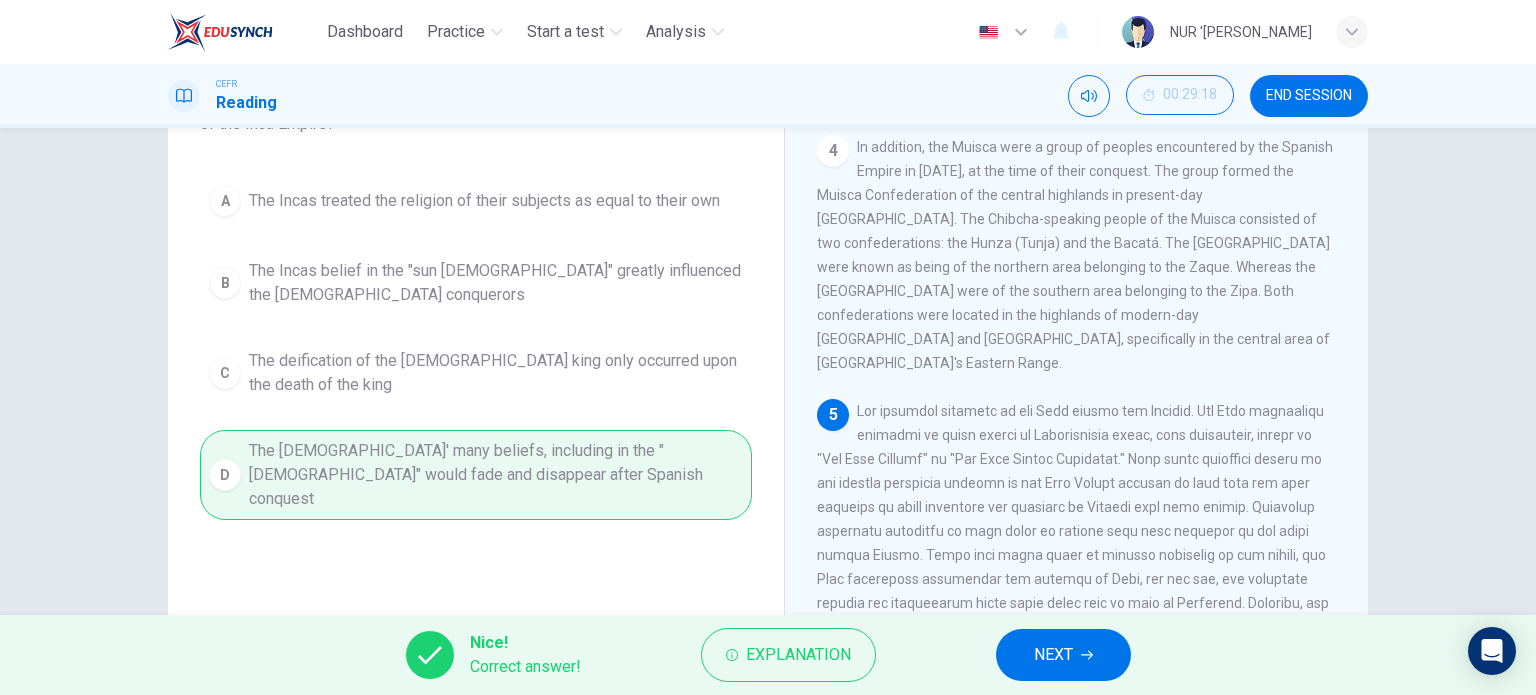 click on "5" at bounding box center [1077, 579] 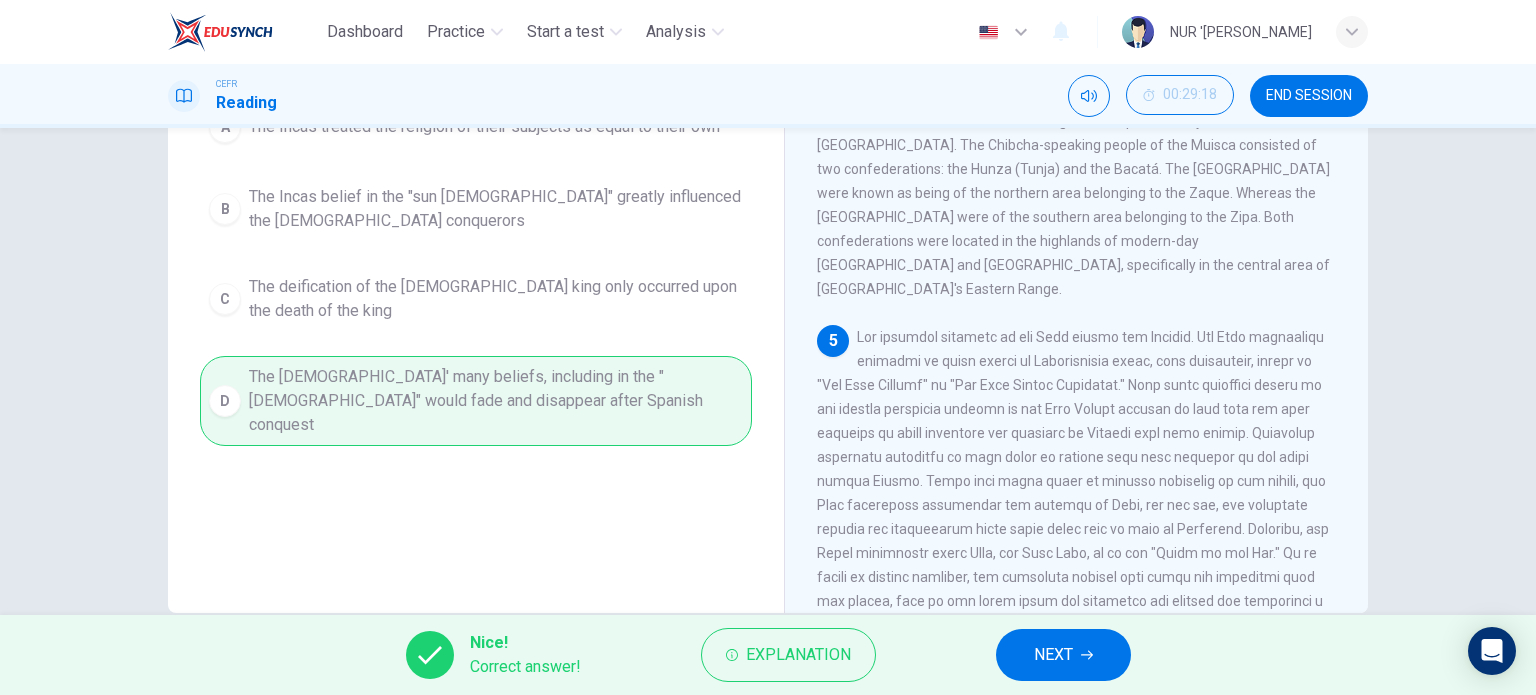 scroll, scrollTop: 251, scrollLeft: 0, axis: vertical 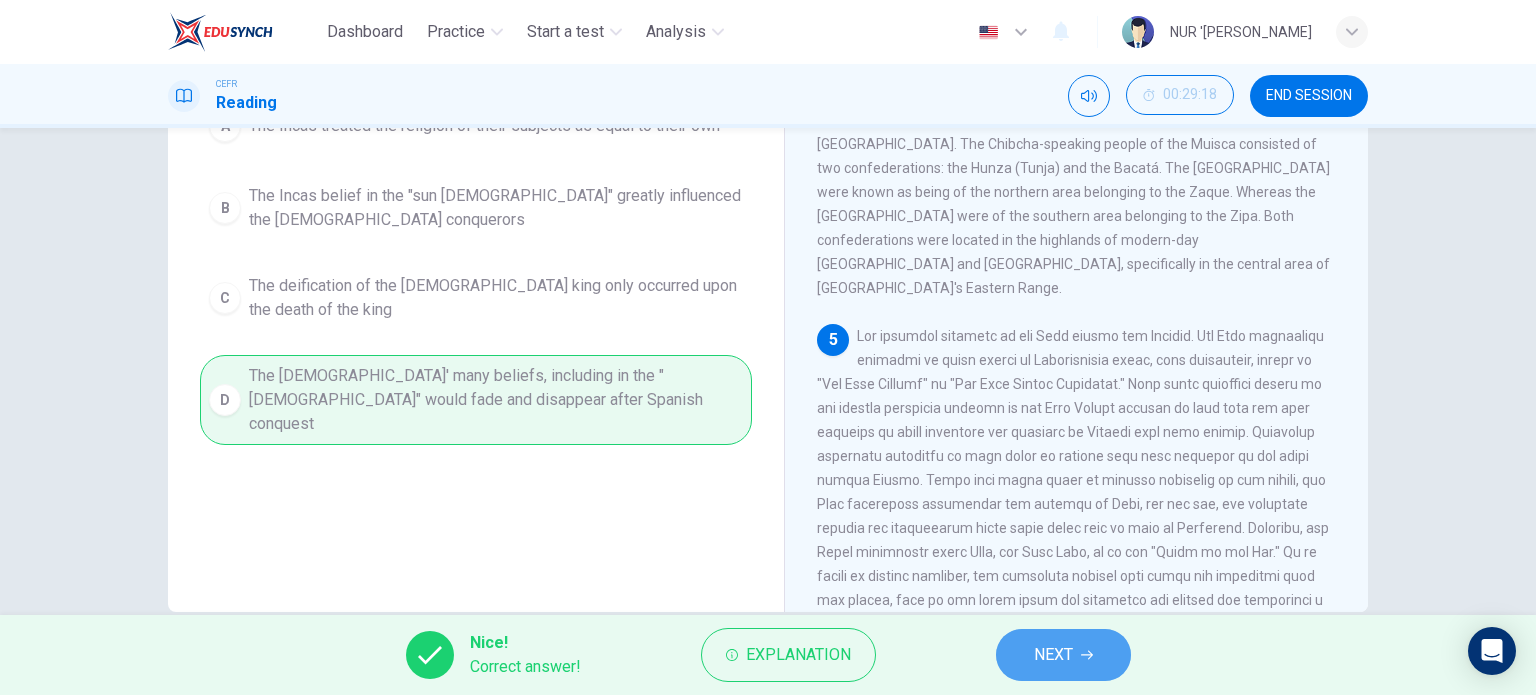 click on "NEXT" at bounding box center [1063, 655] 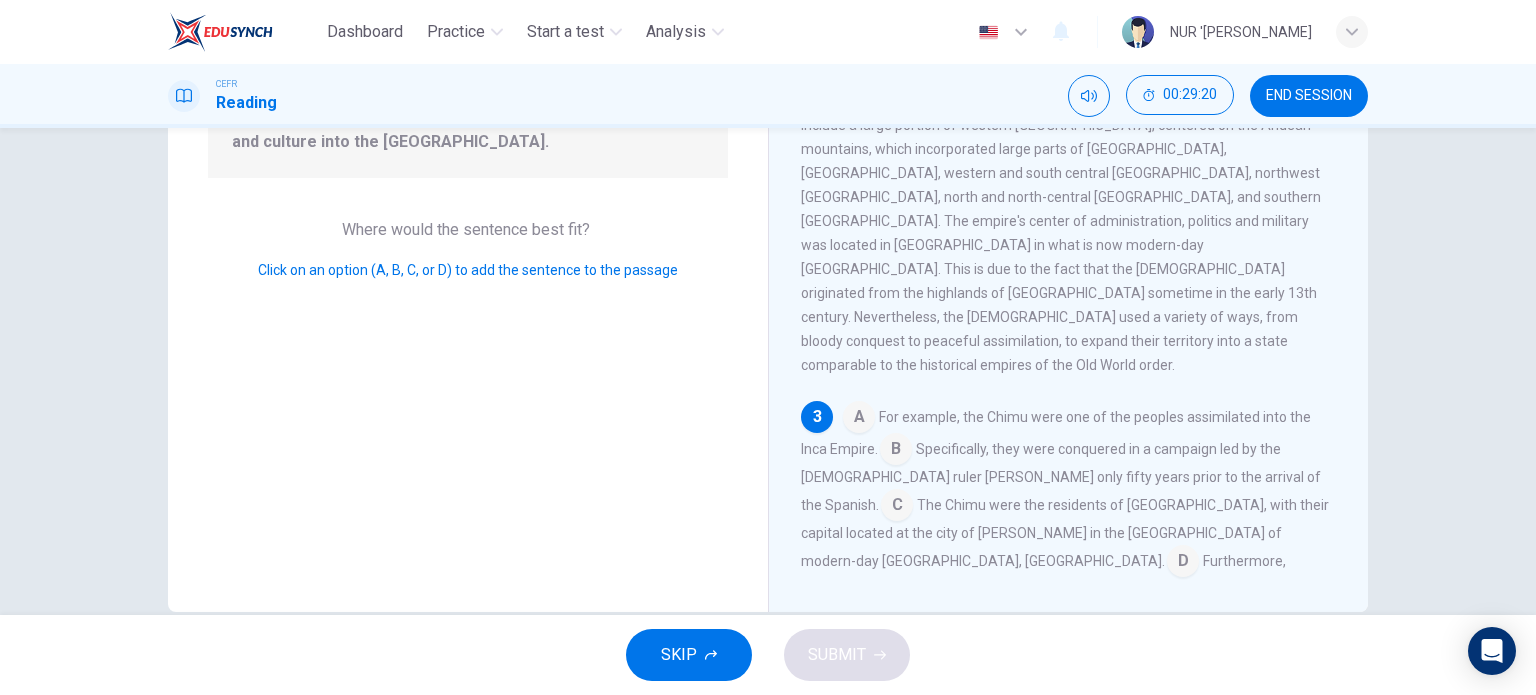 scroll, scrollTop: 348, scrollLeft: 0, axis: vertical 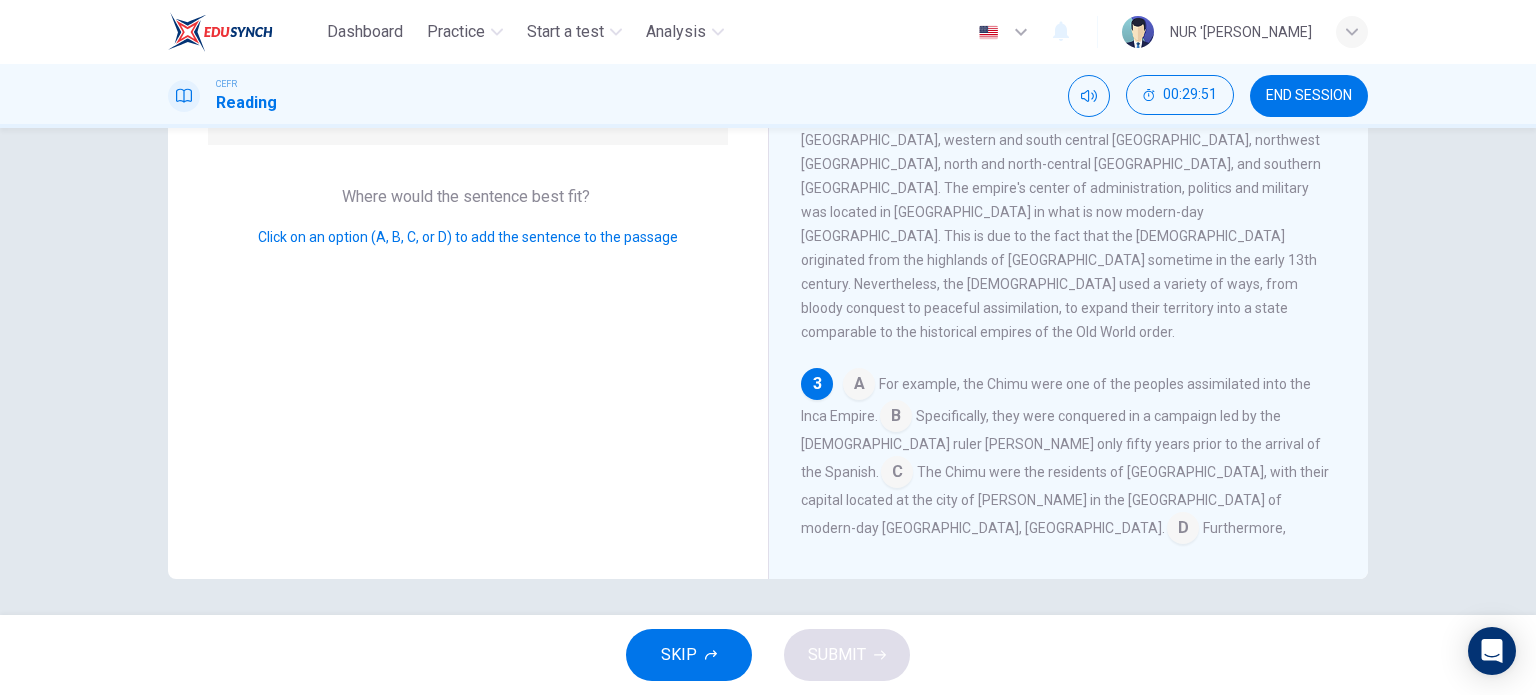 click at bounding box center [1183, 530] 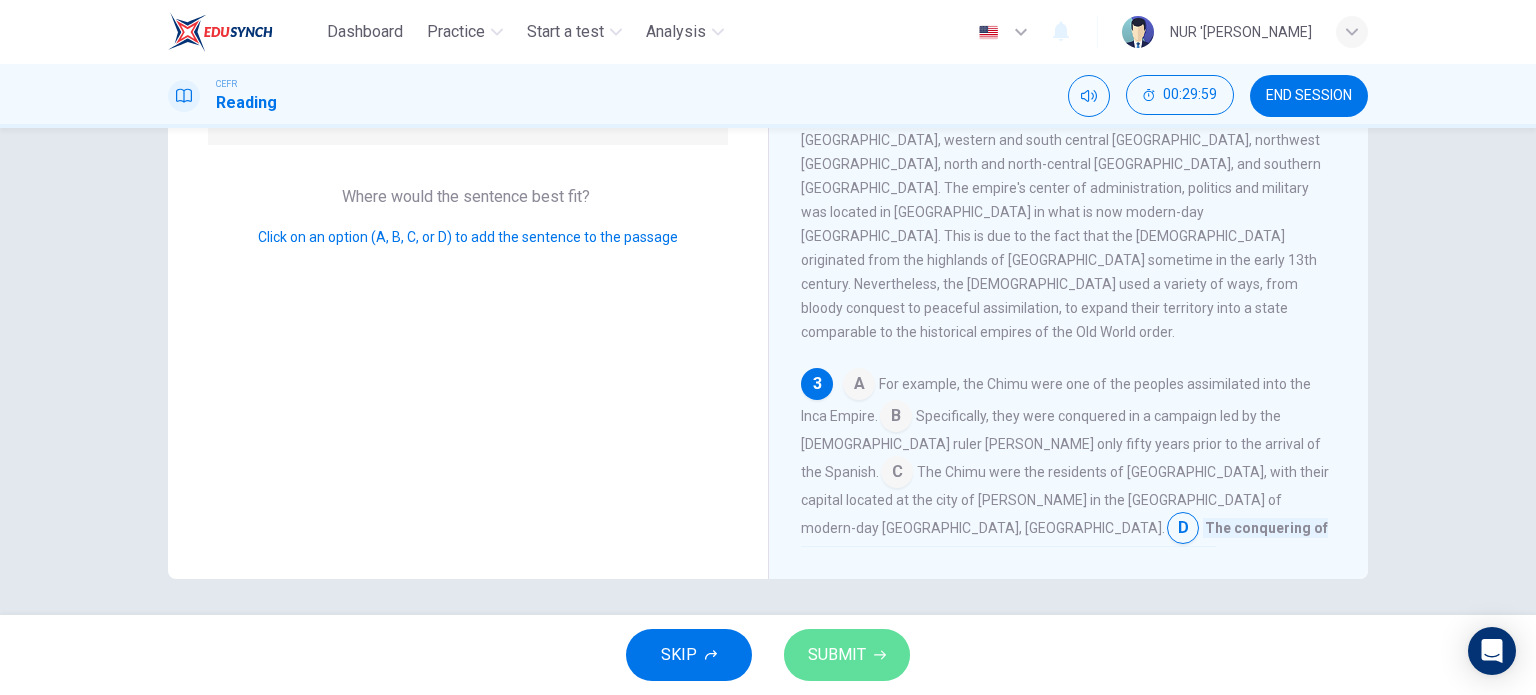 click on "SUBMIT" at bounding box center [847, 655] 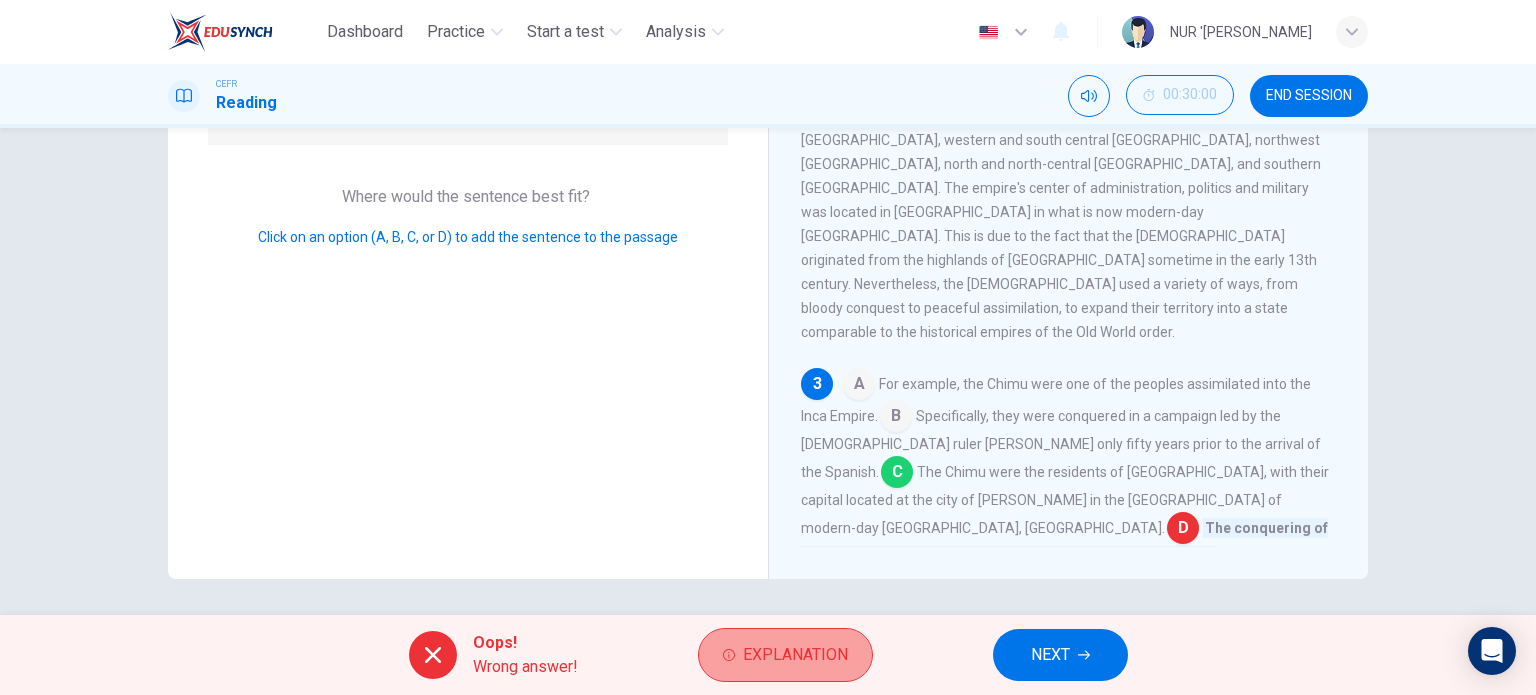 click on "Explanation" at bounding box center (795, 655) 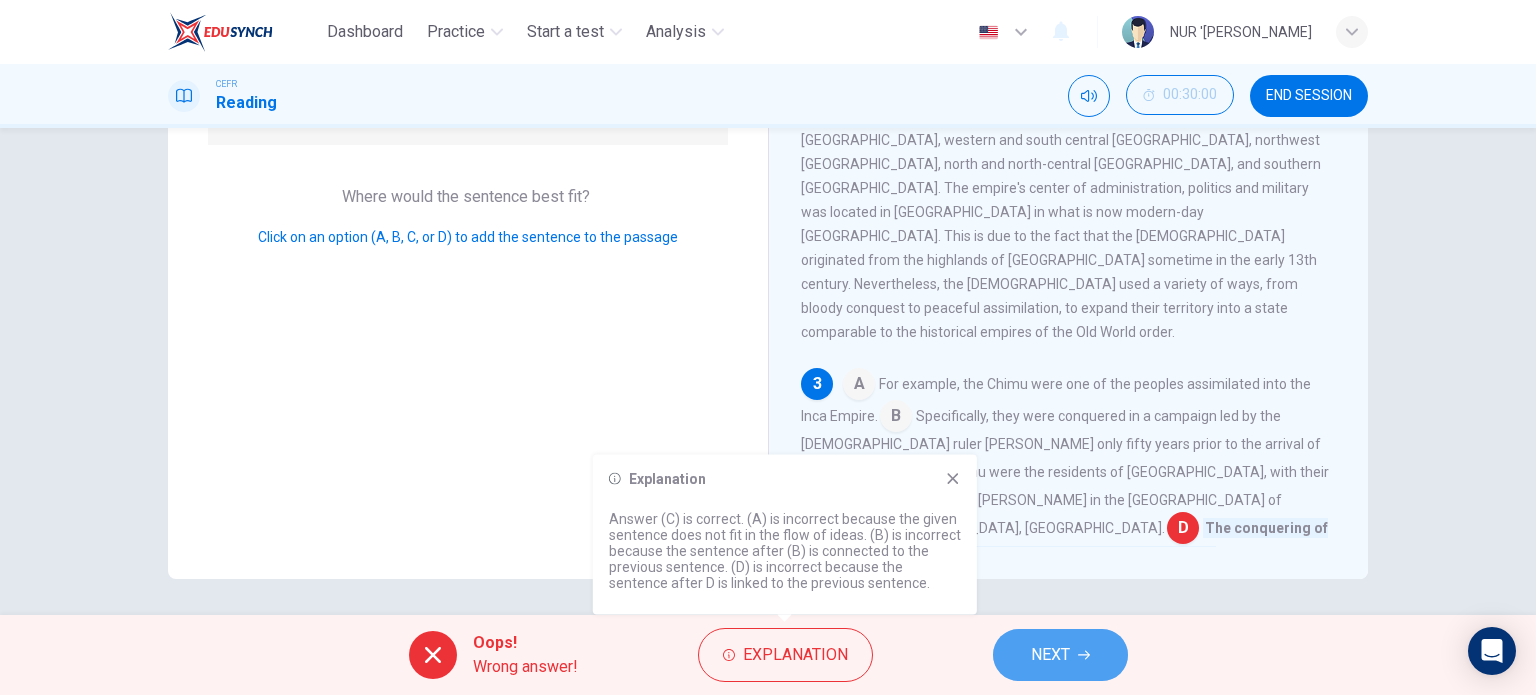 click on "NEXT" at bounding box center (1060, 655) 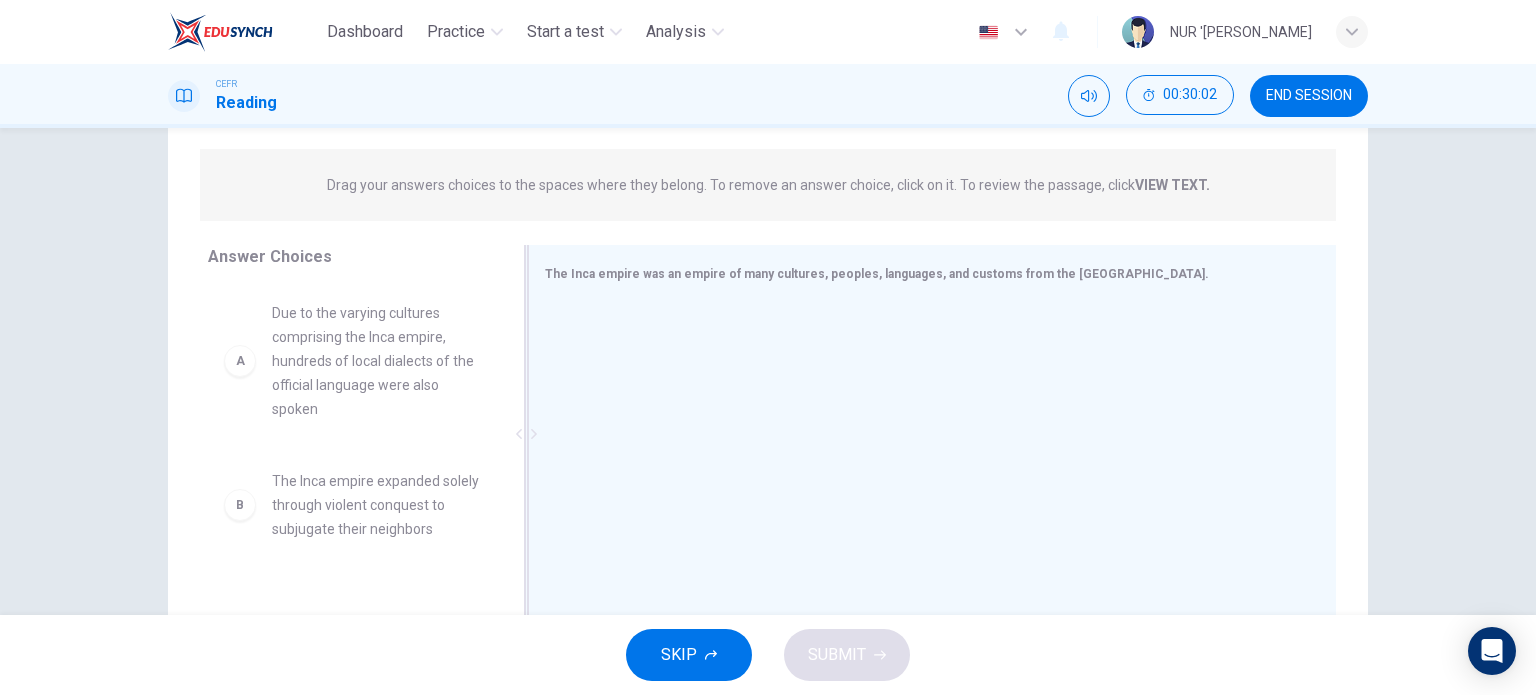 scroll, scrollTop: 228, scrollLeft: 0, axis: vertical 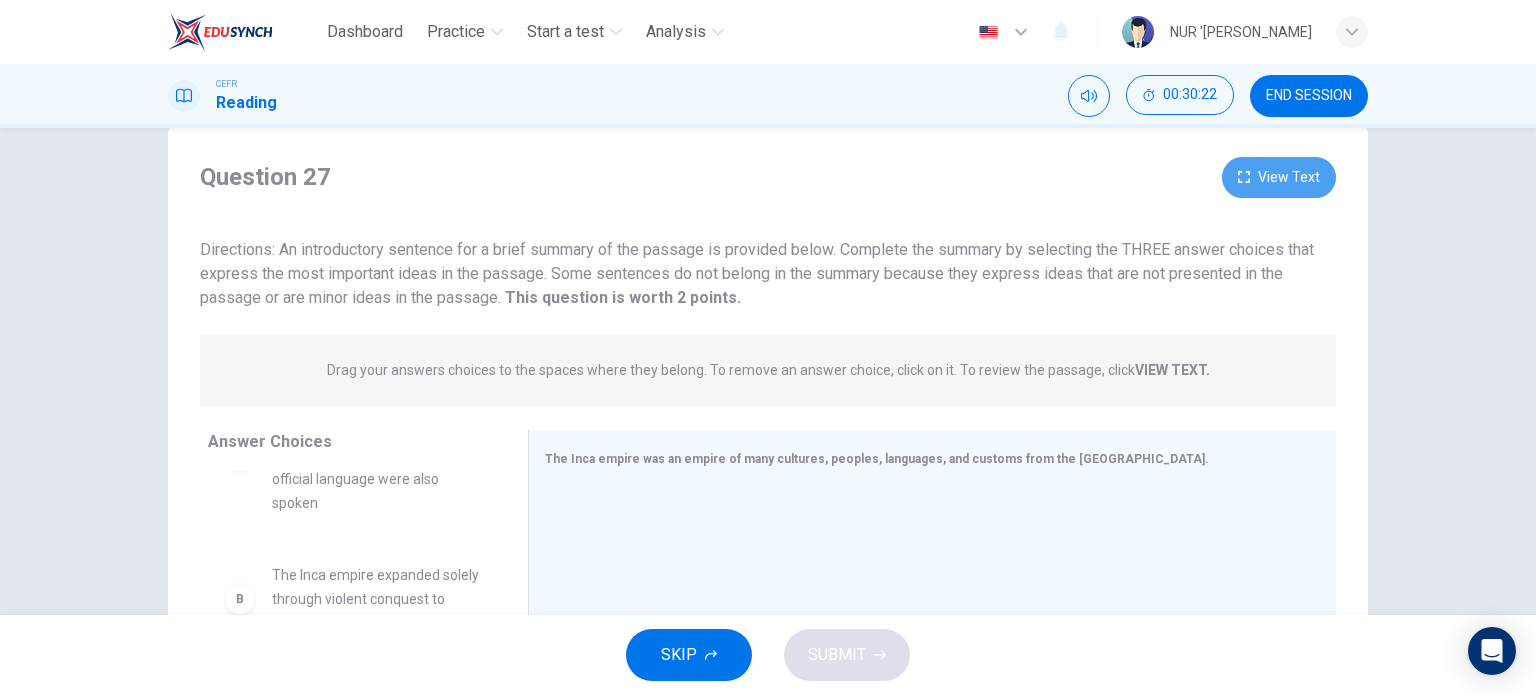 click on "View Text" at bounding box center [1279, 177] 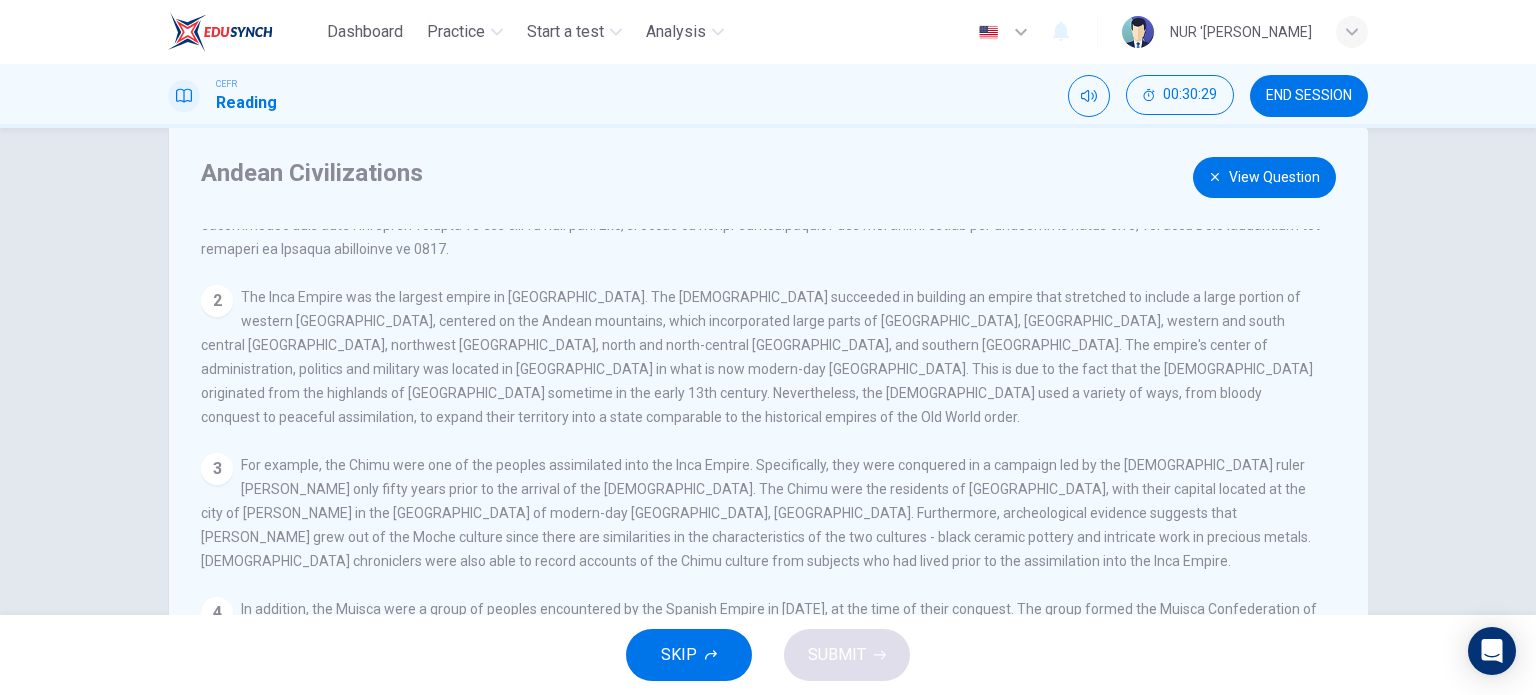 scroll, scrollTop: 162, scrollLeft: 0, axis: vertical 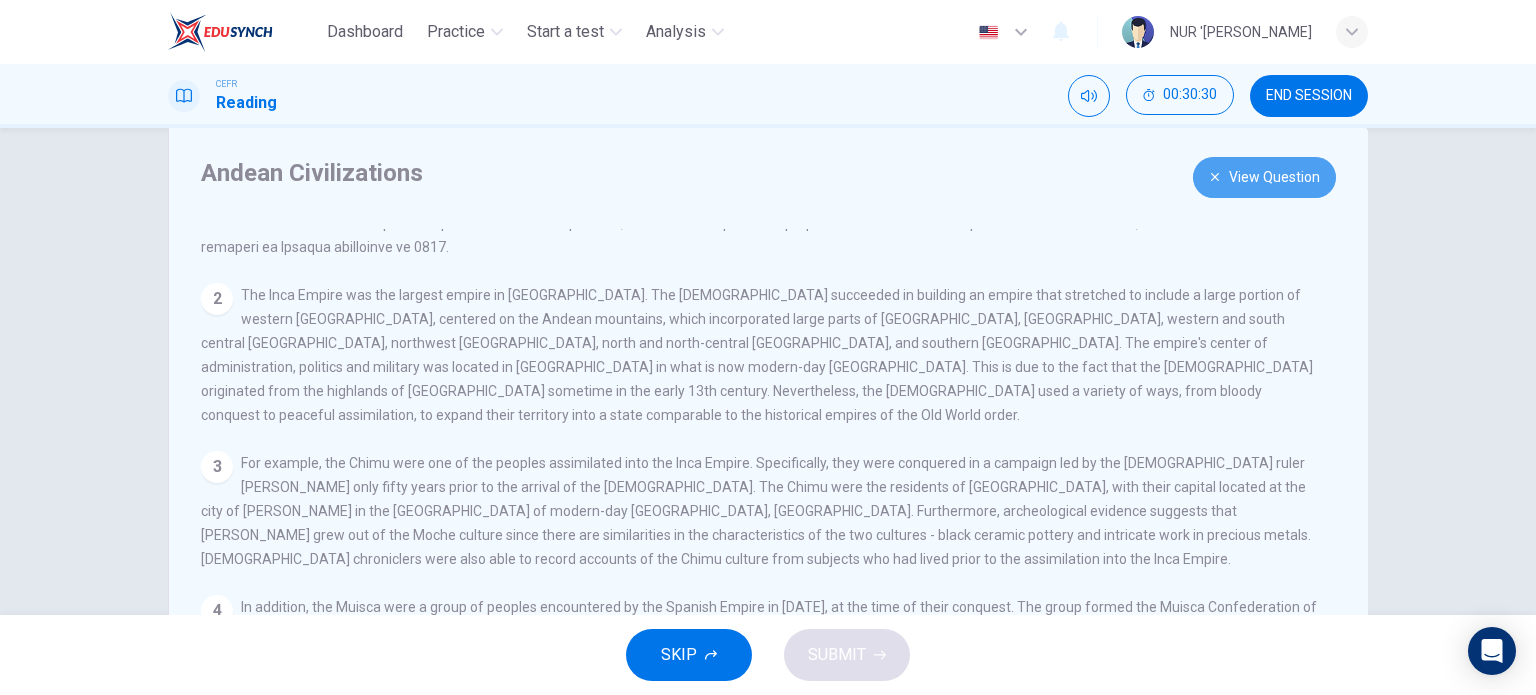 click on "View Question" at bounding box center (1264, 177) 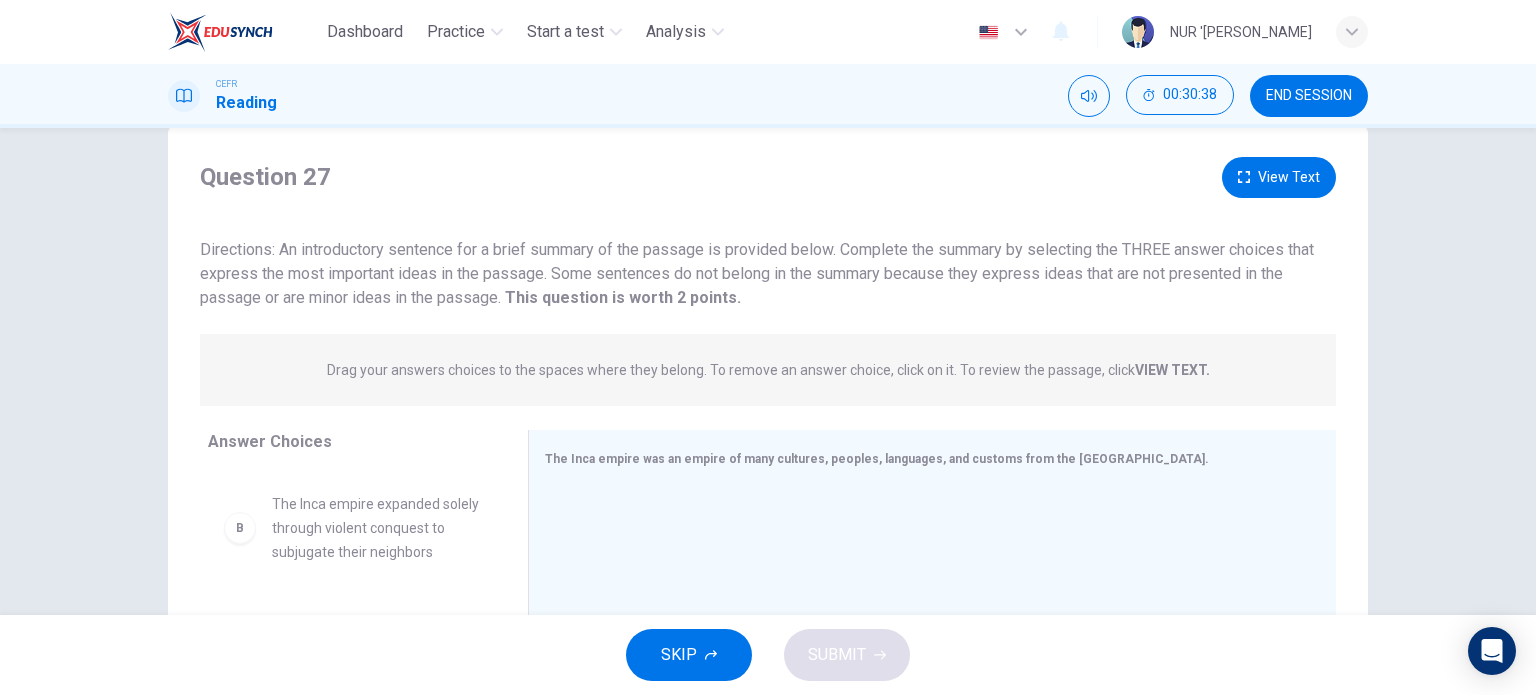 scroll, scrollTop: 163, scrollLeft: 0, axis: vertical 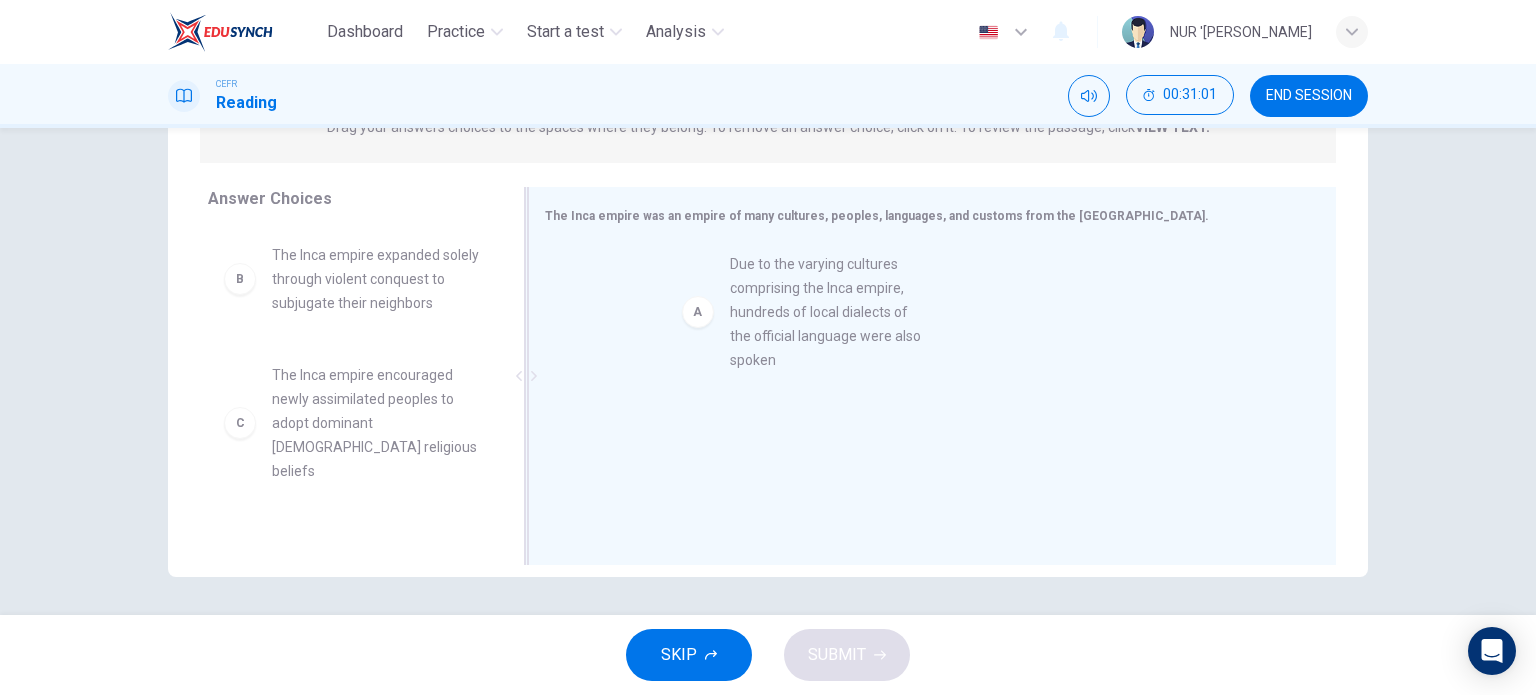 drag, startPoint x: 349, startPoint y: 261, endPoint x: 818, endPoint y: 271, distance: 469.1066 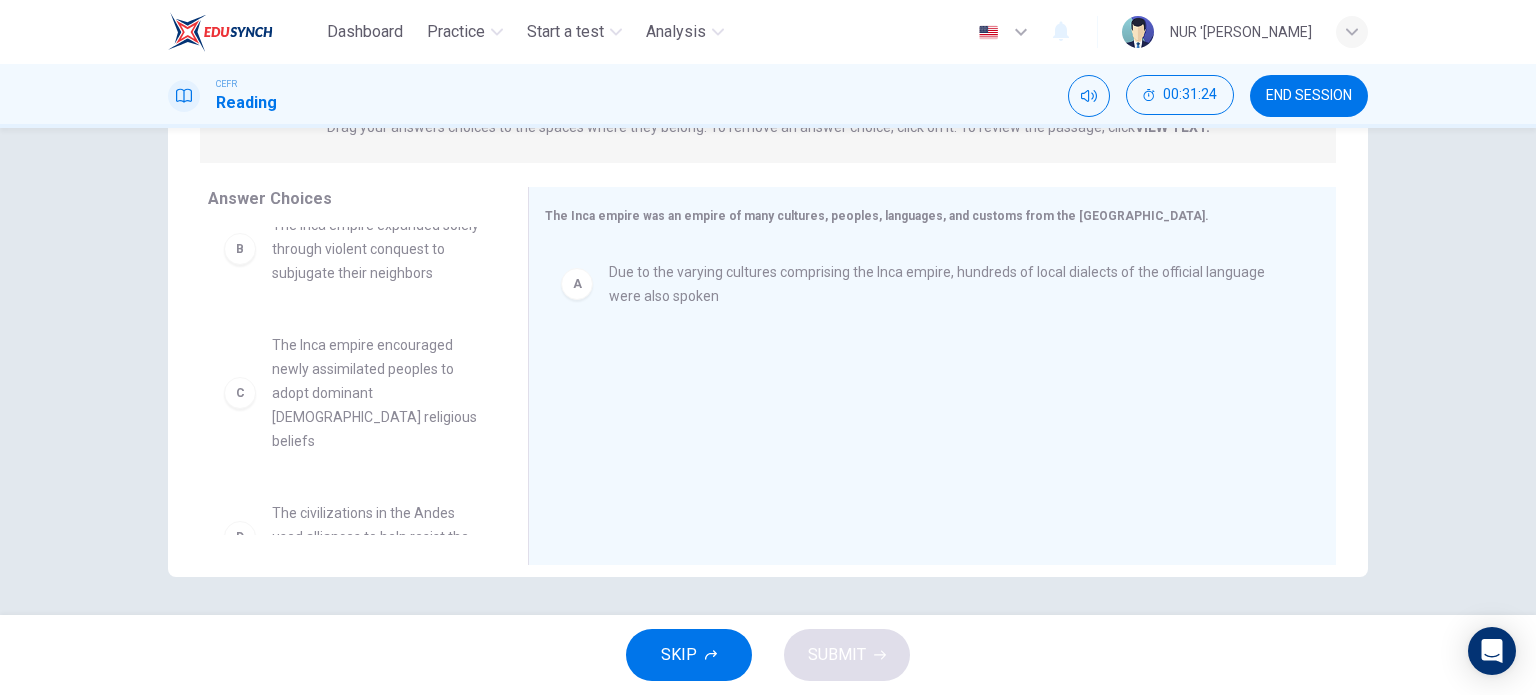 scroll, scrollTop: 31, scrollLeft: 0, axis: vertical 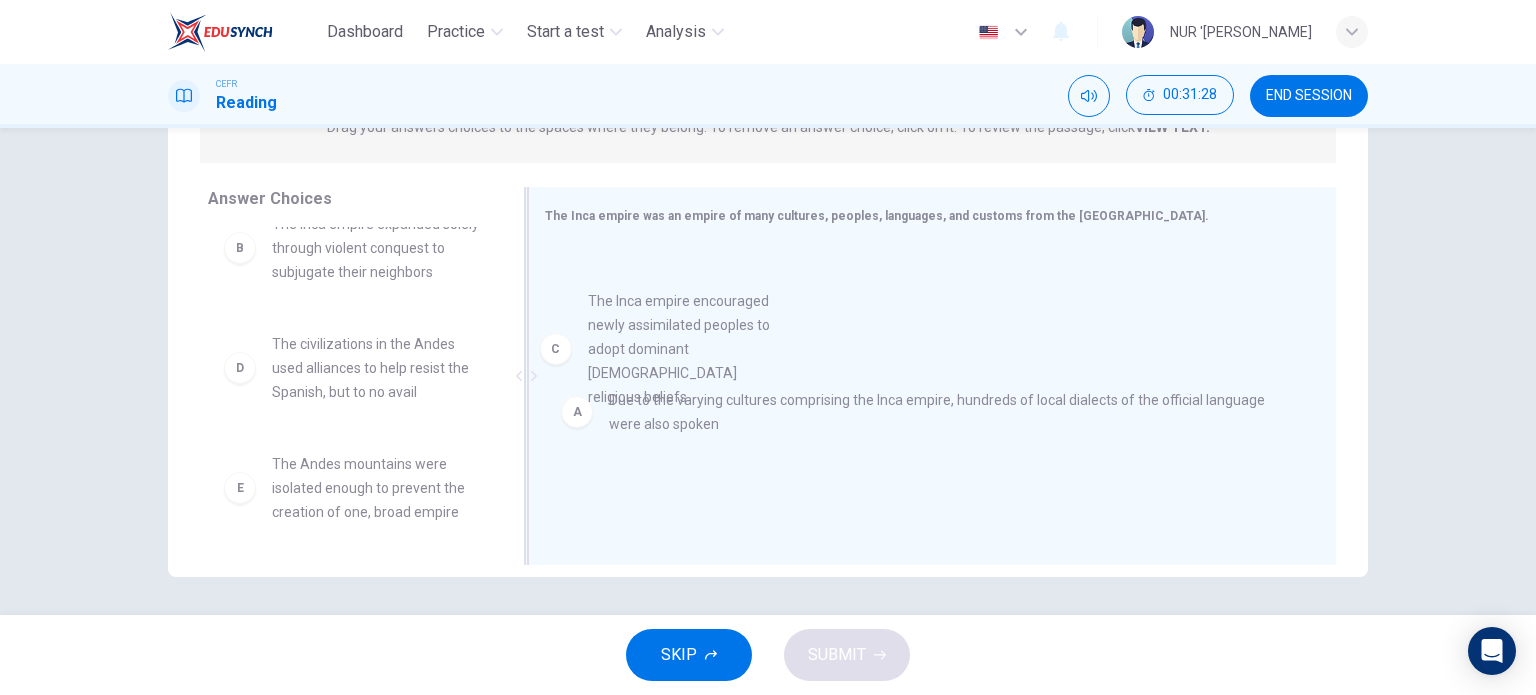 drag, startPoint x: 340, startPoint y: 383, endPoint x: 691, endPoint y: 343, distance: 353.27185 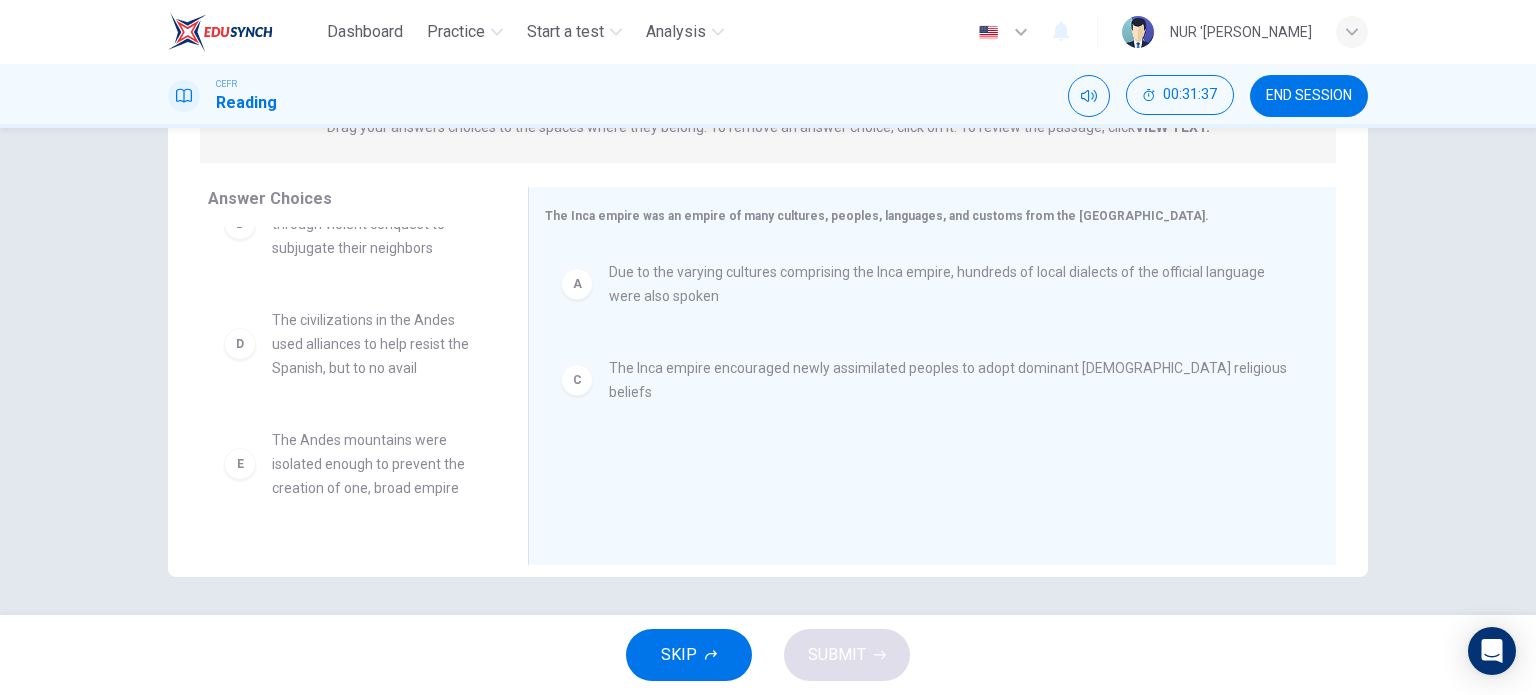 scroll, scrollTop: 68, scrollLeft: 0, axis: vertical 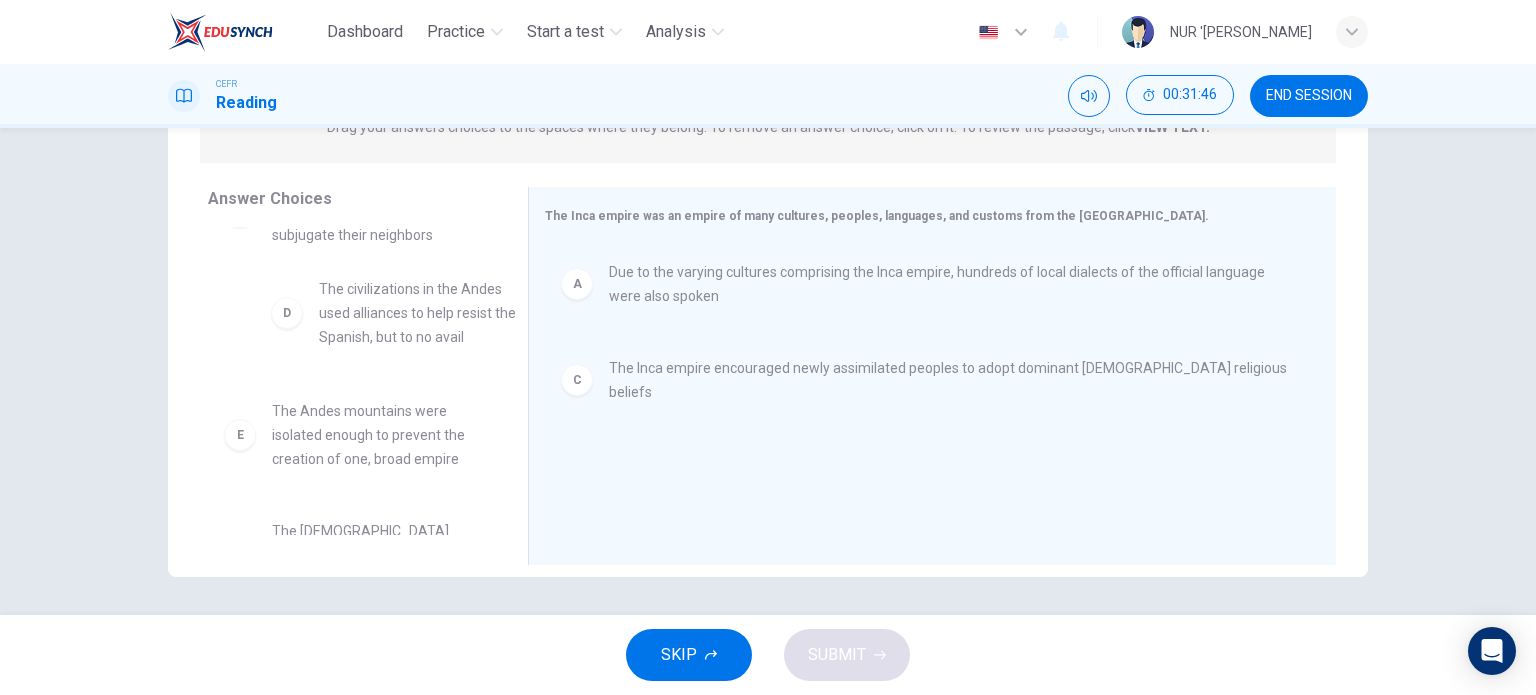 drag, startPoint x: 380, startPoint y: 349, endPoint x: 440, endPoint y: 333, distance: 62.0967 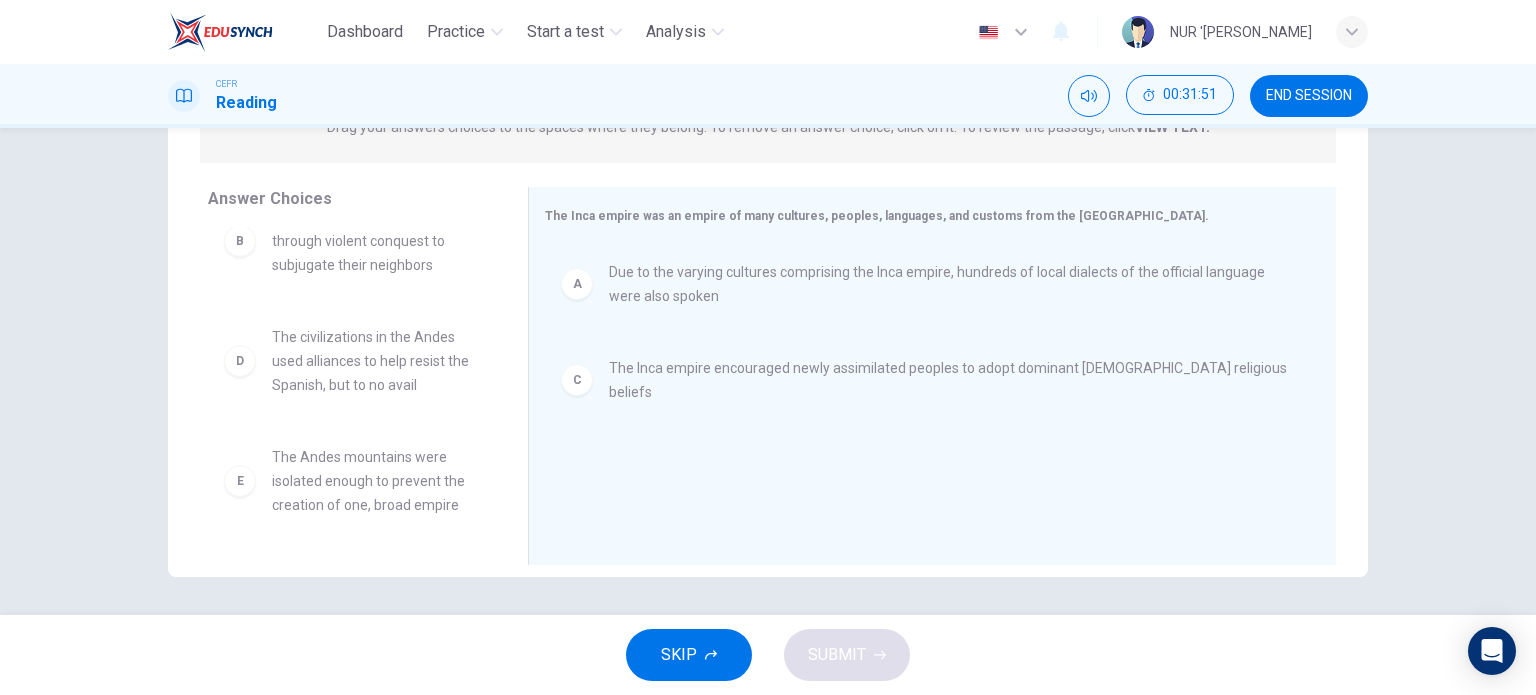 scroll, scrollTop: 0, scrollLeft: 0, axis: both 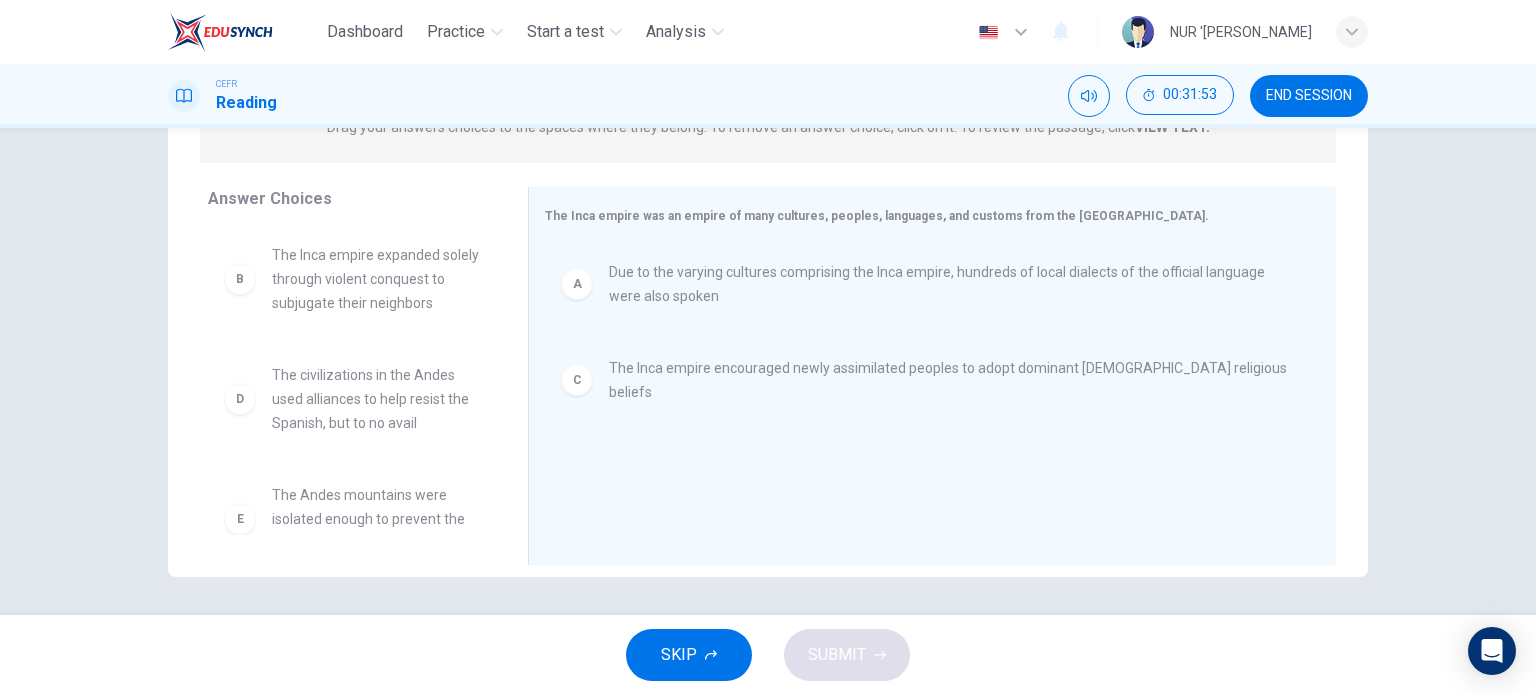 click on "The Inca empire expanded solely through violent conquest to subjugate their neighbors" at bounding box center (376, 279) 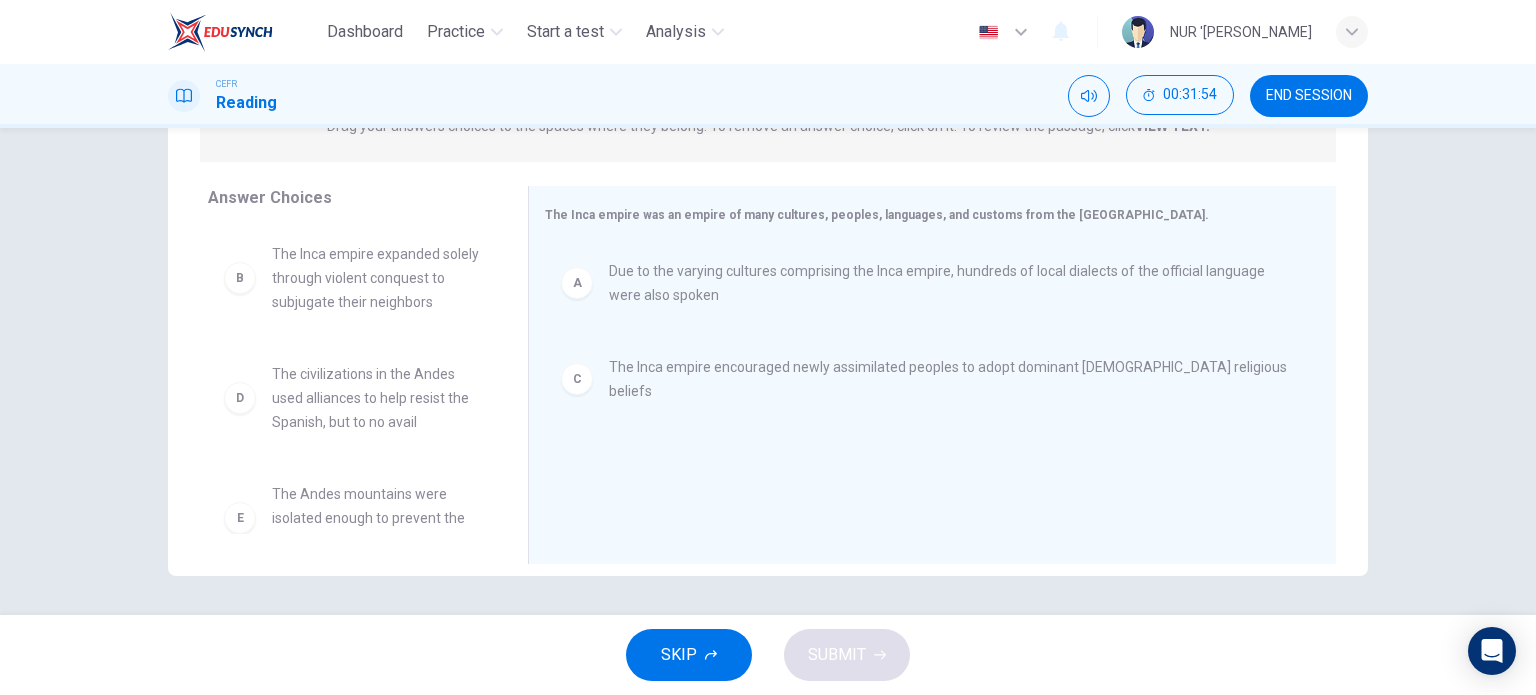 scroll, scrollTop: 288, scrollLeft: 0, axis: vertical 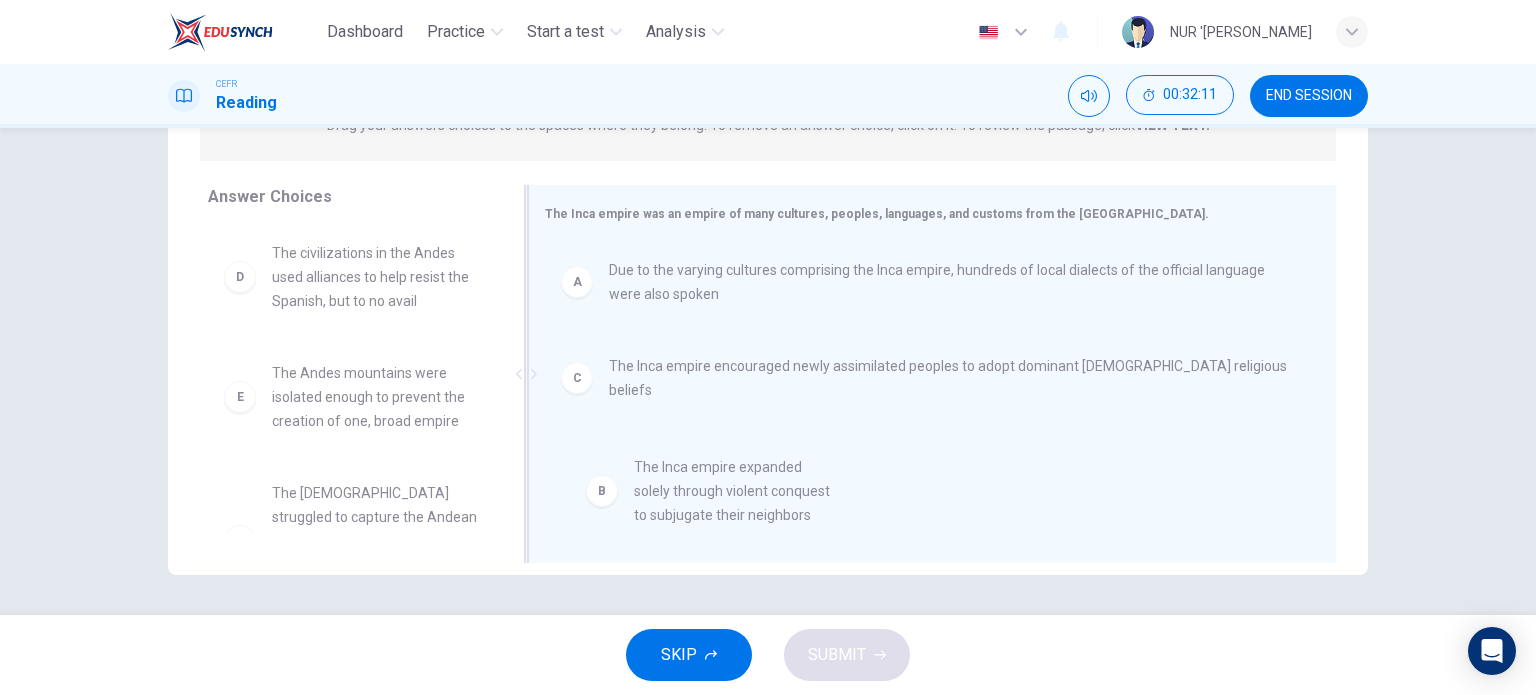 drag, startPoint x: 354, startPoint y: 282, endPoint x: 726, endPoint y: 500, distance: 431.1705 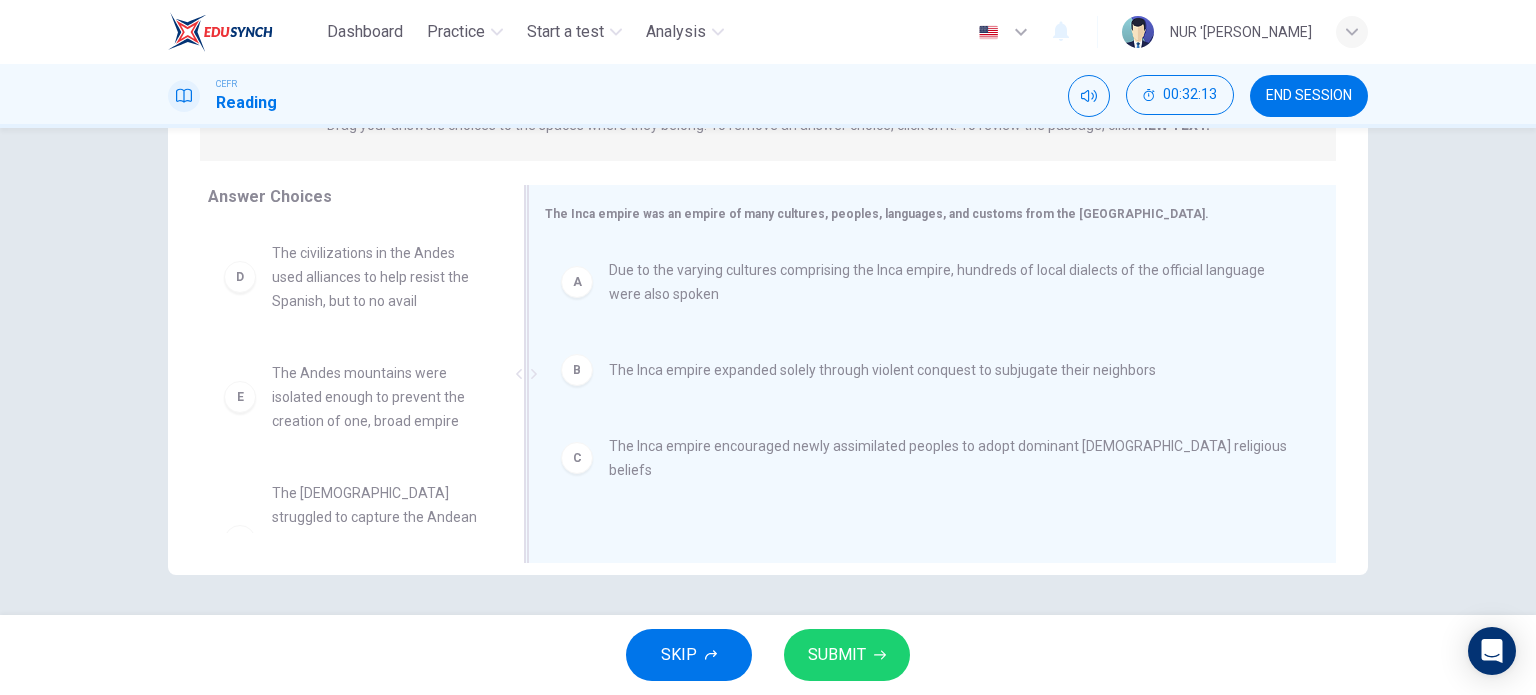 scroll, scrollTop: 3, scrollLeft: 0, axis: vertical 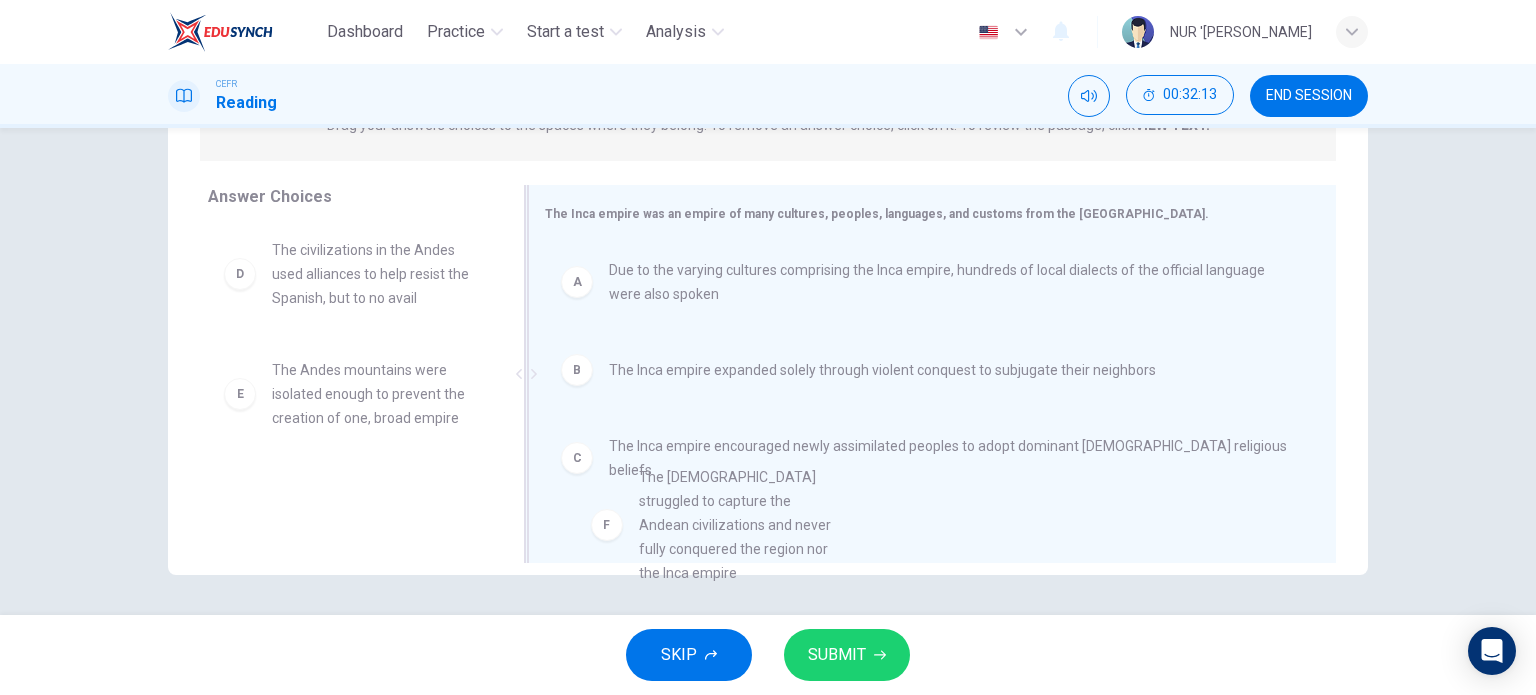drag, startPoint x: 368, startPoint y: 507, endPoint x: 770, endPoint y: 483, distance: 402.7158 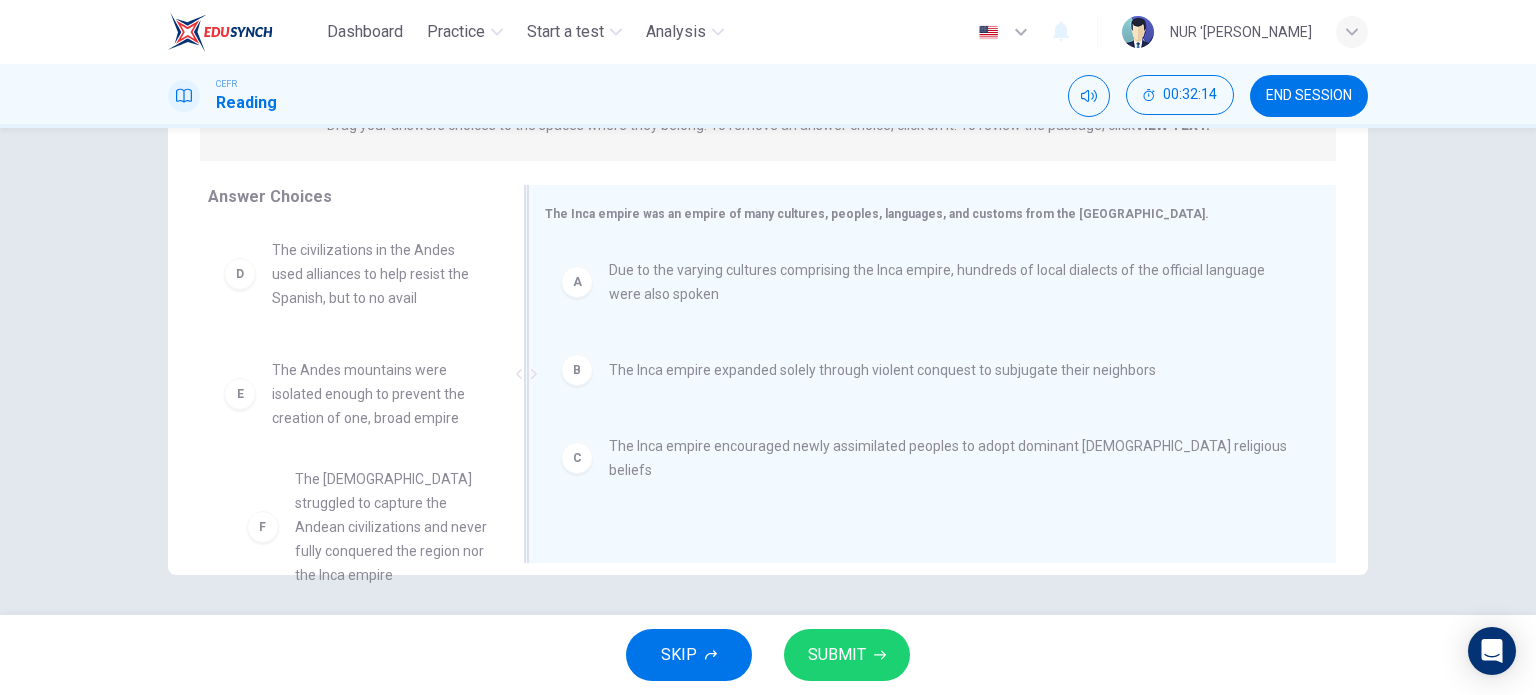 scroll, scrollTop: 7, scrollLeft: 0, axis: vertical 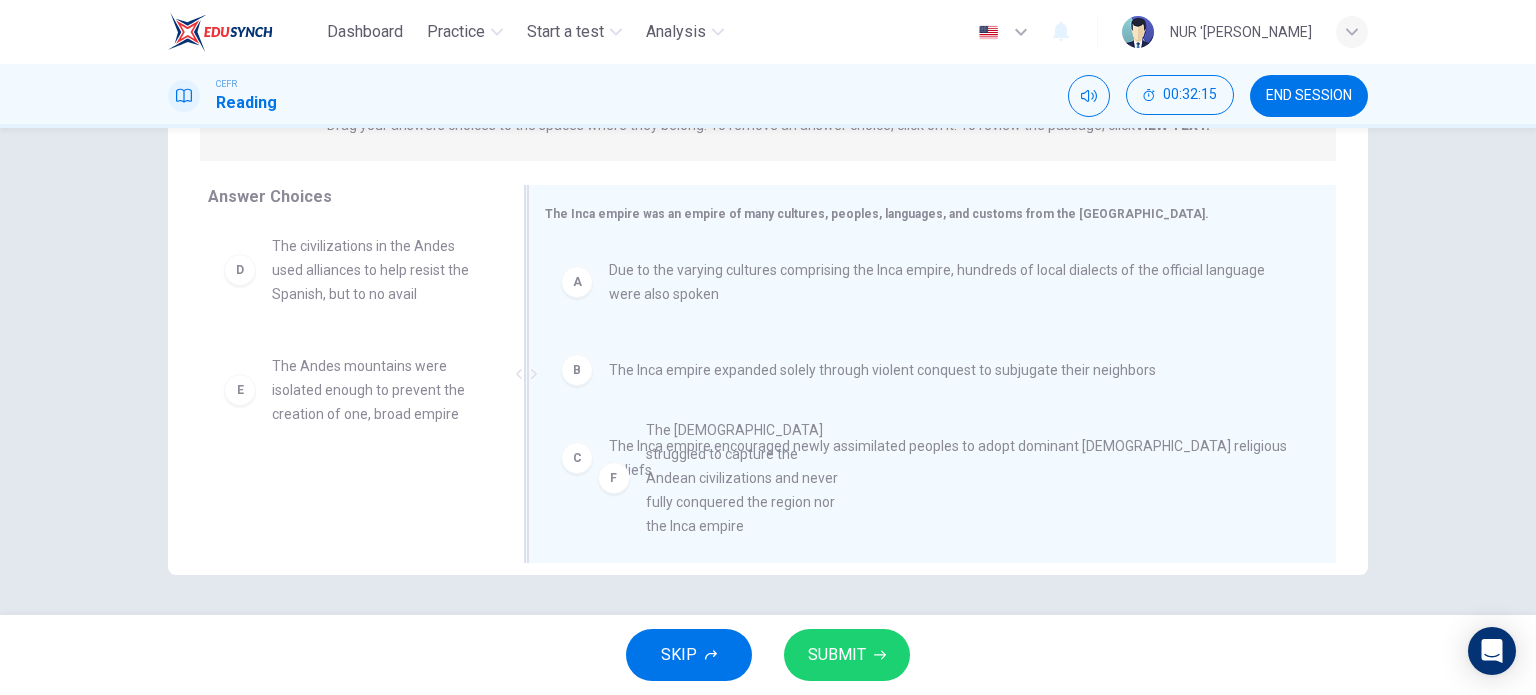 drag, startPoint x: 389, startPoint y: 509, endPoint x: 776, endPoint y: 442, distance: 392.75693 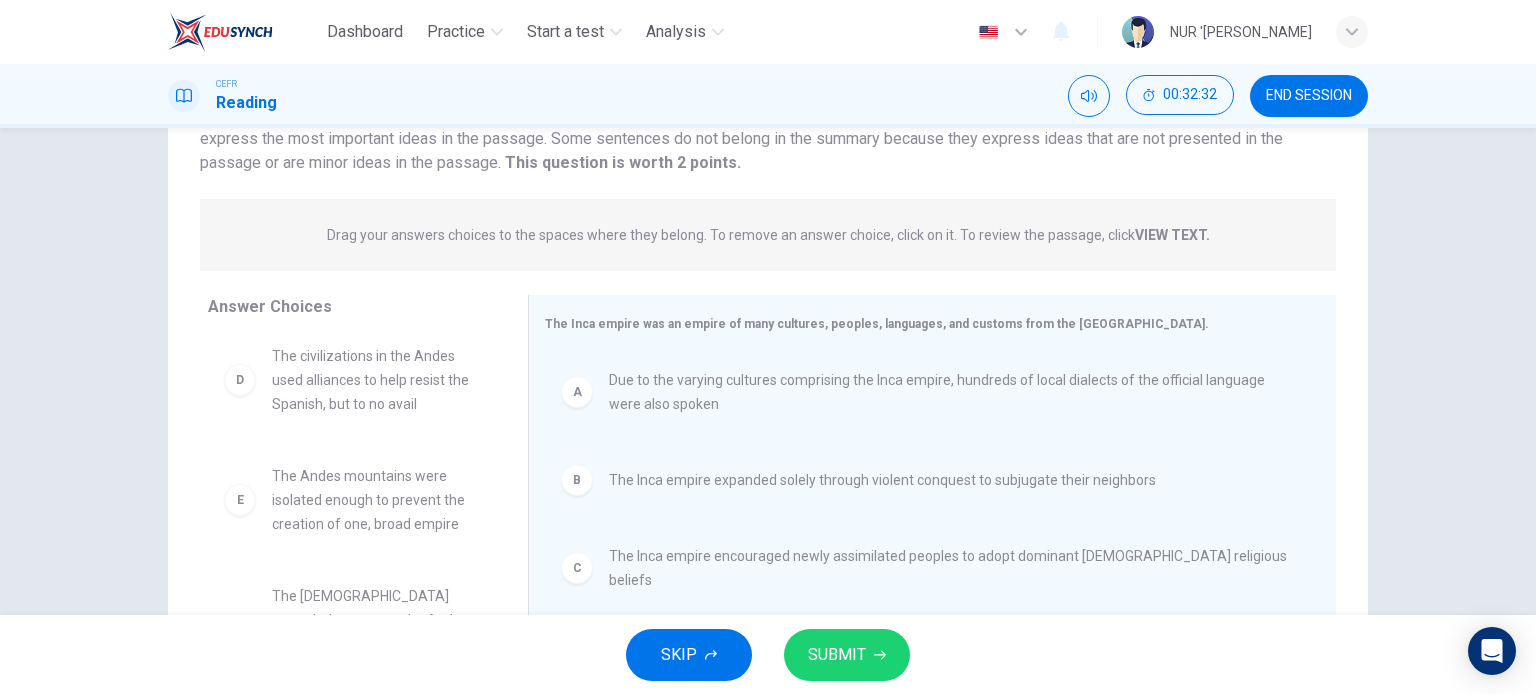scroll, scrollTop: 288, scrollLeft: 0, axis: vertical 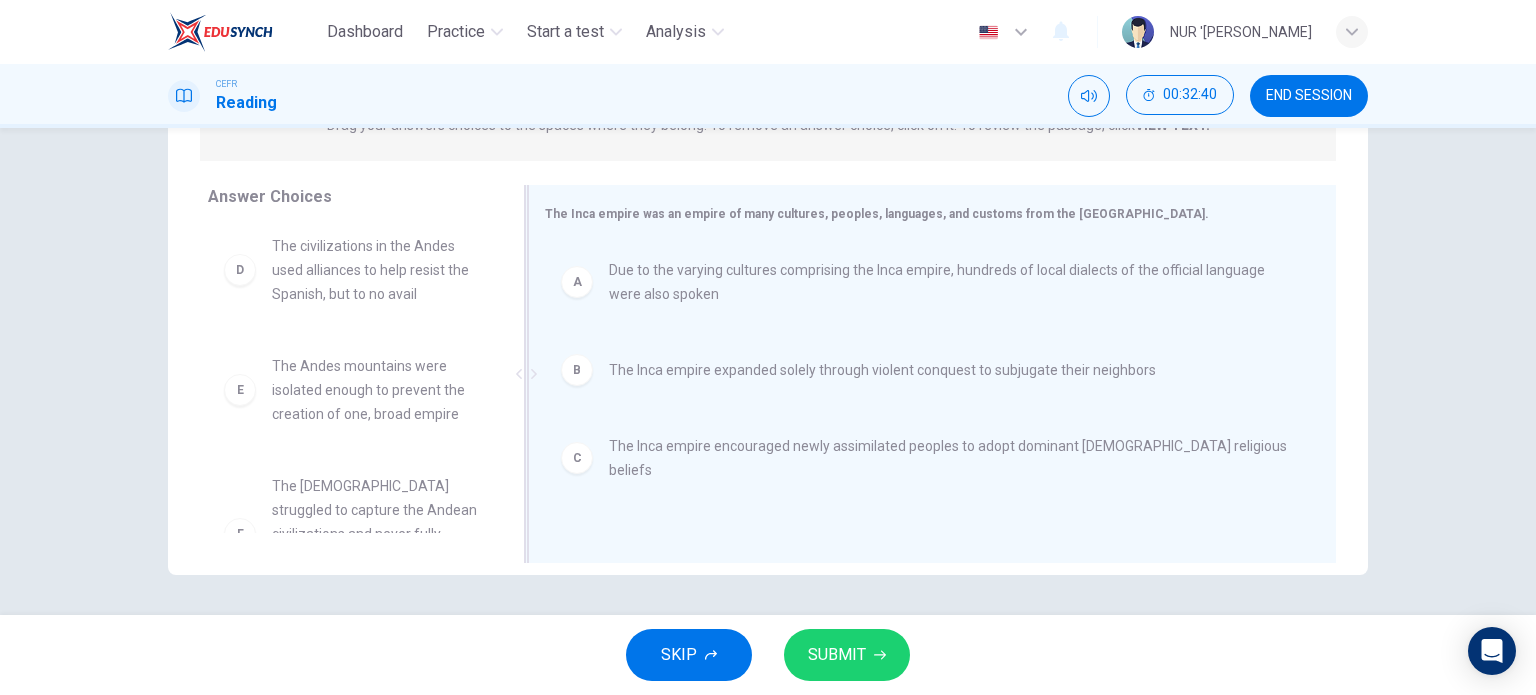 click on "B" at bounding box center (577, 370) 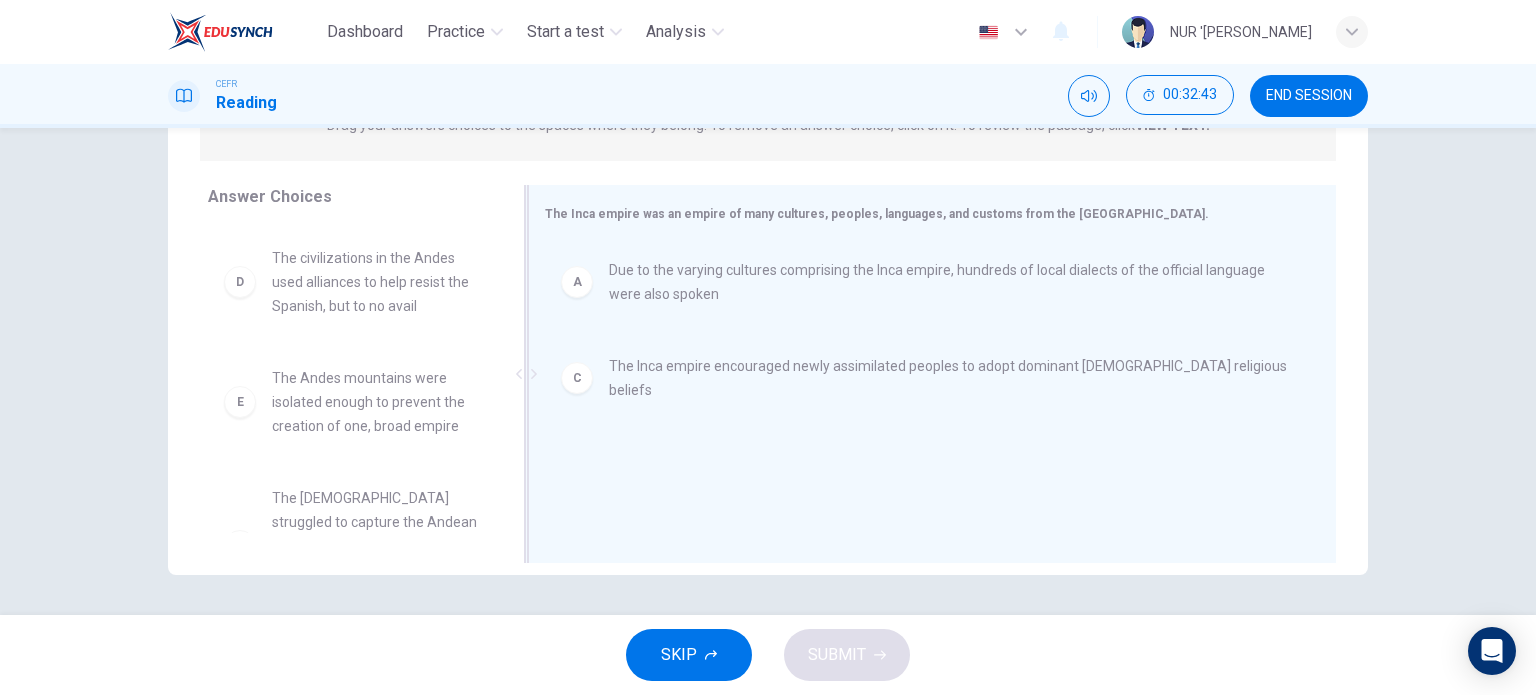 scroll, scrollTop: 132, scrollLeft: 0, axis: vertical 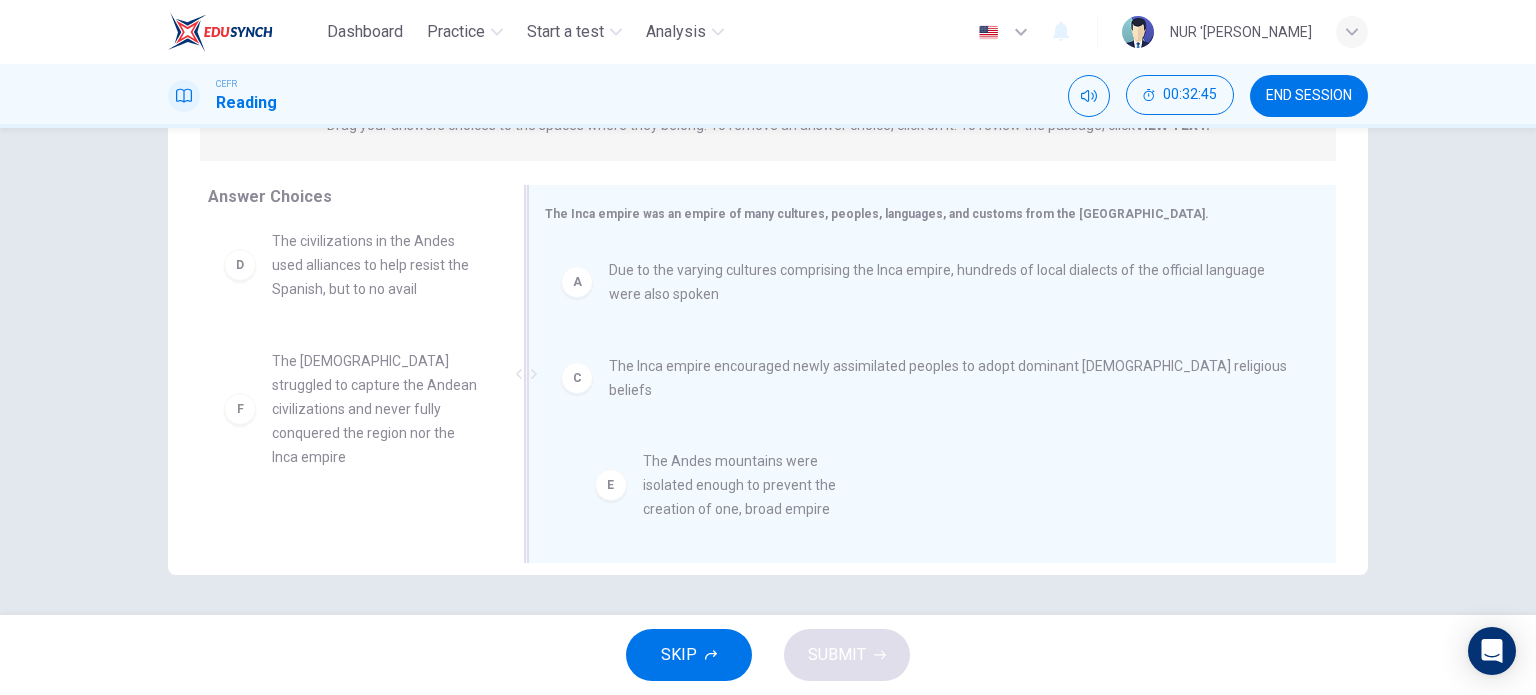 drag, startPoint x: 353, startPoint y: 377, endPoint x: 740, endPoint y: 487, distance: 402.32947 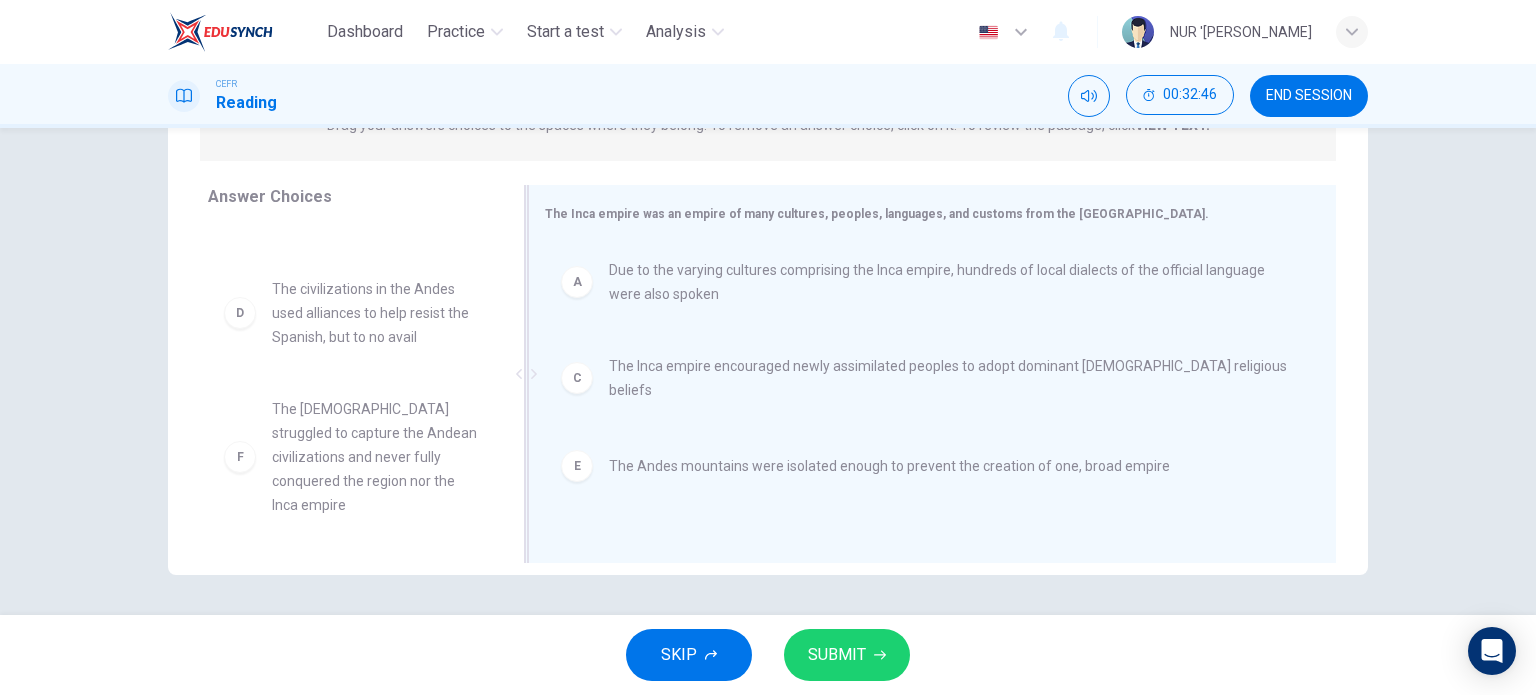 scroll, scrollTop: 84, scrollLeft: 0, axis: vertical 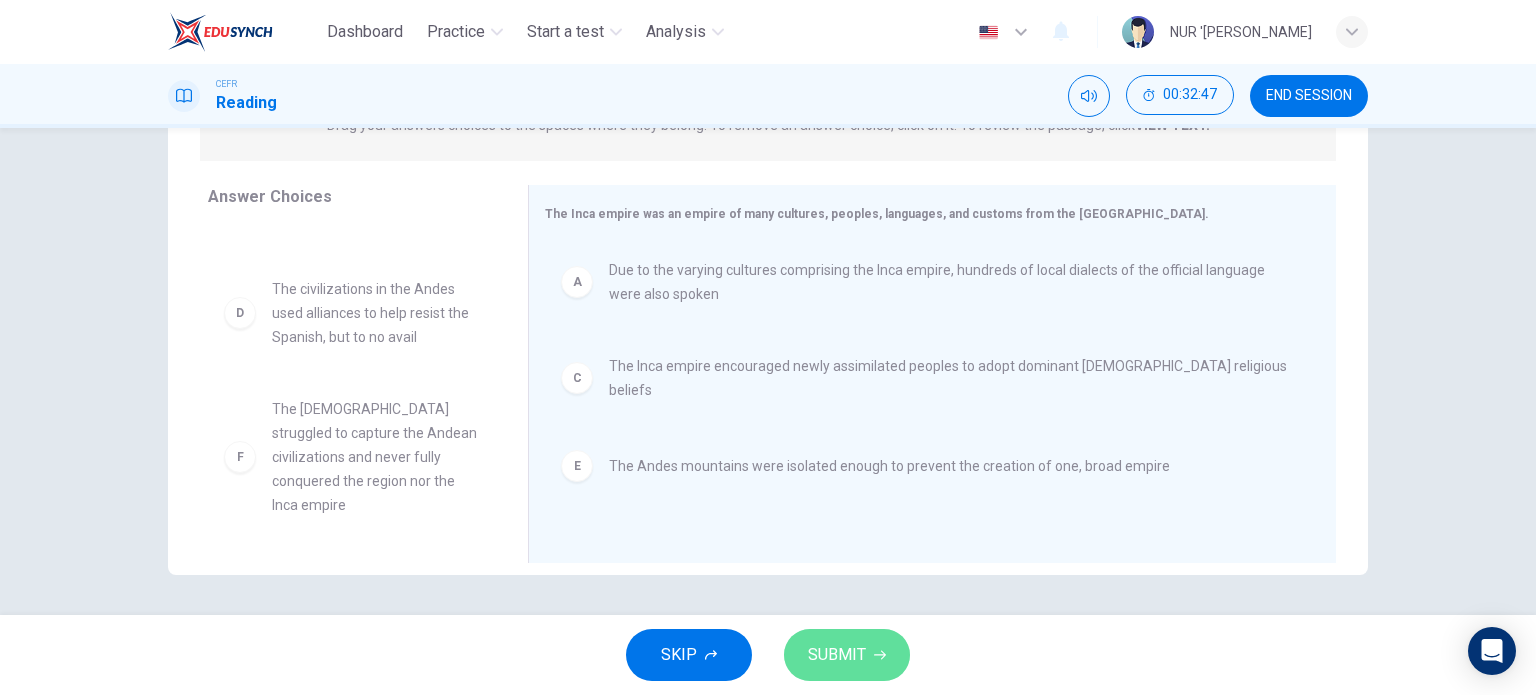 click on "SUBMIT" at bounding box center (847, 655) 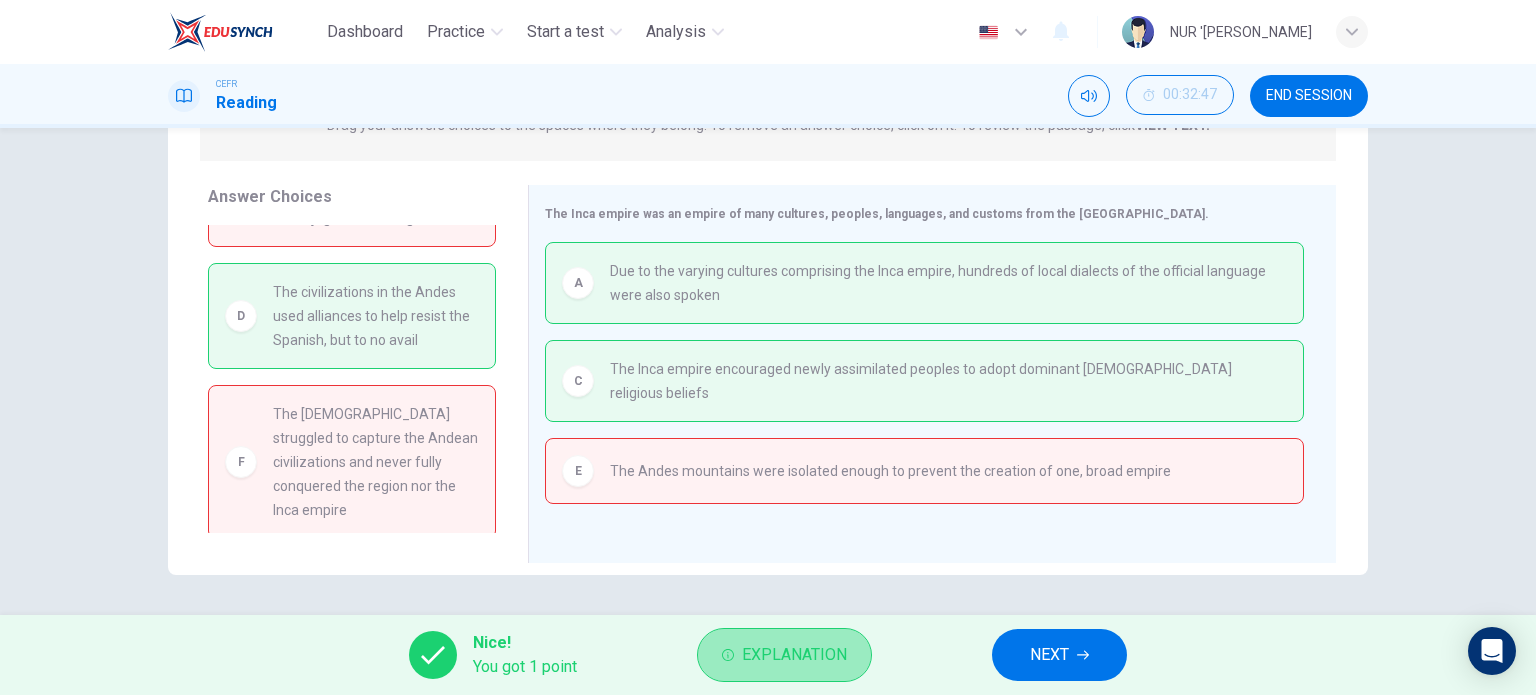 click on "Explanation" at bounding box center (794, 655) 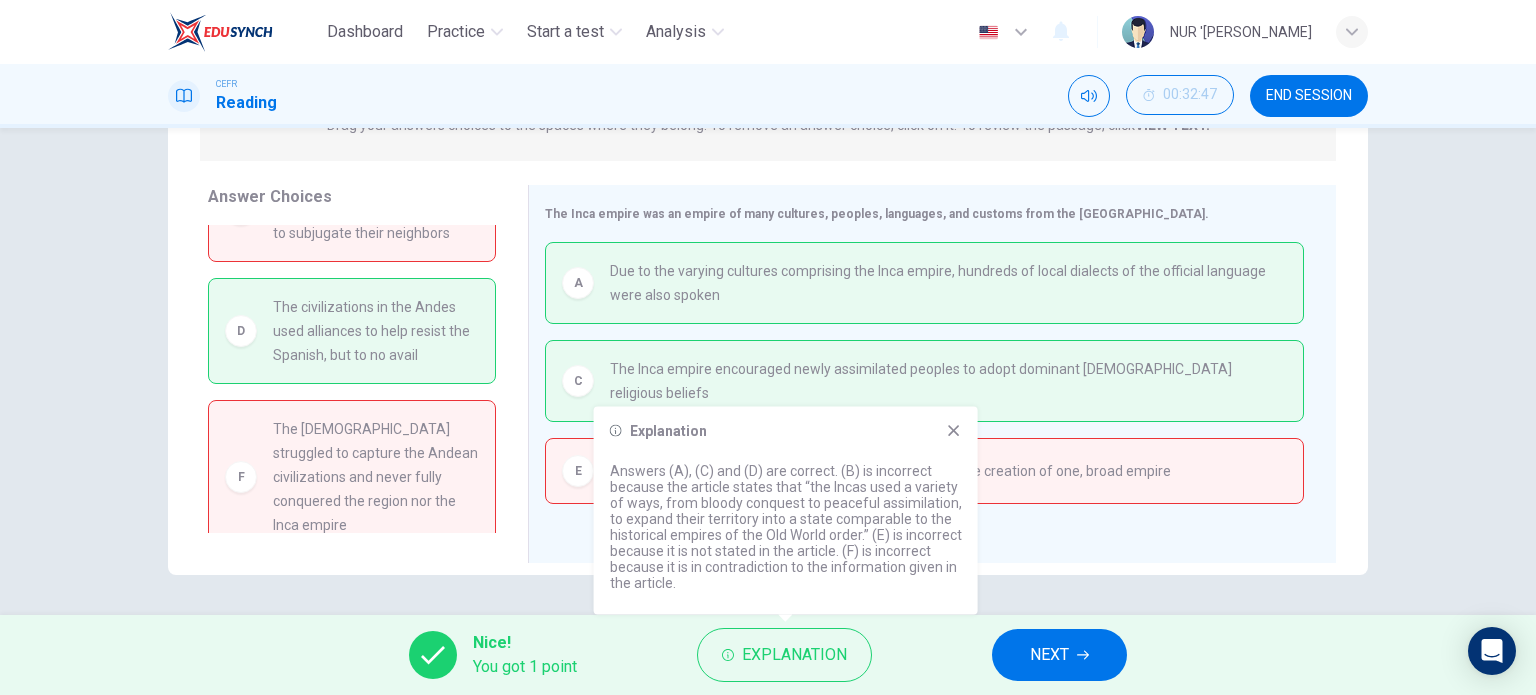 scroll, scrollTop: 68, scrollLeft: 0, axis: vertical 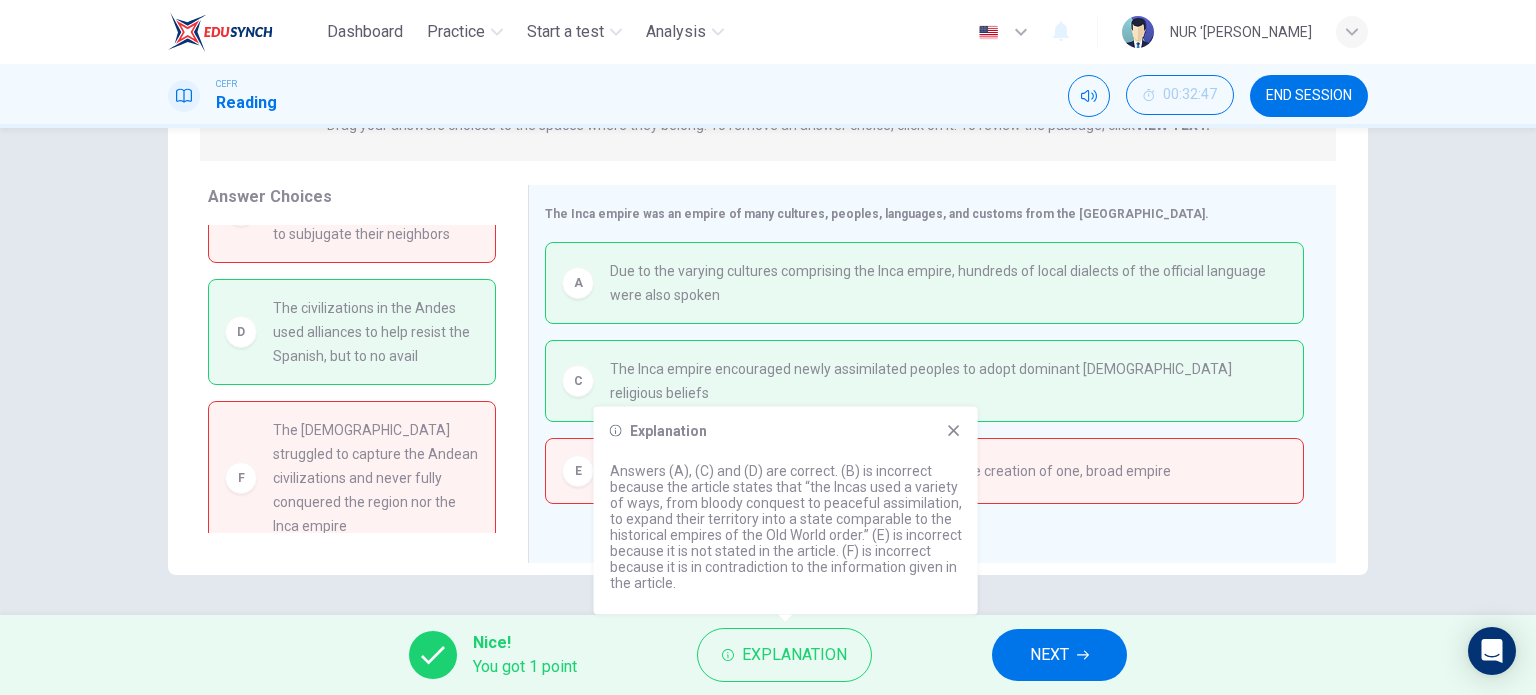 click 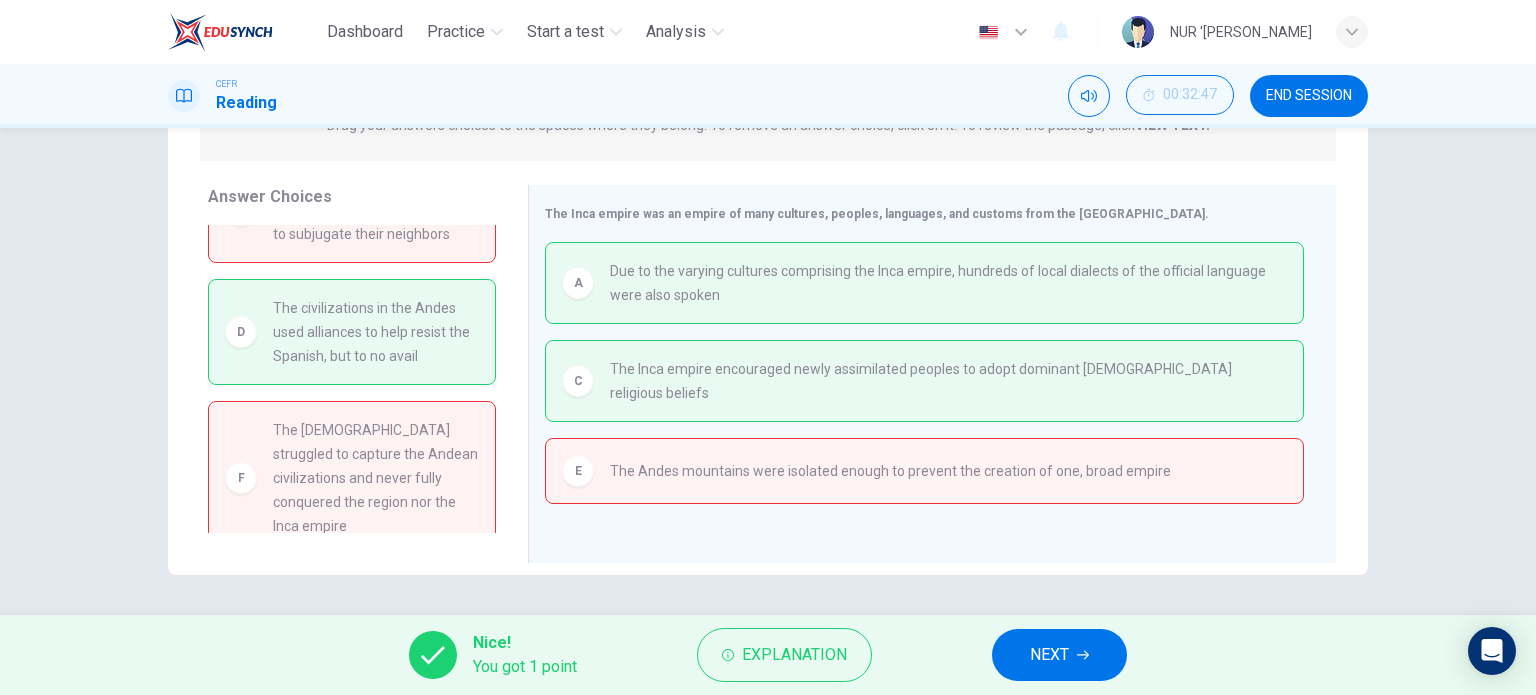 click on "NEXT" at bounding box center (1059, 655) 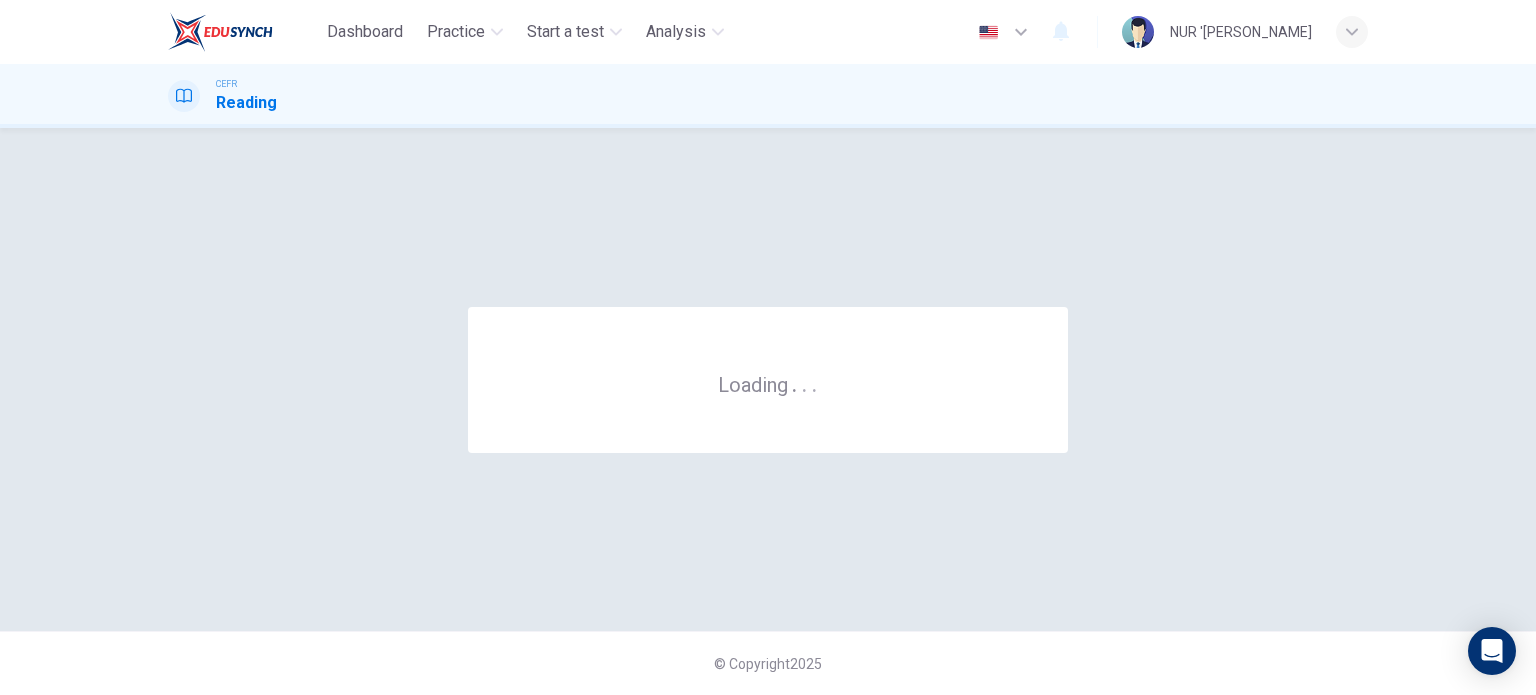 scroll, scrollTop: 0, scrollLeft: 0, axis: both 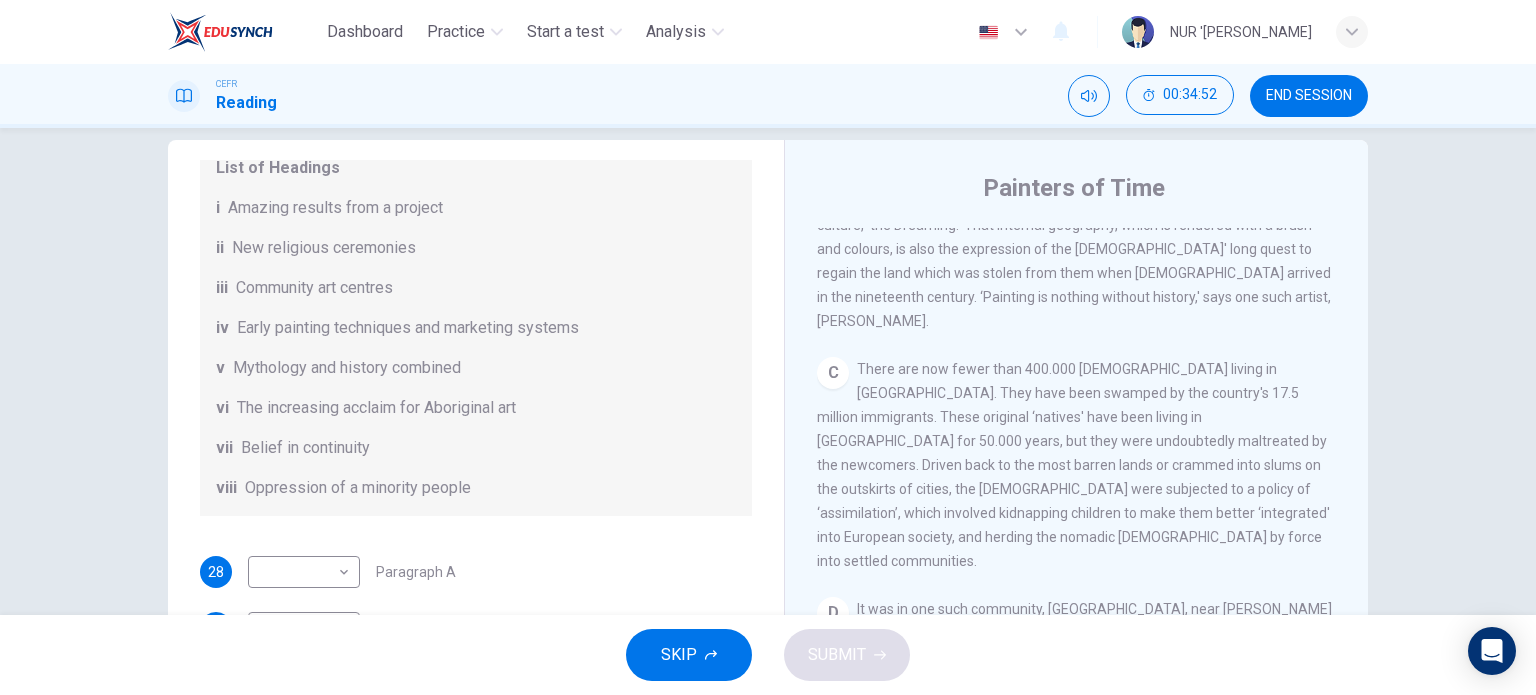 click on "There are now fewer than 400.000 Aborigines living in Australia. They have been swamped by the country's 17.5 million immigrants. These original ‘natives' have been living in Australia for 50.000 years, but they were undoubtedly maltreated by the newcomers. Driven back to the most barren lands or crammed into slums on the outskirts of cities, the Aborigines were subjected to a policy of ‘assimilation’, which involved kidnapping children to make them better ‘integrated' into European society, and herding the nomadic Aborigines by force into settled communities." at bounding box center [1073, 465] 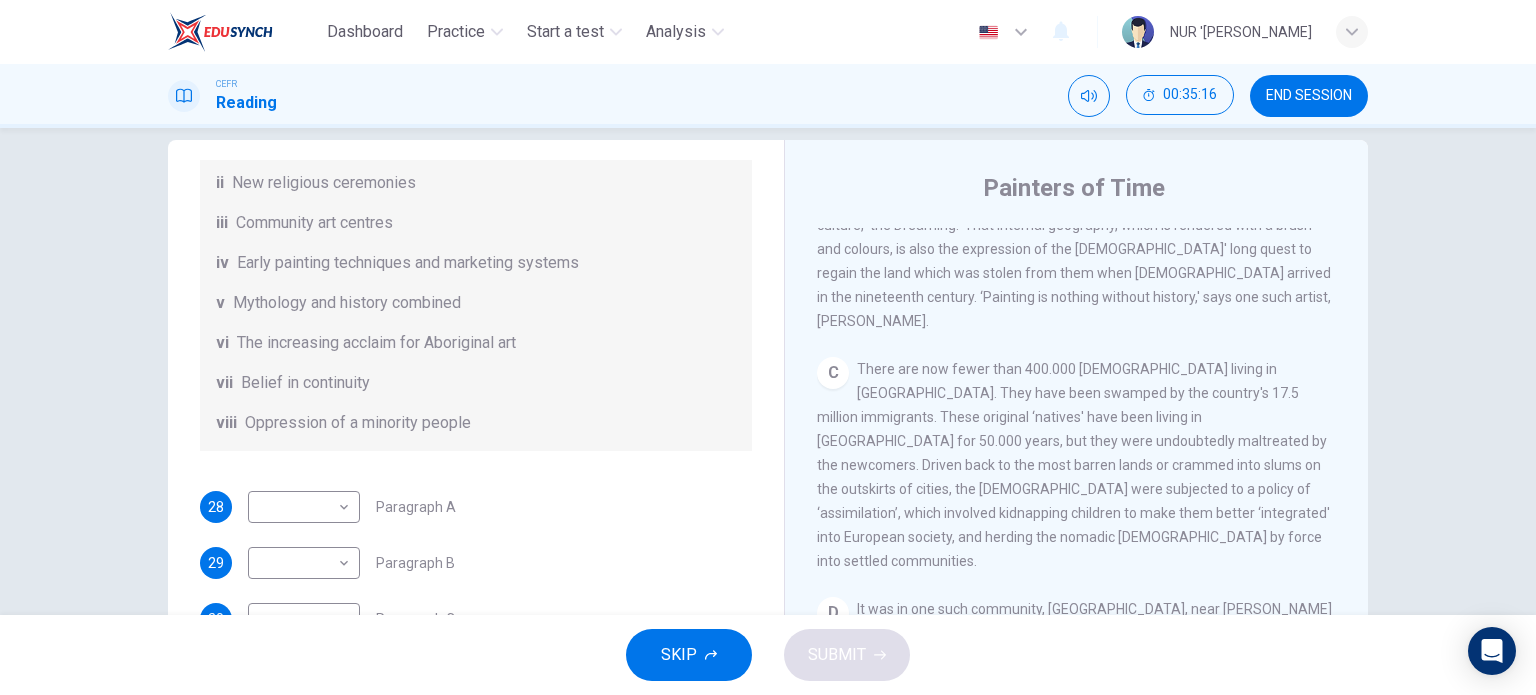 scroll, scrollTop: 352, scrollLeft: 0, axis: vertical 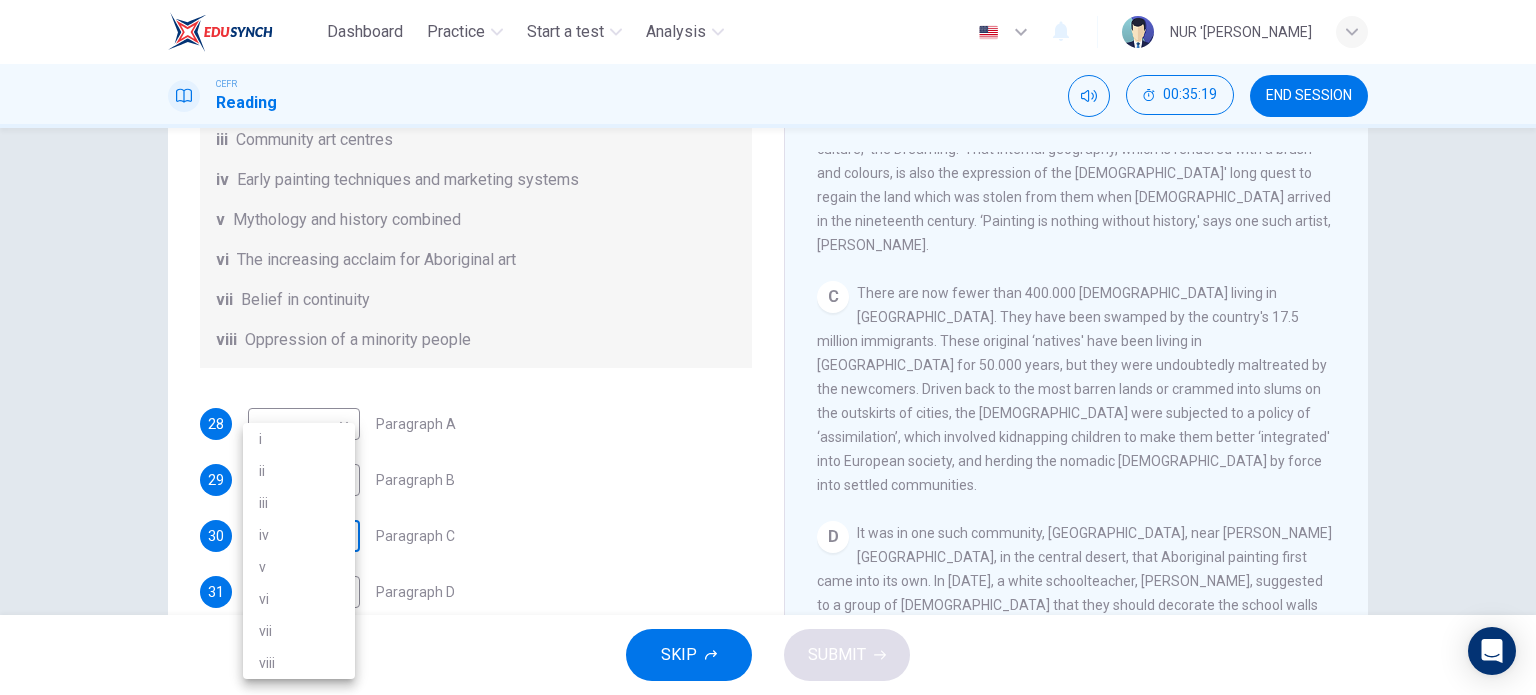 click on "Dashboard Practice Start a test Analysis English en ​ NUR 'AQILAH BINTI RAIMEE CEFR Reading 00:35:19 END SESSION Questions 28 - 33 The Reading Passage has eight paragraphs  A-H .
Choose the most suitable heading for paragraphs  A-F  from the list of headings below.
Write the correct number (i-viii) in the boxes below. List of Headings i Amazing results from a project ii New religious ceremonies iii Community art centres iv Early painting techniques and marketing systems v Mythology and history combined vi The increasing acclaim for Aboriginal art vii Belief in continuity viii Oppression of a minority people 28 ​ ​ Paragraph A 29 ​ ​ Paragraph B 30 ​ ​ Paragraph C 31 ​ ​ Paragraph D 32 ​ ​ Paragraph E 33 ​ ​ Paragraph F Painters of Time CLICK TO ZOOM Click to Zoom A B C D E F G H  Today, Aboriginal painting has become a great success. Some works sell for more than $25,000, and exceptional items may fetch as much as $180,000 in Australia. SKIP SUBMIT Dashboard Practice Start a test" at bounding box center (768, 347) 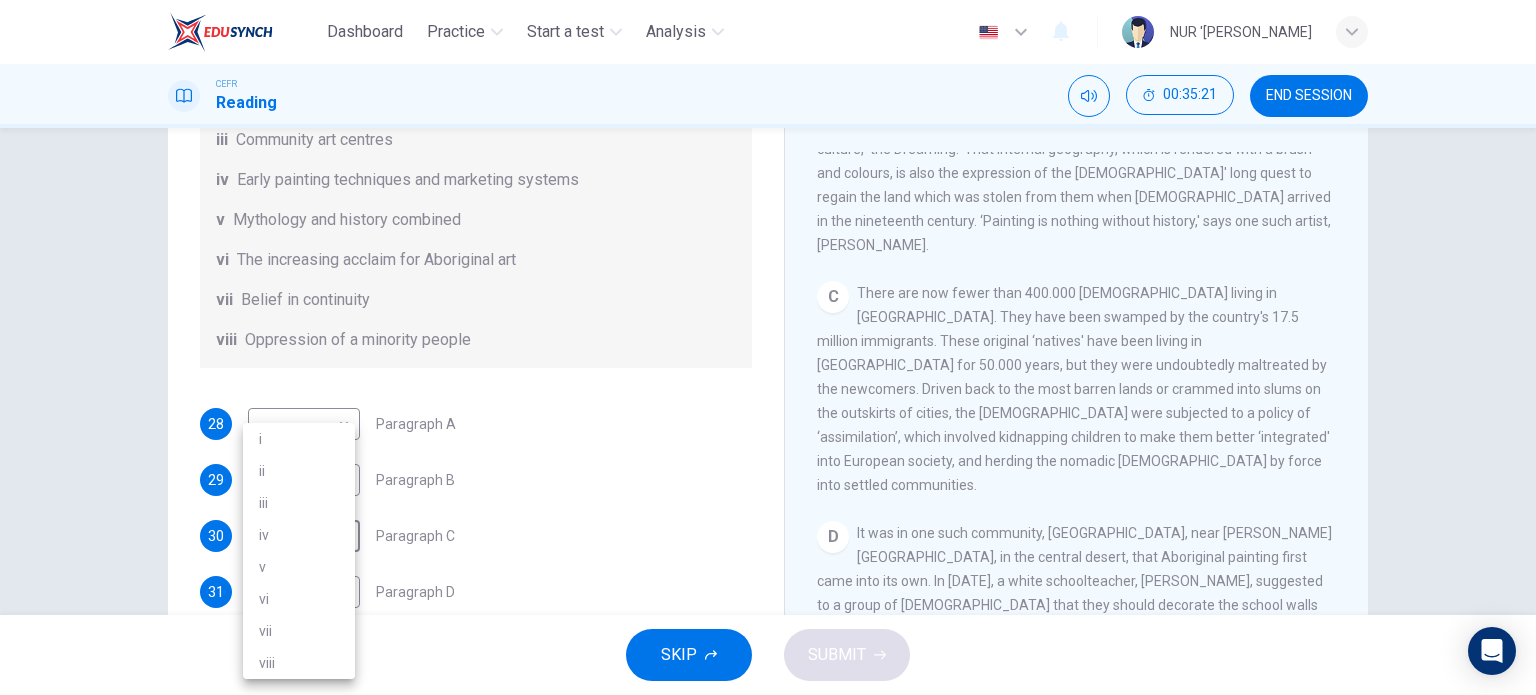 click at bounding box center (768, 347) 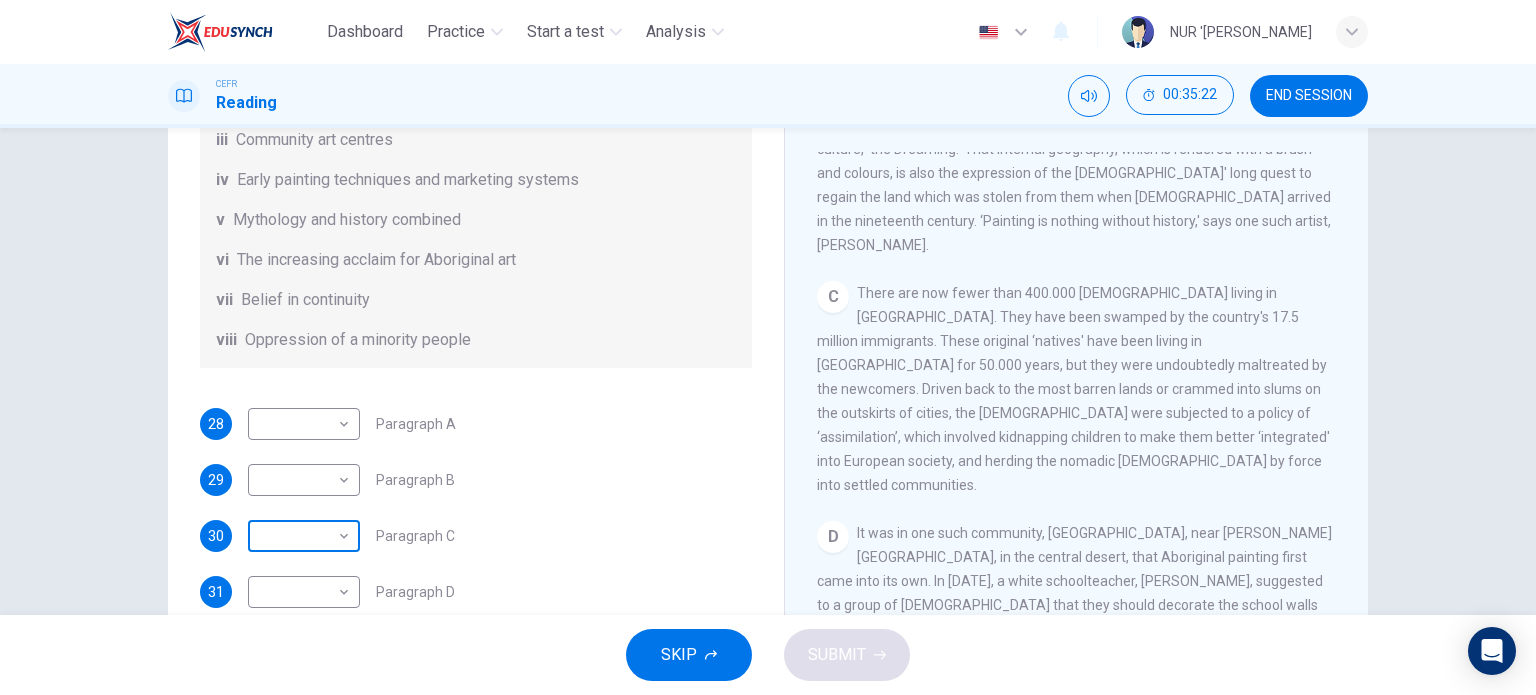 click on "Dashboard Practice Start a test Analysis English en ​ NUR 'AQILAH BINTI RAIMEE CEFR Reading 00:35:22 END SESSION Questions 28 - 33 The Reading Passage has eight paragraphs  A-H .
Choose the most suitable heading for paragraphs  A-F  from the list of headings below.
Write the correct number (i-viii) in the boxes below. List of Headings i Amazing results from a project ii New religious ceremonies iii Community art centres iv Early painting techniques and marketing systems v Mythology and history combined vi The increasing acclaim for Aboriginal art vii Belief in continuity viii Oppression of a minority people 28 ​ ​ Paragraph A 29 ​ ​ Paragraph B 30 ​ ​ Paragraph C 31 ​ ​ Paragraph D 32 ​ ​ Paragraph E 33 ​ ​ Paragraph F Painters of Time CLICK TO ZOOM Click to Zoom A B C D E F G H  Today, Aboriginal painting has become a great success. Some works sell for more than $25,000, and exceptional items may fetch as much as $180,000 in Australia. SKIP SUBMIT Dashboard Practice Start a test" at bounding box center (768, 347) 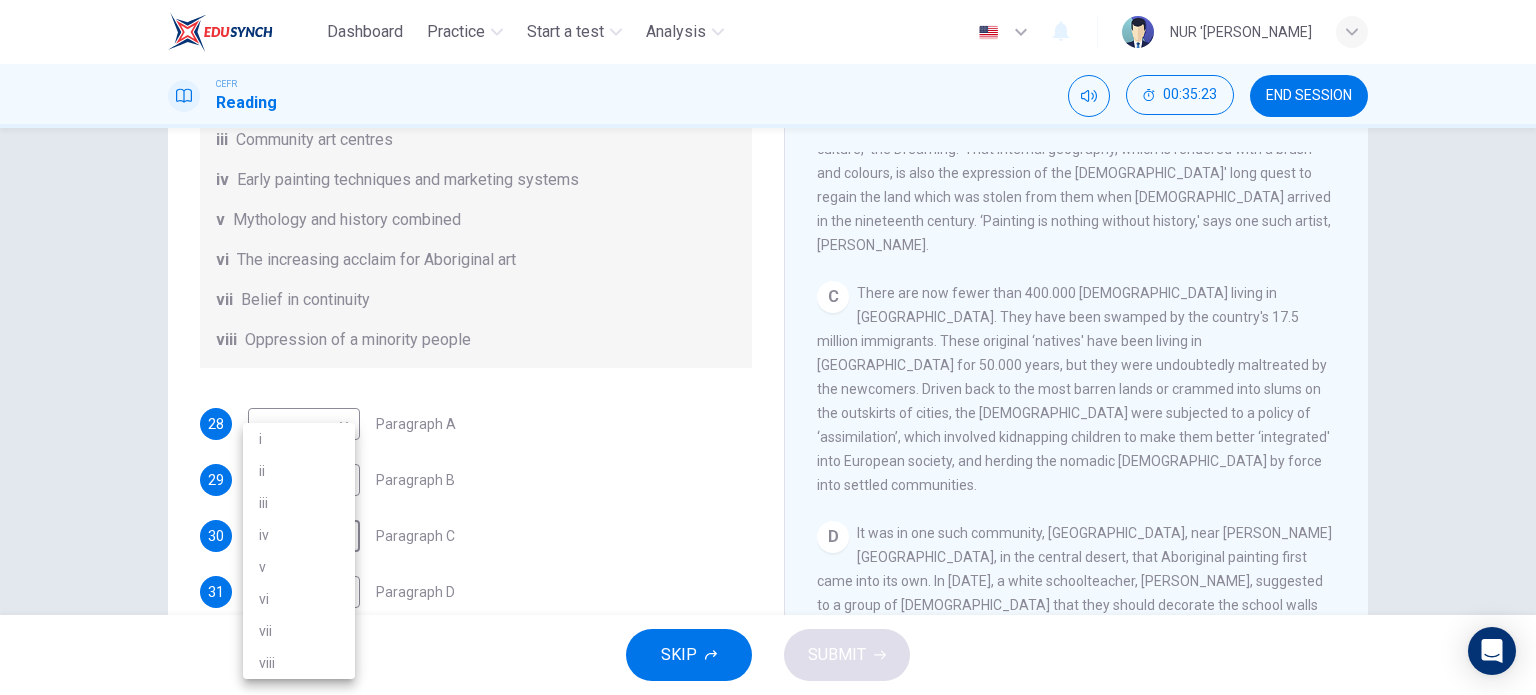 click on "viii" at bounding box center (299, 663) 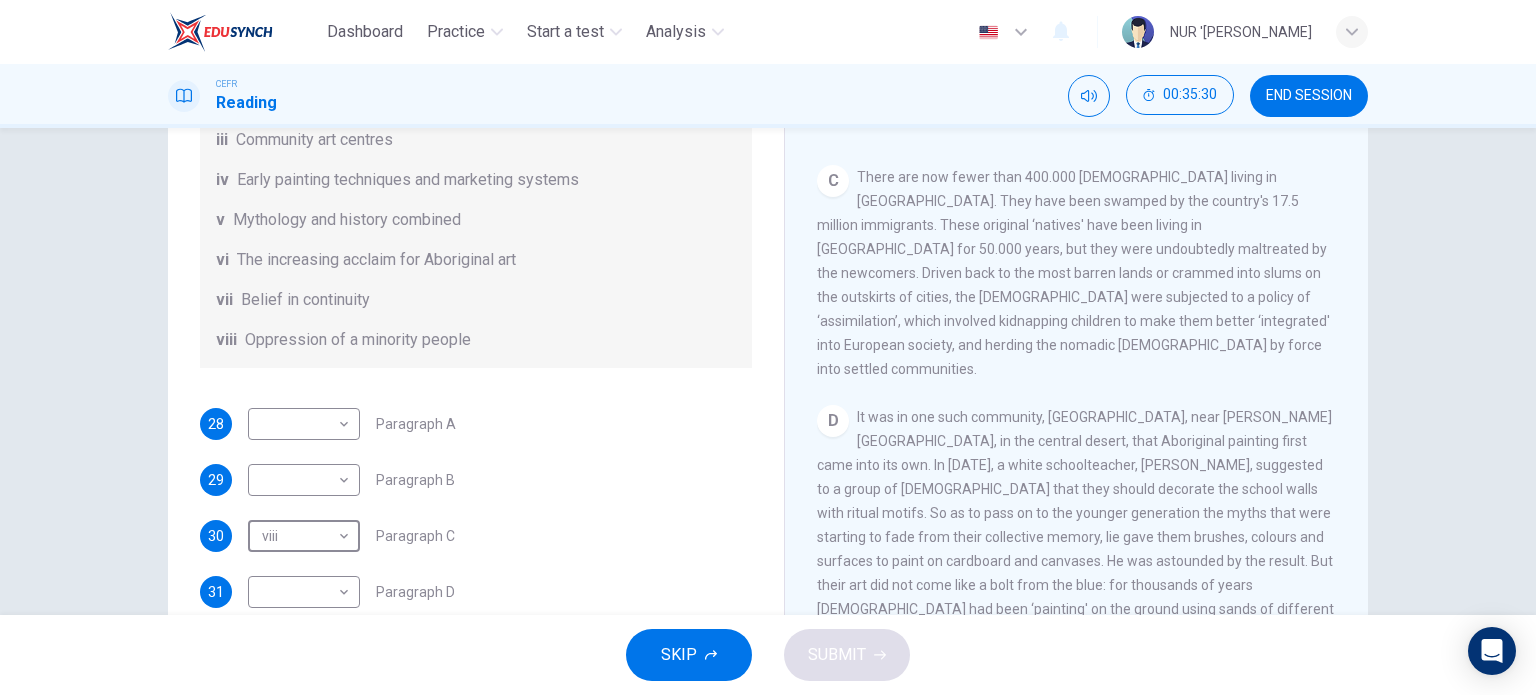scroll, scrollTop: 875, scrollLeft: 0, axis: vertical 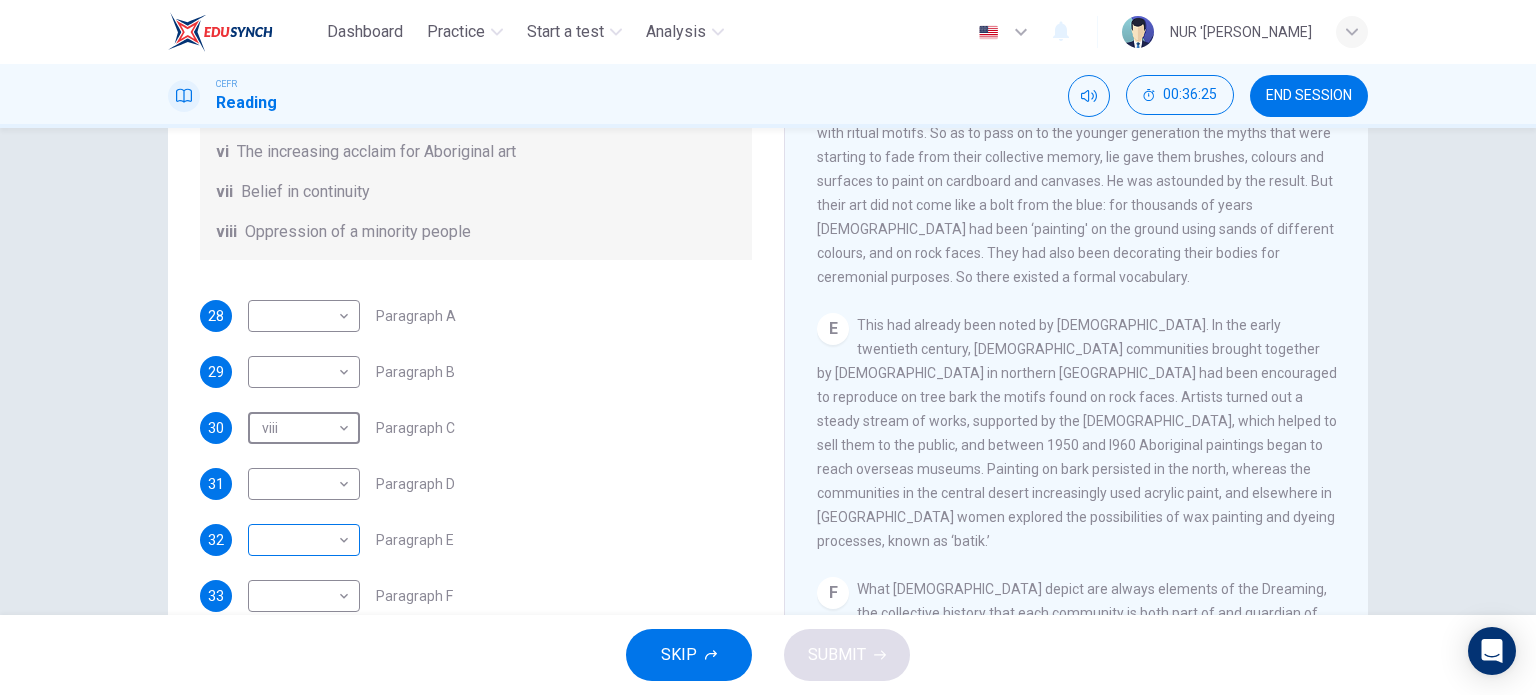 click on "Dashboard Practice Start a test Analysis English en ​ NUR 'AQILAH BINTI RAIMEE CEFR Reading 00:36:25 END SESSION Questions 28 - 33 The Reading Passage has eight paragraphs  A-H .
Choose the most suitable heading for paragraphs  A-F  from the list of headings below.
Write the correct number (i-viii) in the boxes below. List of Headings i Amazing results from a project ii New religious ceremonies iii Community art centres iv Early painting techniques and marketing systems v Mythology and history combined vi The increasing acclaim for Aboriginal art vii Belief in continuity viii Oppression of a minority people 28 ​ ​ Paragraph A 29 ​ ​ Paragraph B 30 viii viii ​ Paragraph C 31 ​ ​ Paragraph D 32 ​ ​ Paragraph E 33 ​ ​ Paragraph F Painters of Time CLICK TO ZOOM Click to Zoom A B C D E F G H  Today, Aboriginal painting has become a great success. Some works sell for more than $25,000, and exceptional items may fetch as much as $180,000 in Australia. SKIP SUBMIT Dashboard Practice Analysis" at bounding box center (768, 347) 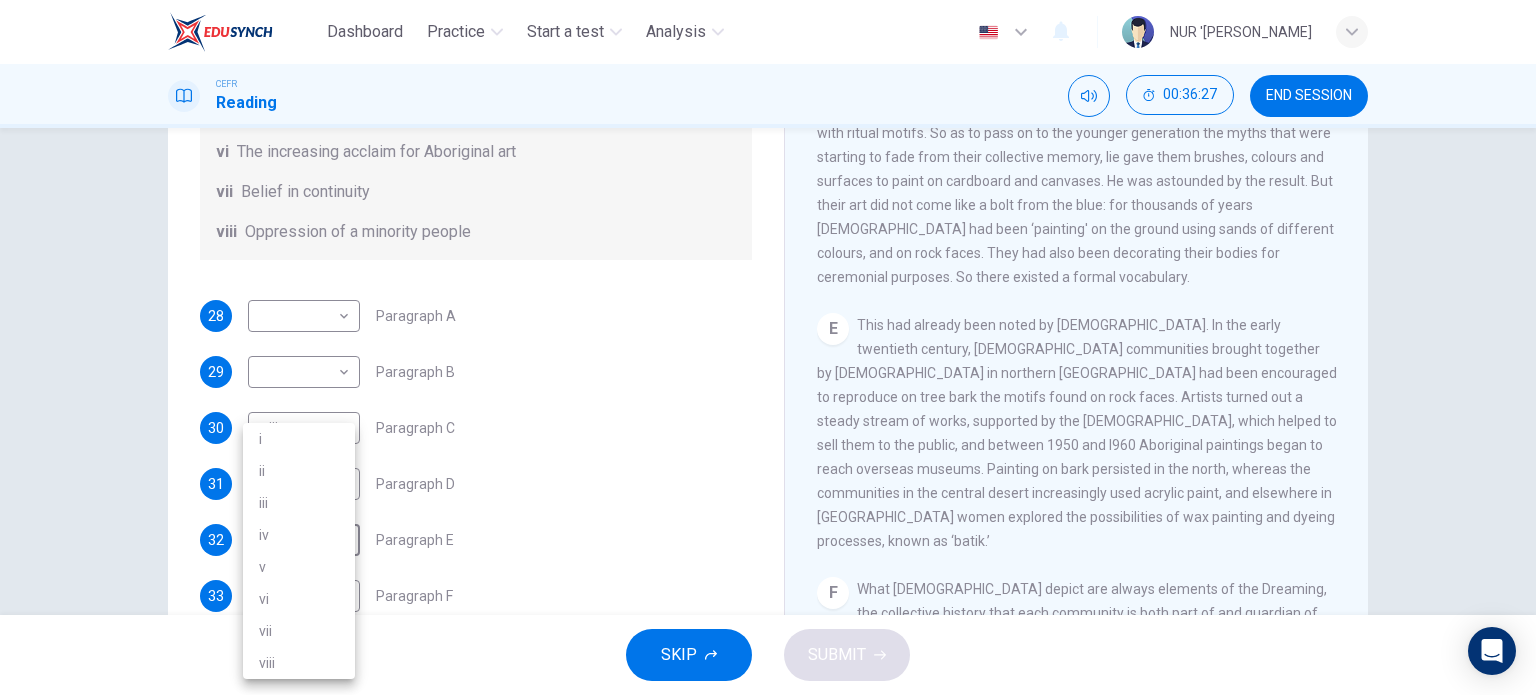 click on "vi" at bounding box center (299, 599) 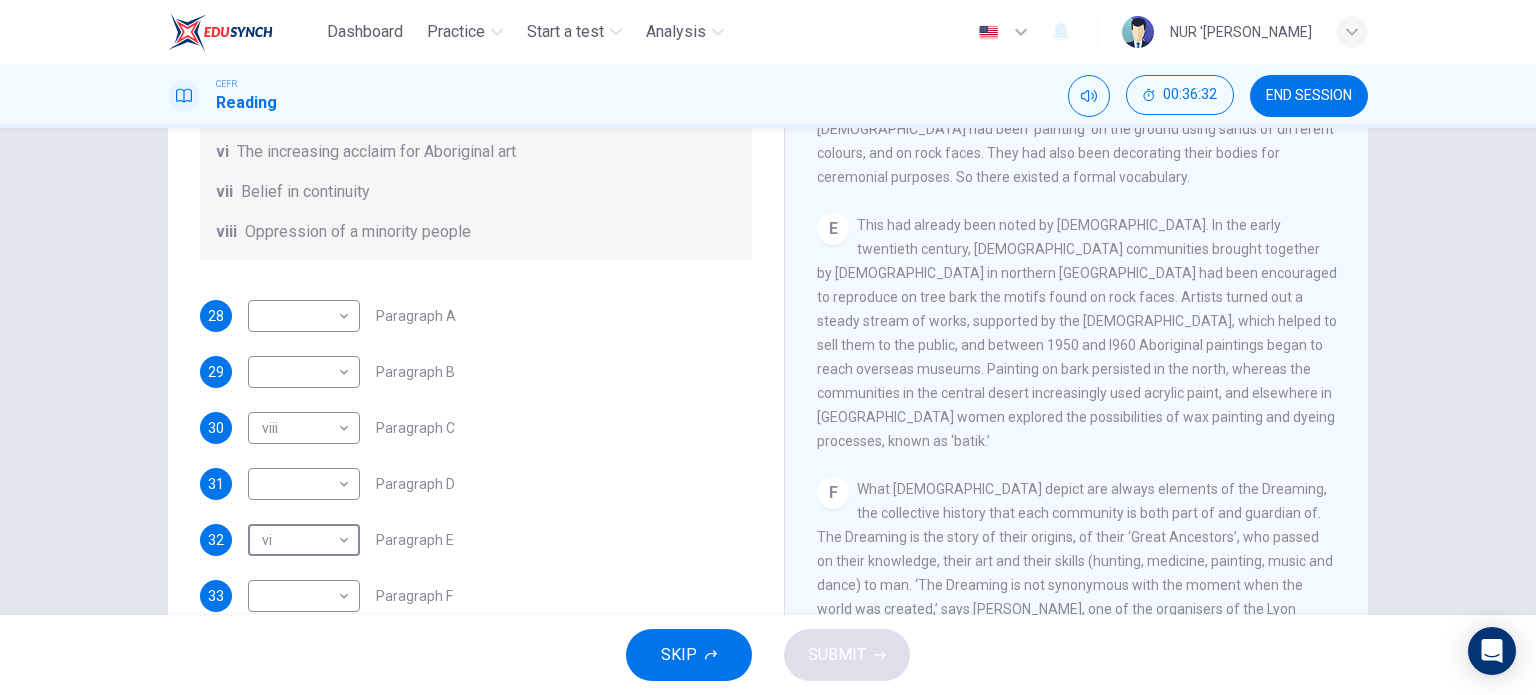 scroll, scrollTop: 1296, scrollLeft: 0, axis: vertical 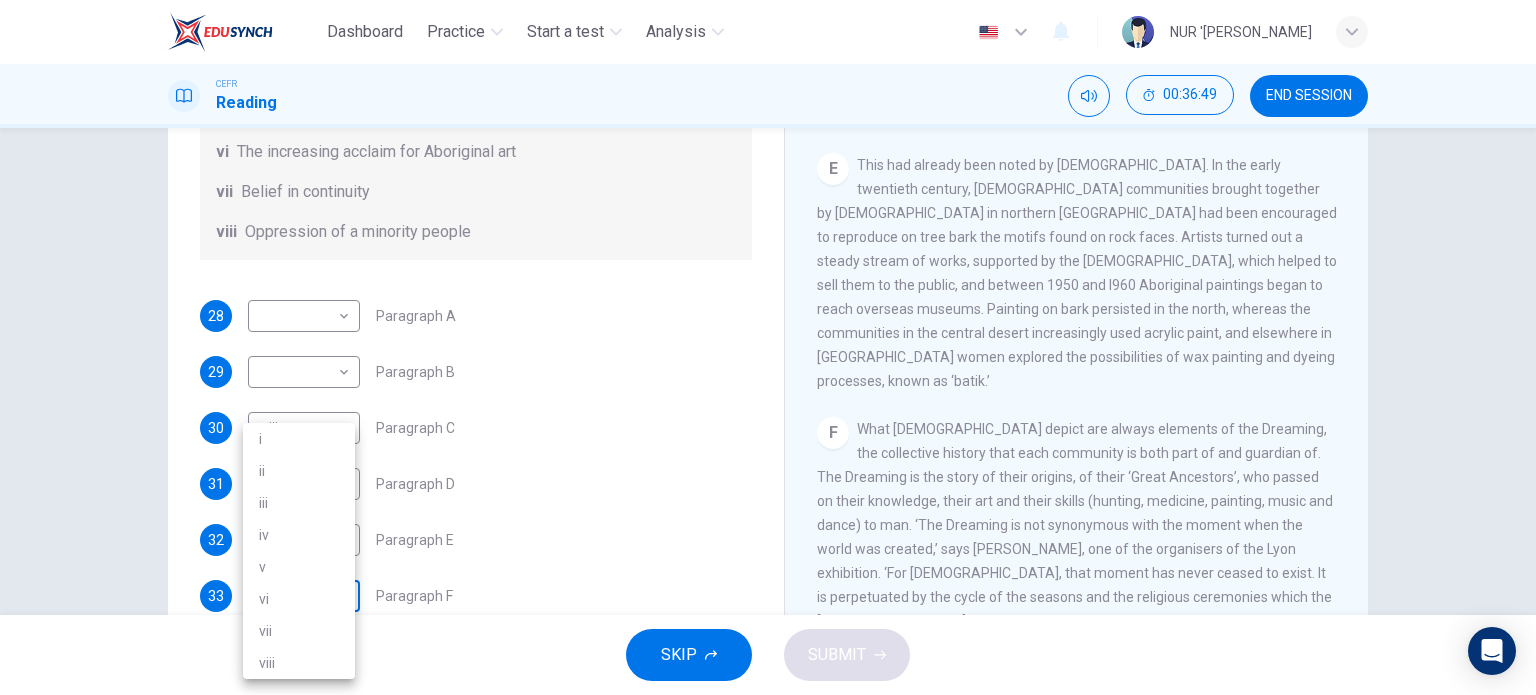 click on "Dashboard Practice Start a test Analysis English en ​ NUR 'AQILAH BINTI RAIMEE CEFR Reading 00:36:49 END SESSION Questions 28 - 33 The Reading Passage has eight paragraphs  A-H .
Choose the most suitable heading for paragraphs  A-F  from the list of headings below.
Write the correct number (i-viii) in the boxes below. List of Headings i Amazing results from a project ii New religious ceremonies iii Community art centres iv Early painting techniques and marketing systems v Mythology and history combined vi The increasing acclaim for Aboriginal art vii Belief in continuity viii Oppression of a minority people 28 ​ ​ Paragraph A 29 ​ ​ Paragraph B 30 viii viii ​ Paragraph C 31 ​ ​ Paragraph D 32 vi vi ​ Paragraph E 33 ​ ​ Paragraph F Painters of Time CLICK TO ZOOM Click to Zoom A B C D E F G H  Today, Aboriginal painting has become a great success. Some works sell for more than $25,000, and exceptional items may fetch as much as $180,000 in Australia. SKIP SUBMIT Dashboard Practice 2025" at bounding box center [768, 347] 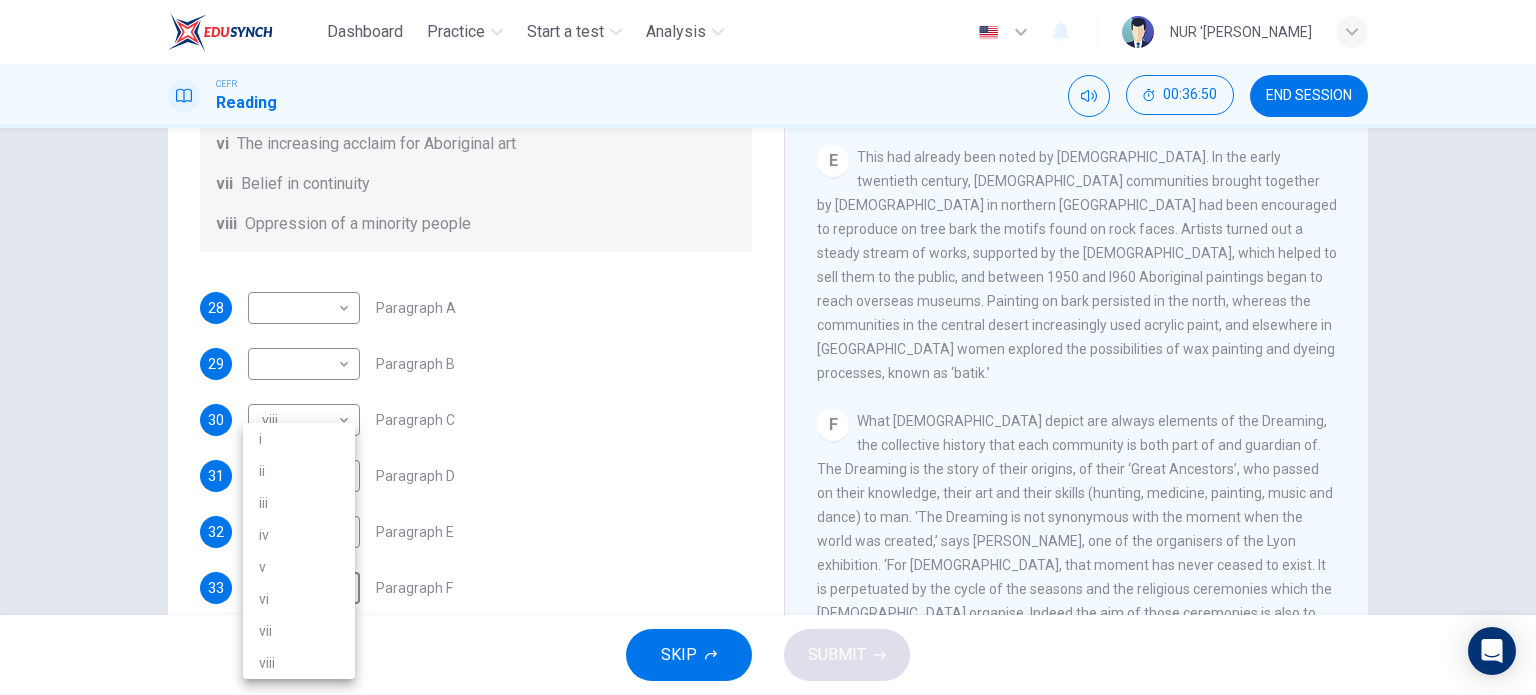 click on "v" at bounding box center (299, 567) 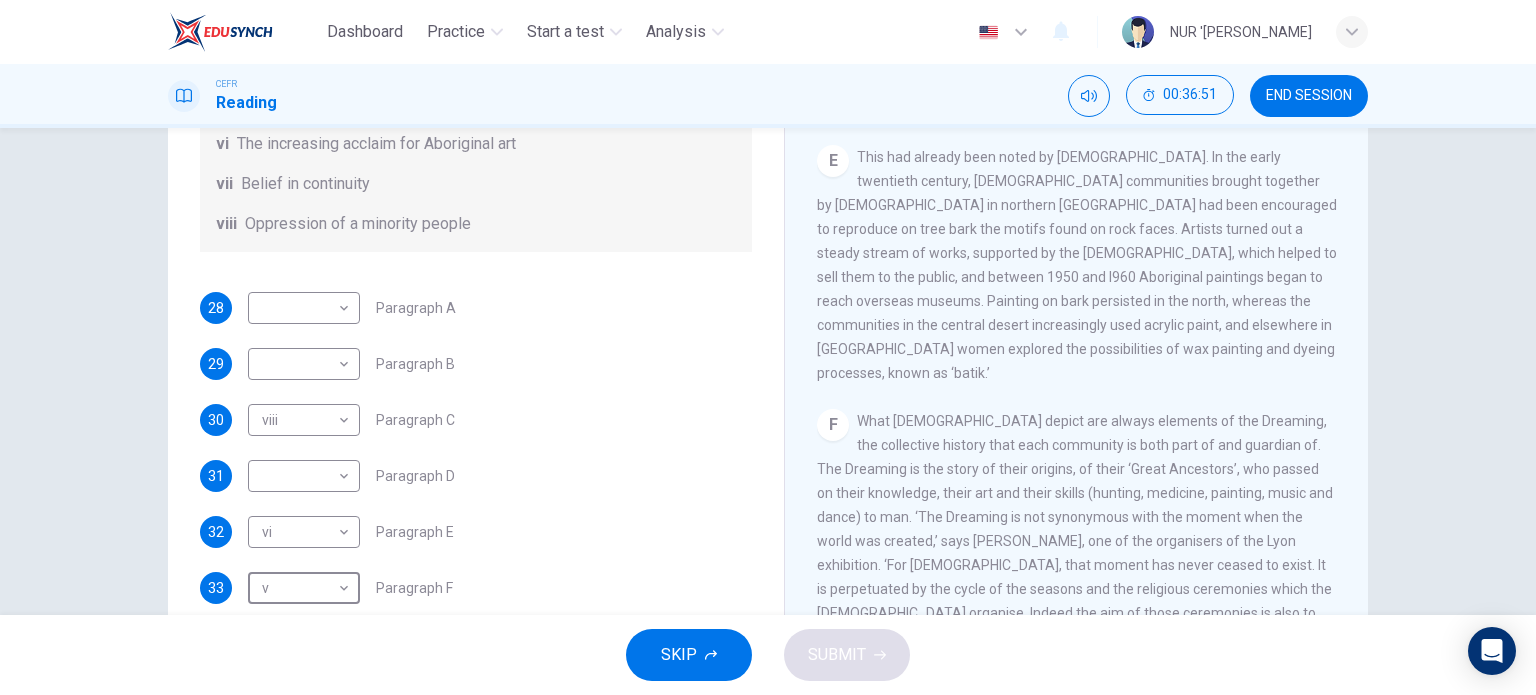 scroll, scrollTop: 288, scrollLeft: 0, axis: vertical 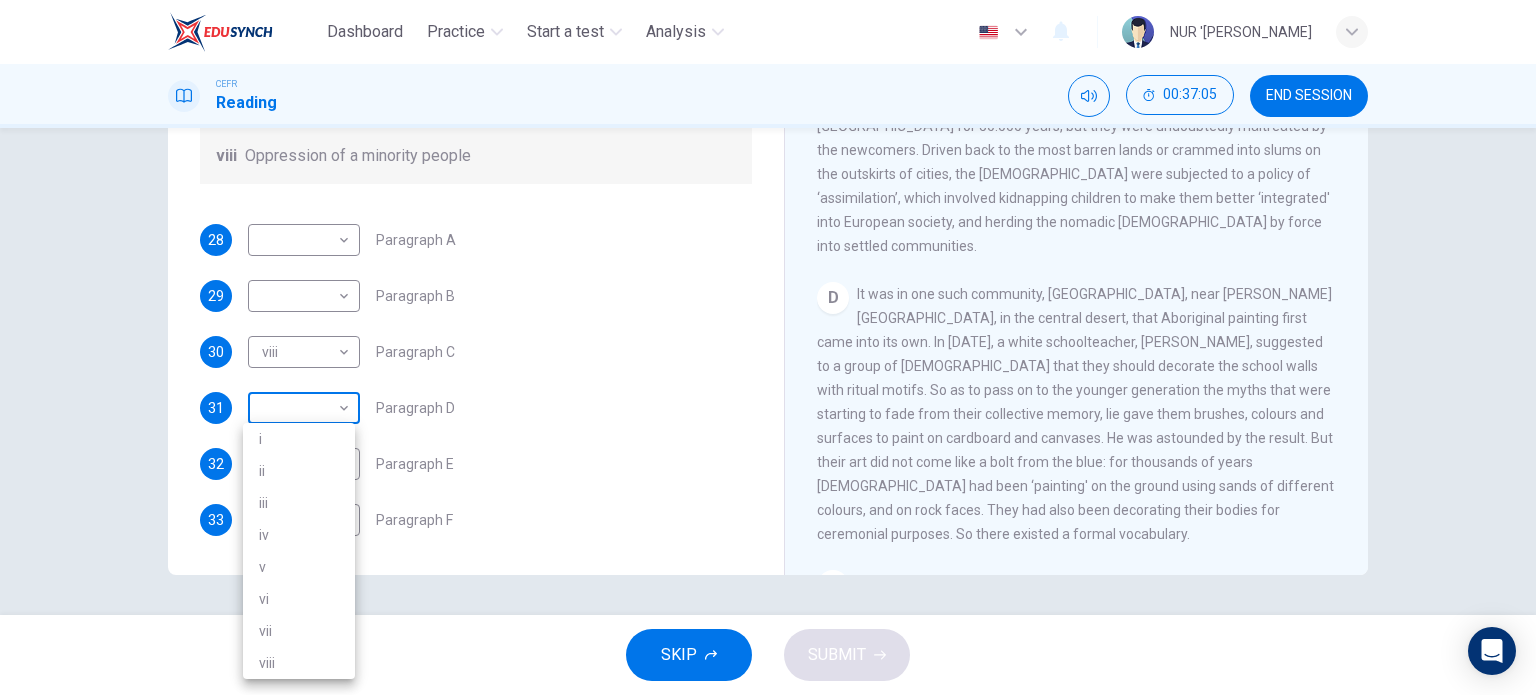 click on "Dashboard Practice Start a test Analysis English en ​ NUR 'AQILAH BINTI RAIMEE CEFR Reading 00:37:05 END SESSION Questions 28 - 33 The Reading Passage has eight paragraphs  A-H .
Choose the most suitable heading for paragraphs  A-F  from the list of headings below.
Write the correct number (i-viii) in the boxes below. List of Headings i Amazing results from a project ii New religious ceremonies iii Community art centres iv Early painting techniques and marketing systems v Mythology and history combined vi The increasing acclaim for Aboriginal art vii Belief in continuity viii Oppression of a minority people 28 ​ ​ Paragraph A 29 ​ ​ Paragraph B 30 viii viii ​ Paragraph C 31 ​ ​ Paragraph D 32 vi vi ​ Paragraph E 33 v v ​ Paragraph F Painters of Time CLICK TO ZOOM Click to Zoom A B C D E F G H  Today, Aboriginal painting has become a great success. Some works sell for more than $25,000, and exceptional items may fetch as much as $180,000 in Australia. SKIP SUBMIT Dashboard Practice 2025" at bounding box center [768, 347] 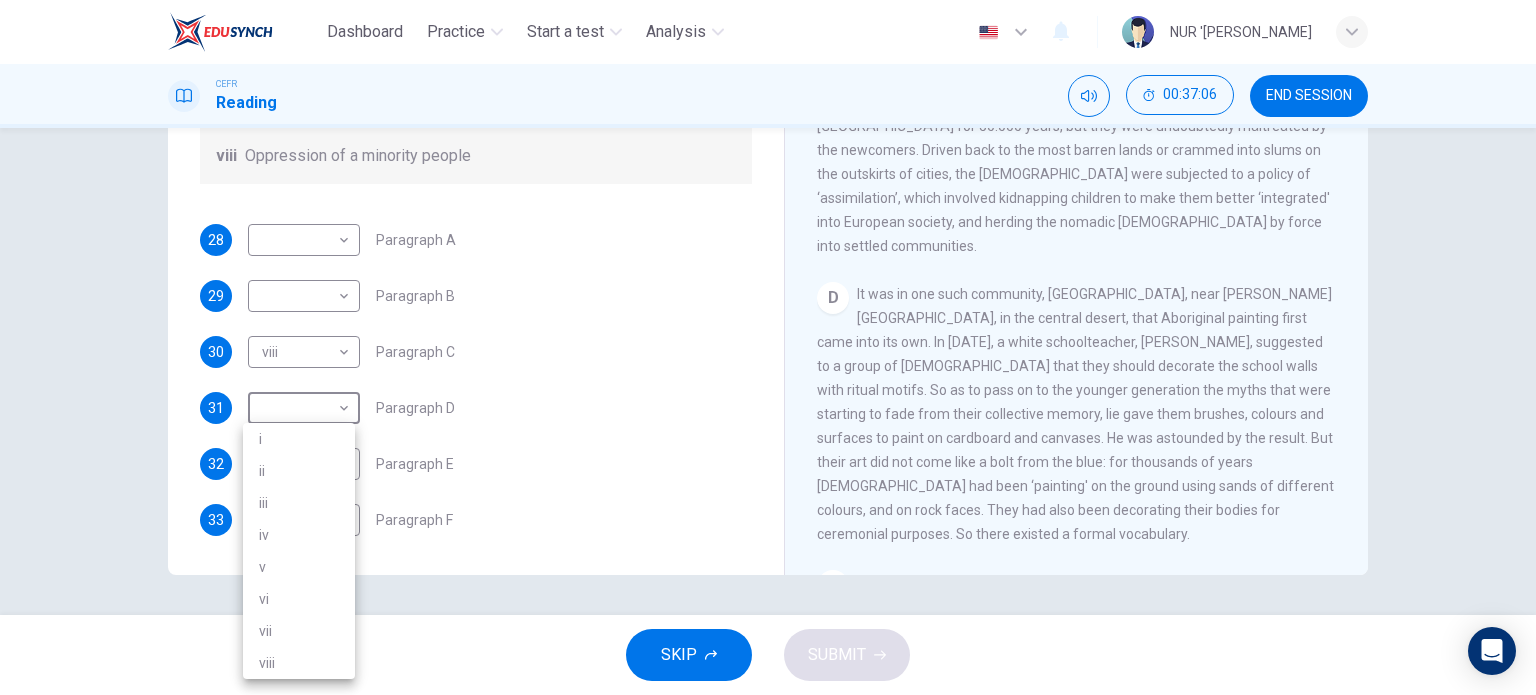 click on "i" at bounding box center (299, 439) 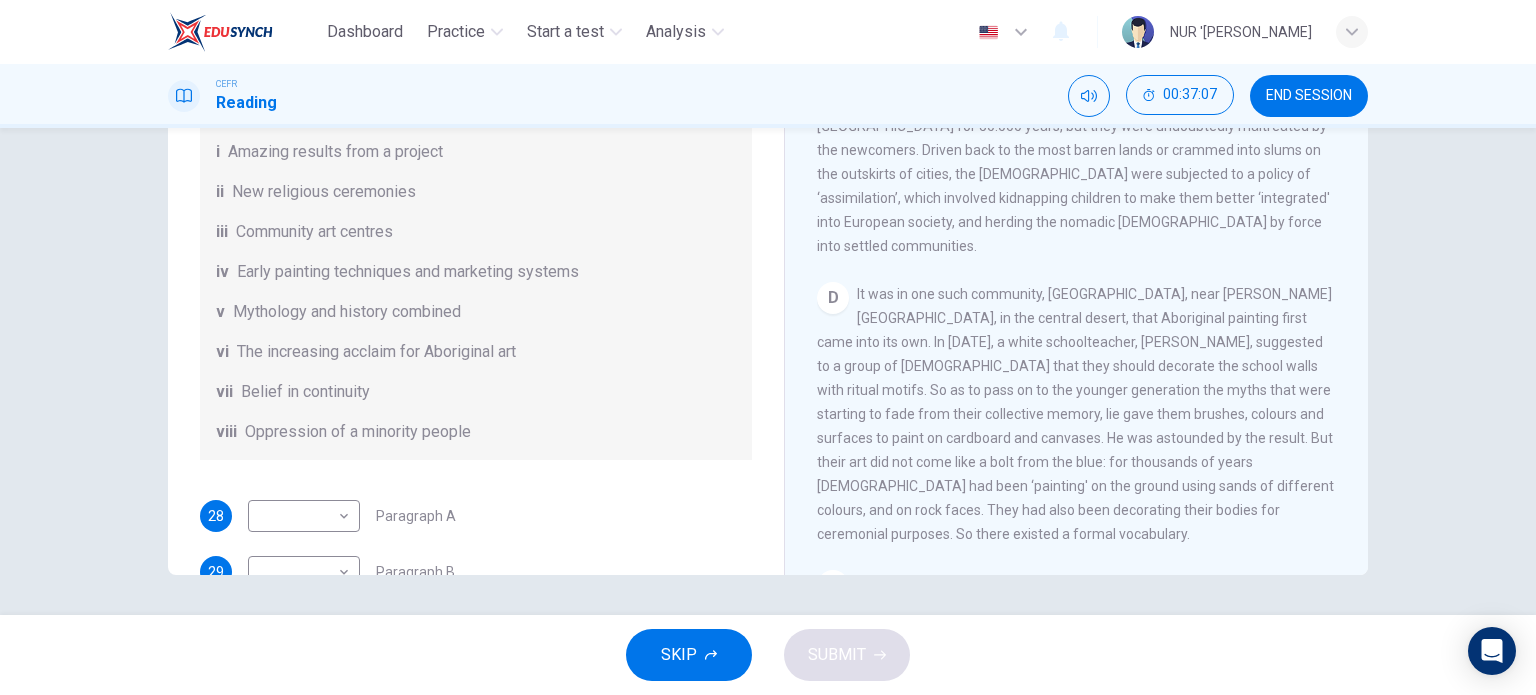 scroll, scrollTop: 72, scrollLeft: 0, axis: vertical 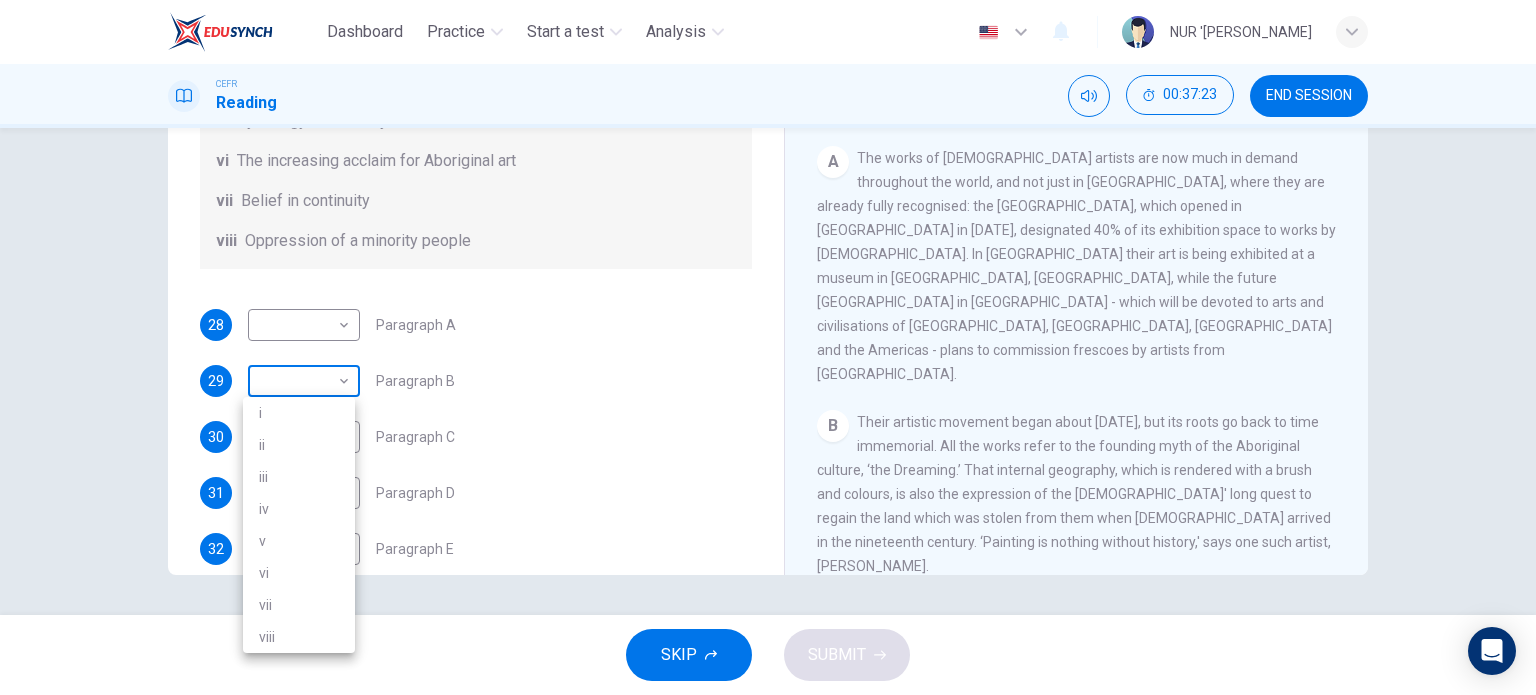 click on "Dashboard Practice Start a test Analysis English en ​ NUR 'AQILAH BINTI RAIMEE CEFR Reading 00:37:23 END SESSION Questions 28 - 33 The Reading Passage has eight paragraphs  A-H .
Choose the most suitable heading for paragraphs  A-F  from the list of headings below.
Write the correct number (i-viii) in the boxes below. List of Headings i Amazing results from a project ii New religious ceremonies iii Community art centres iv Early painting techniques and marketing systems v Mythology and history combined vi The increasing acclaim for Aboriginal art vii Belief in continuity viii Oppression of a minority people 28 ​ ​ Paragraph A 29 ​ ​ Paragraph B 30 viii viii ​ Paragraph C 31 i i ​ Paragraph D 32 vi vi ​ Paragraph E 33 v v ​ Paragraph F Painters of Time CLICK TO ZOOM Click to Zoom A B C D E F G H  Today, Aboriginal painting has become a great success. Some works sell for more than $25,000, and exceptional items may fetch as much as $180,000 in Australia. SKIP SUBMIT Dashboard Practice 2025" at bounding box center [768, 347] 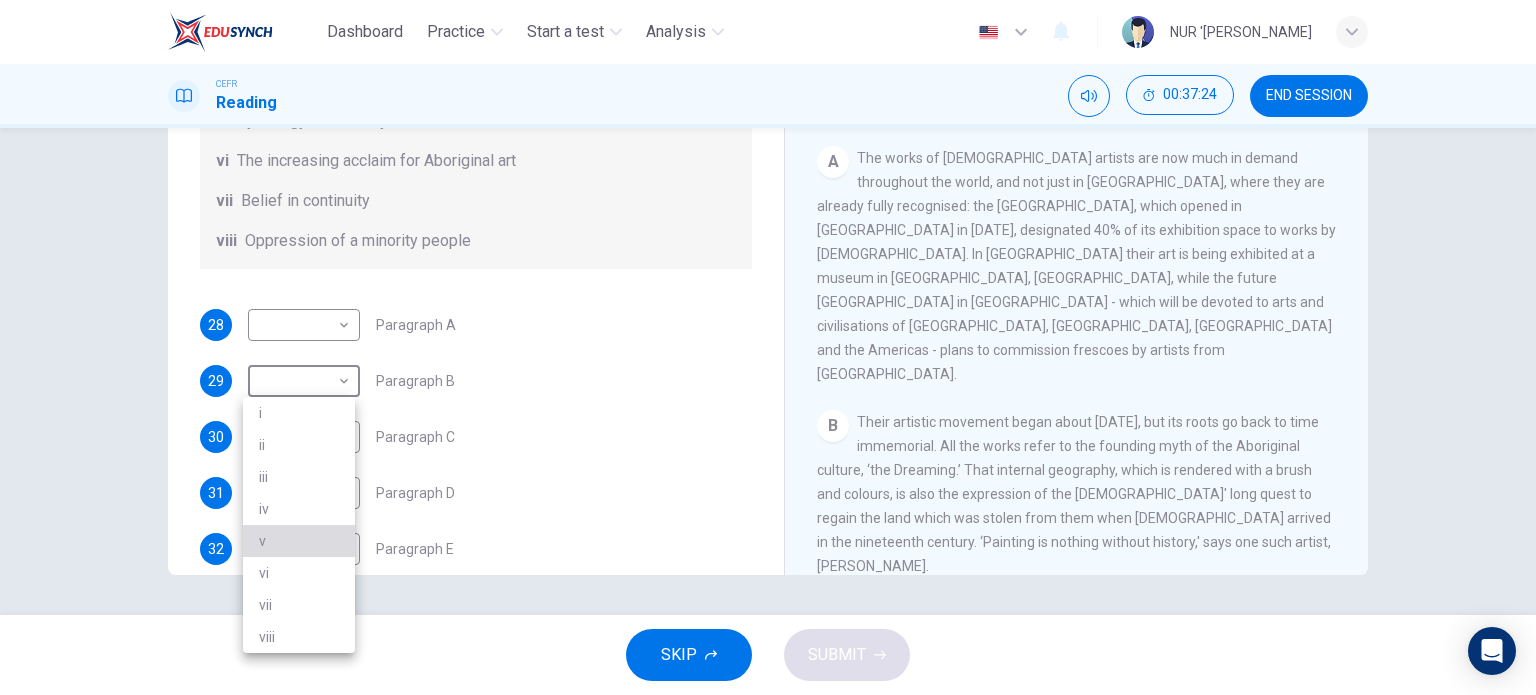 click on "v" at bounding box center (299, 541) 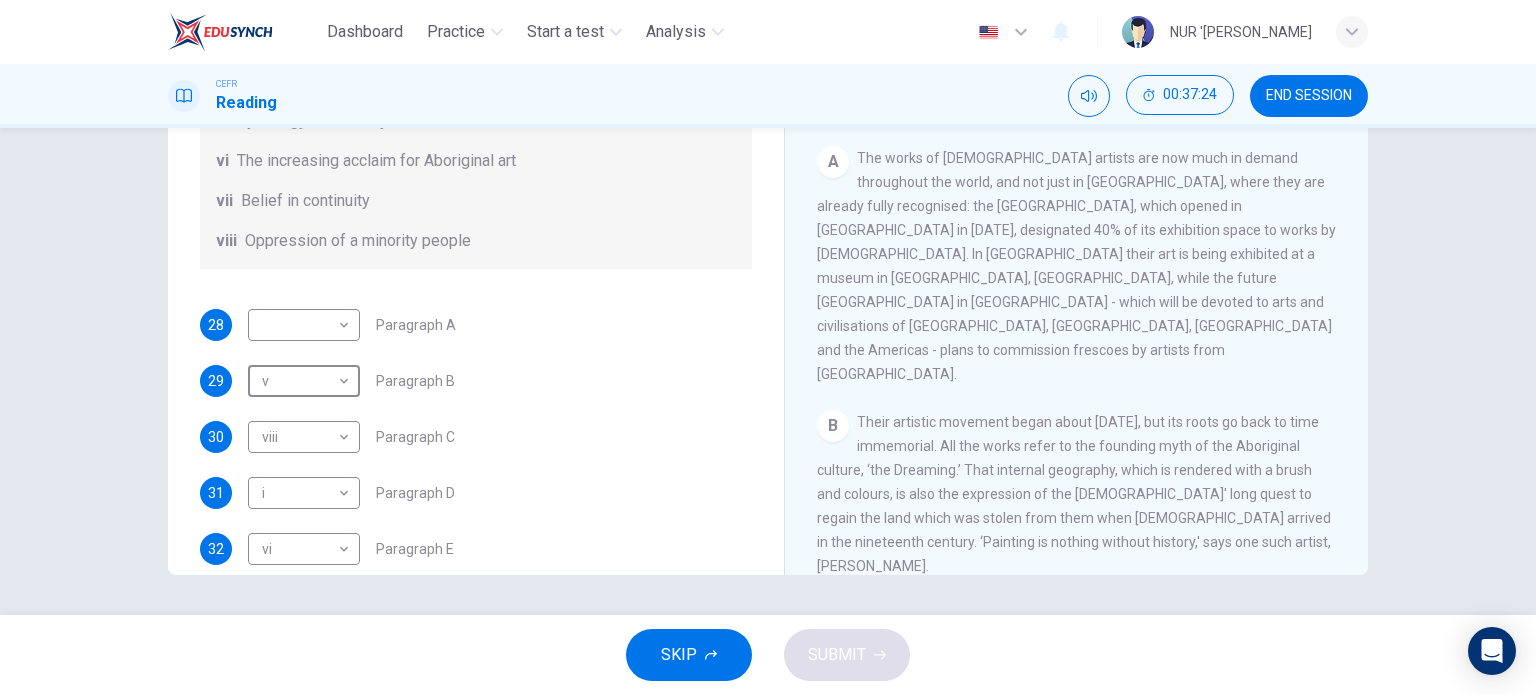 scroll, scrollTop: 352, scrollLeft: 0, axis: vertical 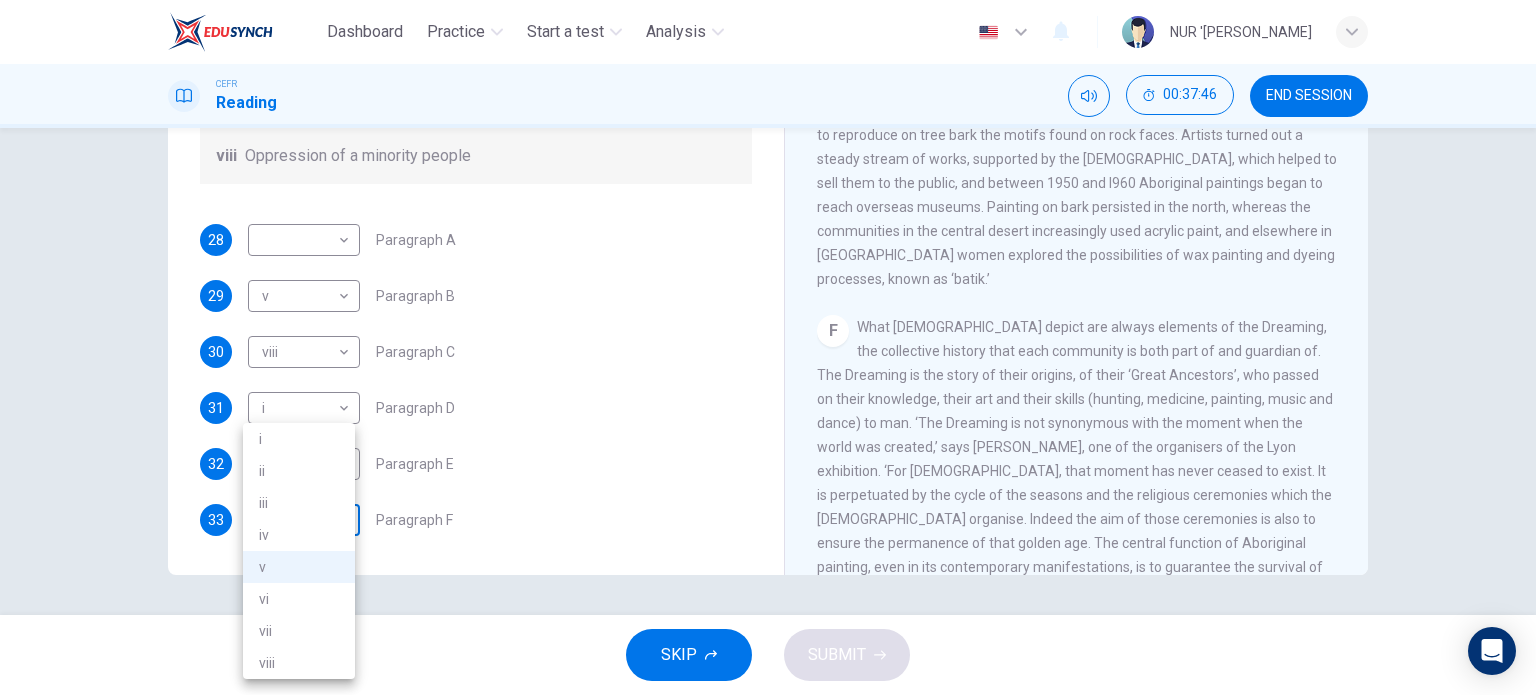 click on "Dashboard Practice Start a test Analysis English en ​ NUR 'AQILAH BINTI RAIMEE CEFR Reading 00:37:46 END SESSION Questions 28 - 33 The Reading Passage has eight paragraphs  A-H .
Choose the most suitable heading for paragraphs  A-F  from the list of headings below.
Write the correct number (i-viii) in the boxes below. List of Headings i Amazing results from a project ii New religious ceremonies iii Community art centres iv Early painting techniques and marketing systems v Mythology and history combined vi The increasing acclaim for Aboriginal art vii Belief in continuity viii Oppression of a minority people 28 ​ ​ Paragraph A 29 v v ​ Paragraph B 30 viii viii ​ Paragraph C 31 i i ​ Paragraph D 32 vi vi ​ Paragraph E 33 v v ​ Paragraph F Painters of Time CLICK TO ZOOM Click to Zoom A B C D E F G H  Today, Aboriginal painting has become a great success. Some works sell for more than $25,000, and exceptional items may fetch as much as $180,000 in Australia. SKIP SUBMIT Dashboard Practice 2025" at bounding box center [768, 347] 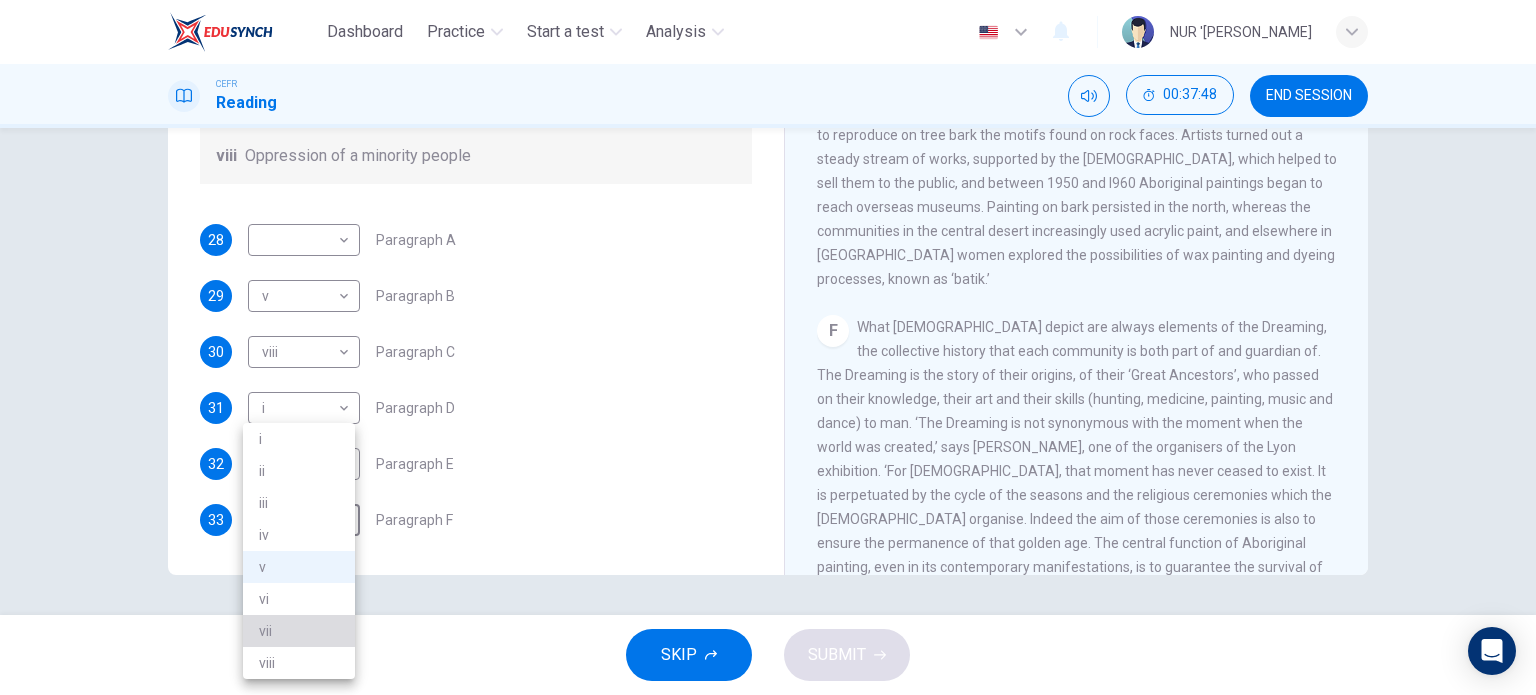 click on "vii" at bounding box center (299, 631) 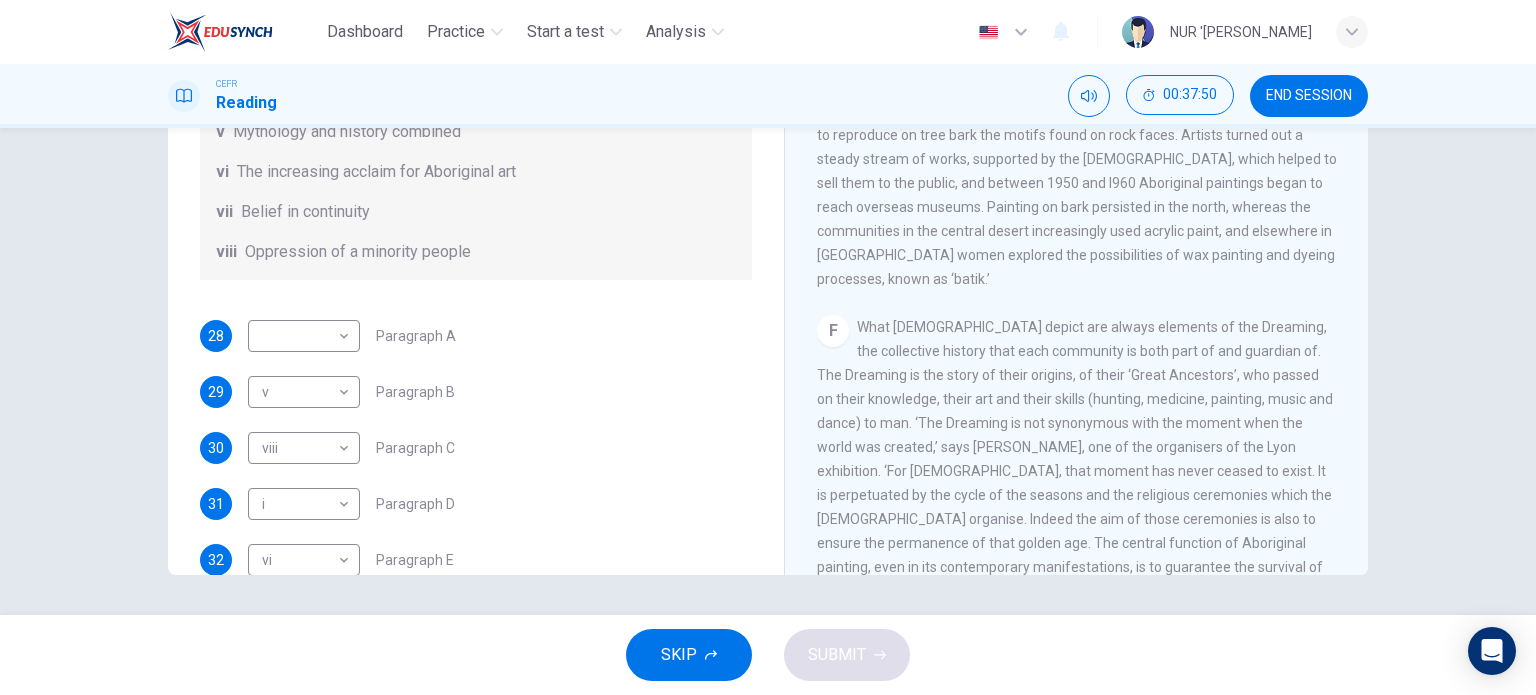 scroll, scrollTop: 0, scrollLeft: 0, axis: both 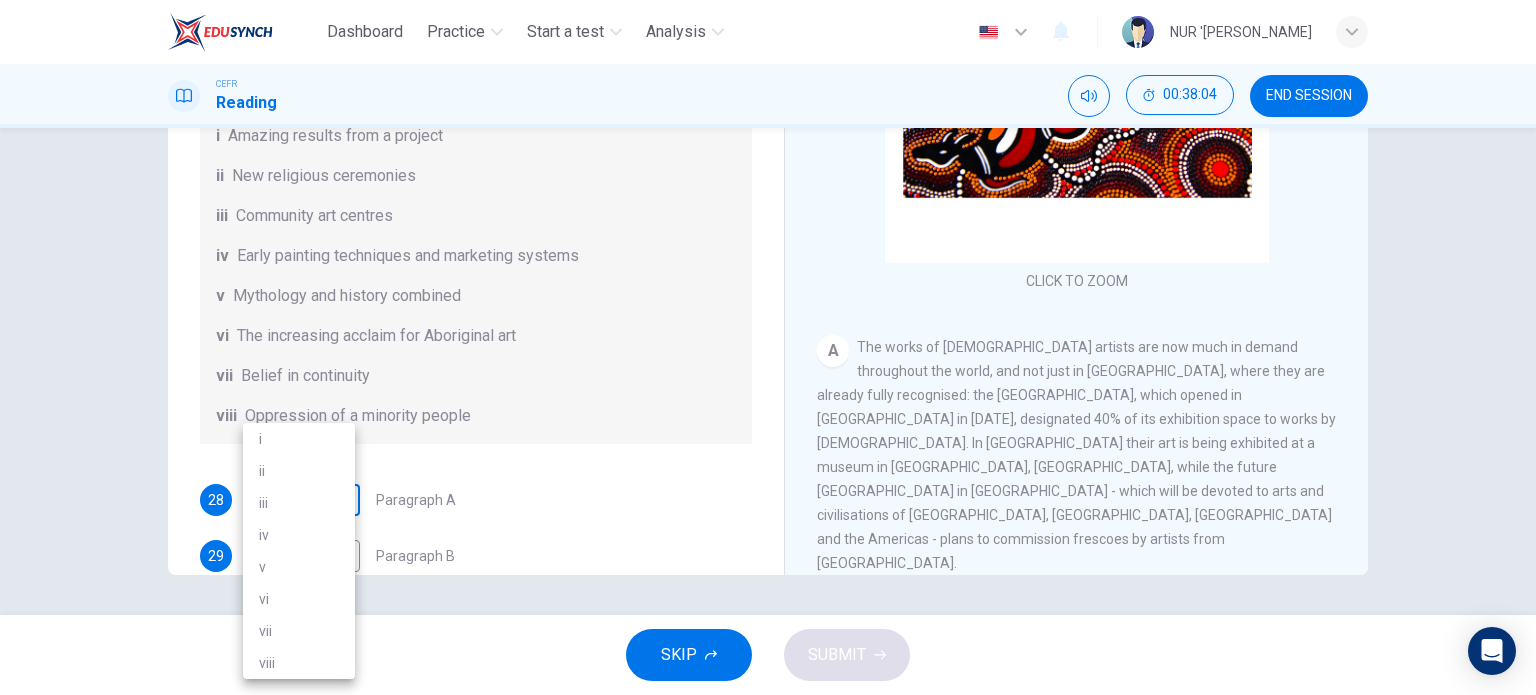 click on "Dashboard Practice Start a test Analysis English en ​ NUR 'AQILAH BINTI RAIMEE CEFR Reading 00:38:04 END SESSION Questions 28 - 33 The Reading Passage has eight paragraphs  A-H .
Choose the most suitable heading for paragraphs  A-F  from the list of headings below.
Write the correct number (i-viii) in the boxes below. List of Headings i Amazing results from a project ii New religious ceremonies iii Community art centres iv Early painting techniques and marketing systems v Mythology and history combined vi The increasing acclaim for Aboriginal art vii Belief in continuity viii Oppression of a minority people 28 ​ ​ Paragraph A 29 v v ​ Paragraph B 30 viii viii ​ Paragraph C 31 i i ​ Paragraph D 32 vi vi ​ Paragraph E 33 vii vii ​ Paragraph F Painters of Time CLICK TO ZOOM Click to Zoom A B C D E F G H  Today, Aboriginal painting has become a great success. Some works sell for more than $25,000, and exceptional items may fetch as much as $180,000 in Australia. SKIP SUBMIT Dashboard Practice" at bounding box center [768, 347] 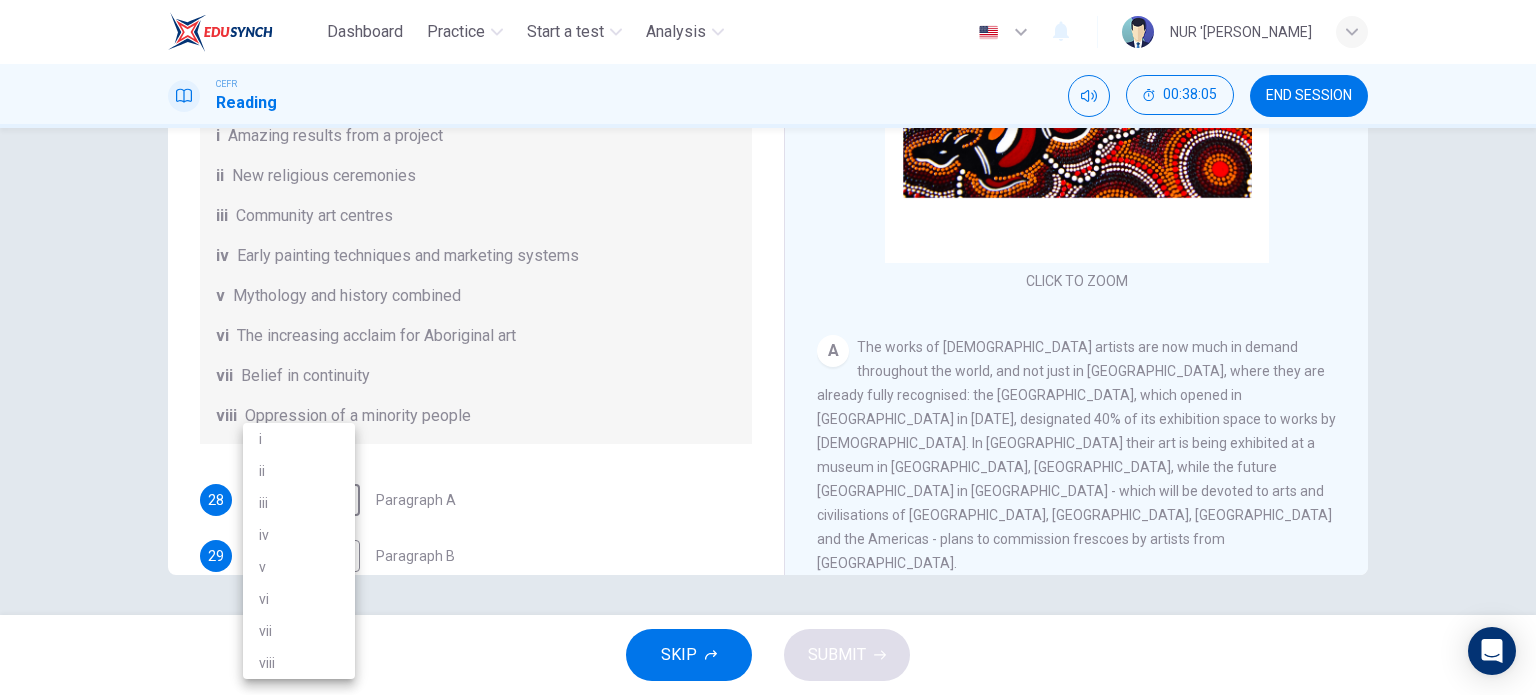 click on "iii" at bounding box center [299, 503] 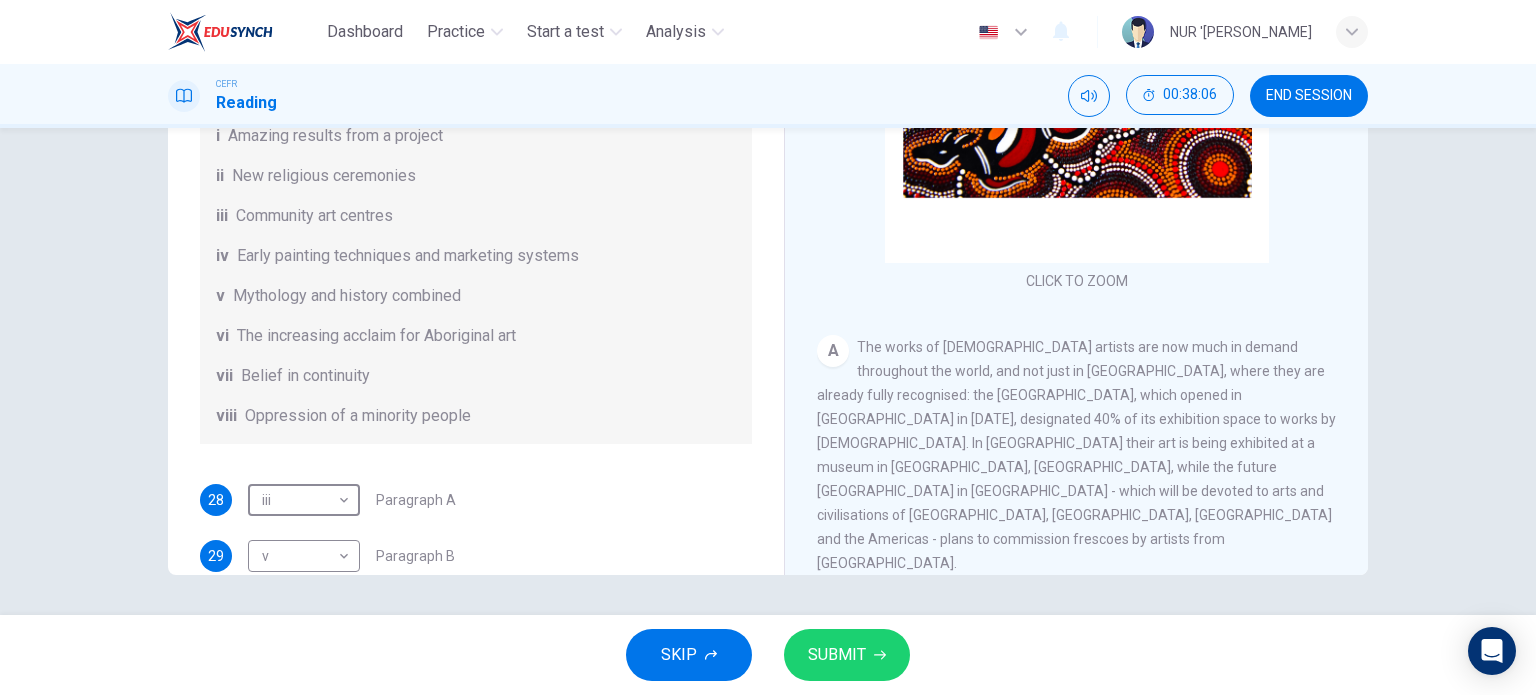 click on "SUBMIT" at bounding box center (837, 655) 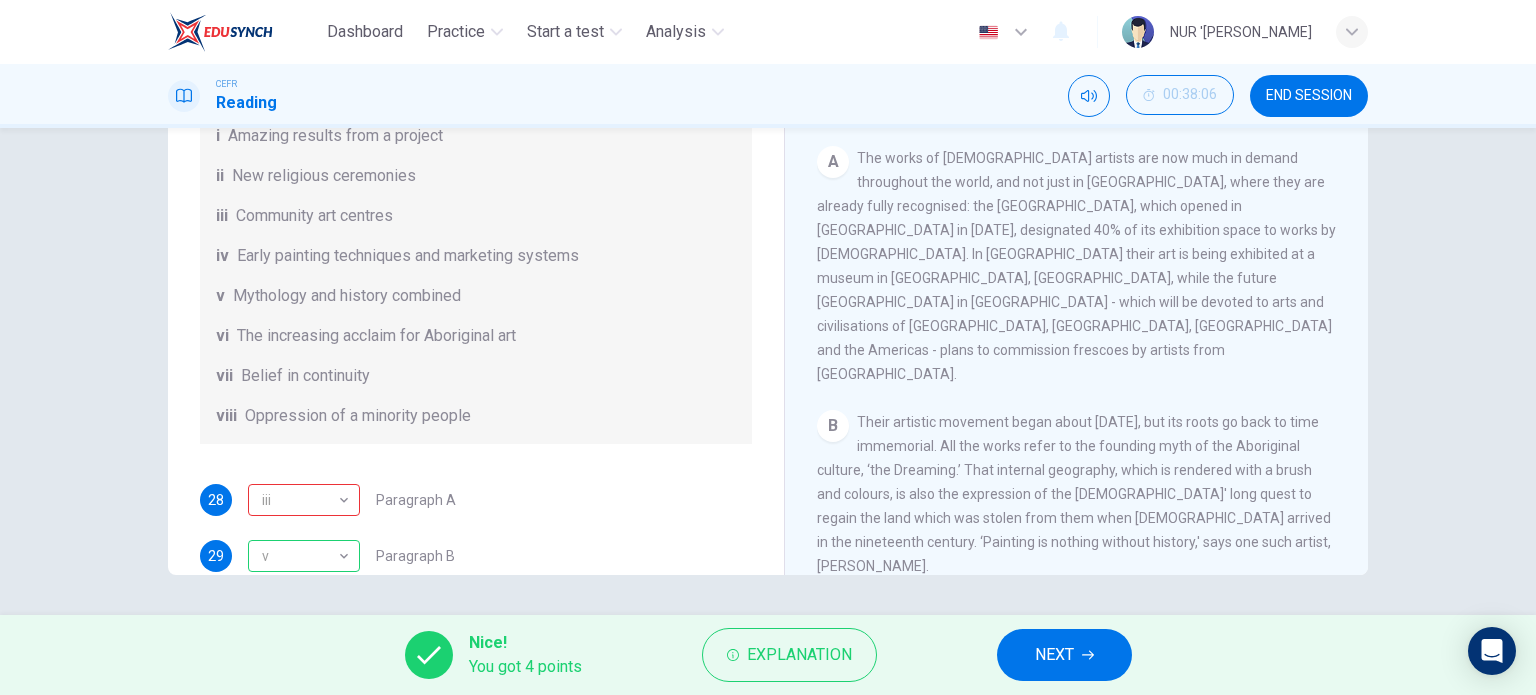 scroll, scrollTop: 246, scrollLeft: 0, axis: vertical 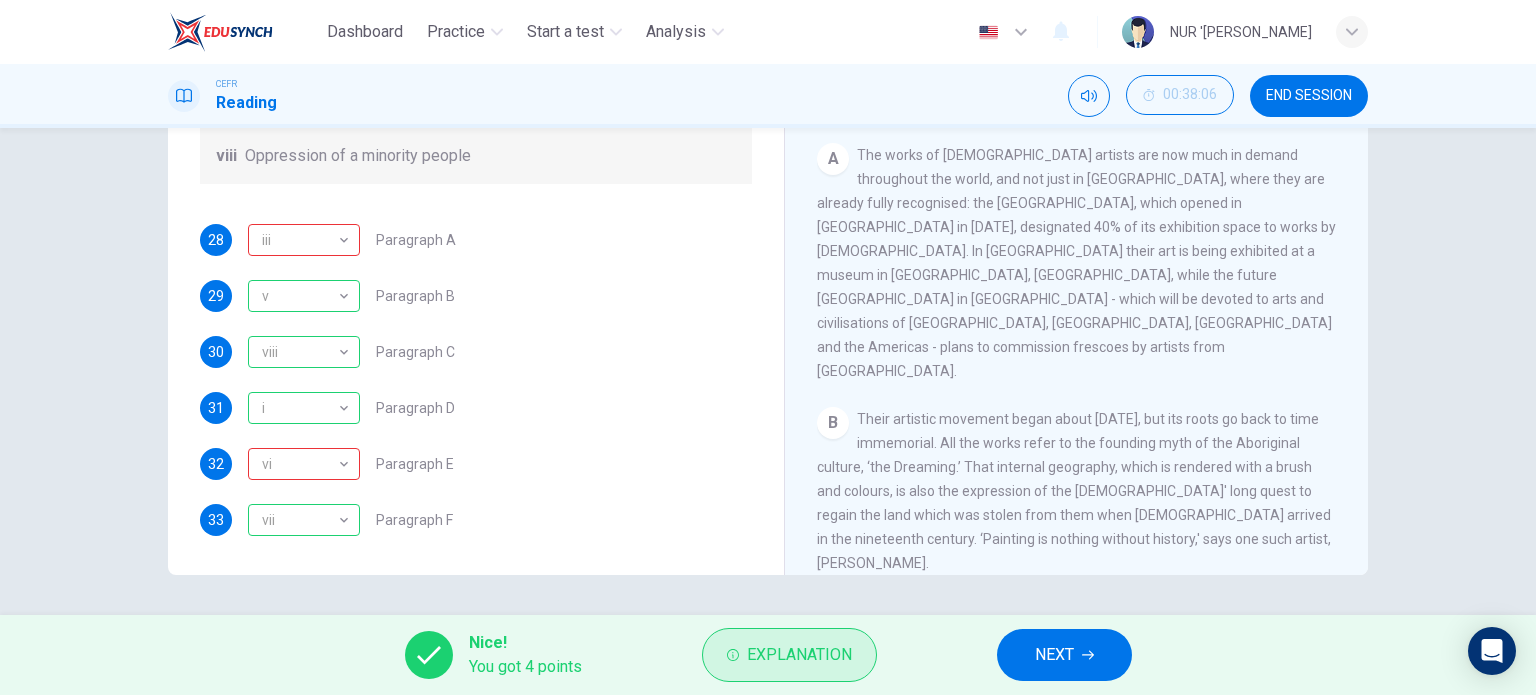 click on "Explanation" at bounding box center (789, 655) 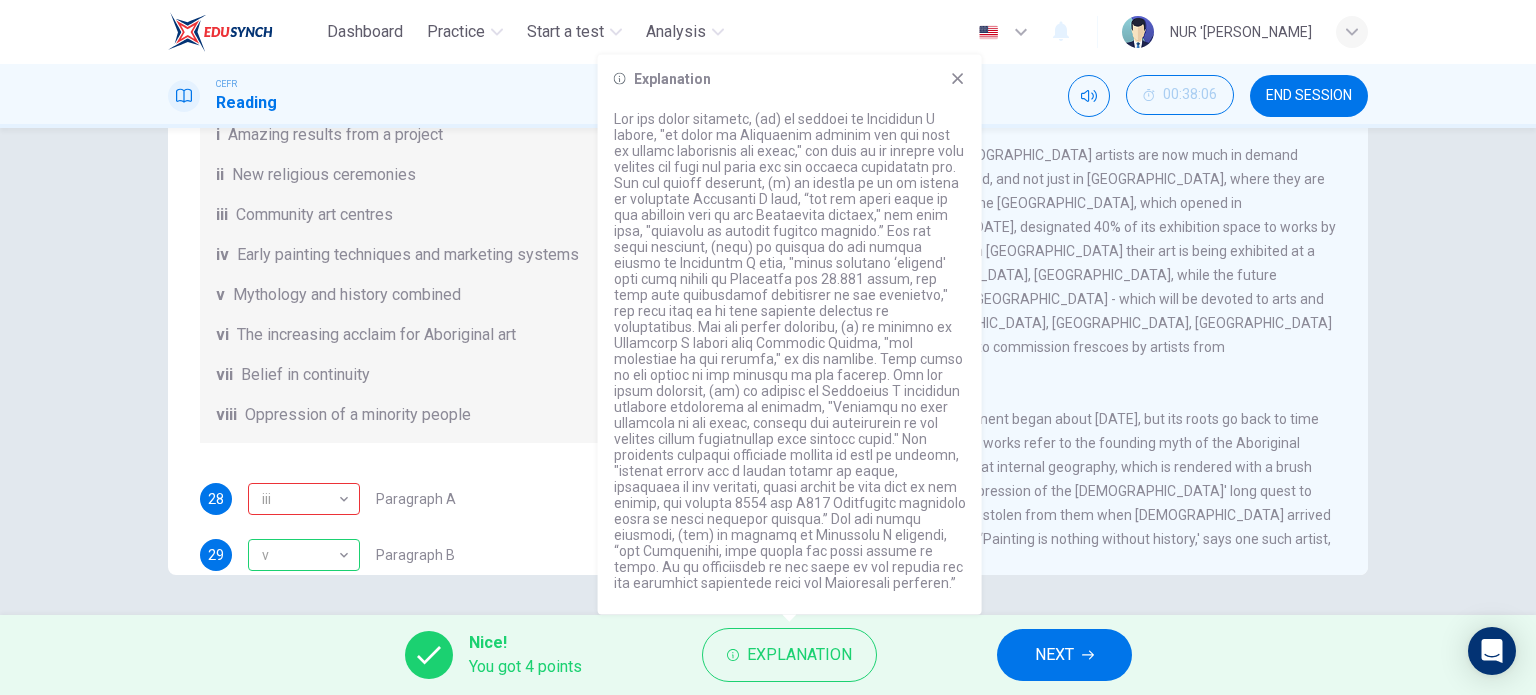 scroll, scrollTop: 92, scrollLeft: 0, axis: vertical 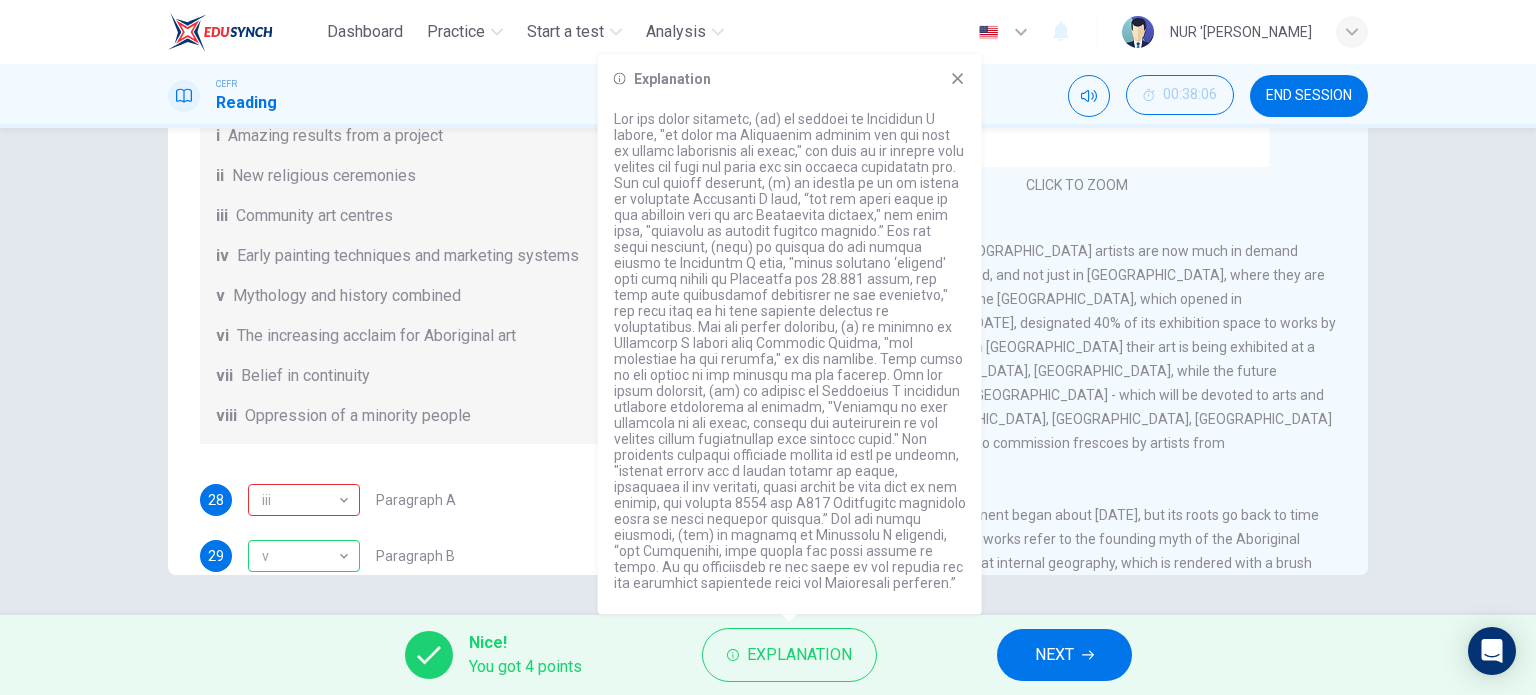 click on "Explanation" at bounding box center (790, 79) 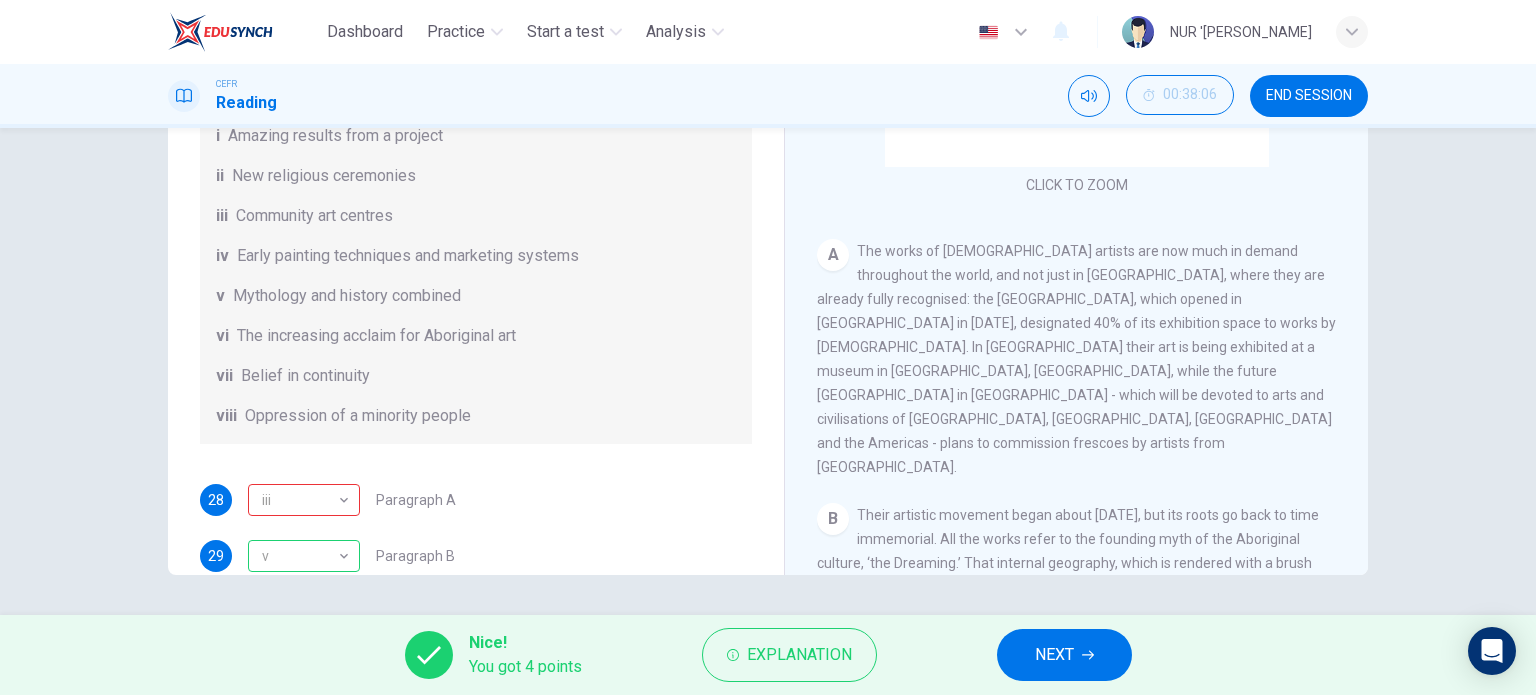 scroll, scrollTop: 352, scrollLeft: 0, axis: vertical 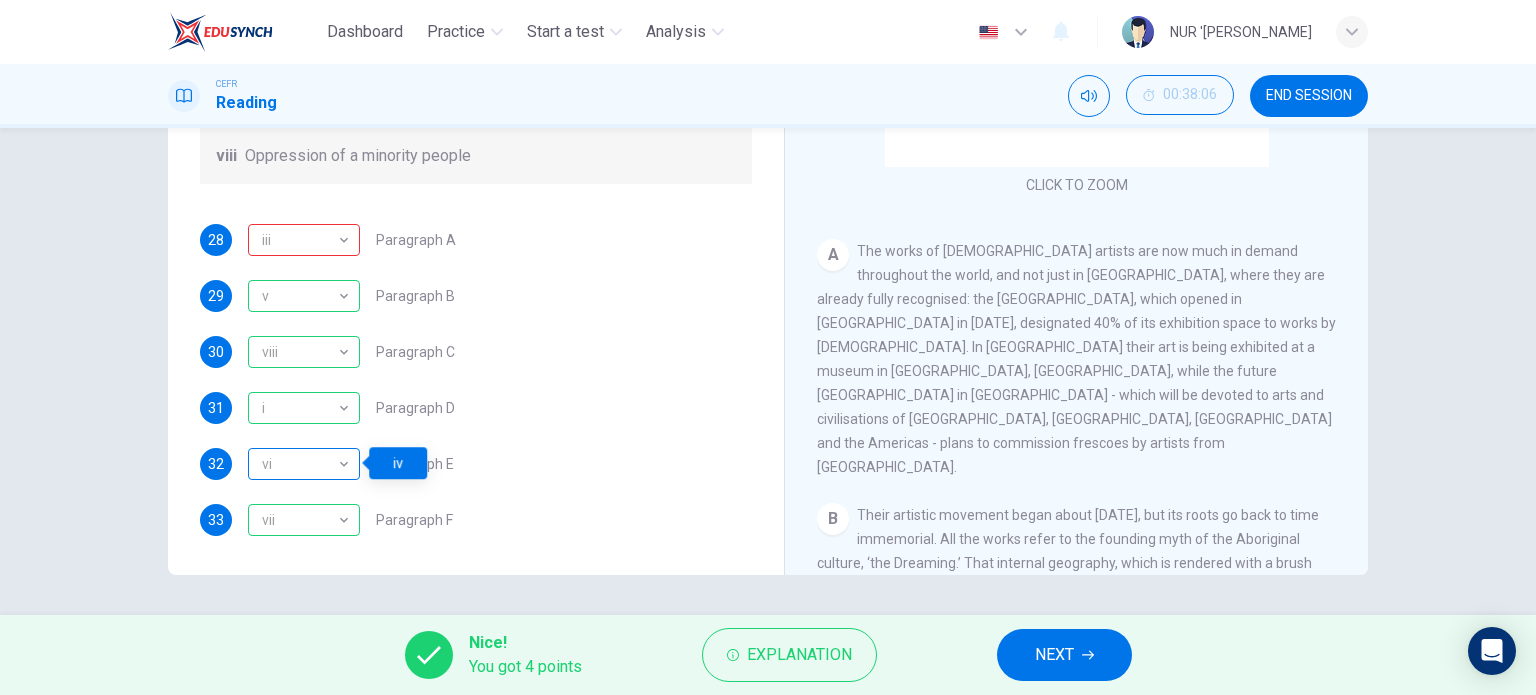 click on "vi" at bounding box center (300, 464) 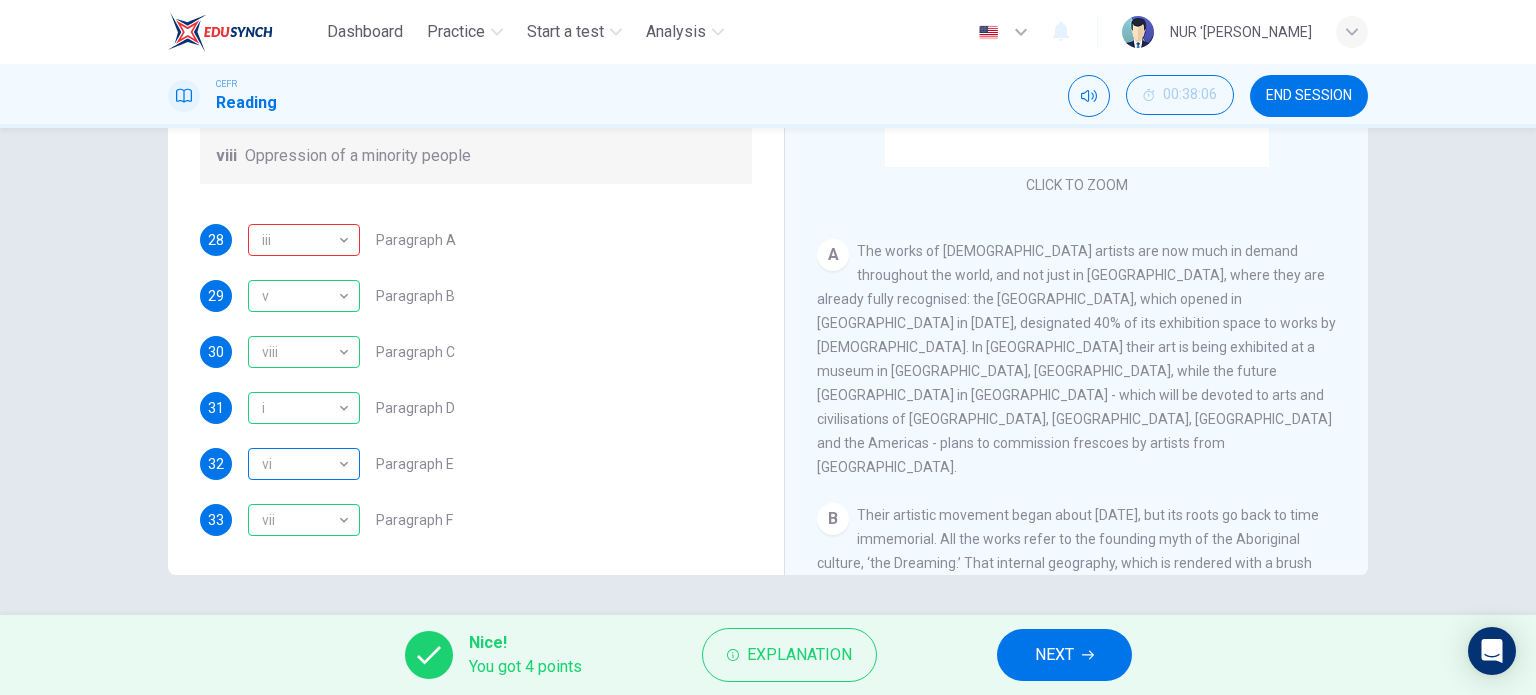 click on "vi" at bounding box center (300, 464) 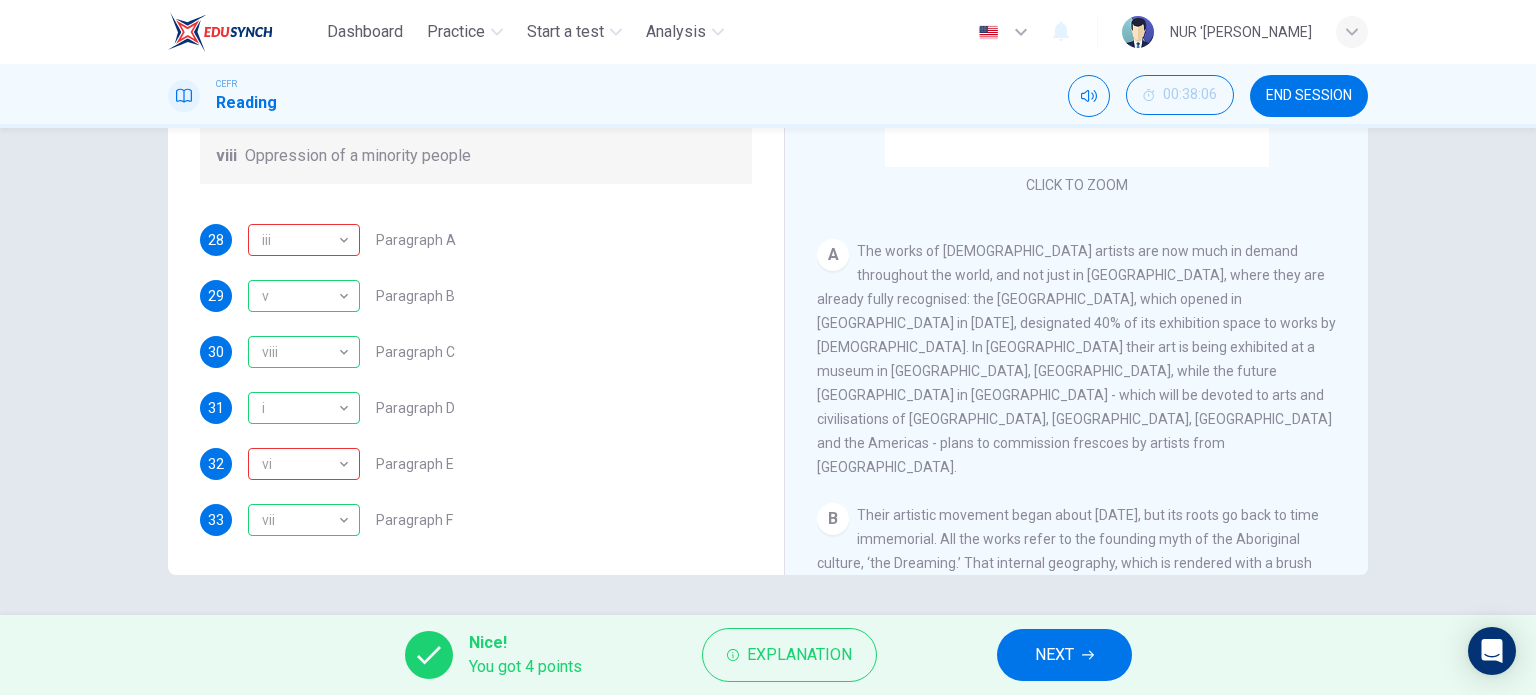 scroll, scrollTop: 352, scrollLeft: 0, axis: vertical 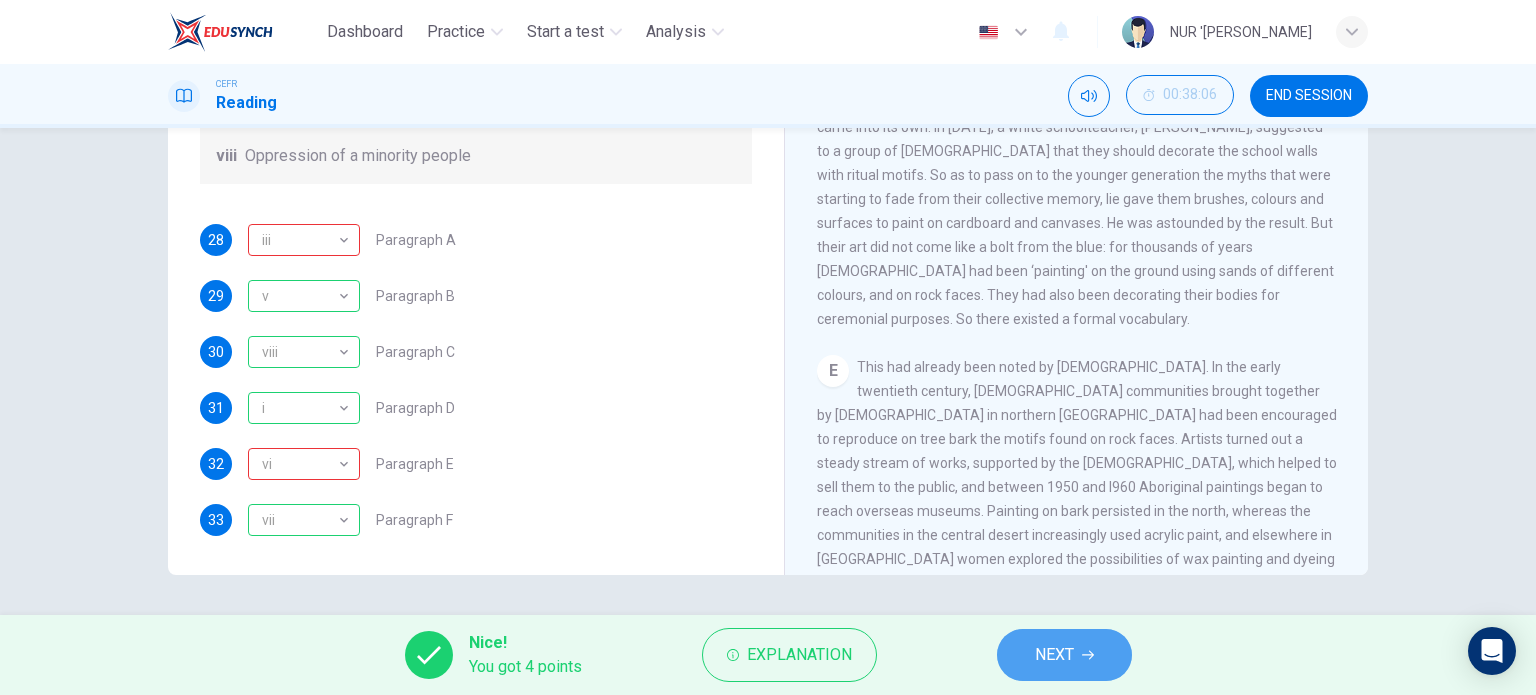 click on "NEXT" at bounding box center (1054, 655) 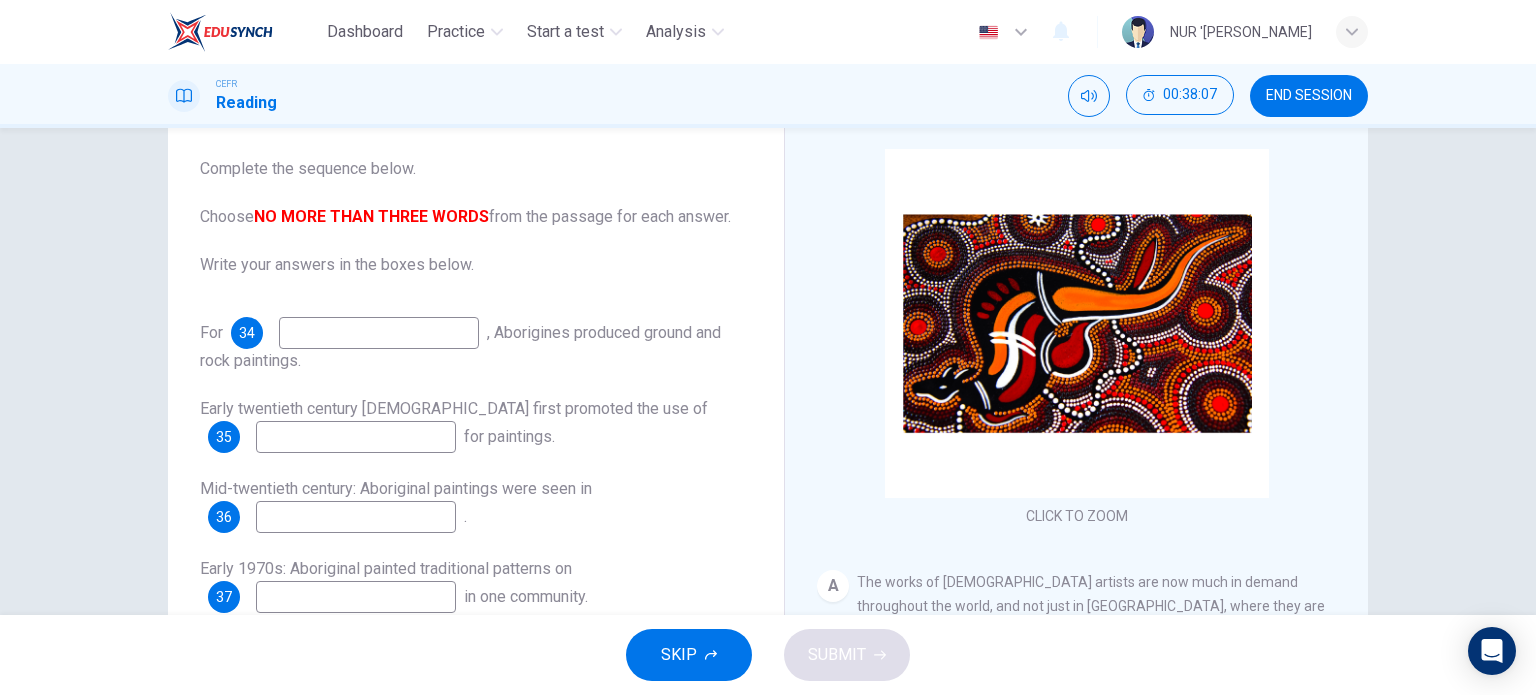 scroll, scrollTop: 59, scrollLeft: 0, axis: vertical 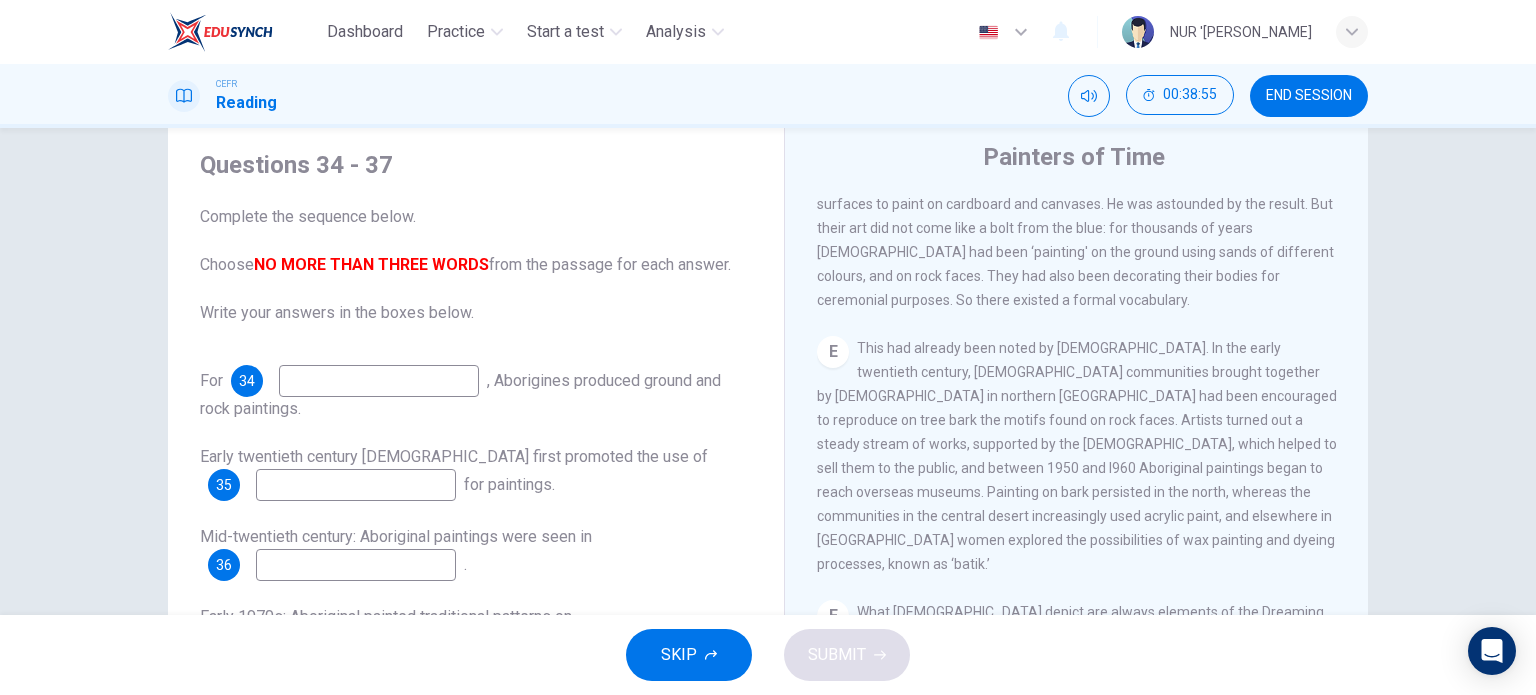 click at bounding box center (356, 485) 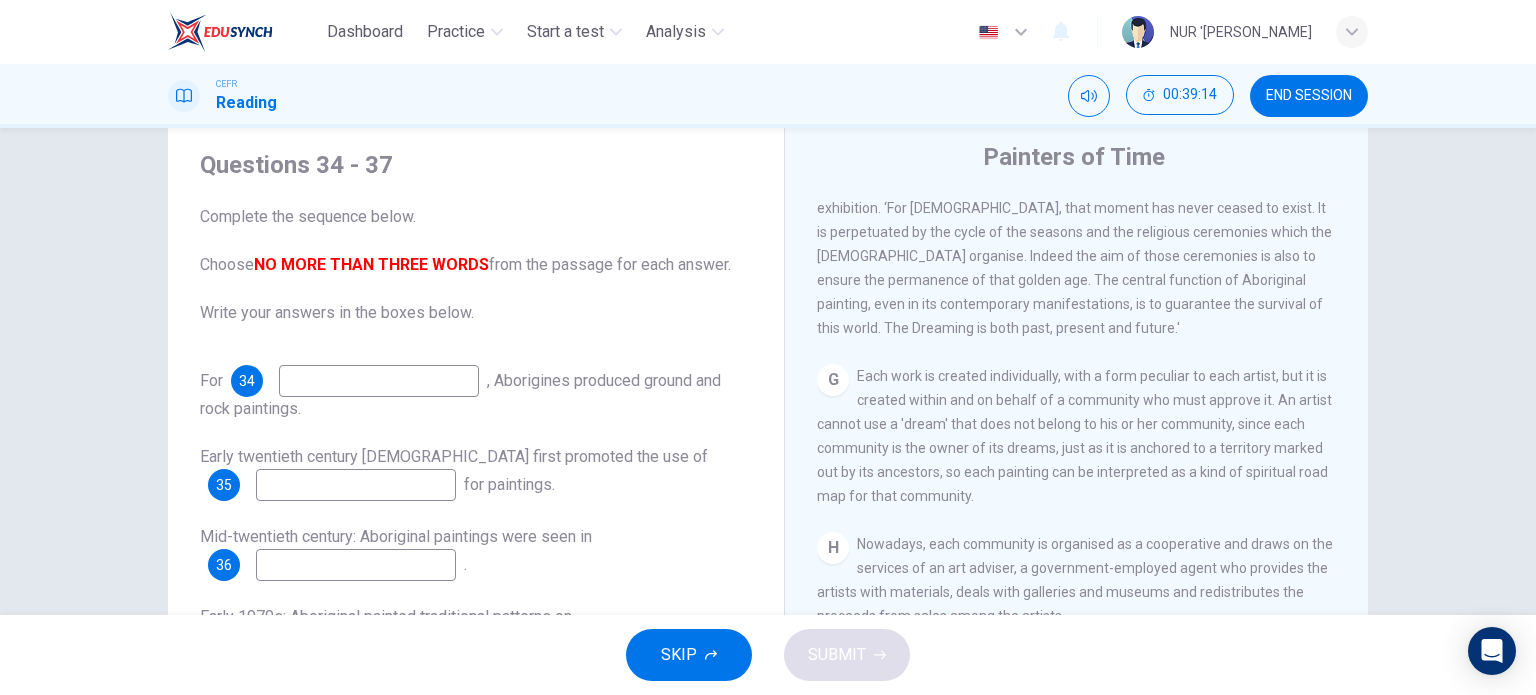 scroll, scrollTop: 1840, scrollLeft: 0, axis: vertical 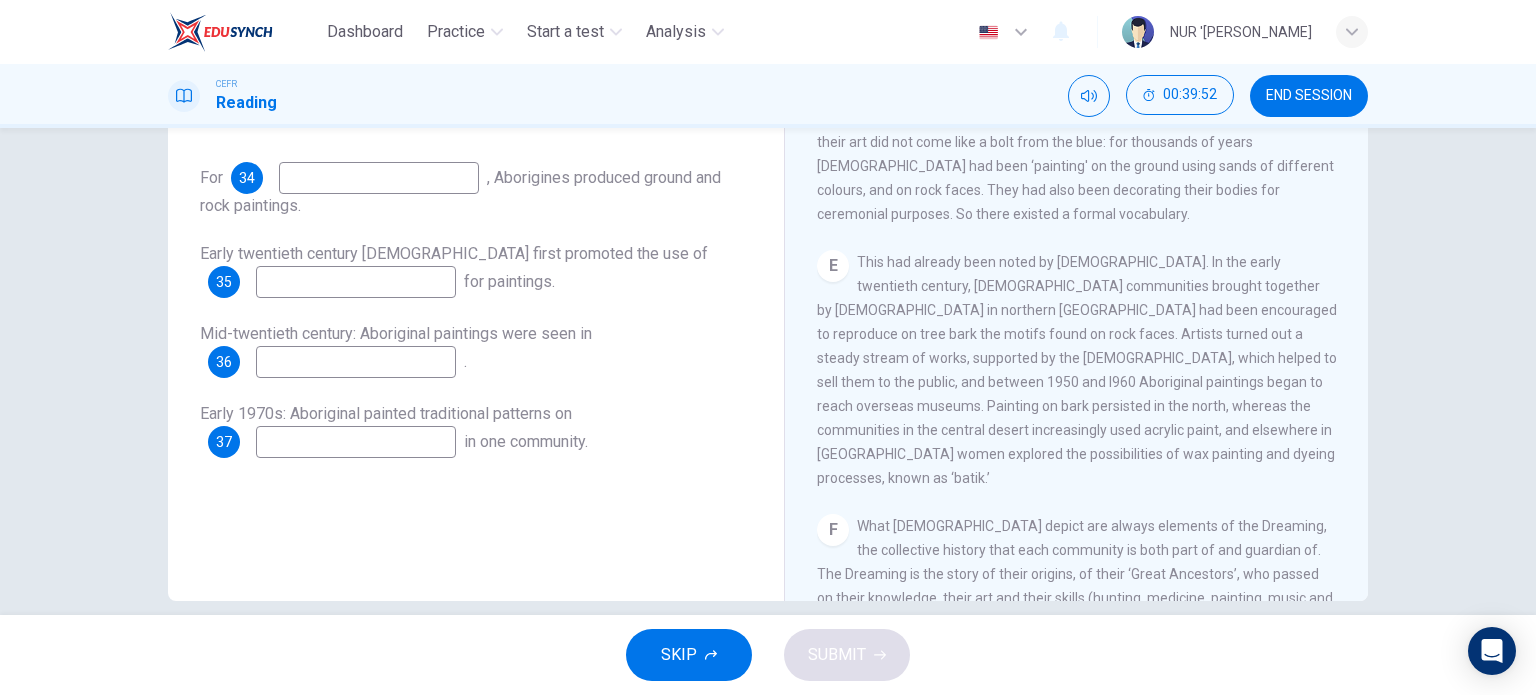 click at bounding box center [356, 282] 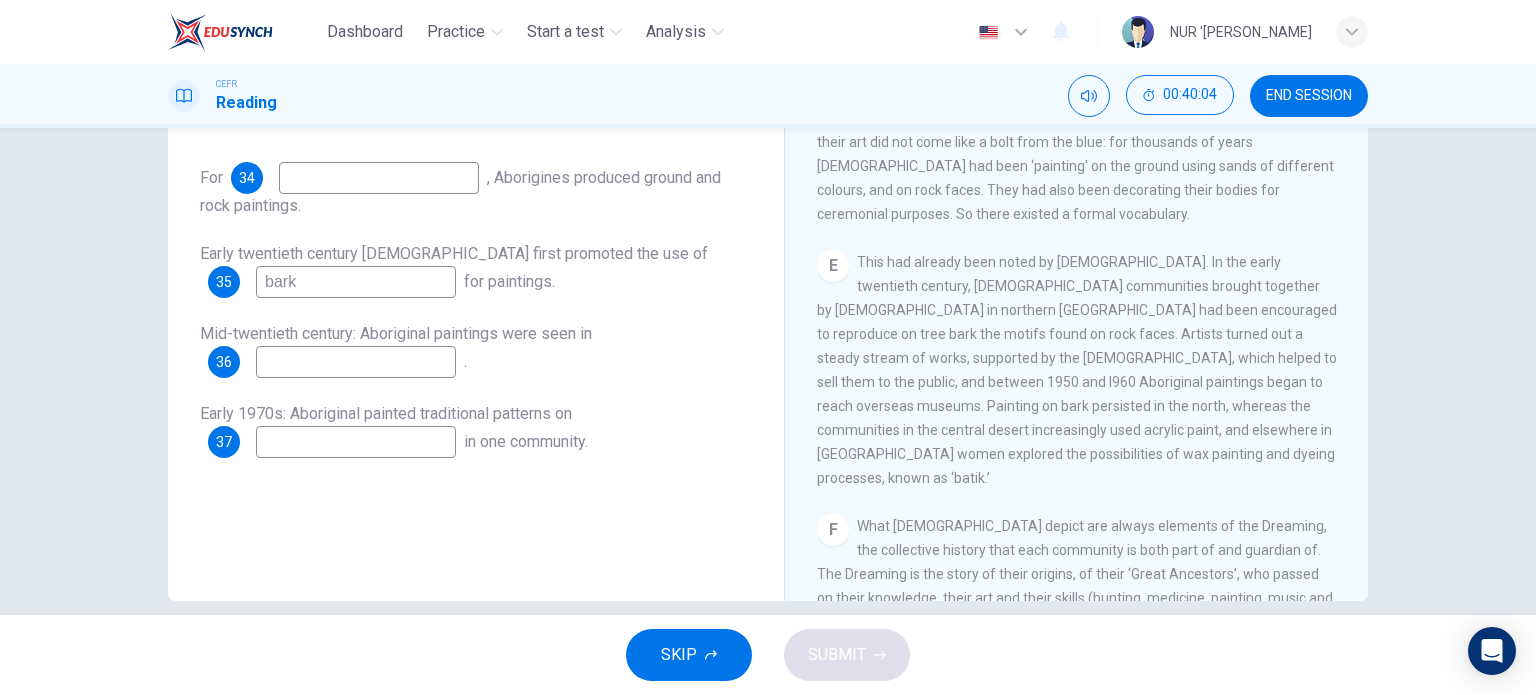 type on "bark" 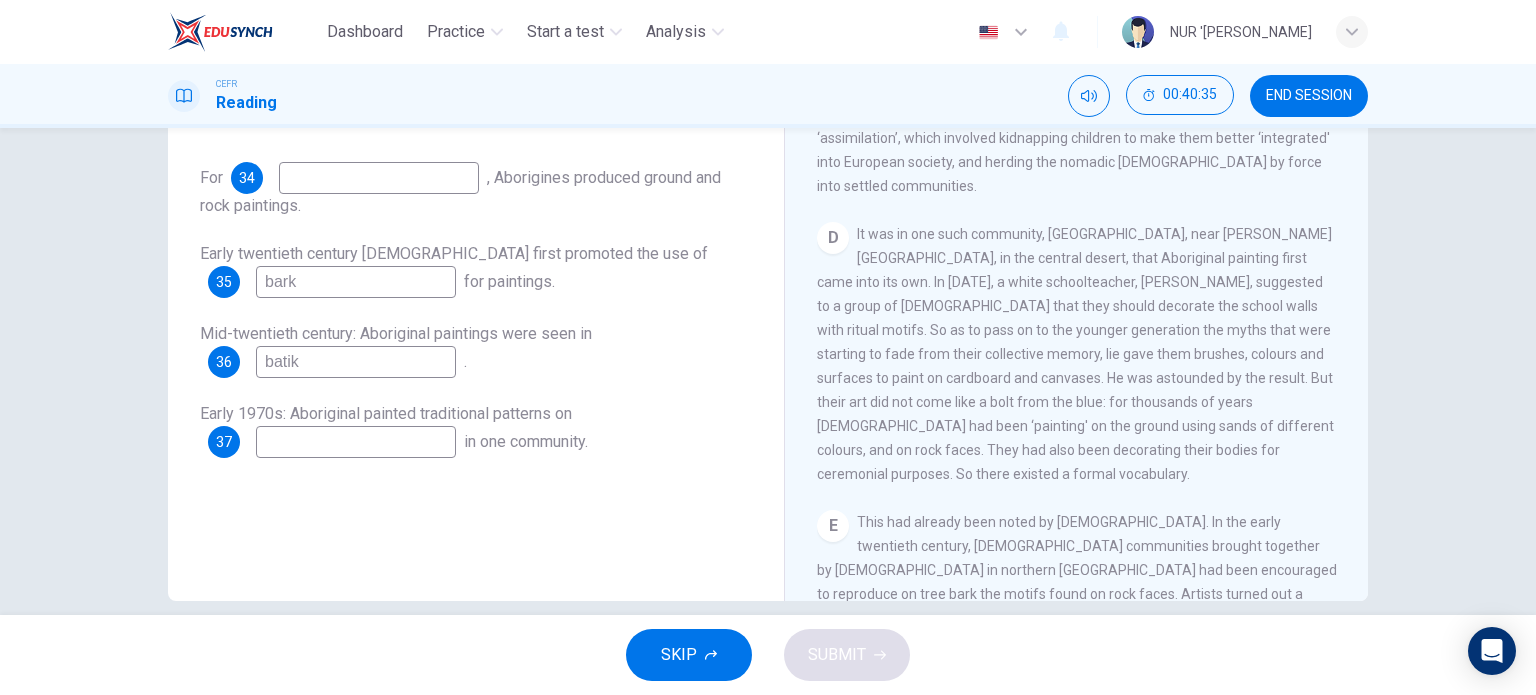 scroll, scrollTop: 880, scrollLeft: 0, axis: vertical 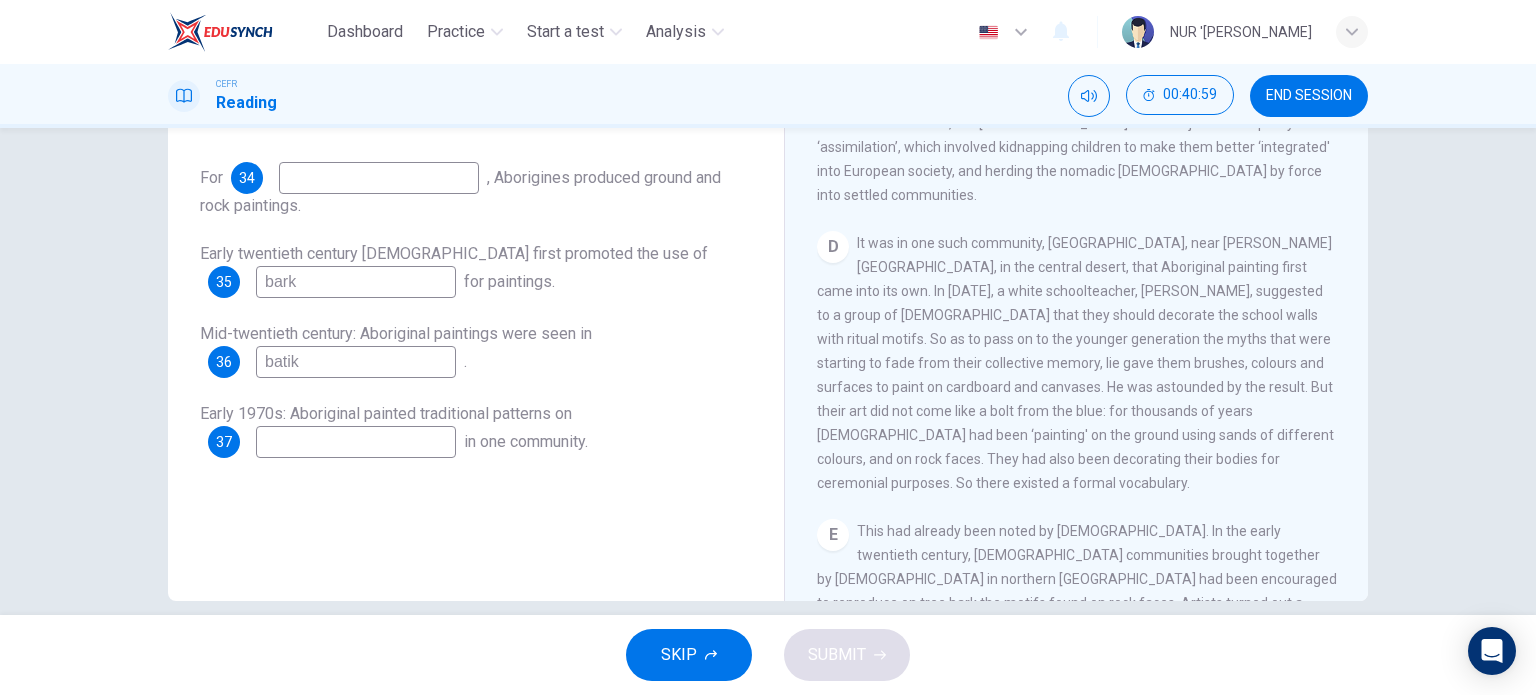 type on "batik" 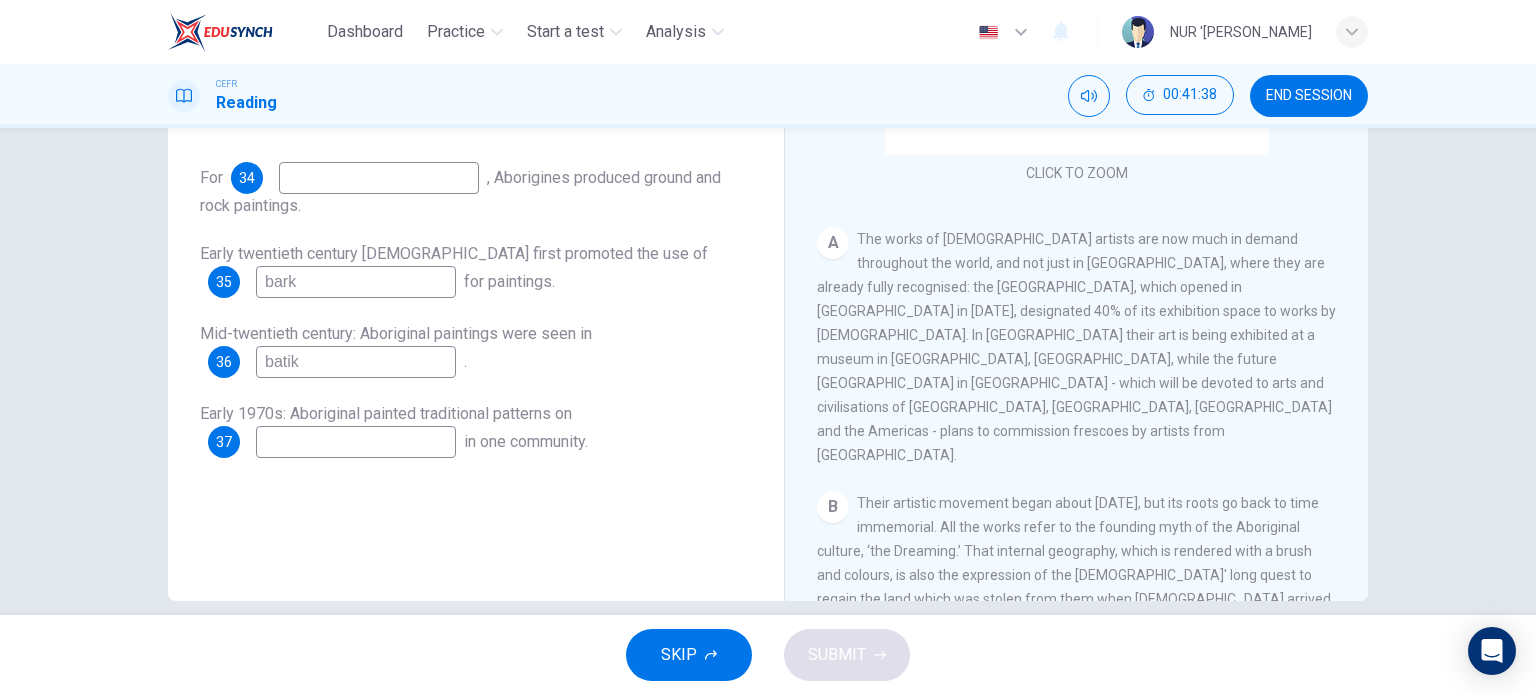 scroll, scrollTop: 485, scrollLeft: 0, axis: vertical 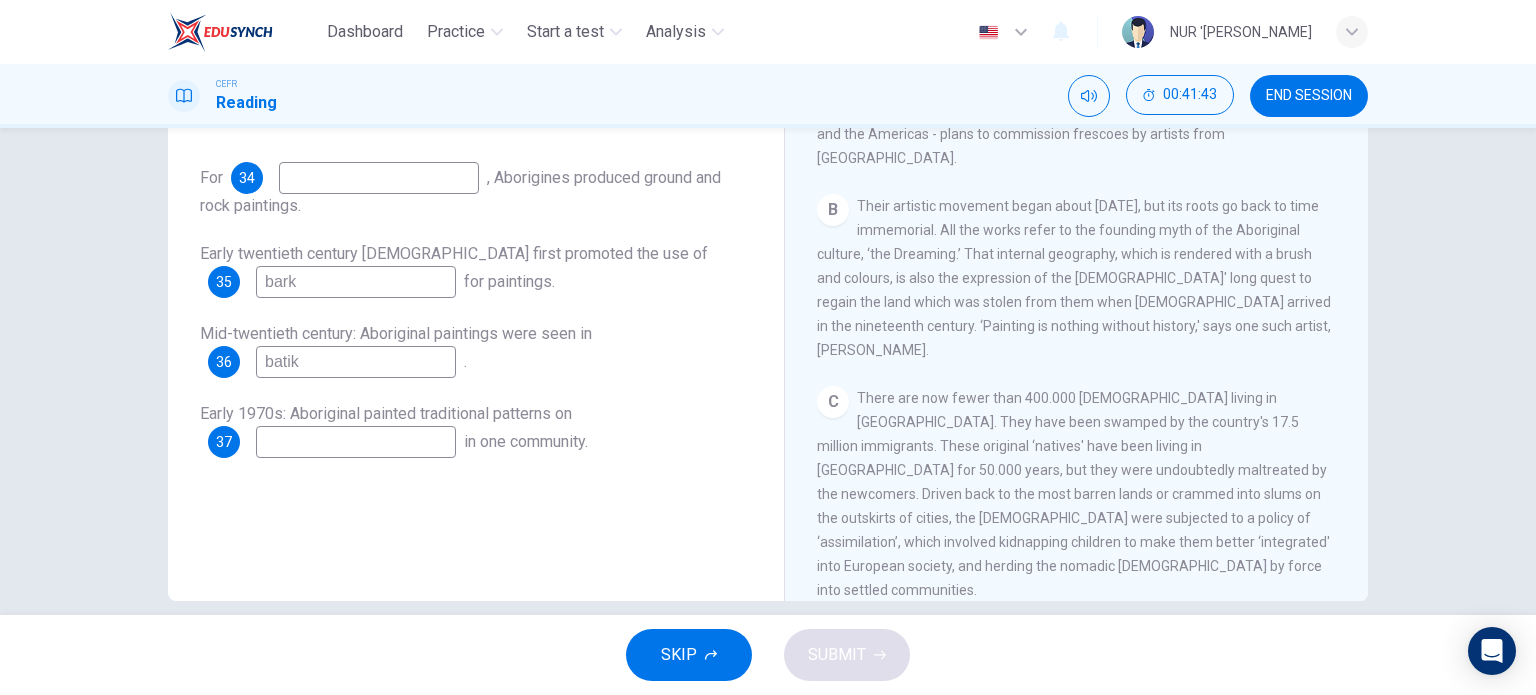 click at bounding box center (356, 442) 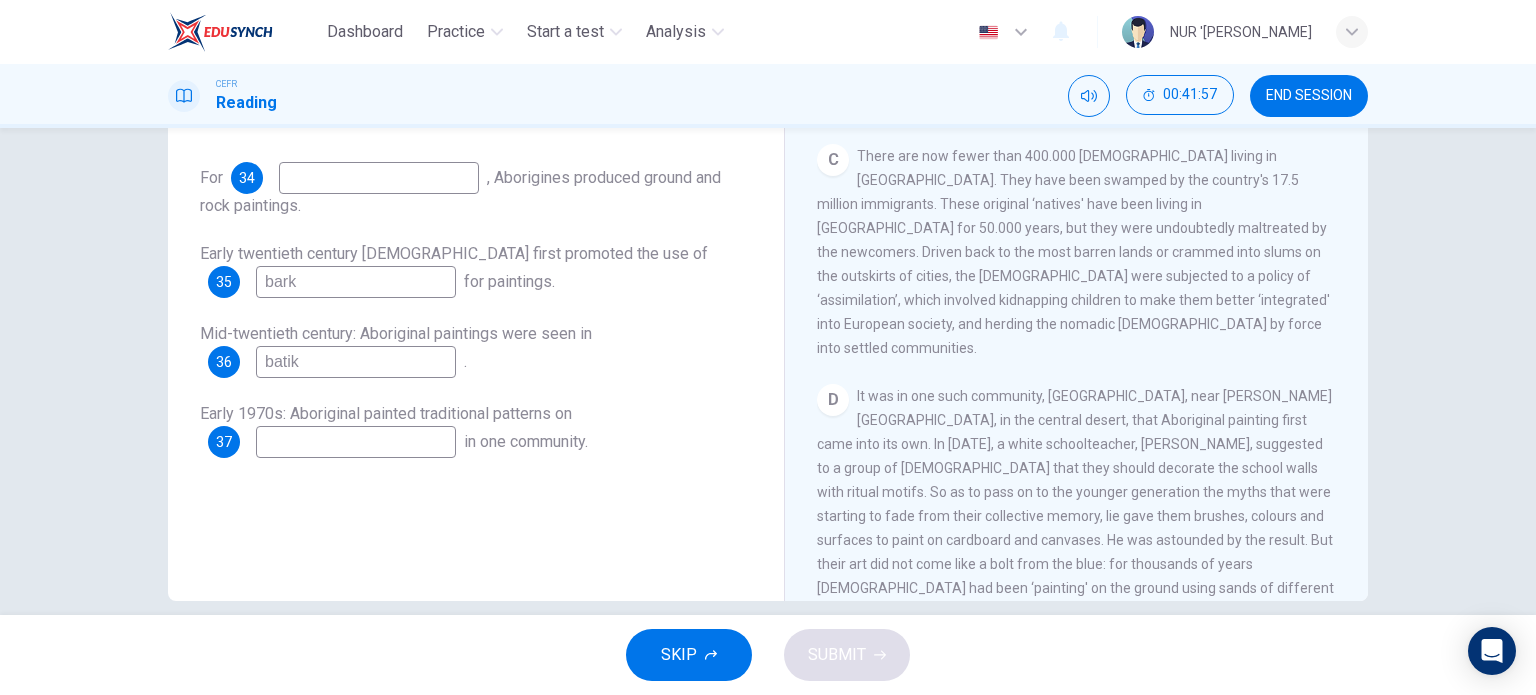 scroll, scrollTop: 724, scrollLeft: 0, axis: vertical 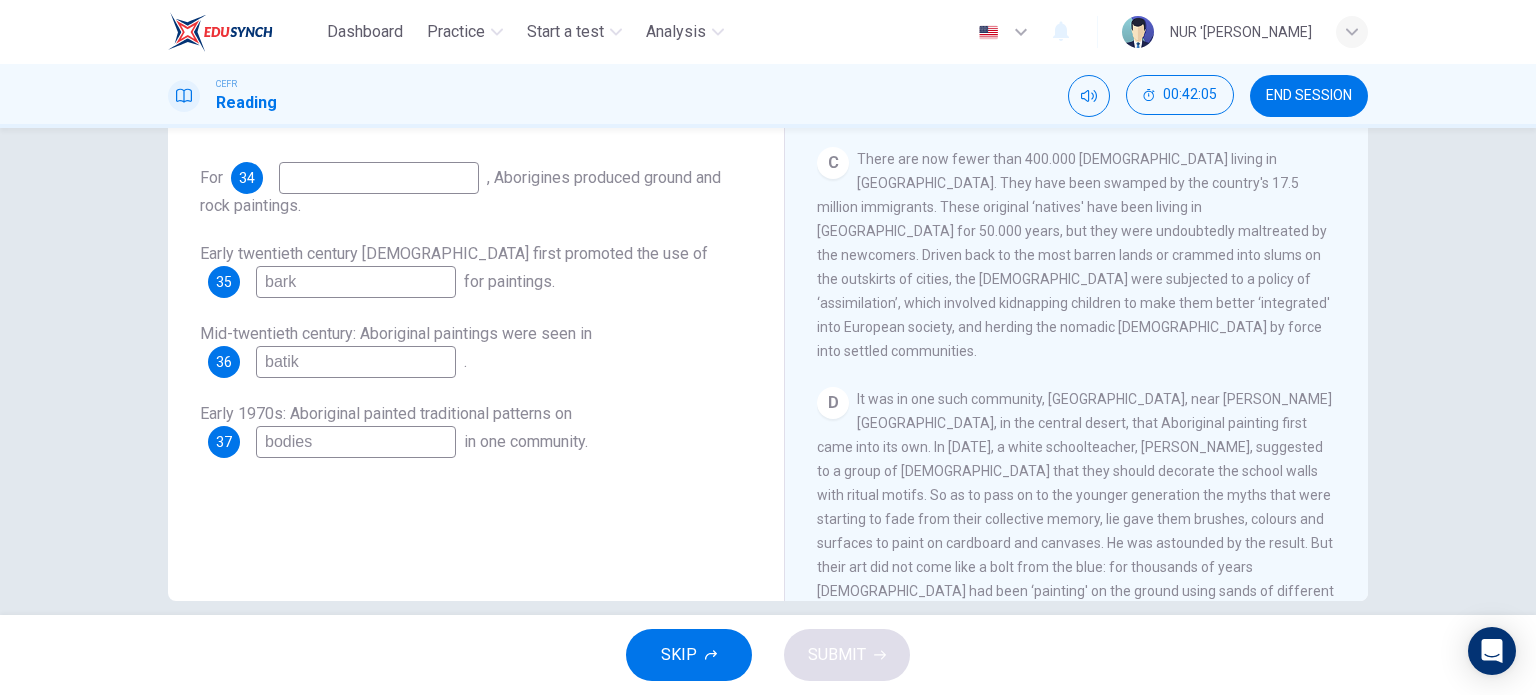 type on "bodies" 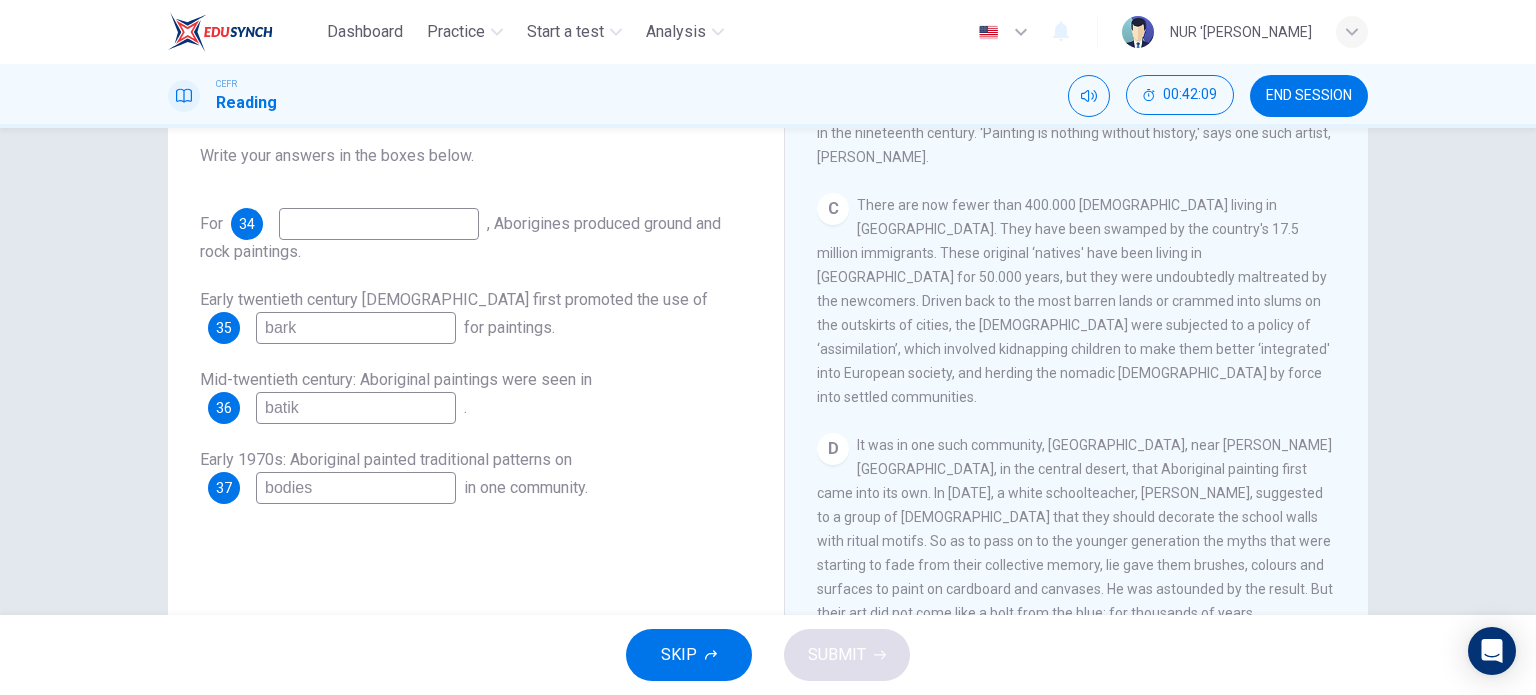 scroll, scrollTop: 215, scrollLeft: 0, axis: vertical 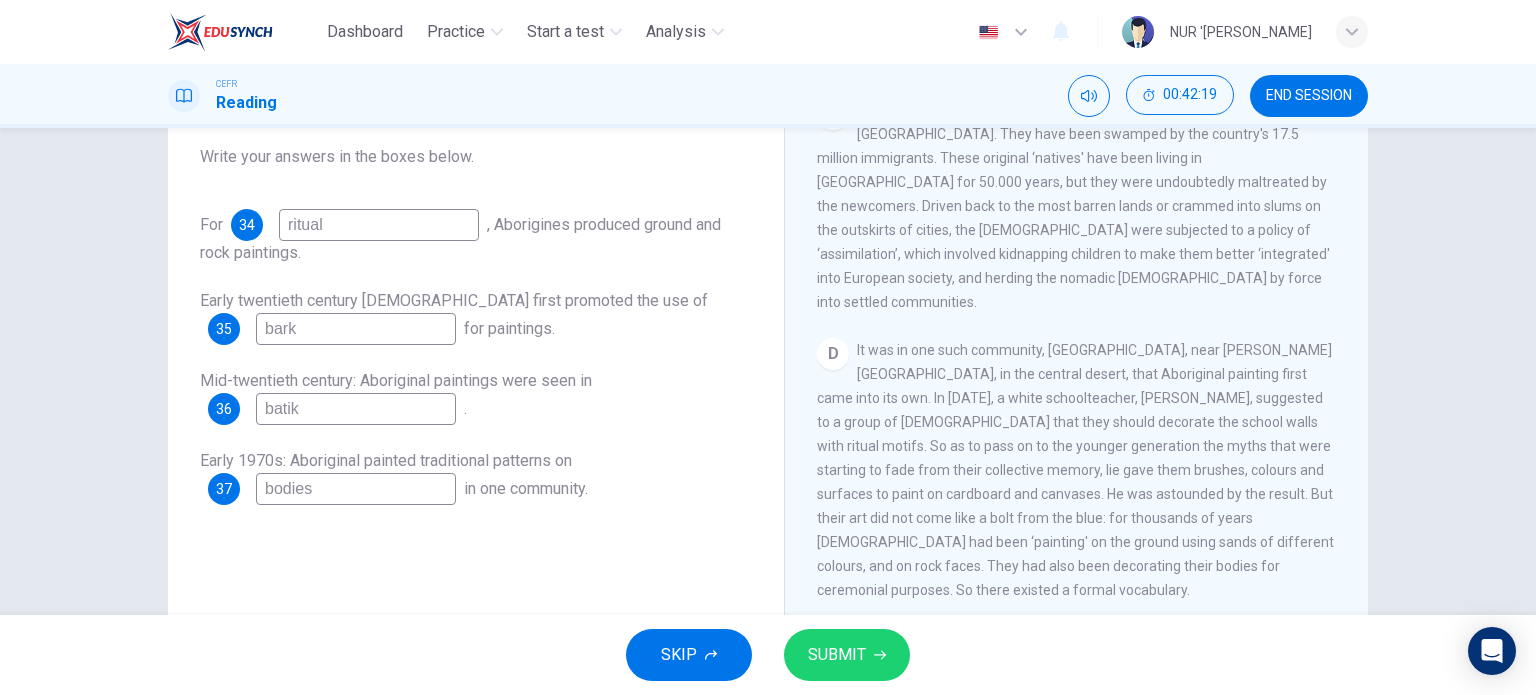 type on "ritual" 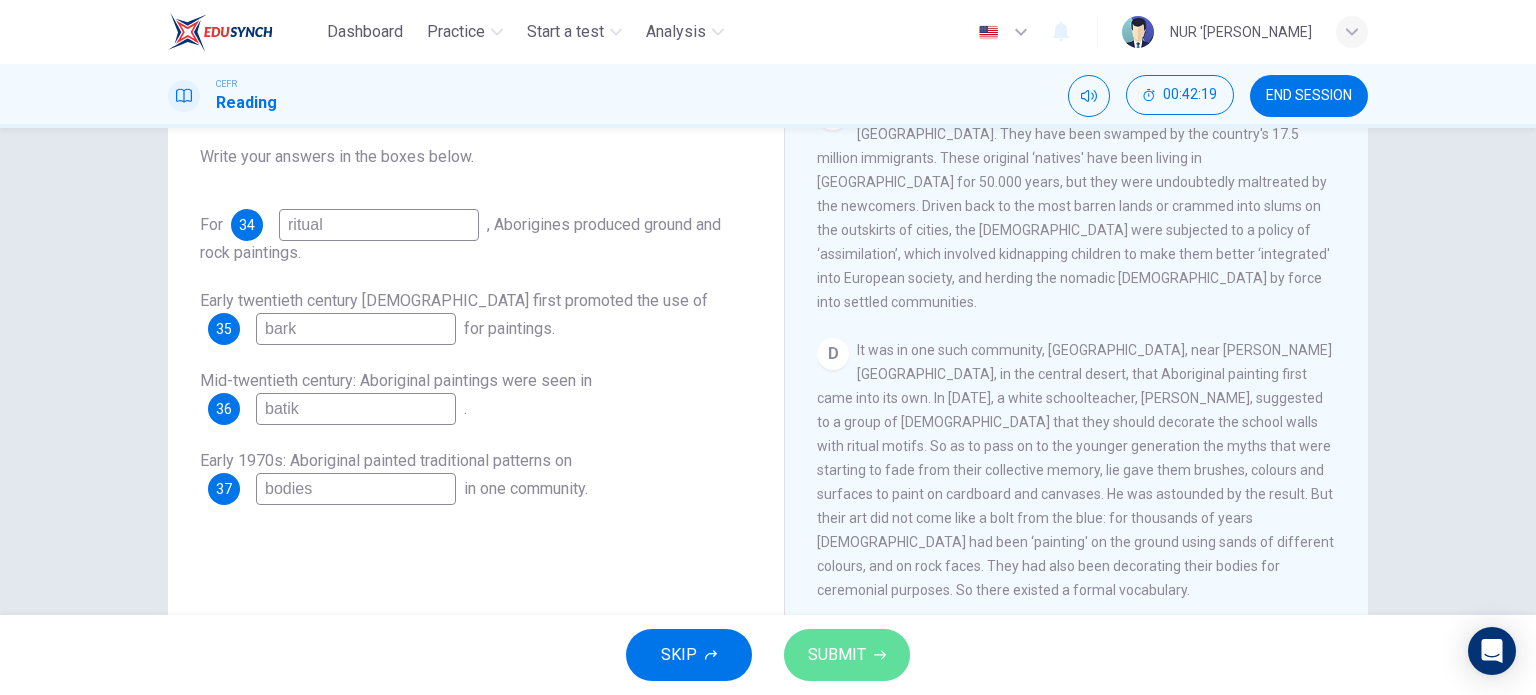 click on "SUBMIT" at bounding box center [837, 655] 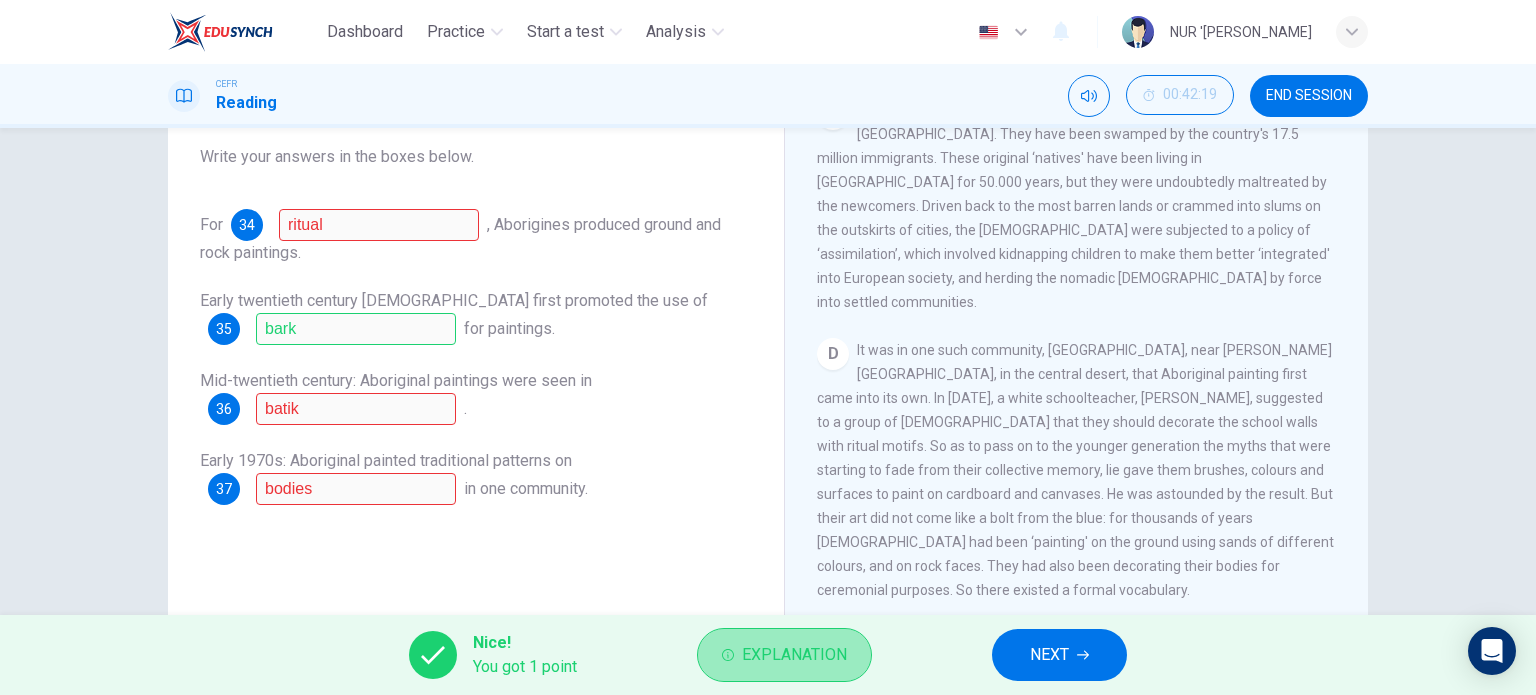 click on "Explanation" at bounding box center [794, 655] 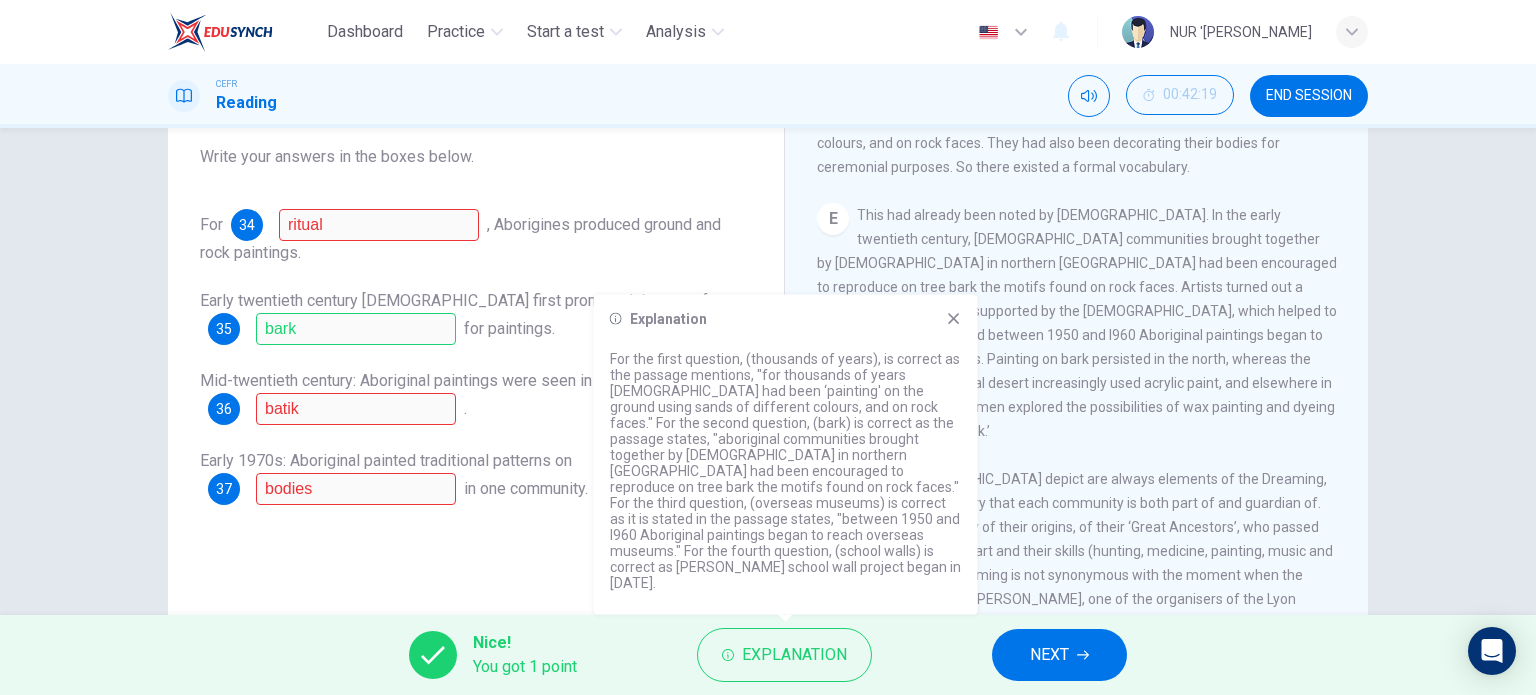 scroll, scrollTop: 1244, scrollLeft: 0, axis: vertical 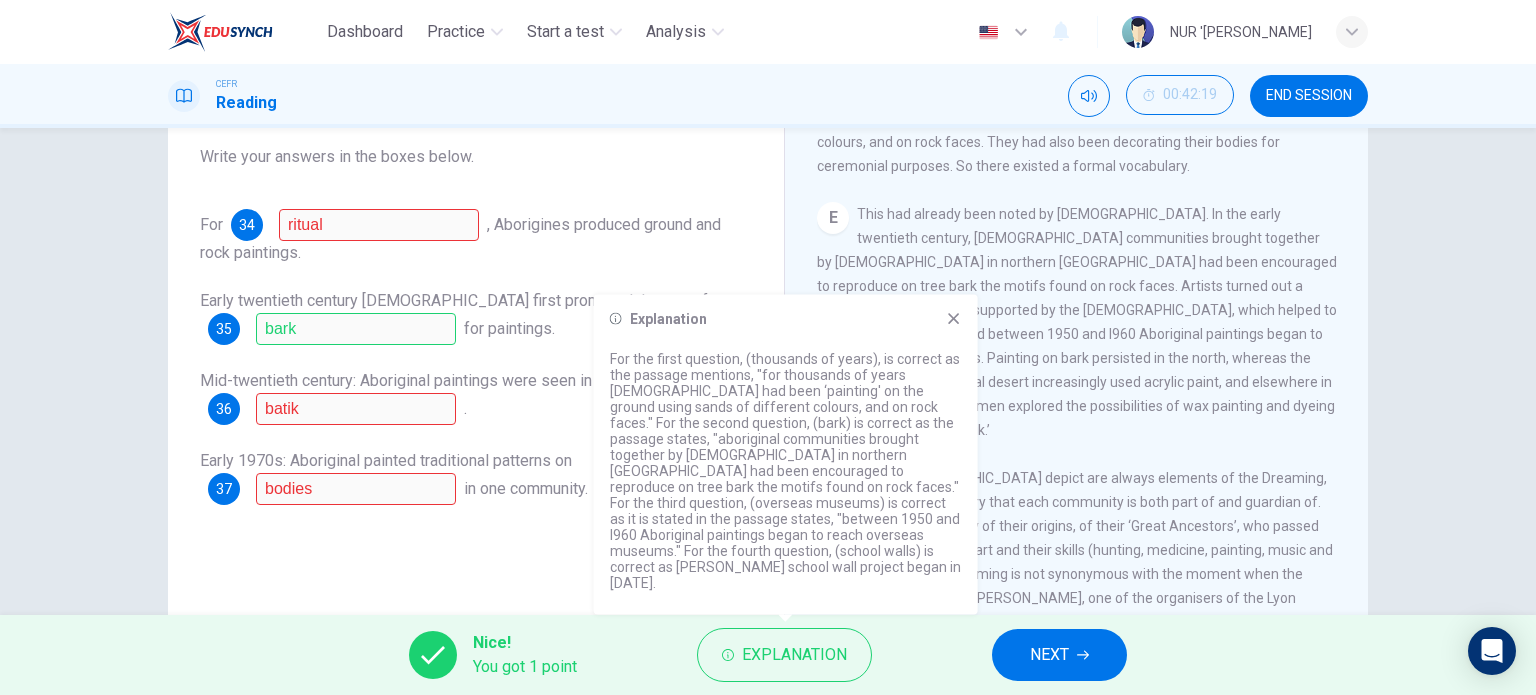 click on "NEXT" at bounding box center [1049, 655] 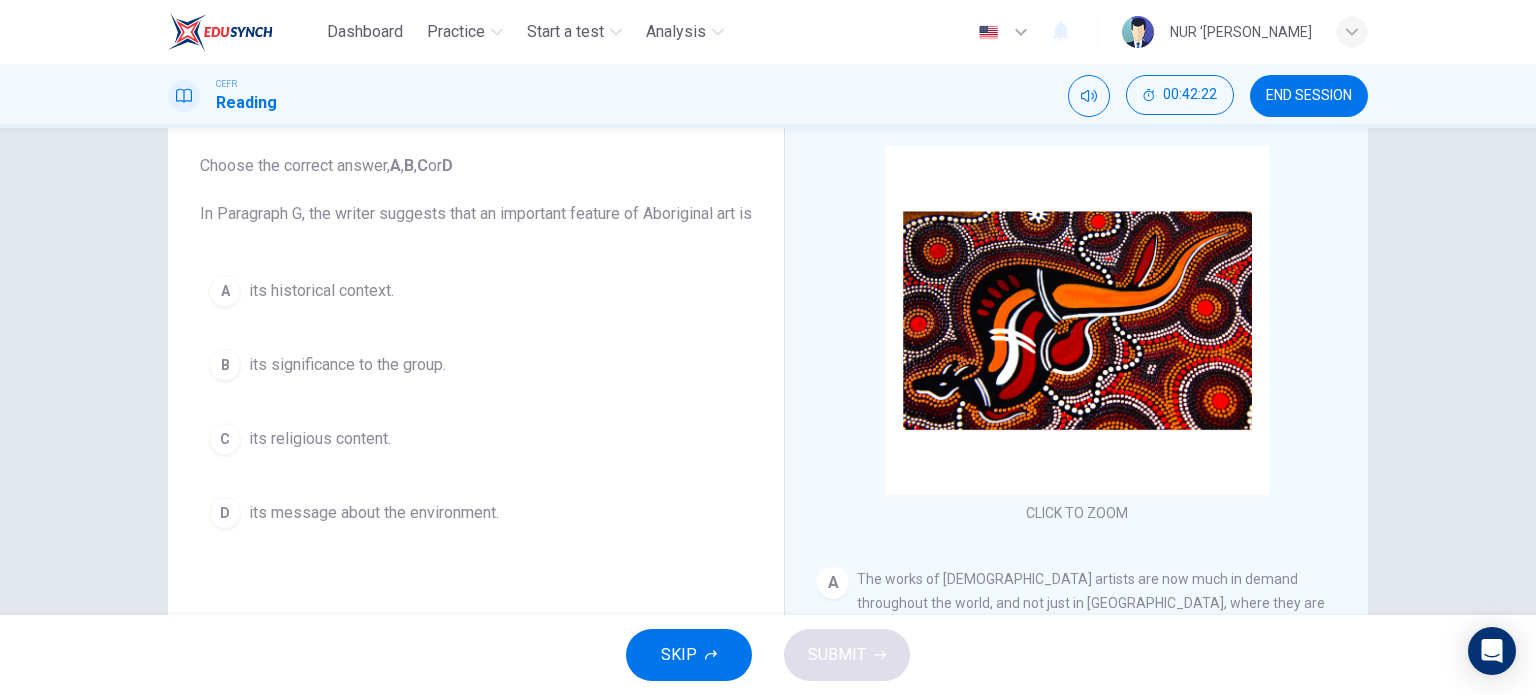scroll, scrollTop: 116, scrollLeft: 0, axis: vertical 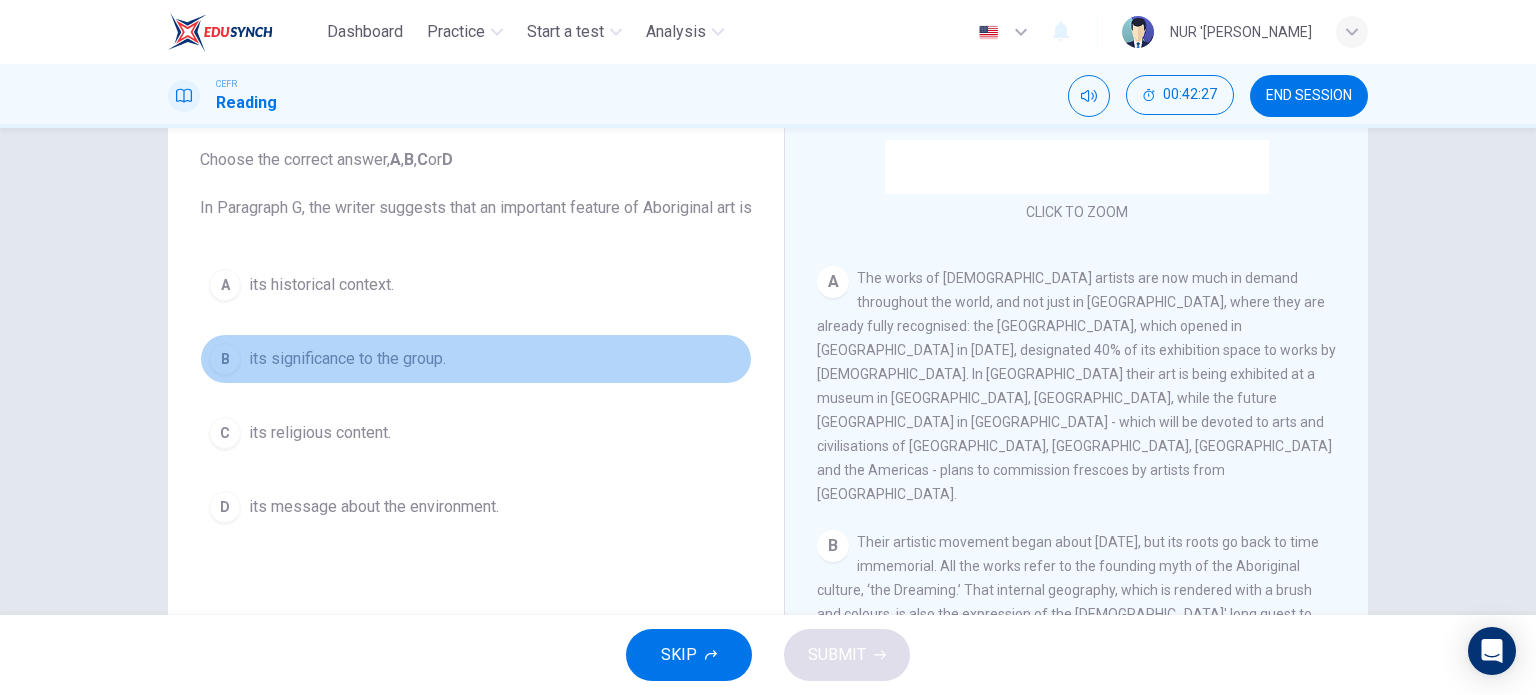 click on "its significance to the group." at bounding box center [347, 359] 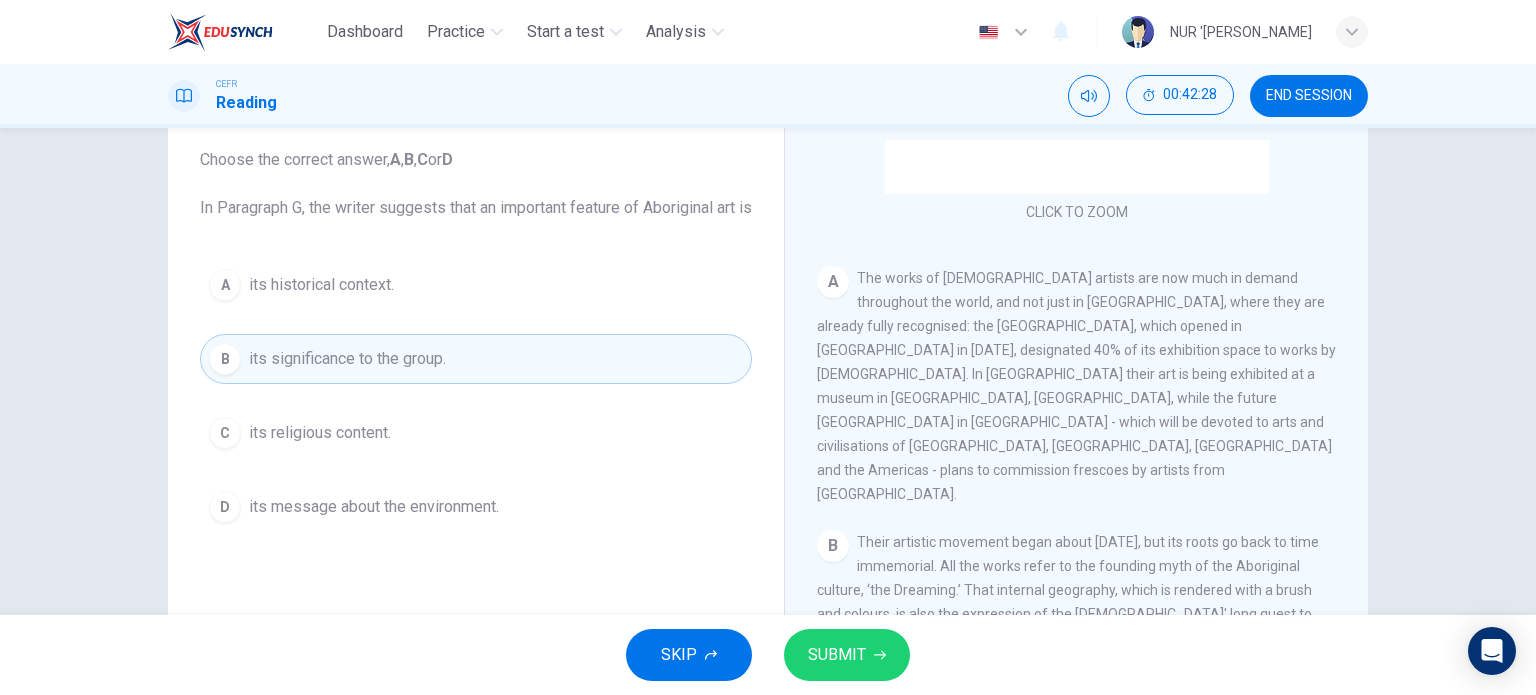 click on "SUBMIT" at bounding box center [837, 655] 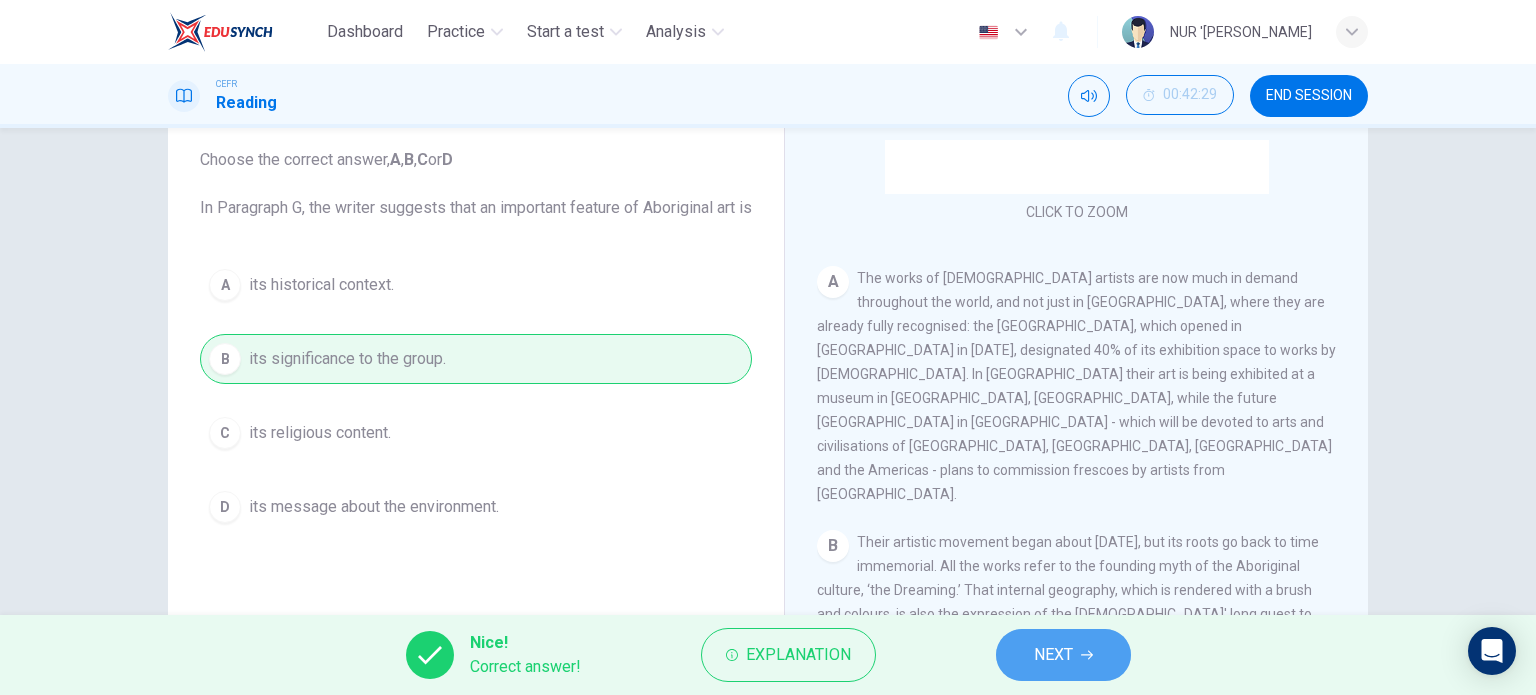 click on "NEXT" at bounding box center (1063, 655) 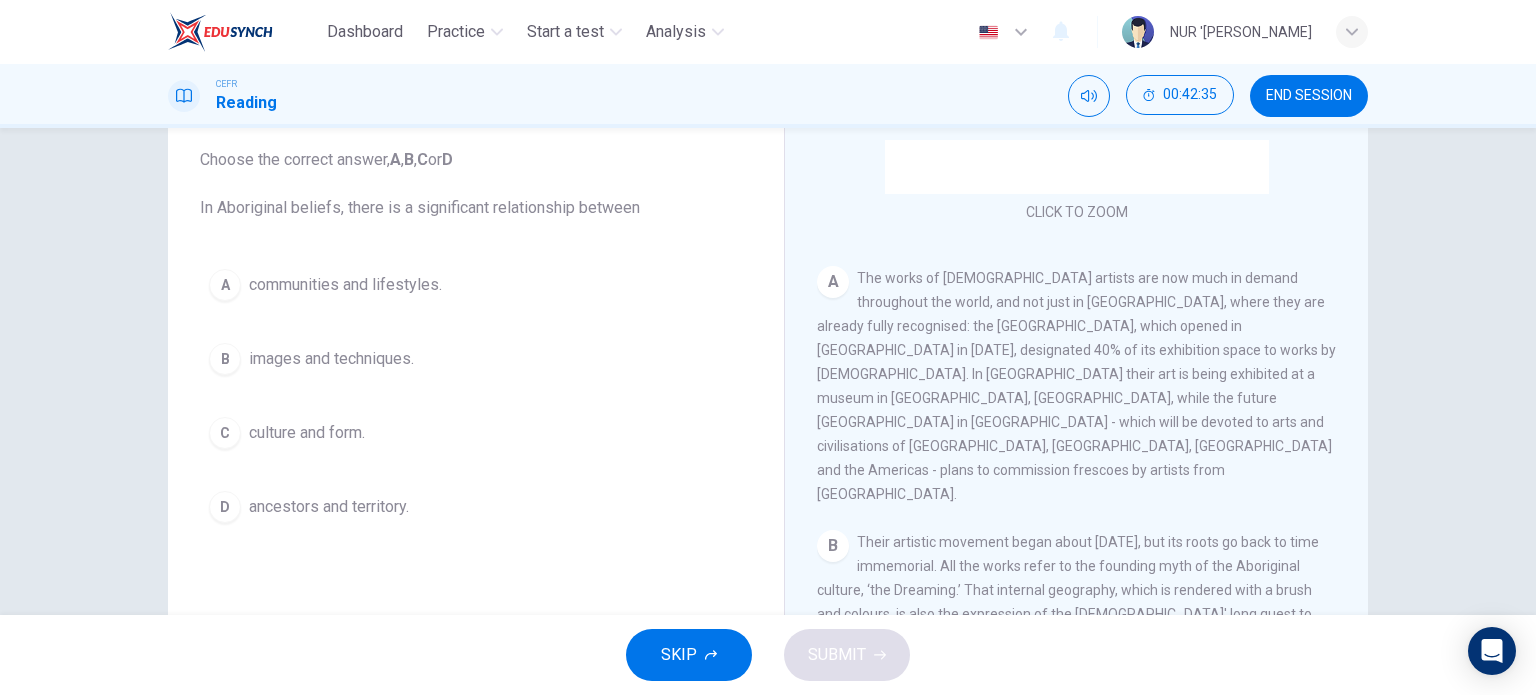 click on "communities and lifestyles." at bounding box center (345, 285) 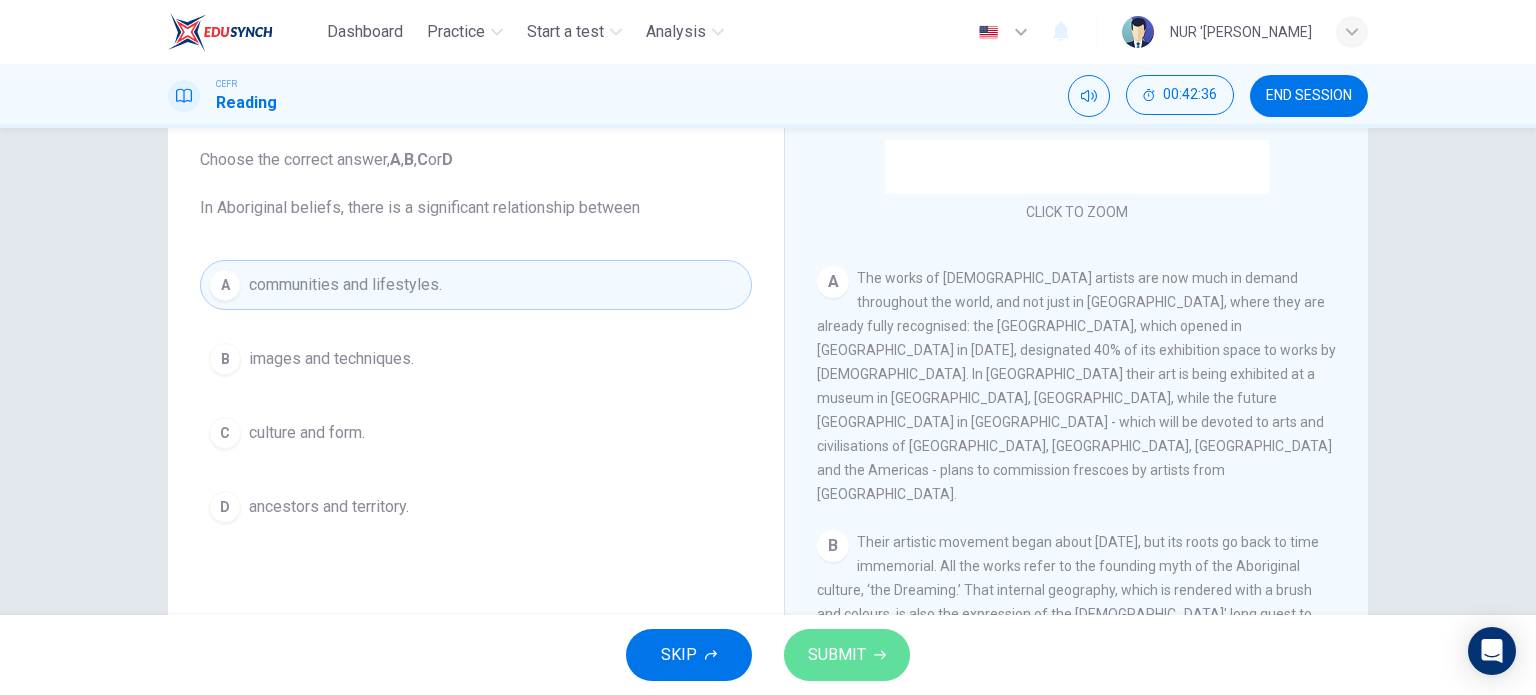 click on "SUBMIT" at bounding box center [837, 655] 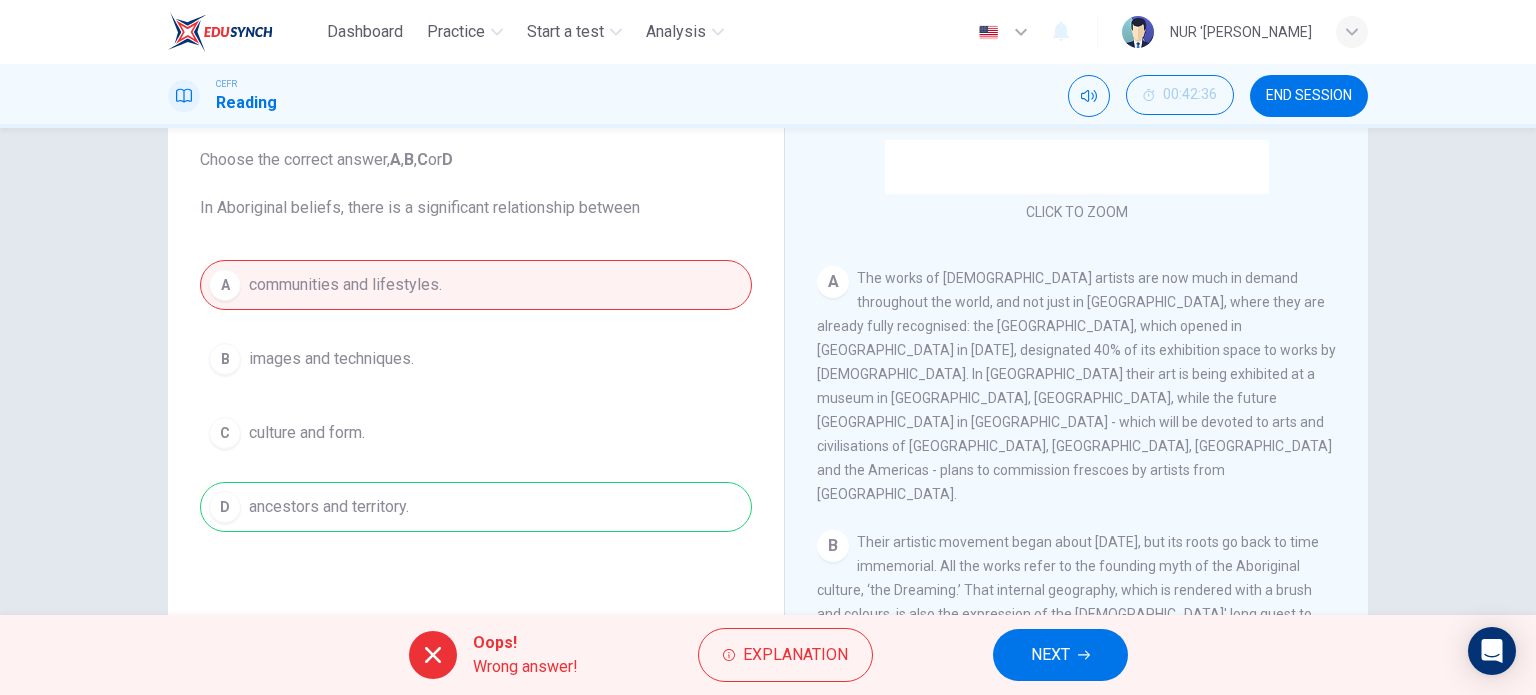 click on "NEXT" at bounding box center (1050, 655) 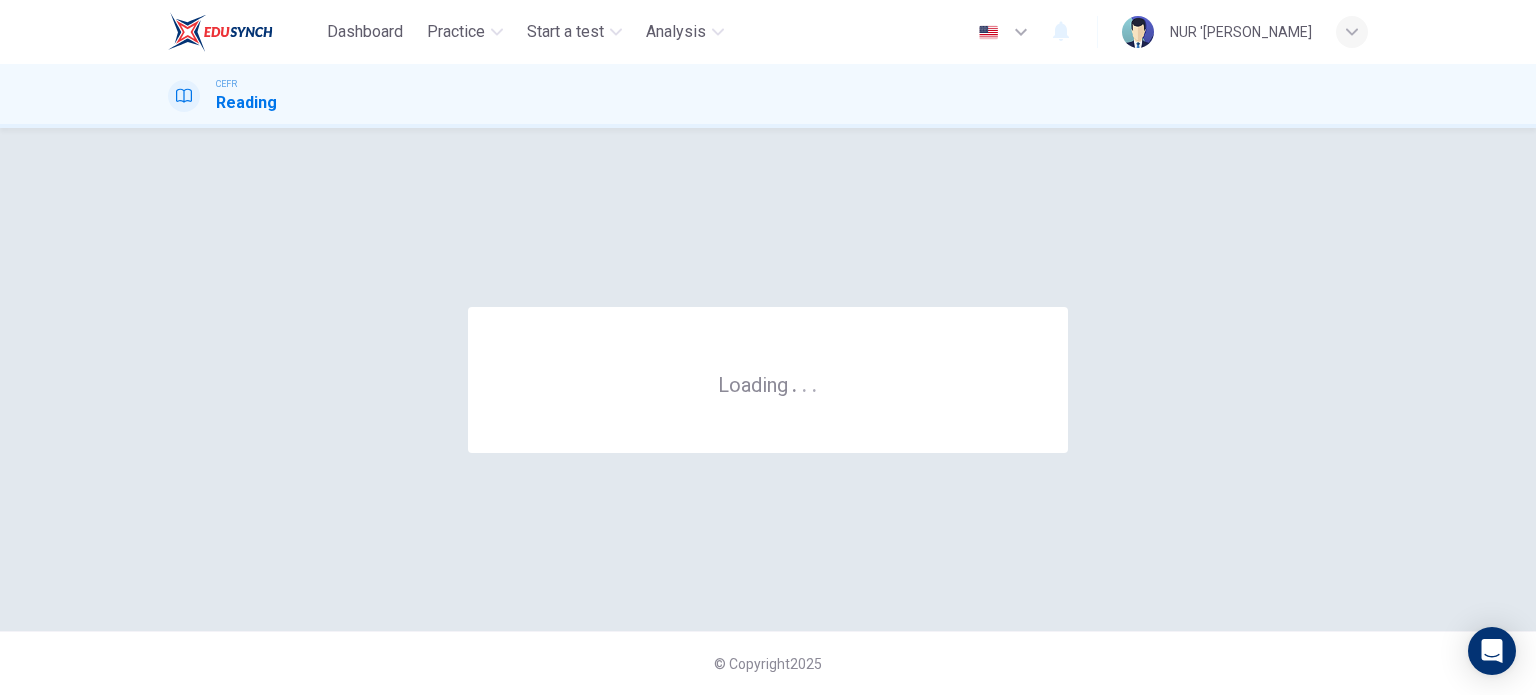 scroll, scrollTop: 0, scrollLeft: 0, axis: both 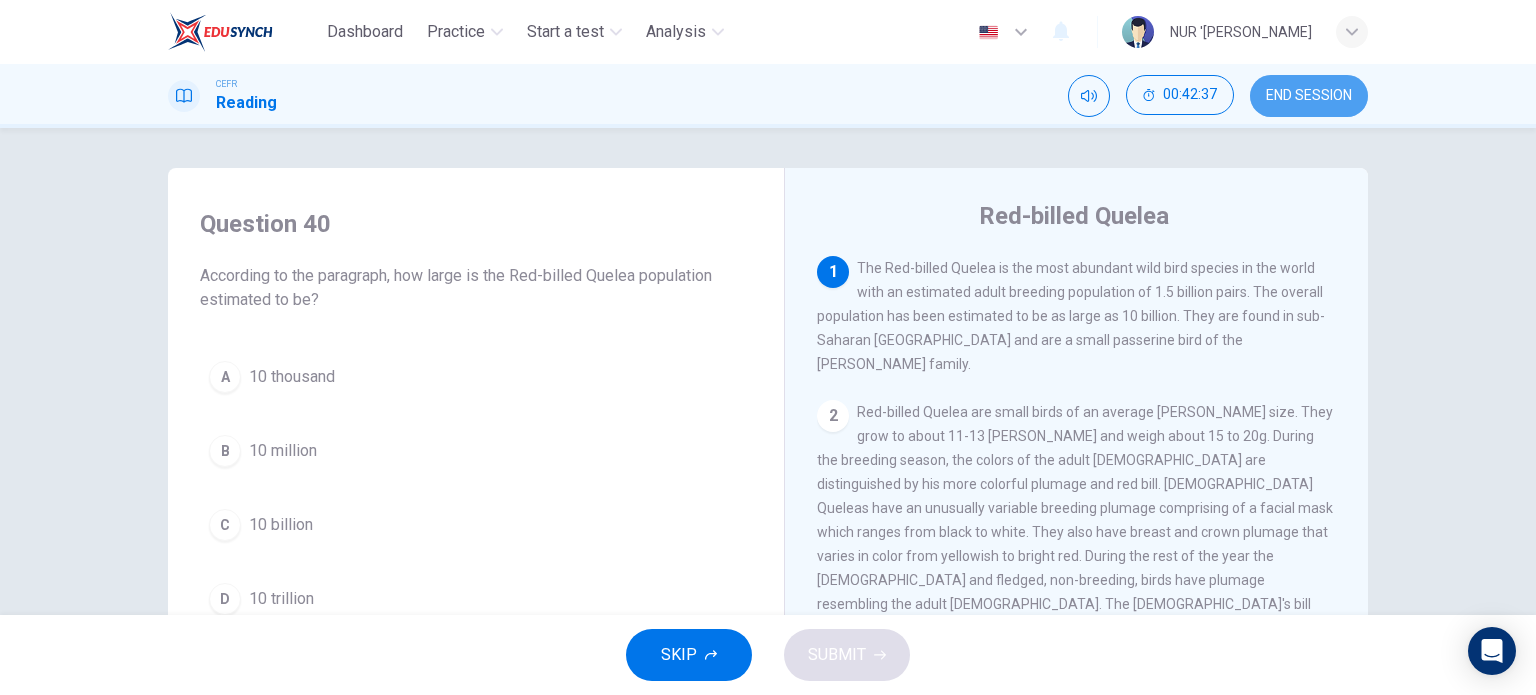 click on "END SESSION" at bounding box center (1309, 96) 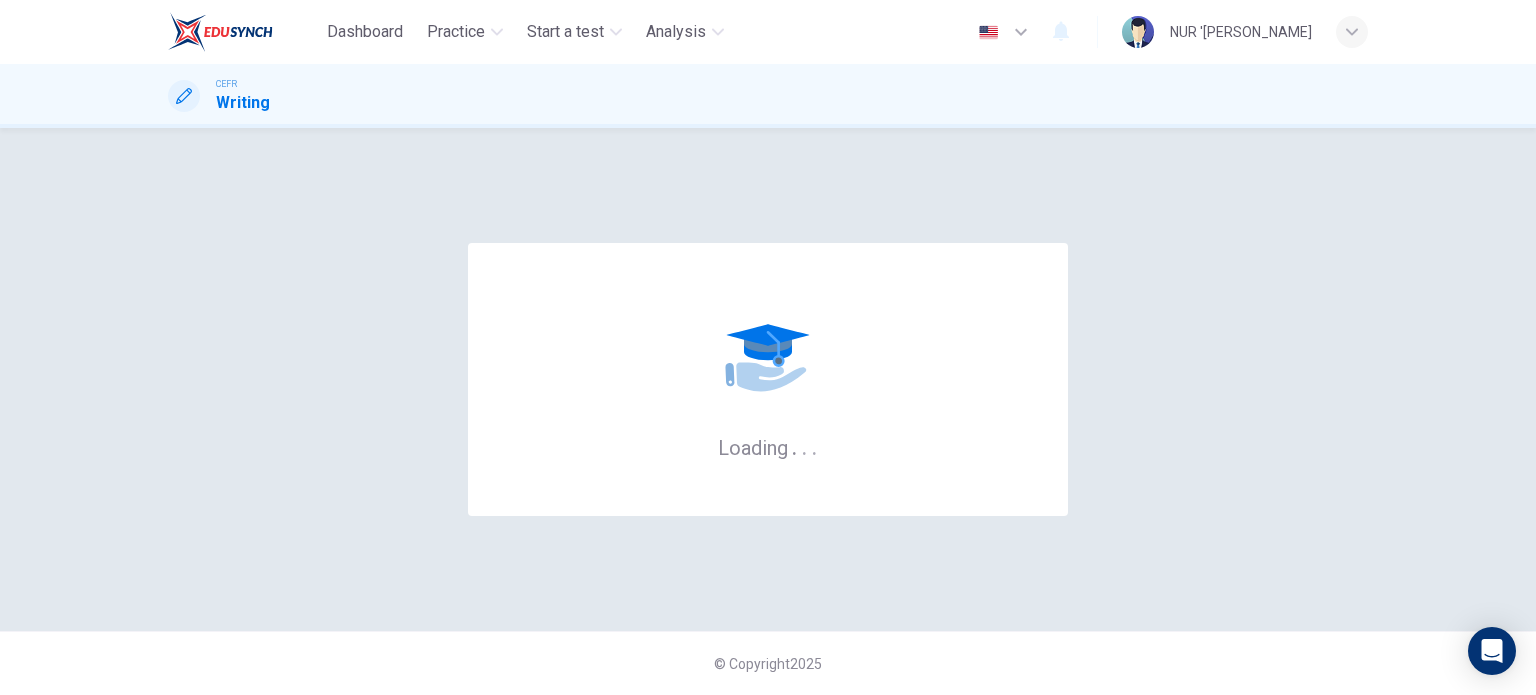 scroll, scrollTop: 0, scrollLeft: 0, axis: both 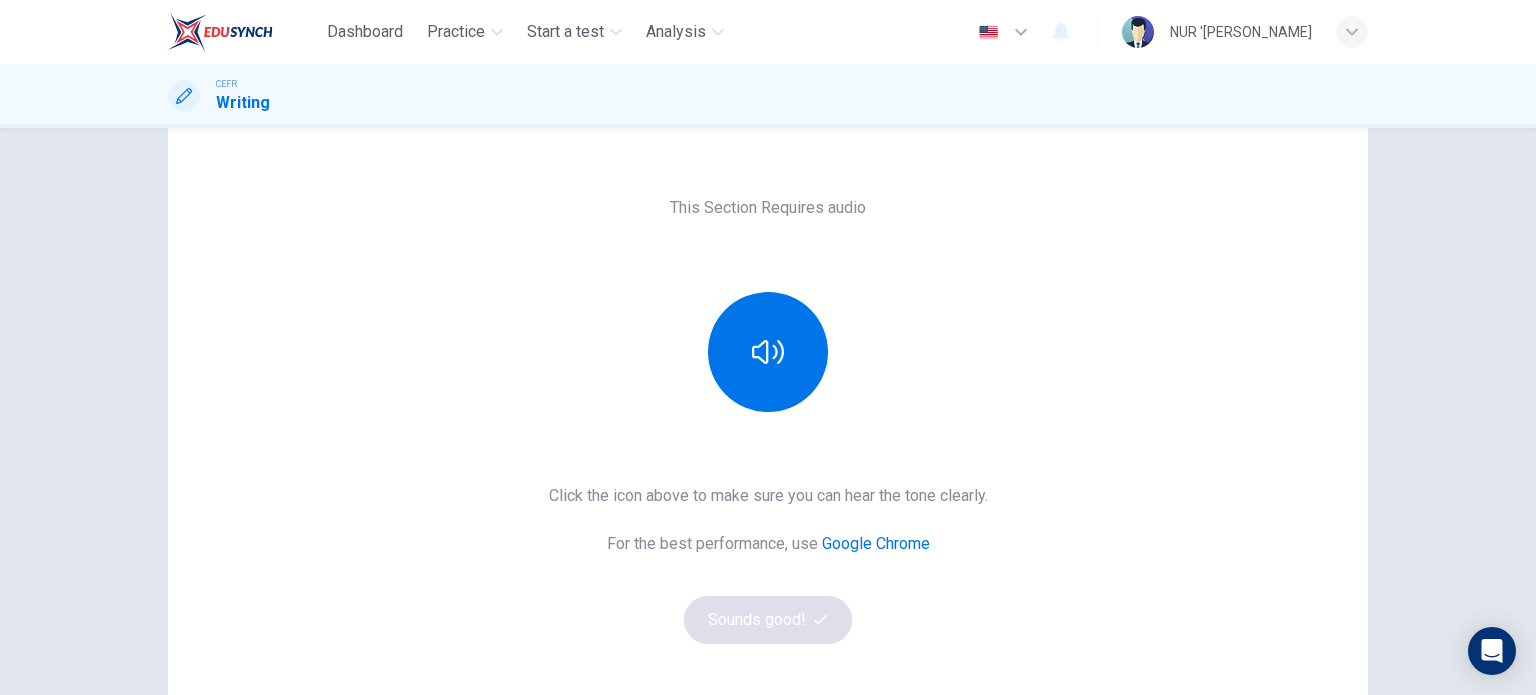 click on "Google Chrome" at bounding box center [876, 543] 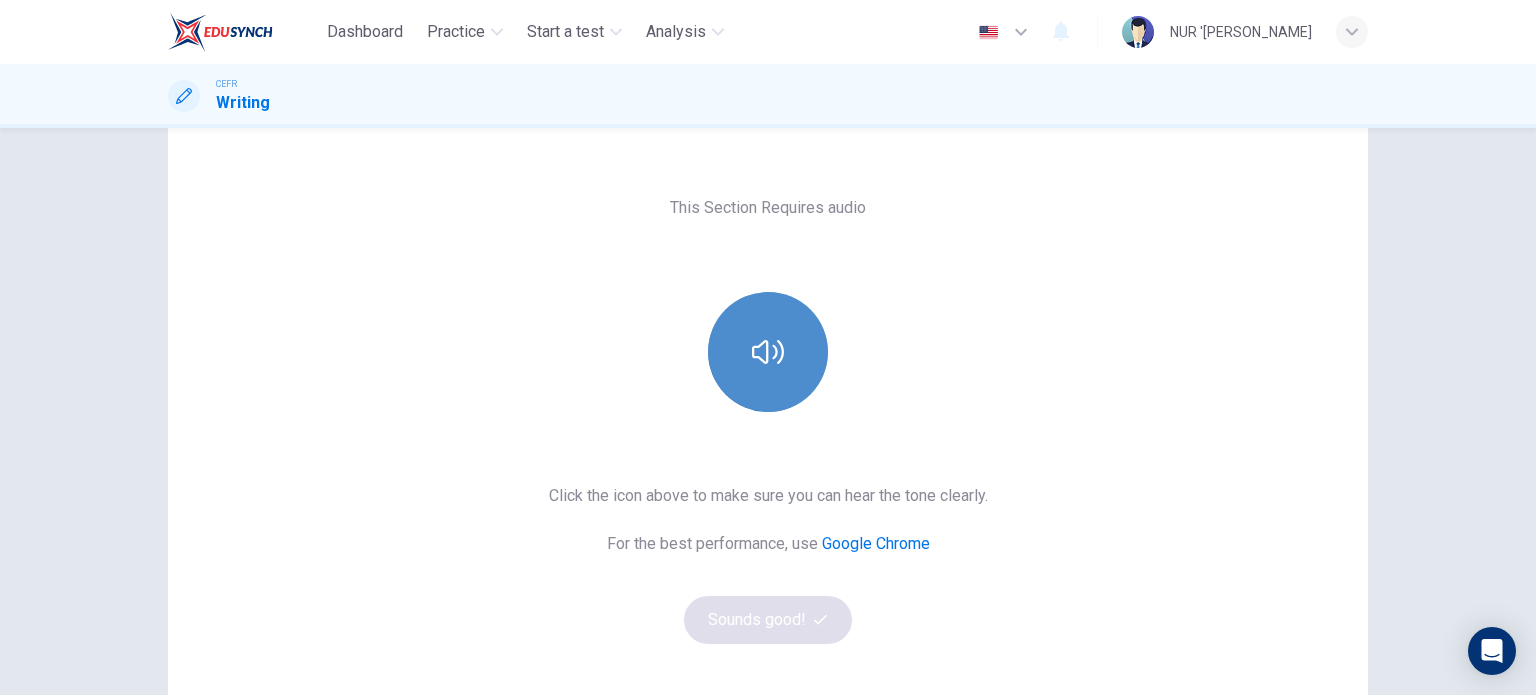 click at bounding box center (768, 352) 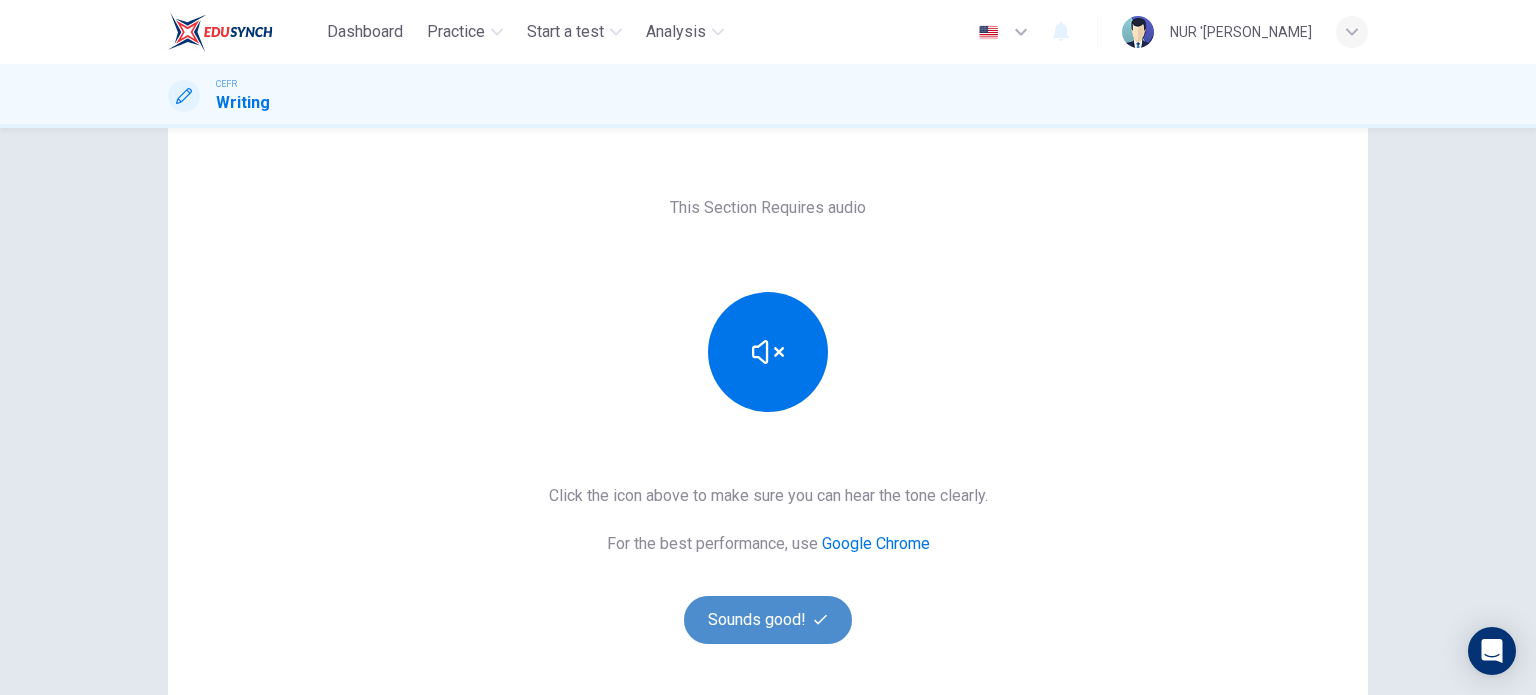click on "Sounds good!" at bounding box center (768, 620) 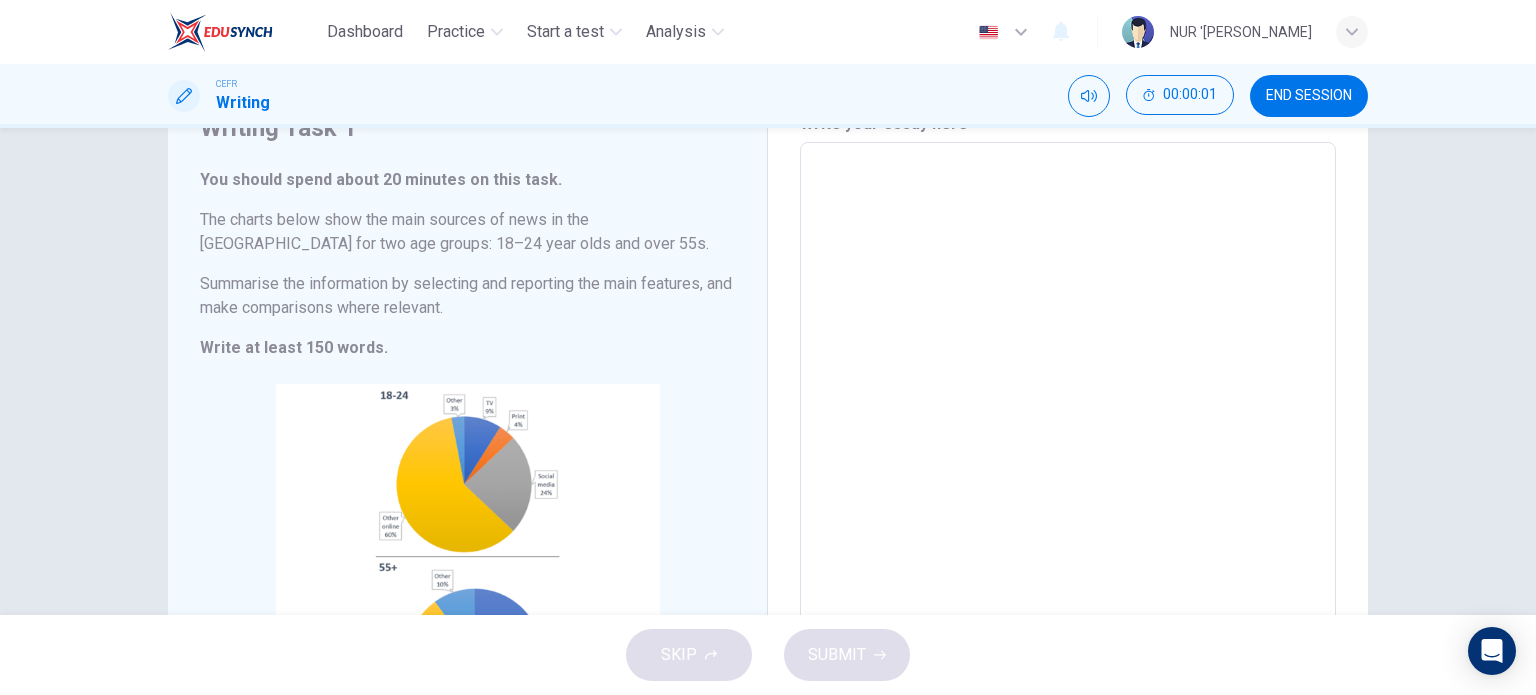 scroll, scrollTop: 11, scrollLeft: 0, axis: vertical 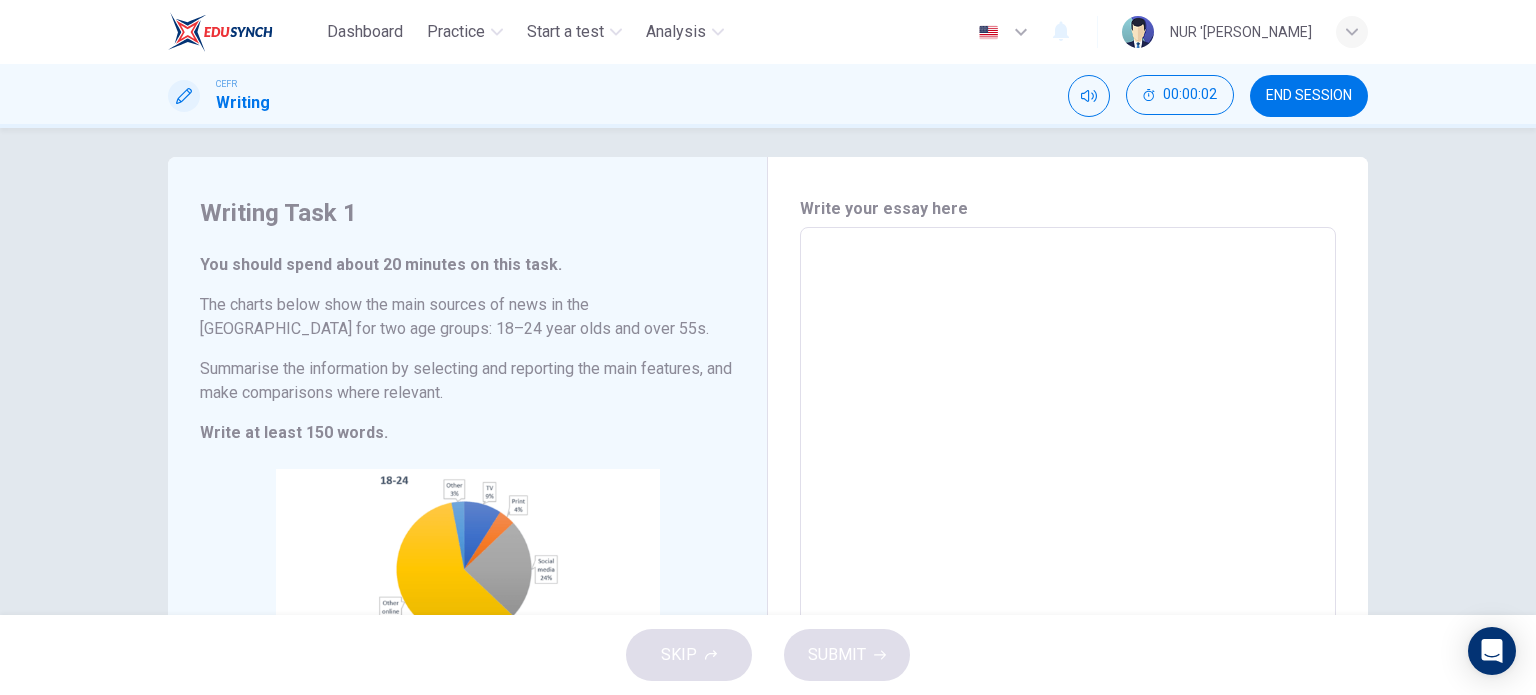click at bounding box center (1068, 523) 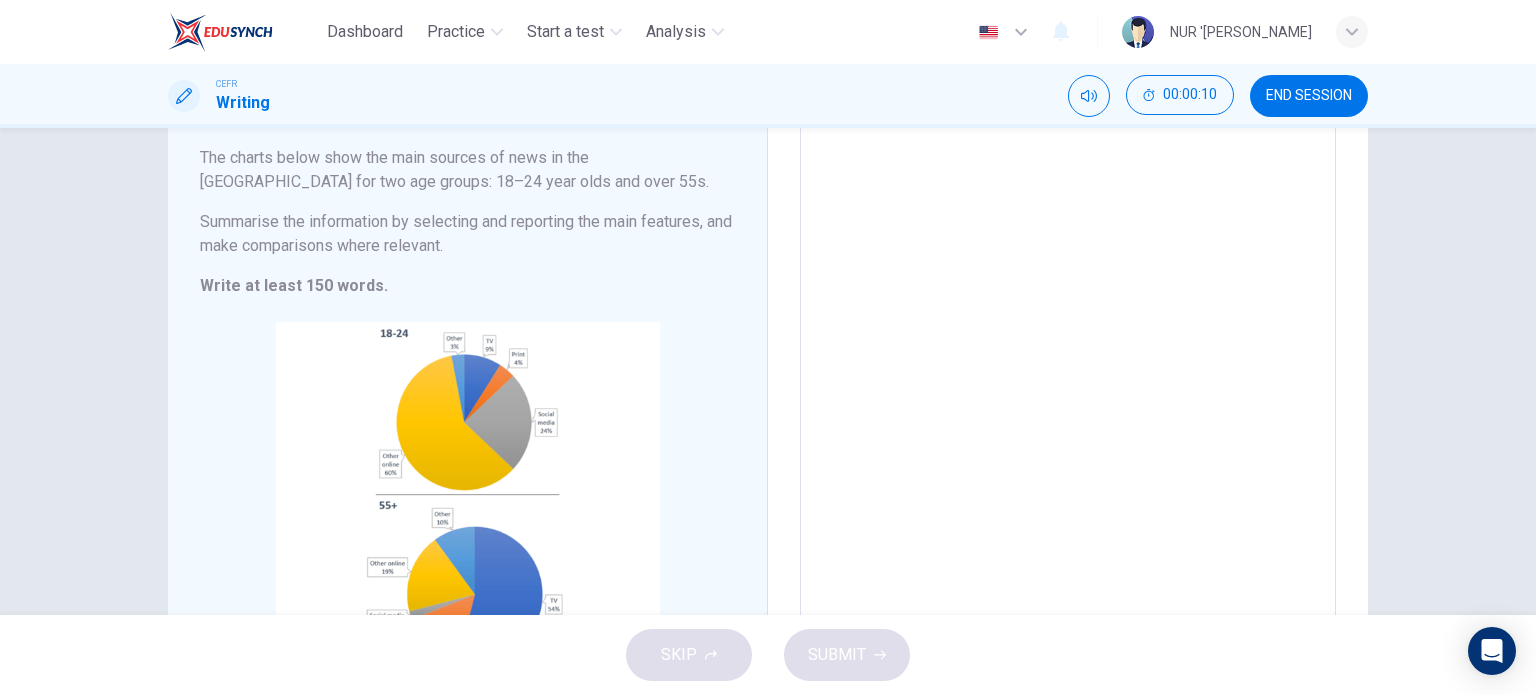 scroll, scrollTop: 159, scrollLeft: 0, axis: vertical 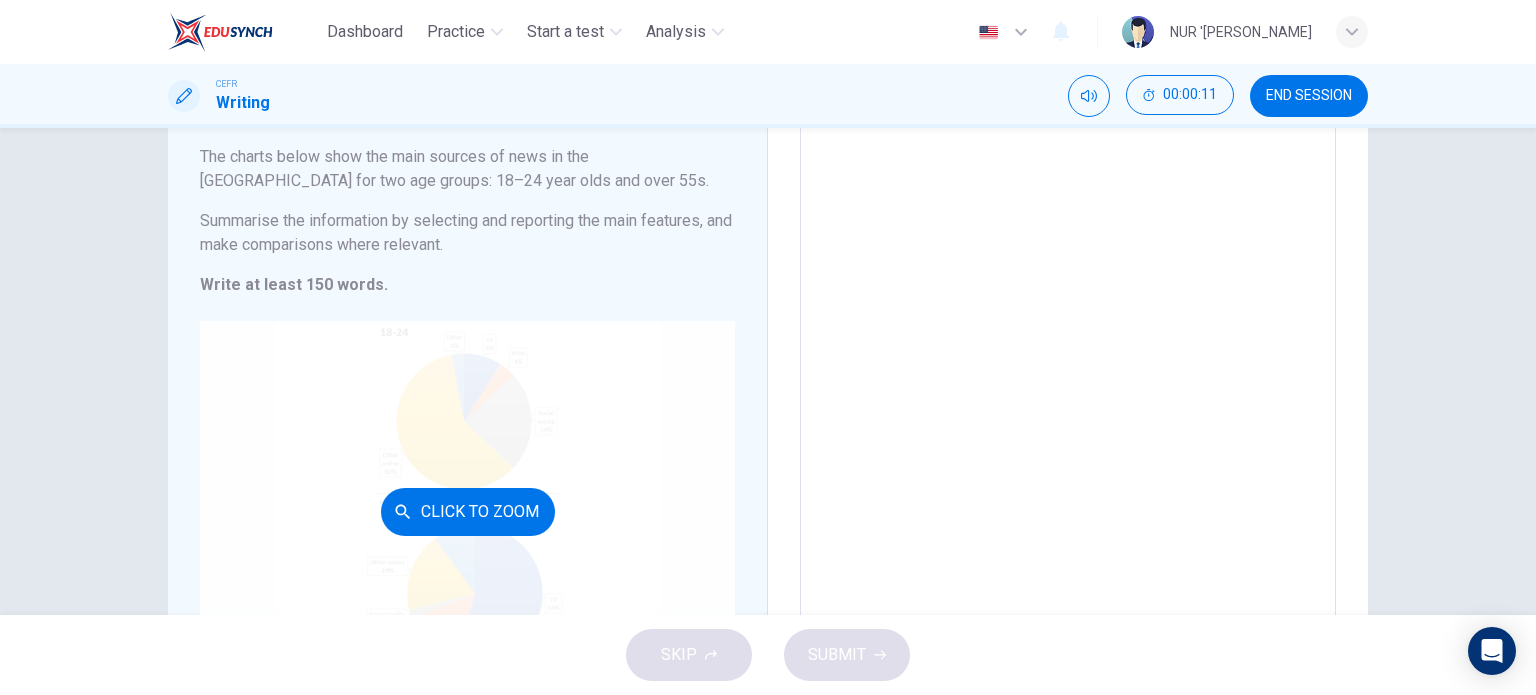 click on "Click to Zoom" at bounding box center [468, 512] 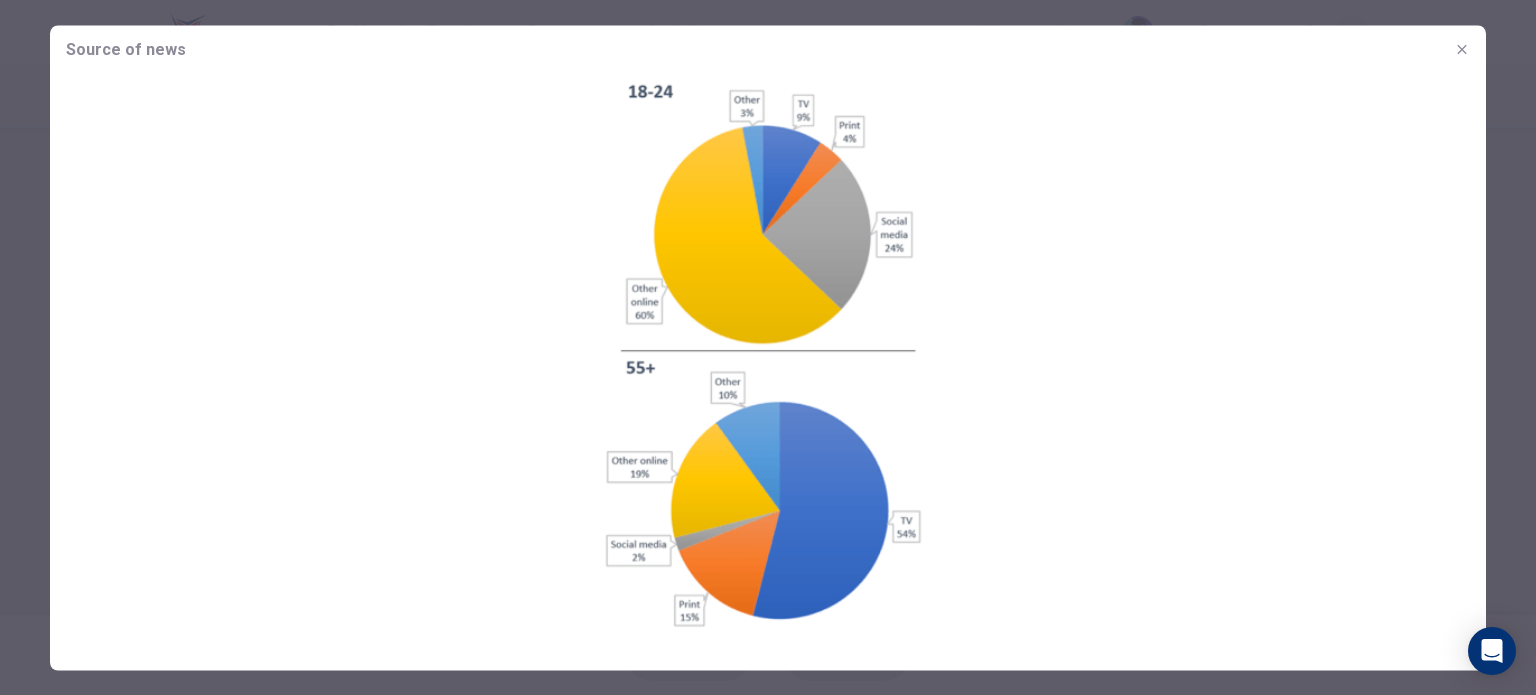 click 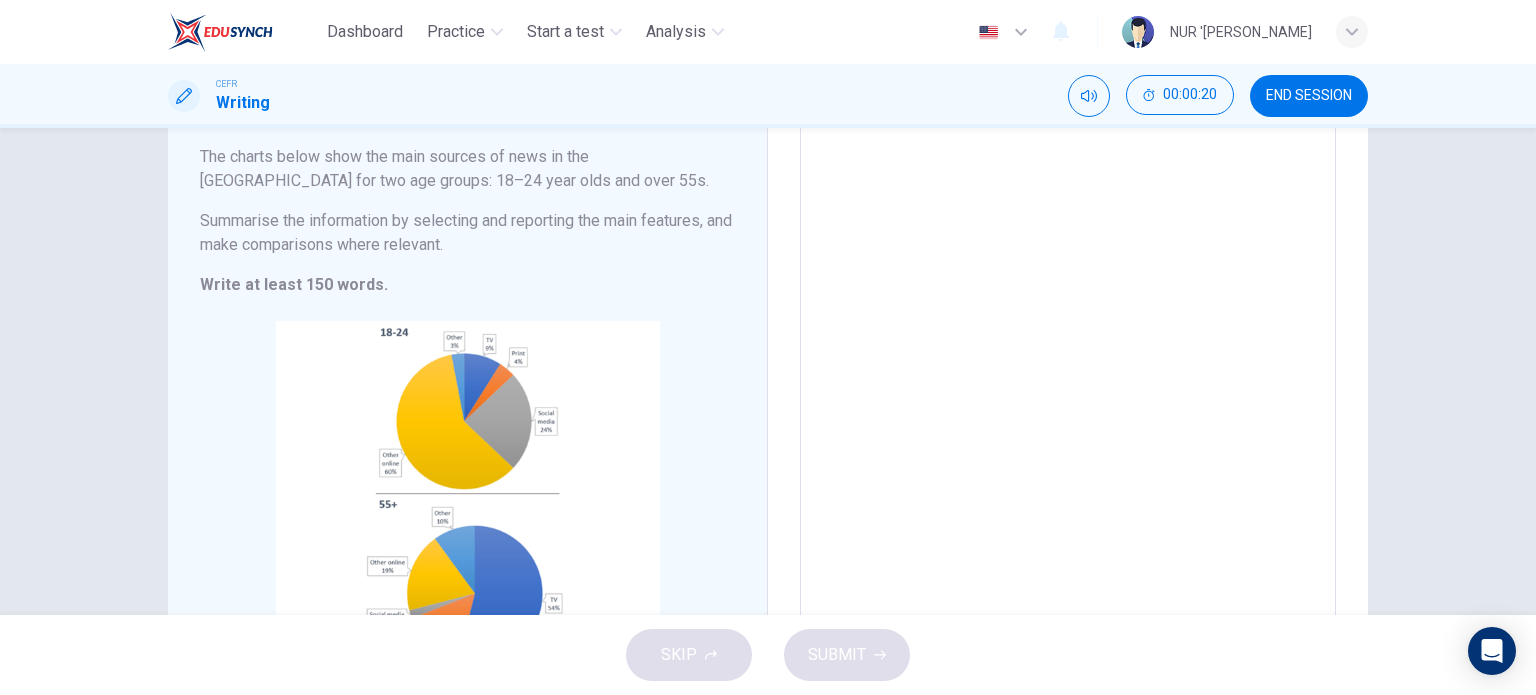 click at bounding box center (1068, 375) 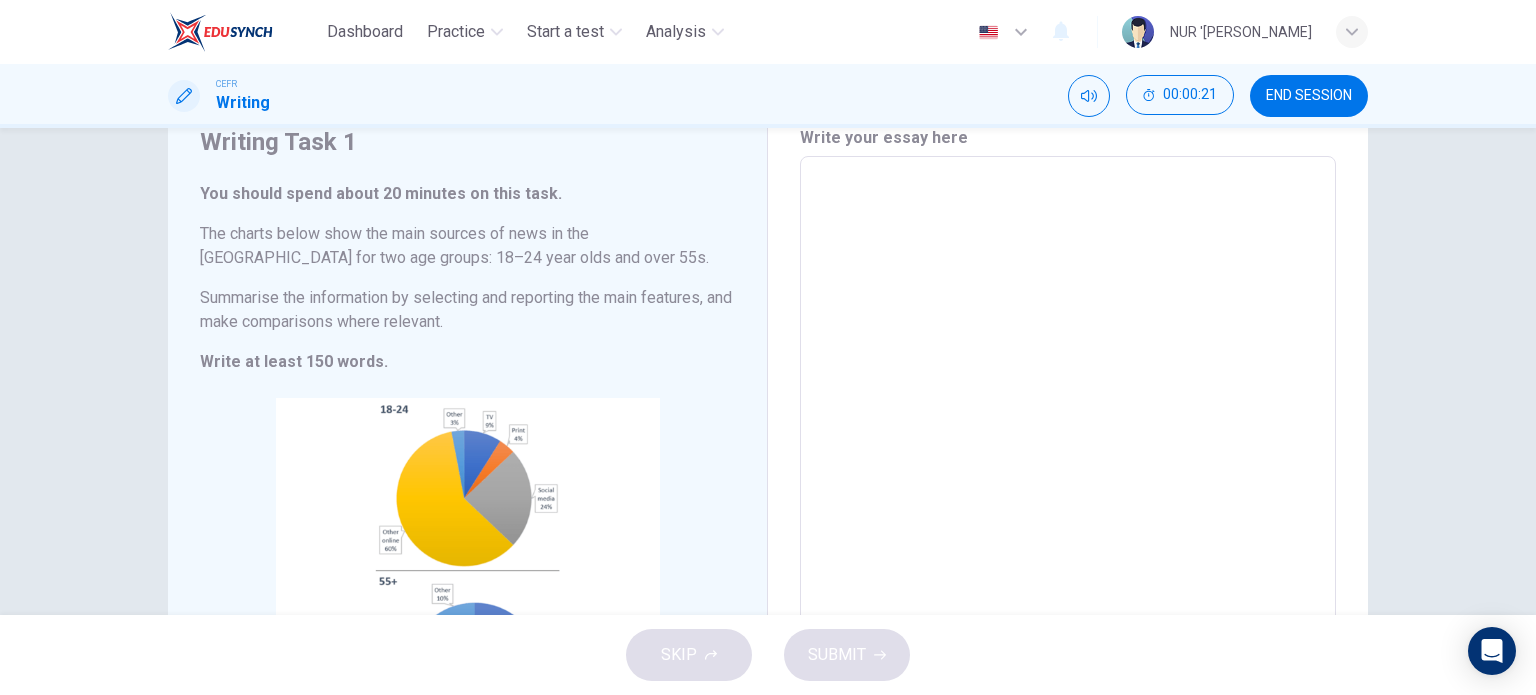 scroll, scrollTop: 83, scrollLeft: 0, axis: vertical 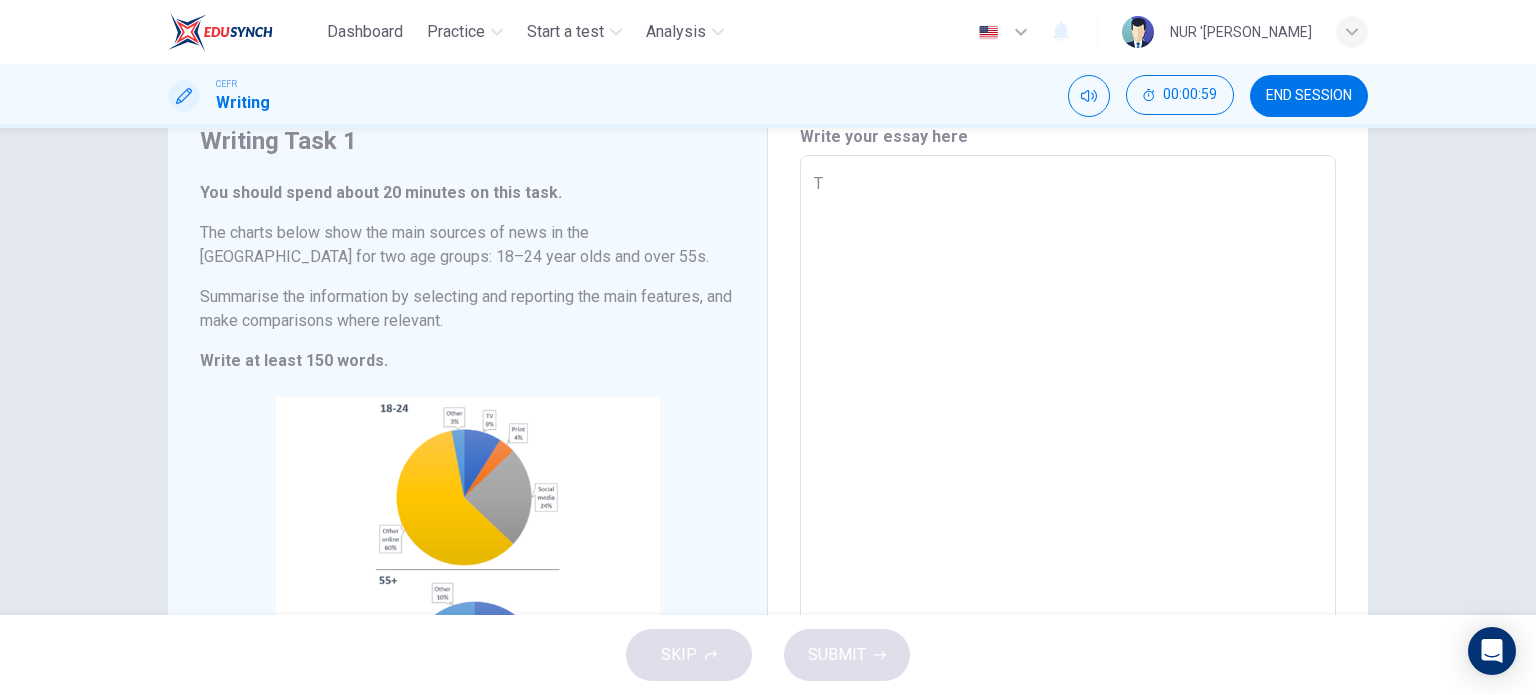 type on "T" 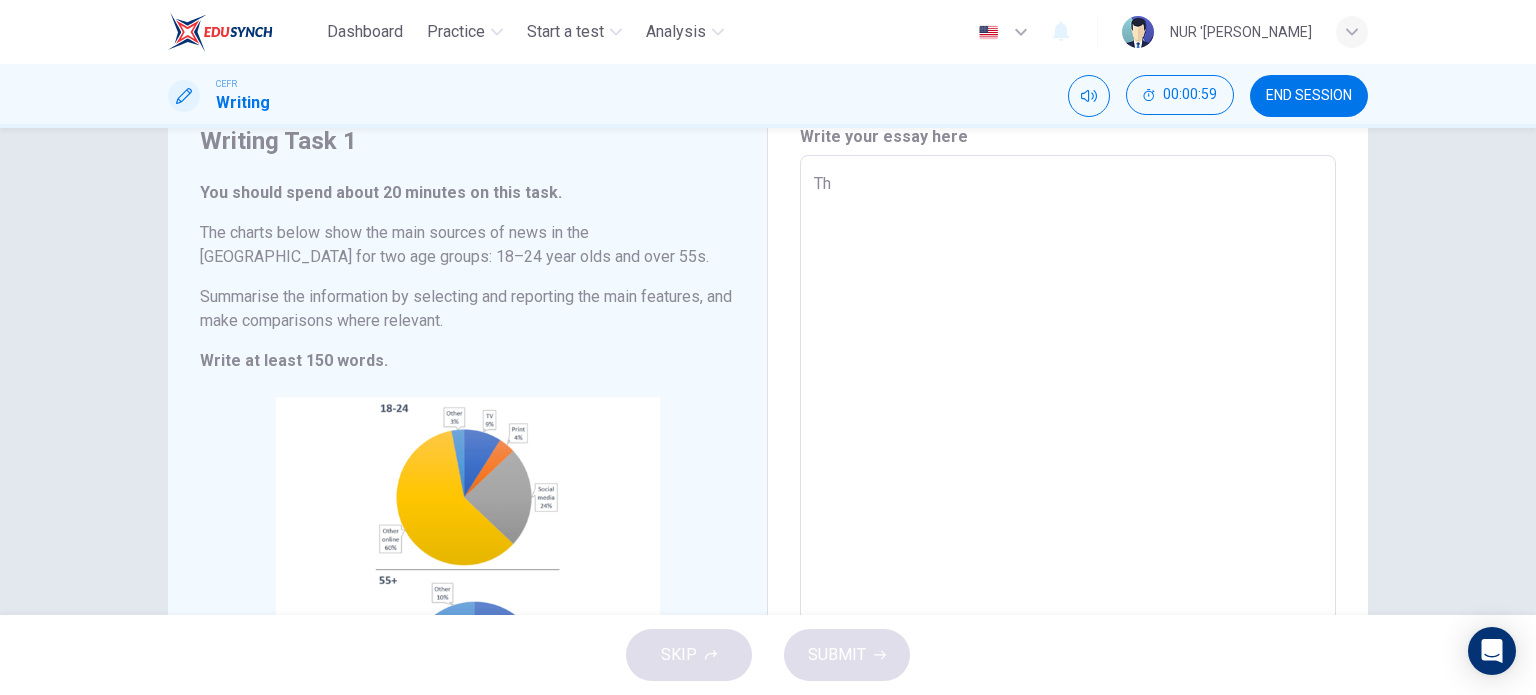 type on "x" 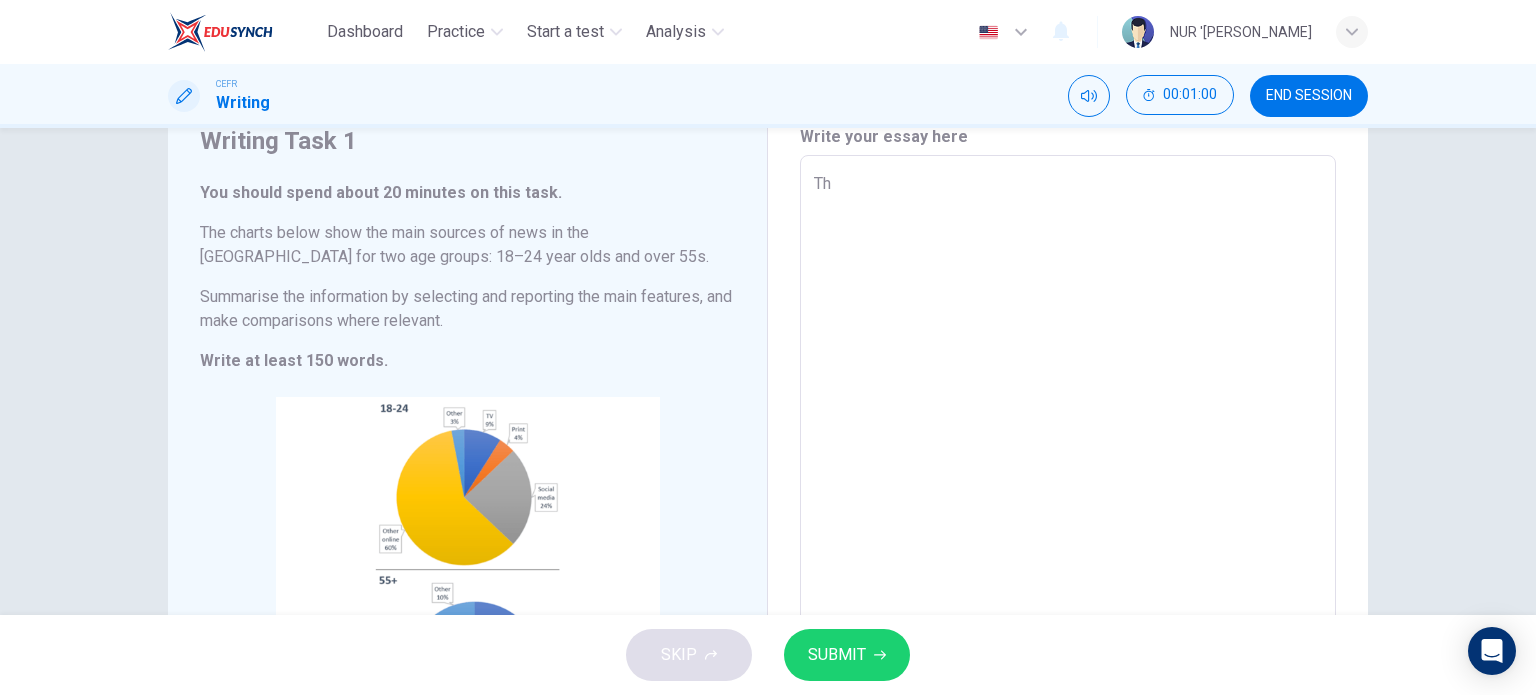 type on "The" 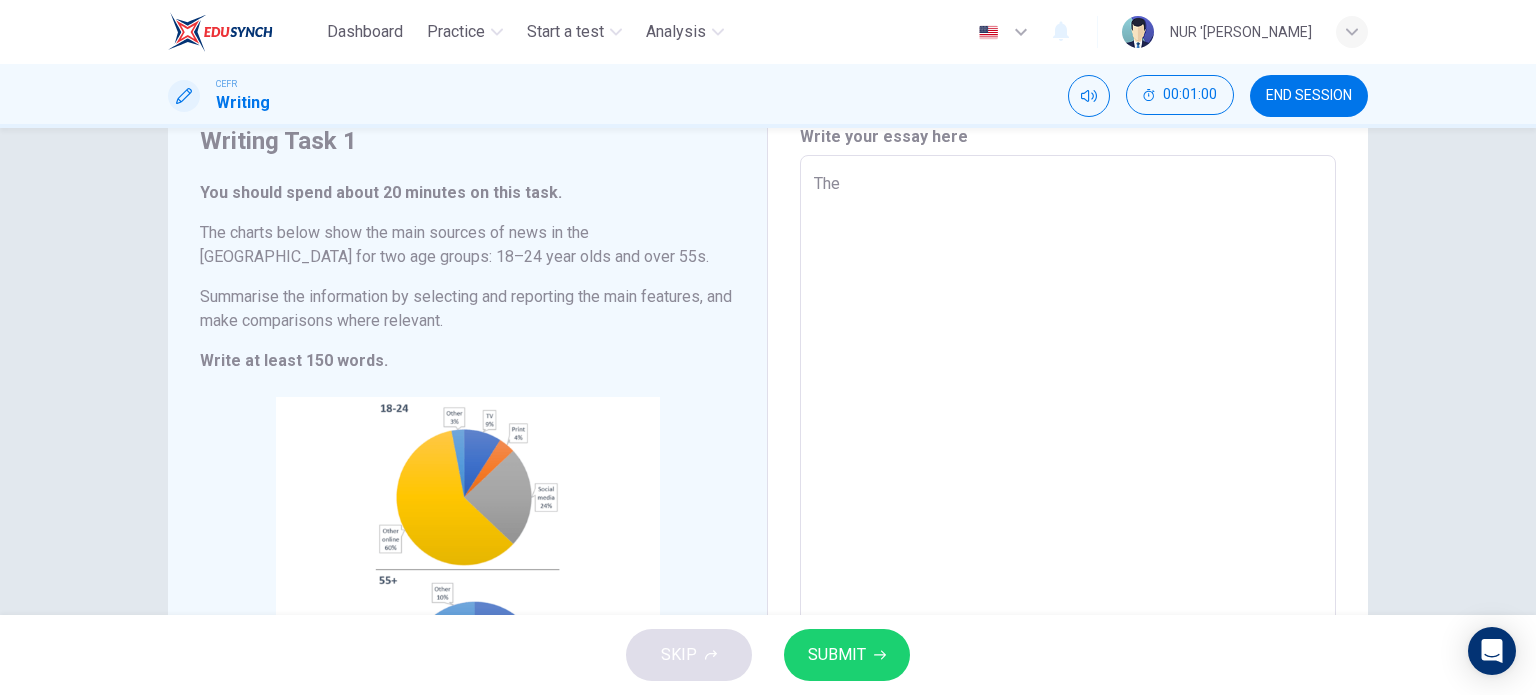type on "x" 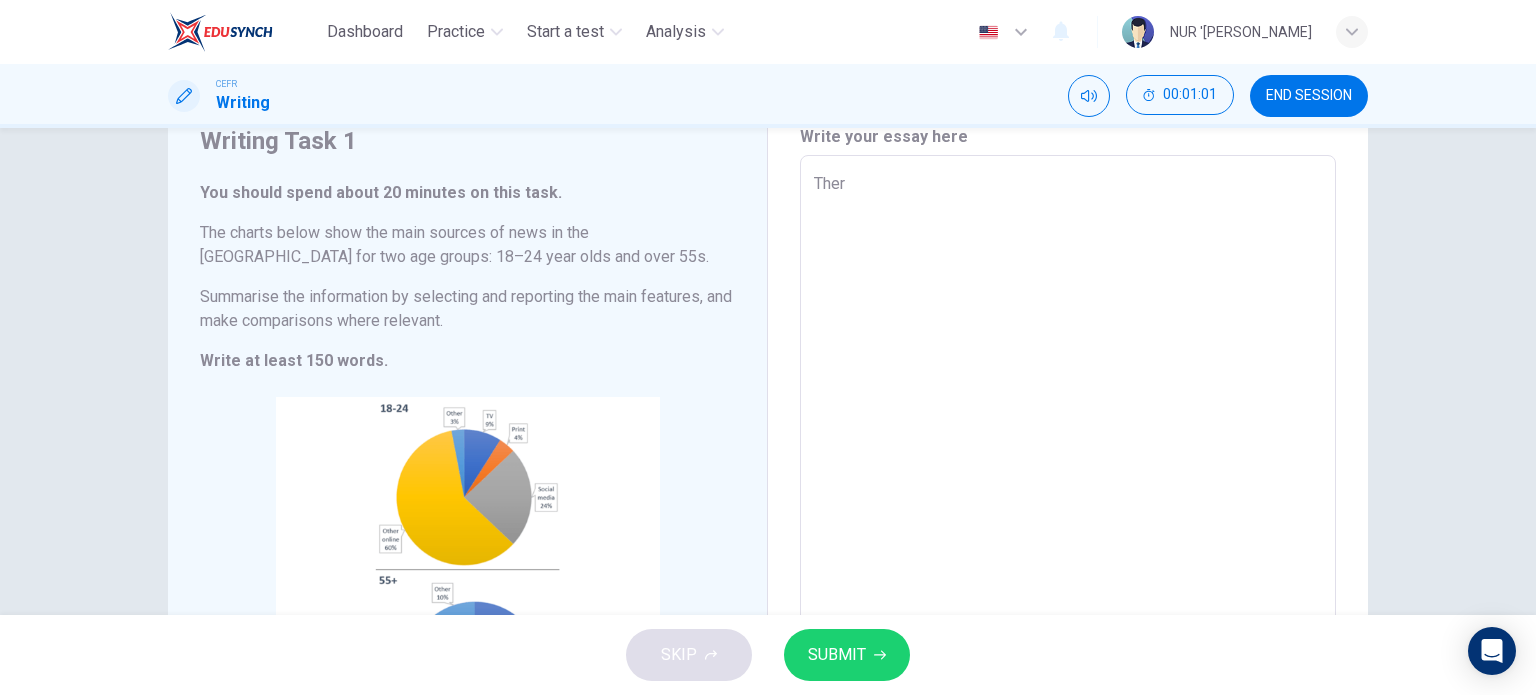 type on "There" 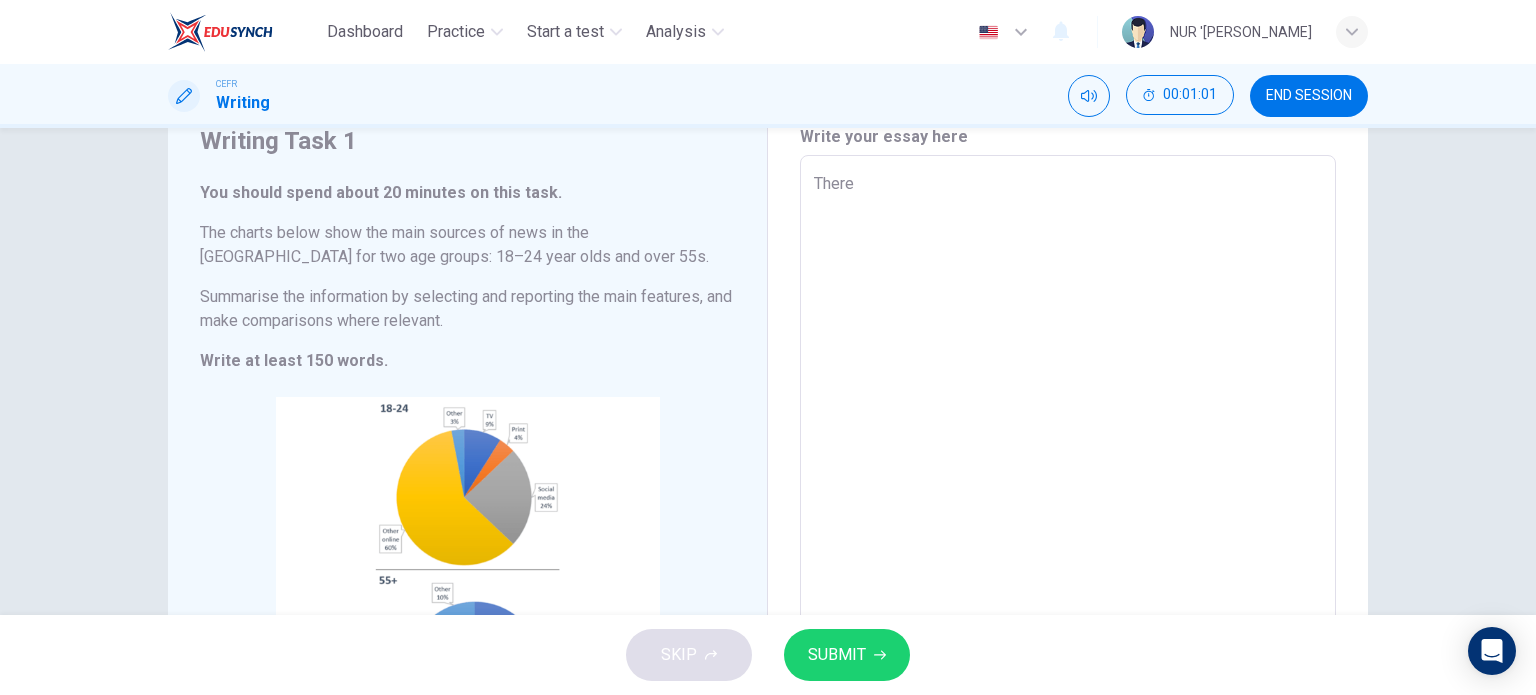 type on "x" 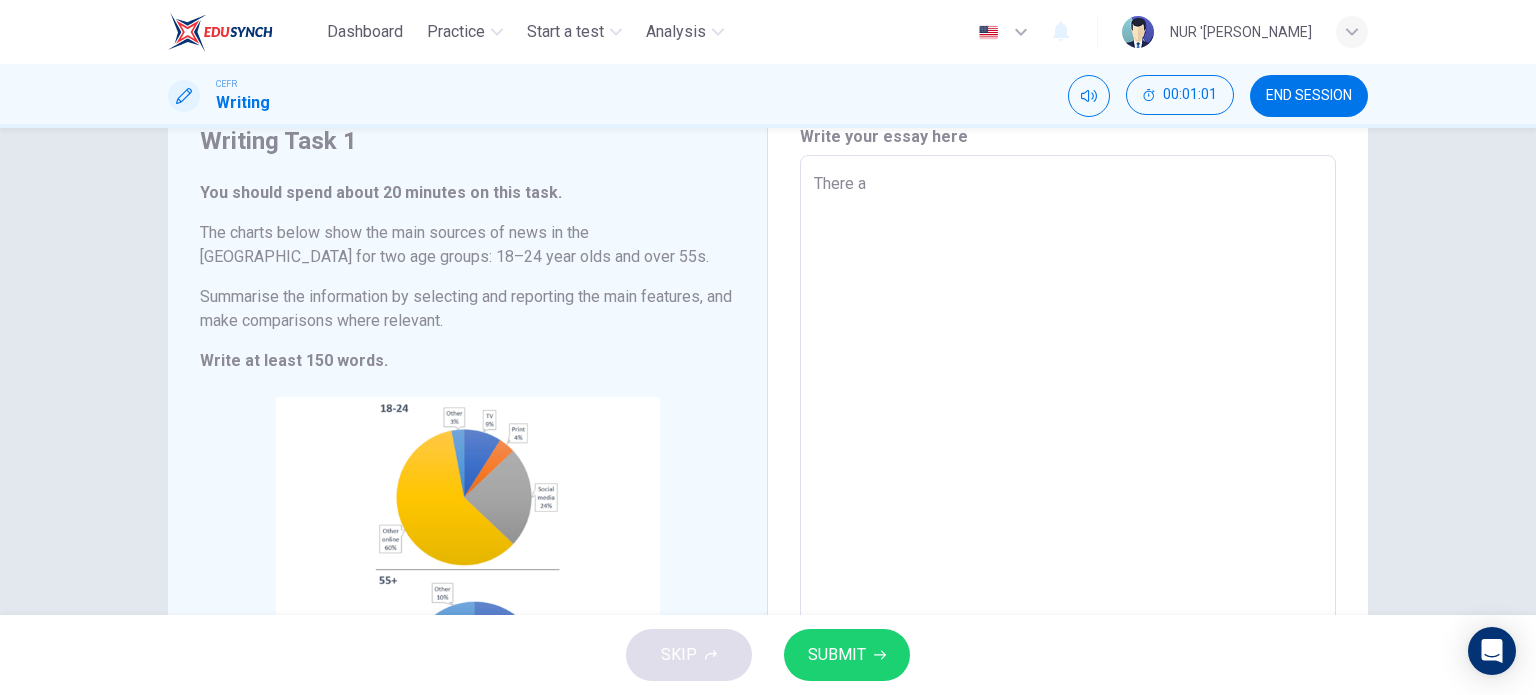 type on "x" 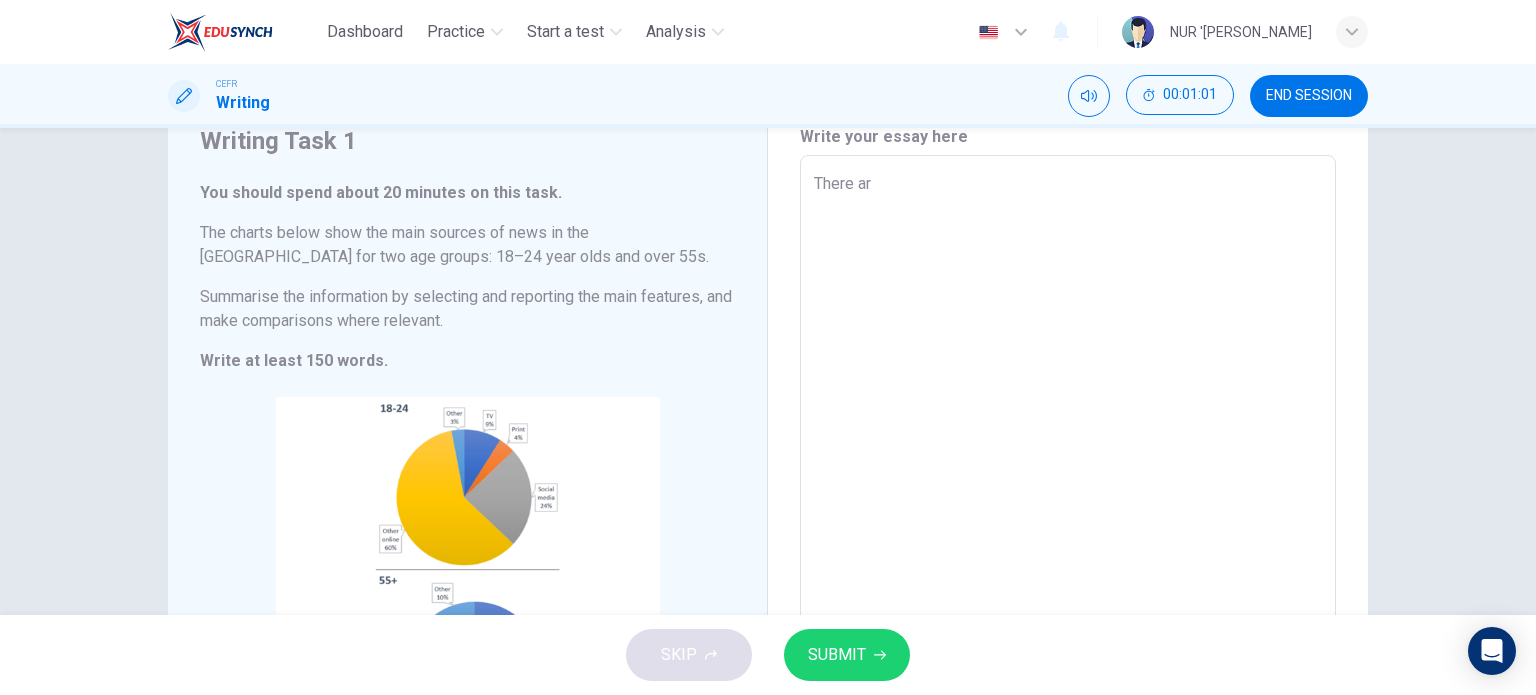 type on "x" 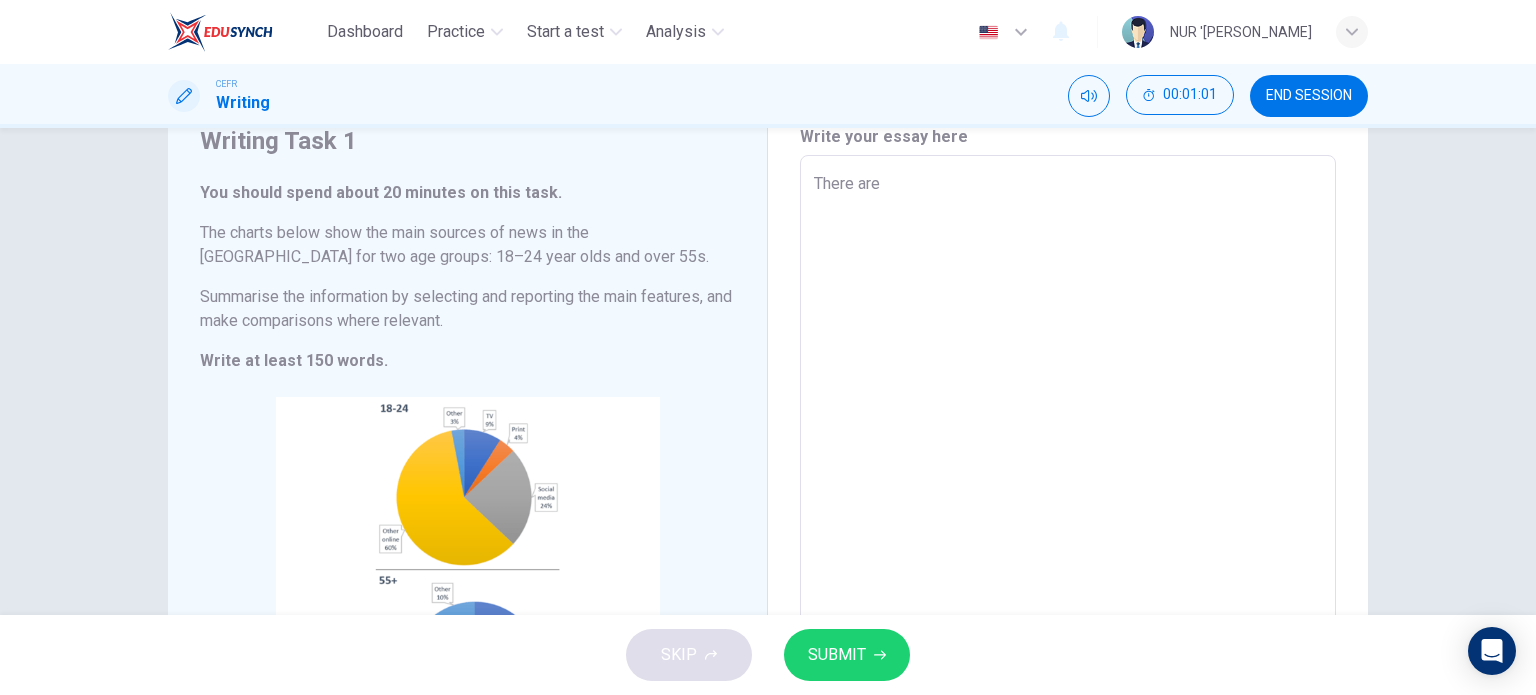 type on "x" 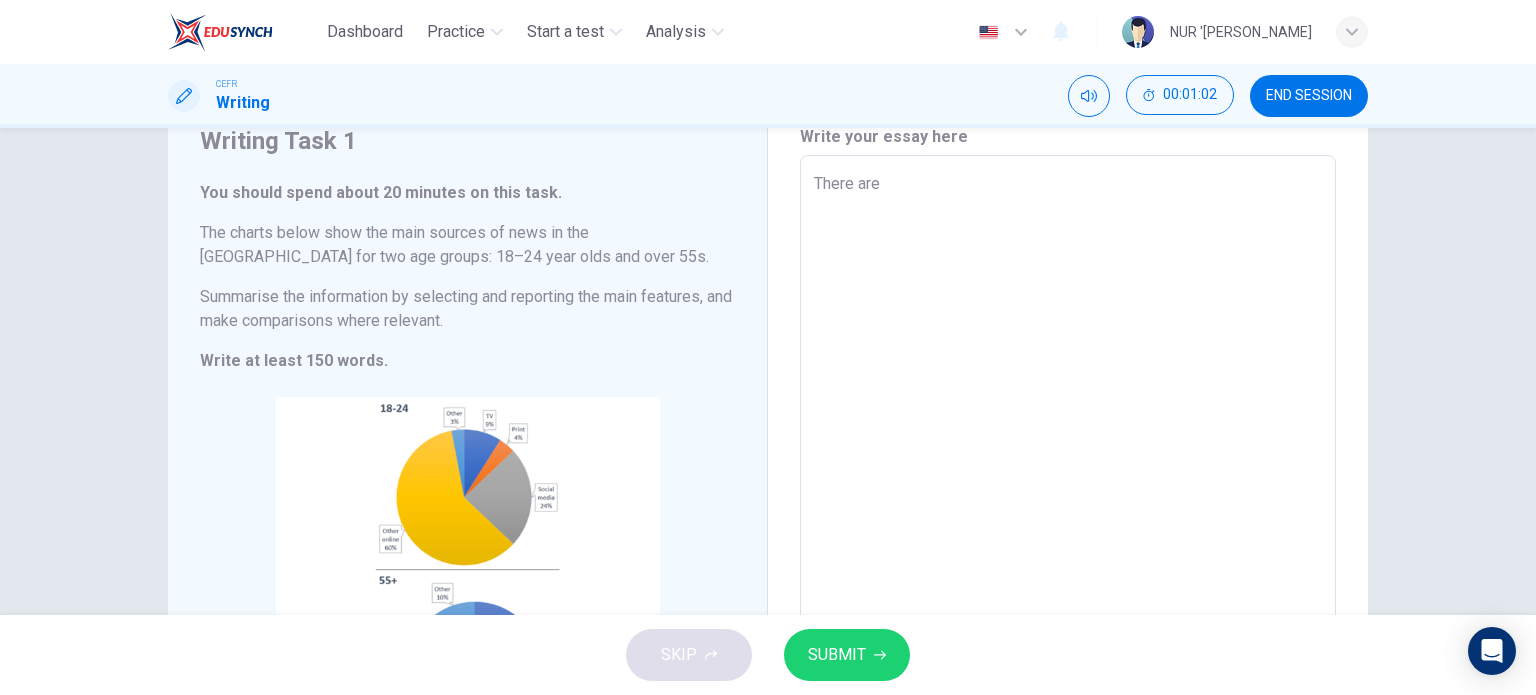 type on "There are h" 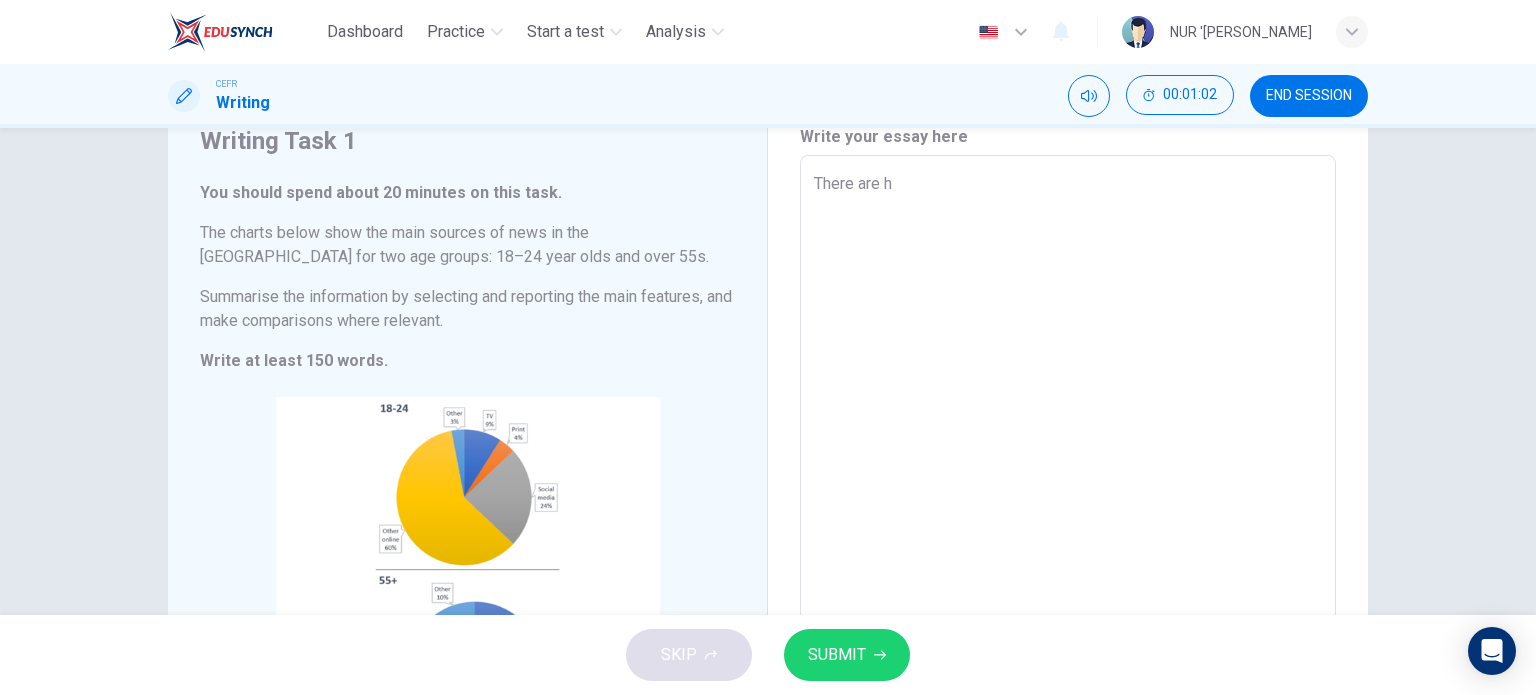 type on "x" 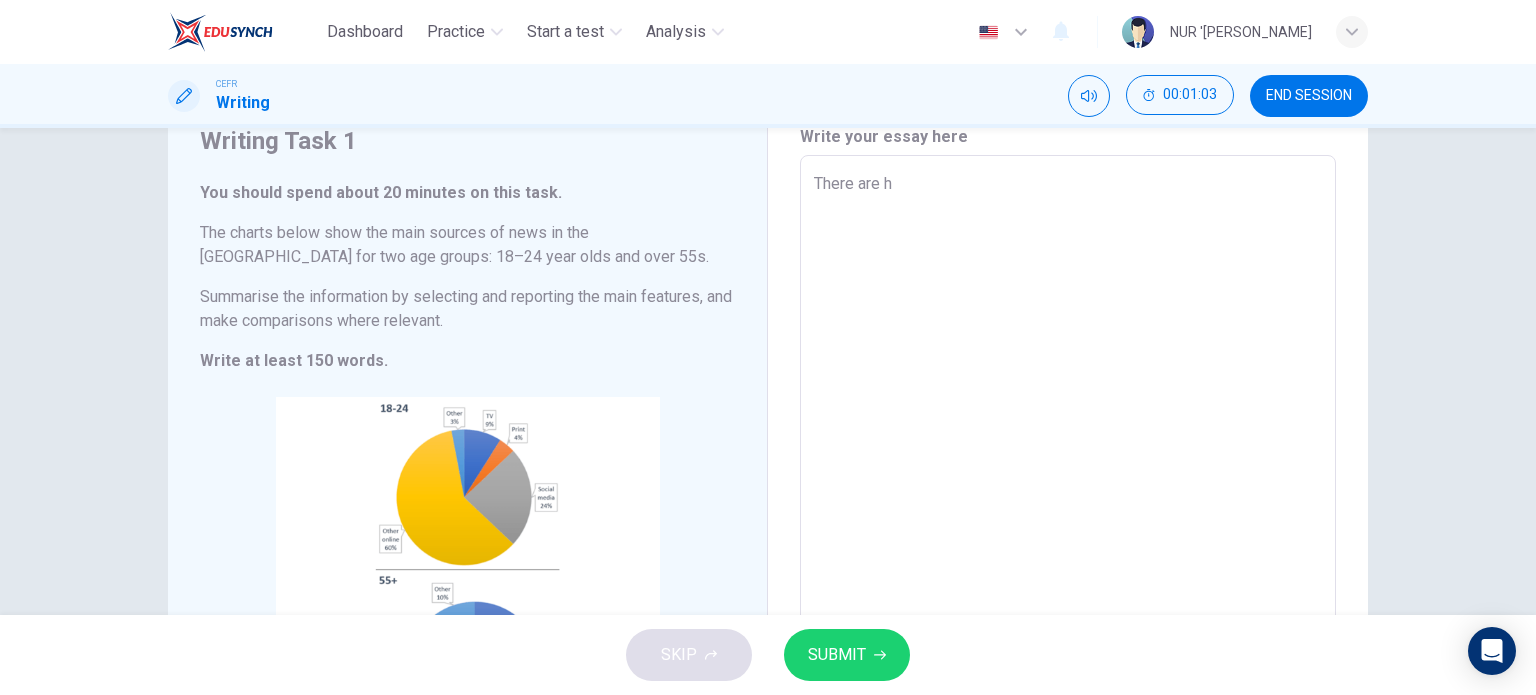 type on "There are hu" 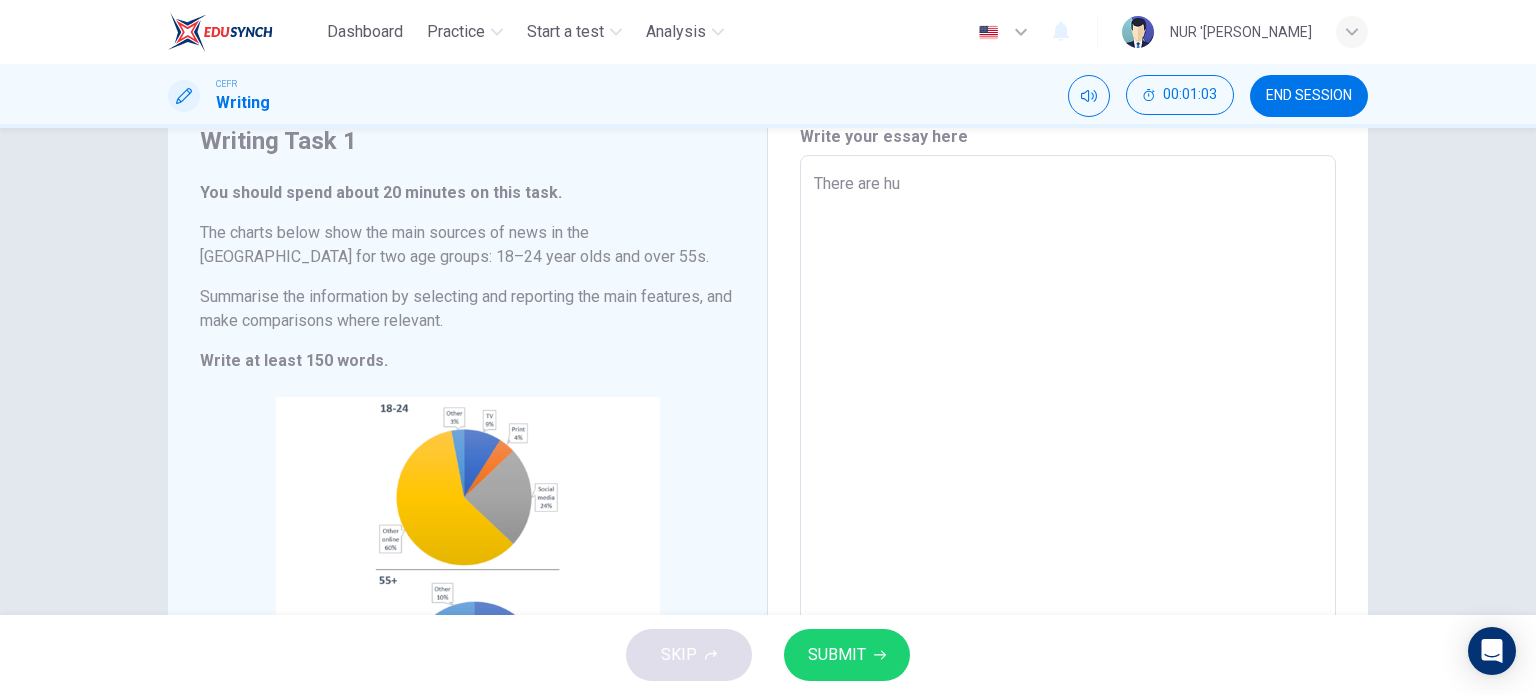 type on "x" 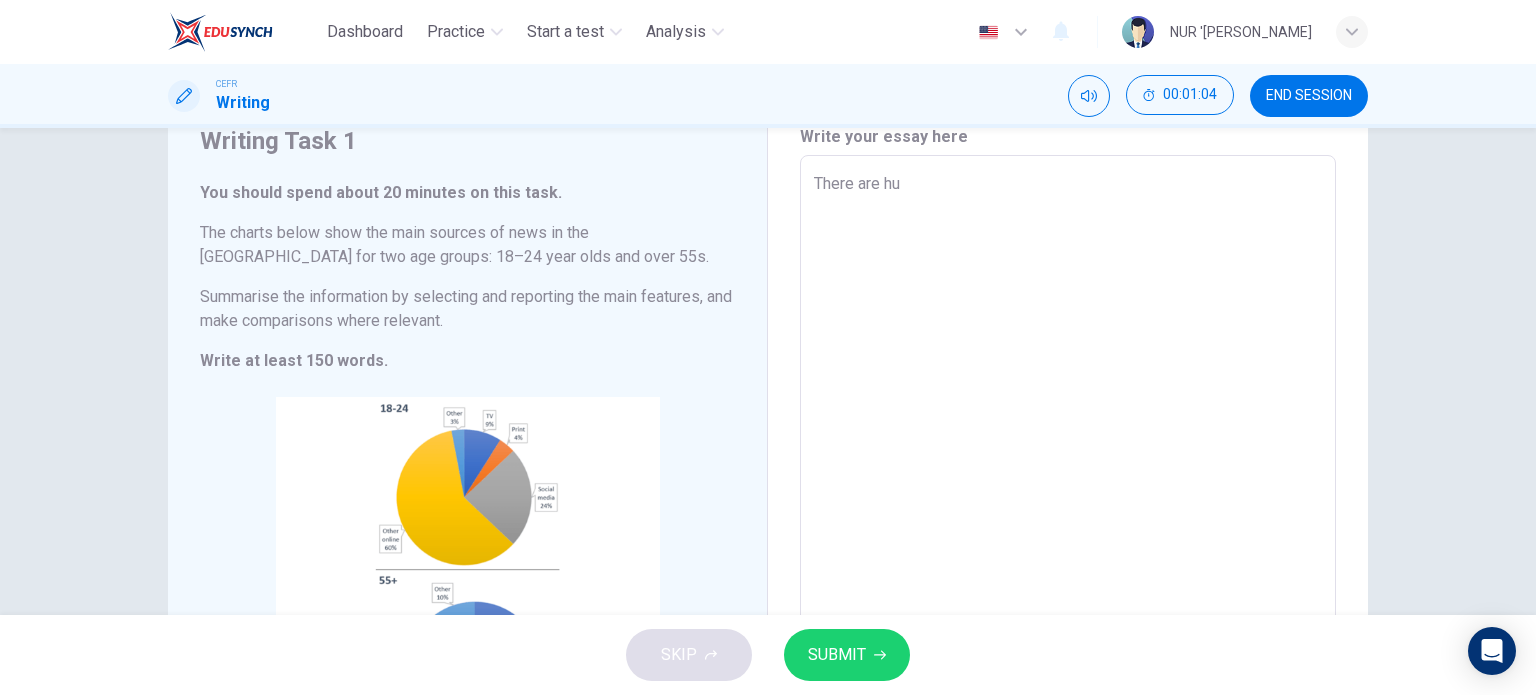 type on "There are hug" 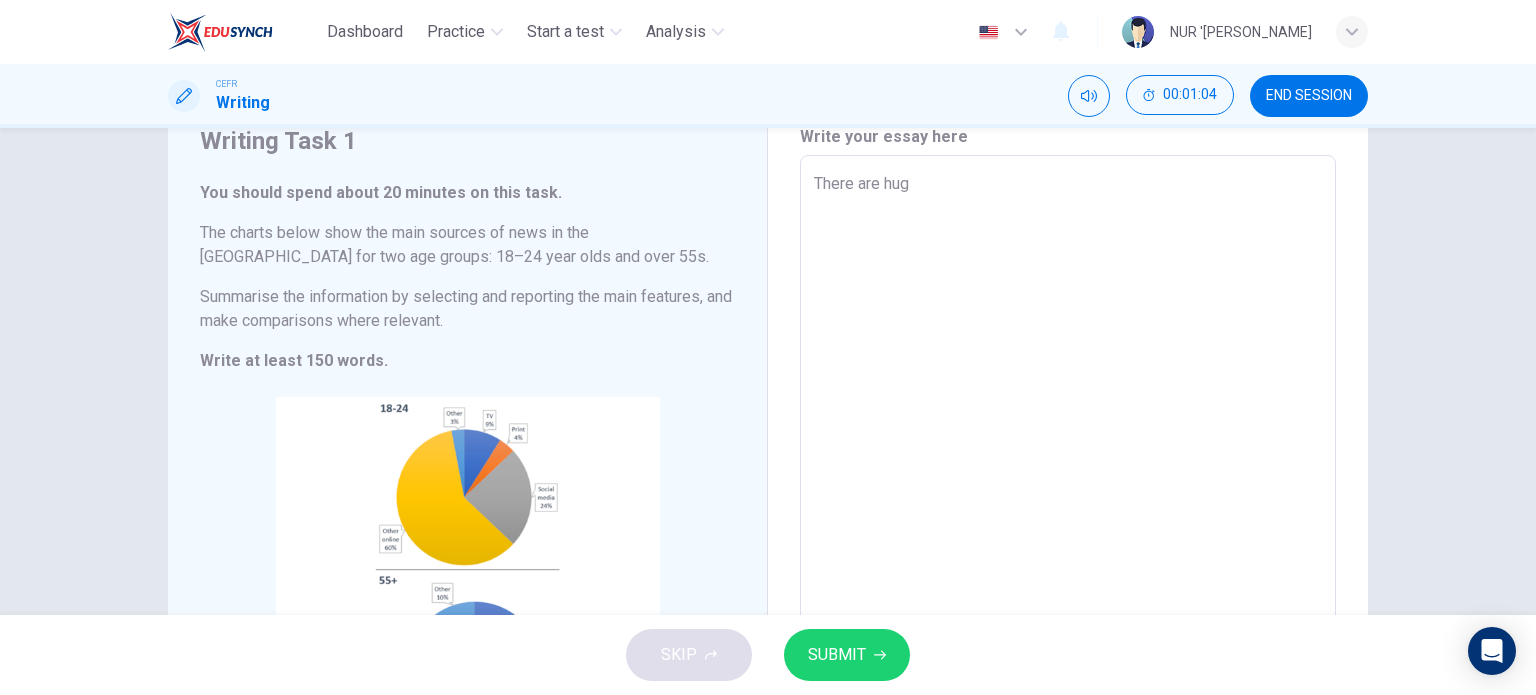 type on "x" 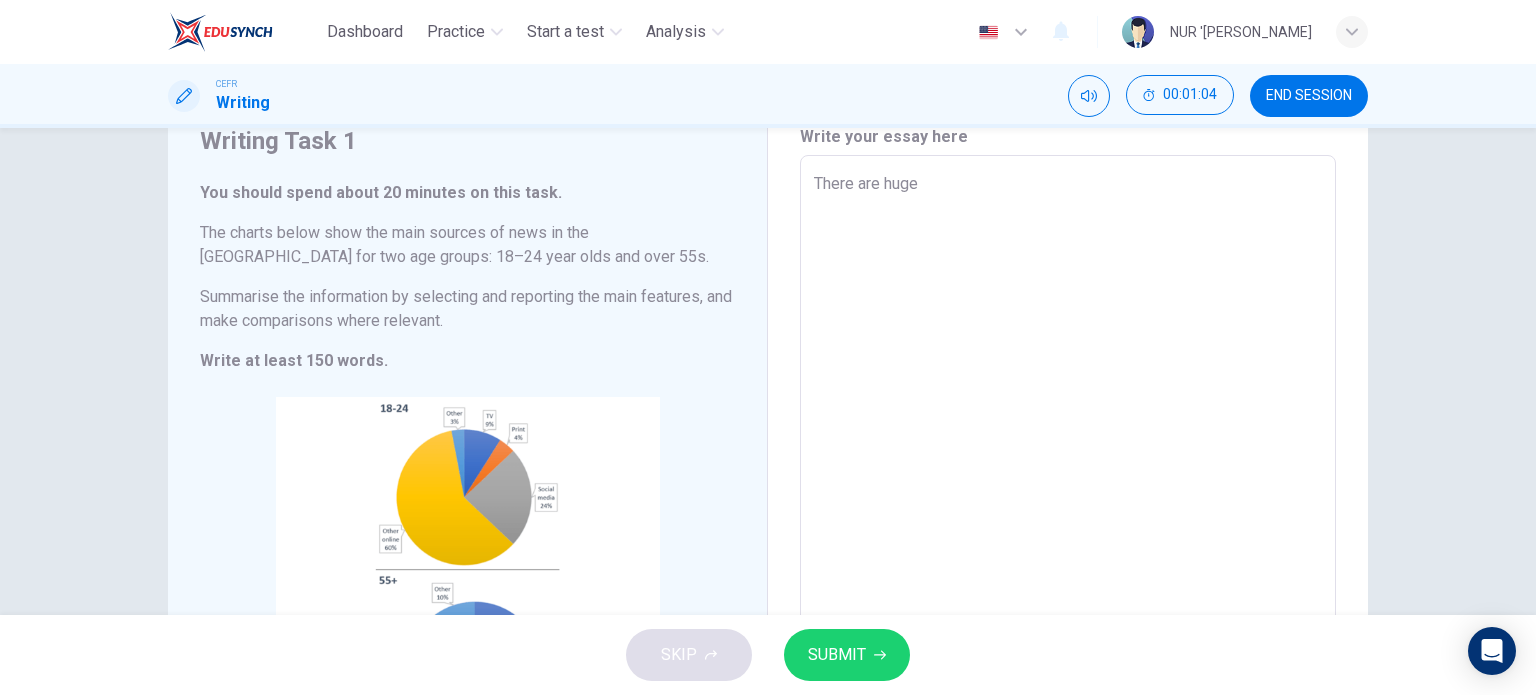 type on "x" 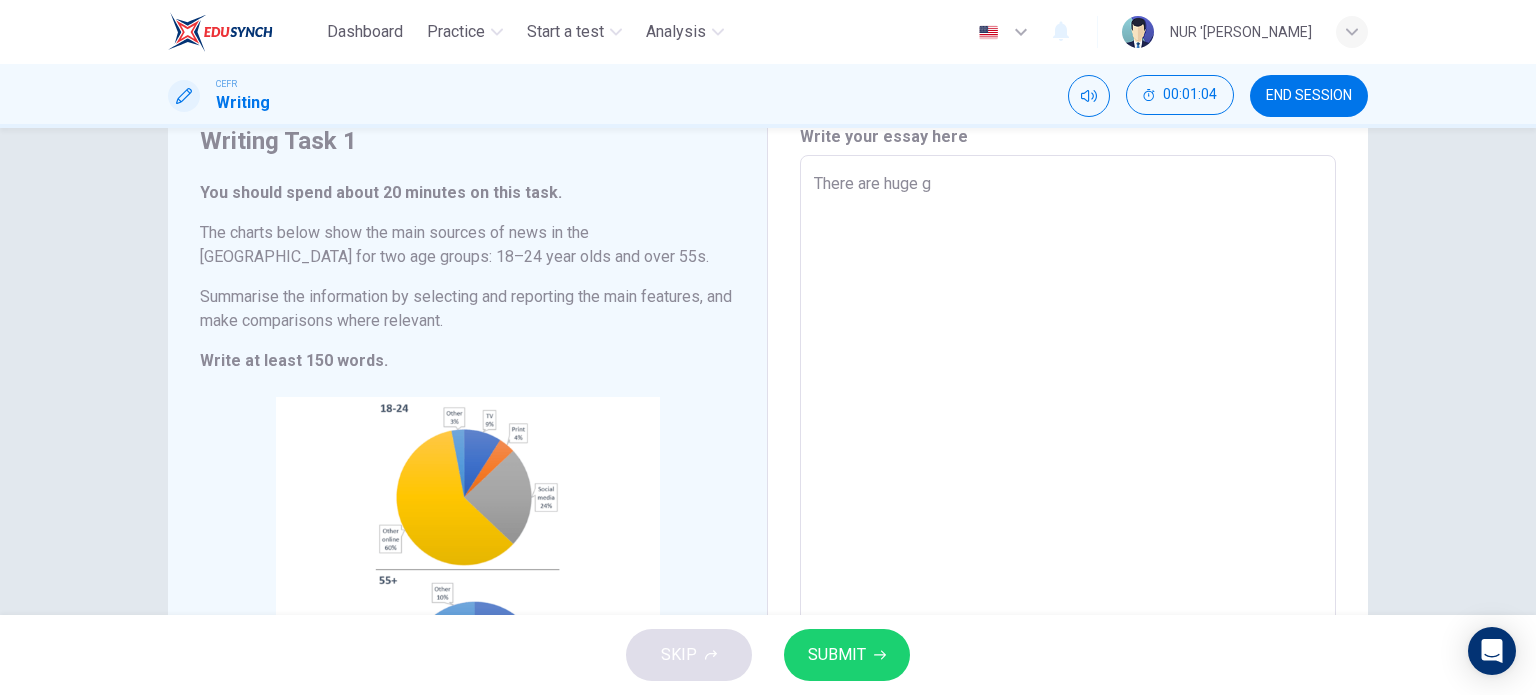 type on "x" 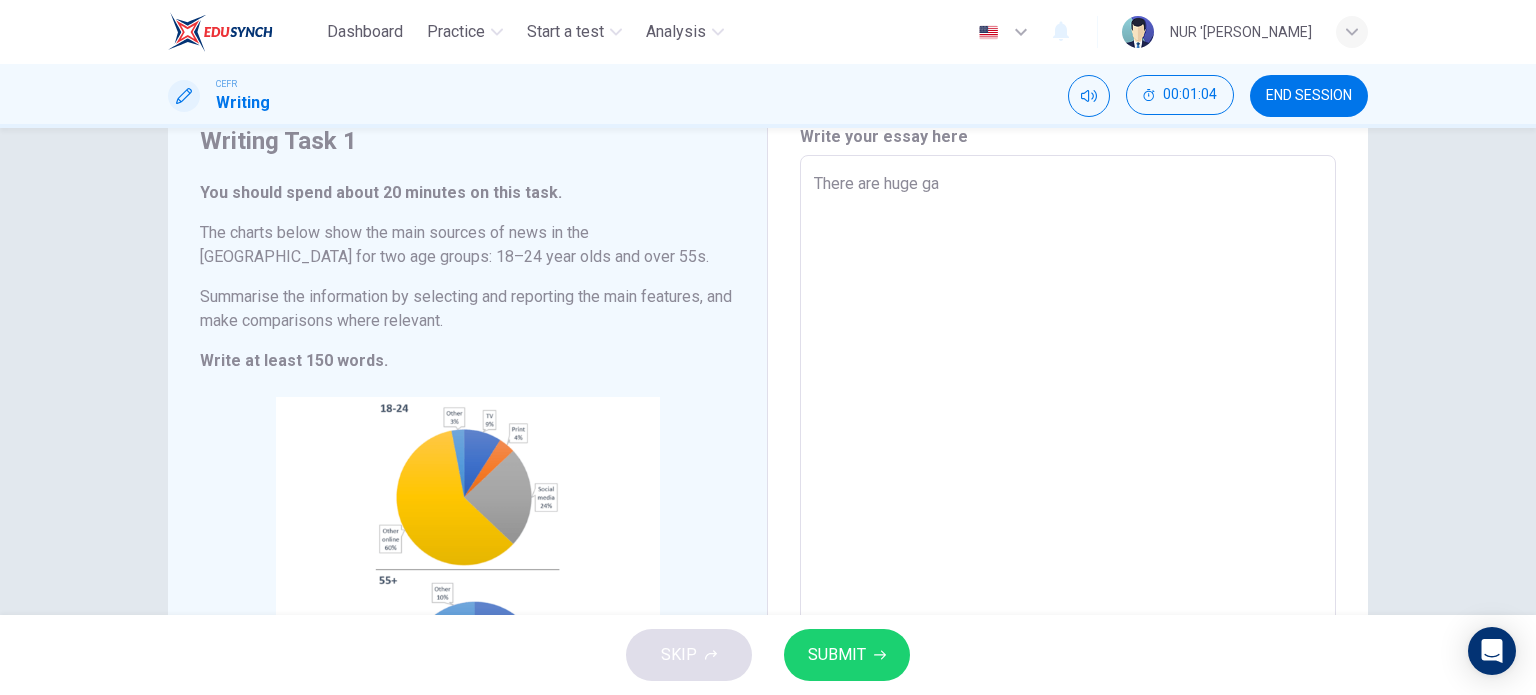 type on "x" 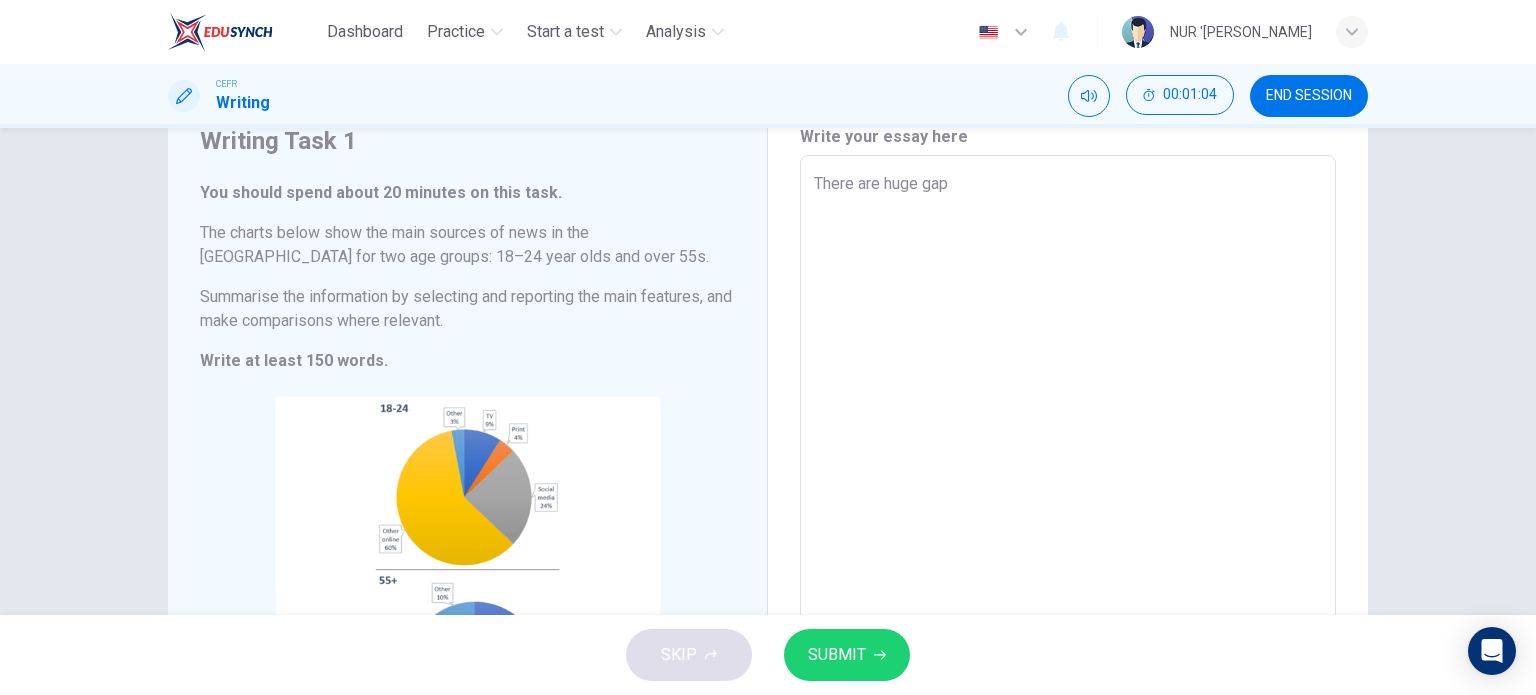 type on "x" 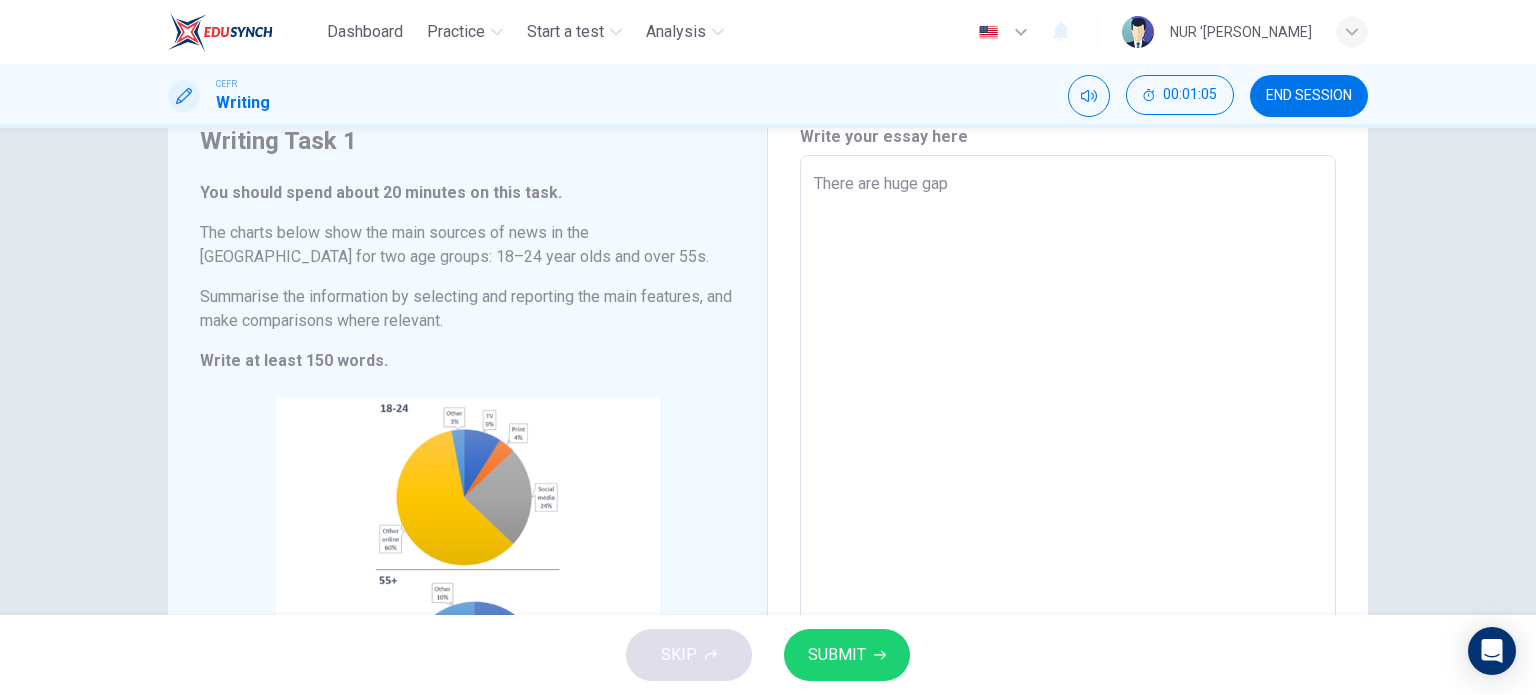 type on "There are huge gap" 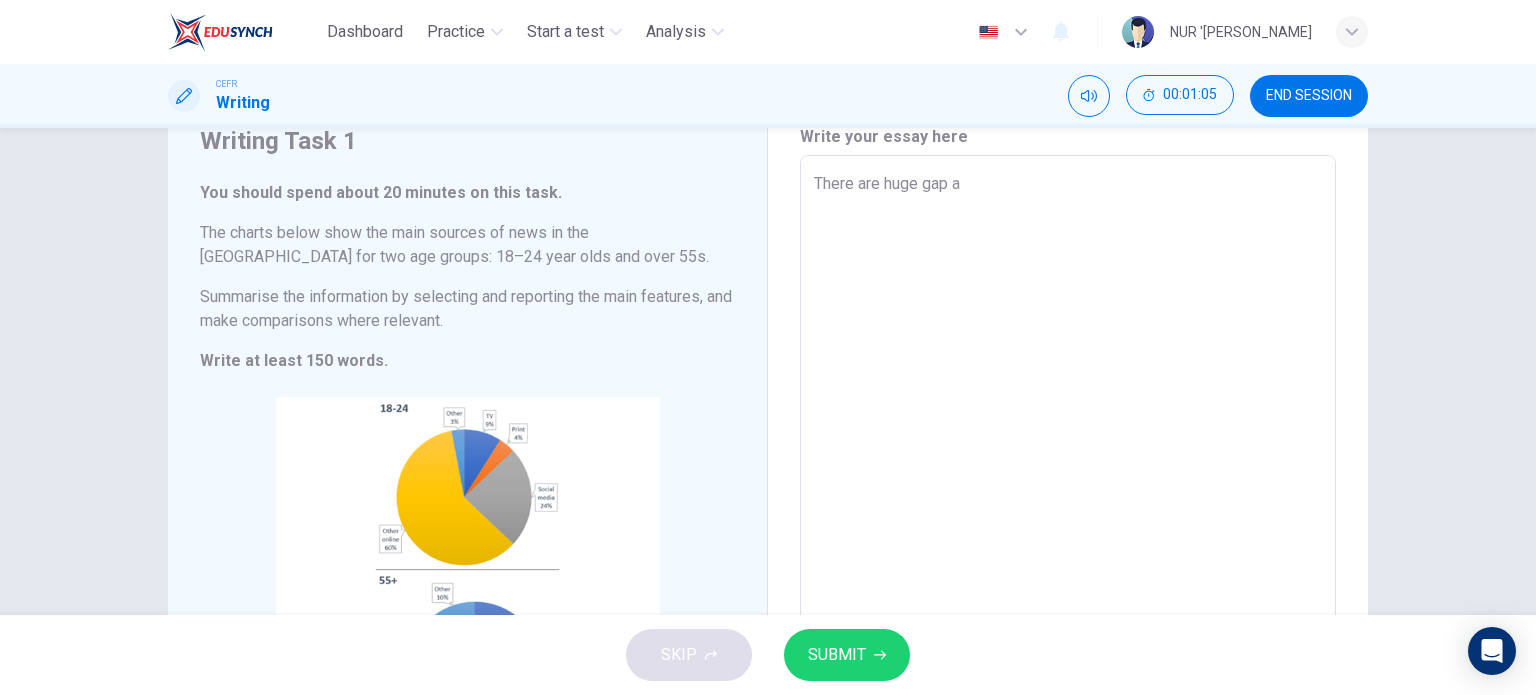 type on "There are huge gap an" 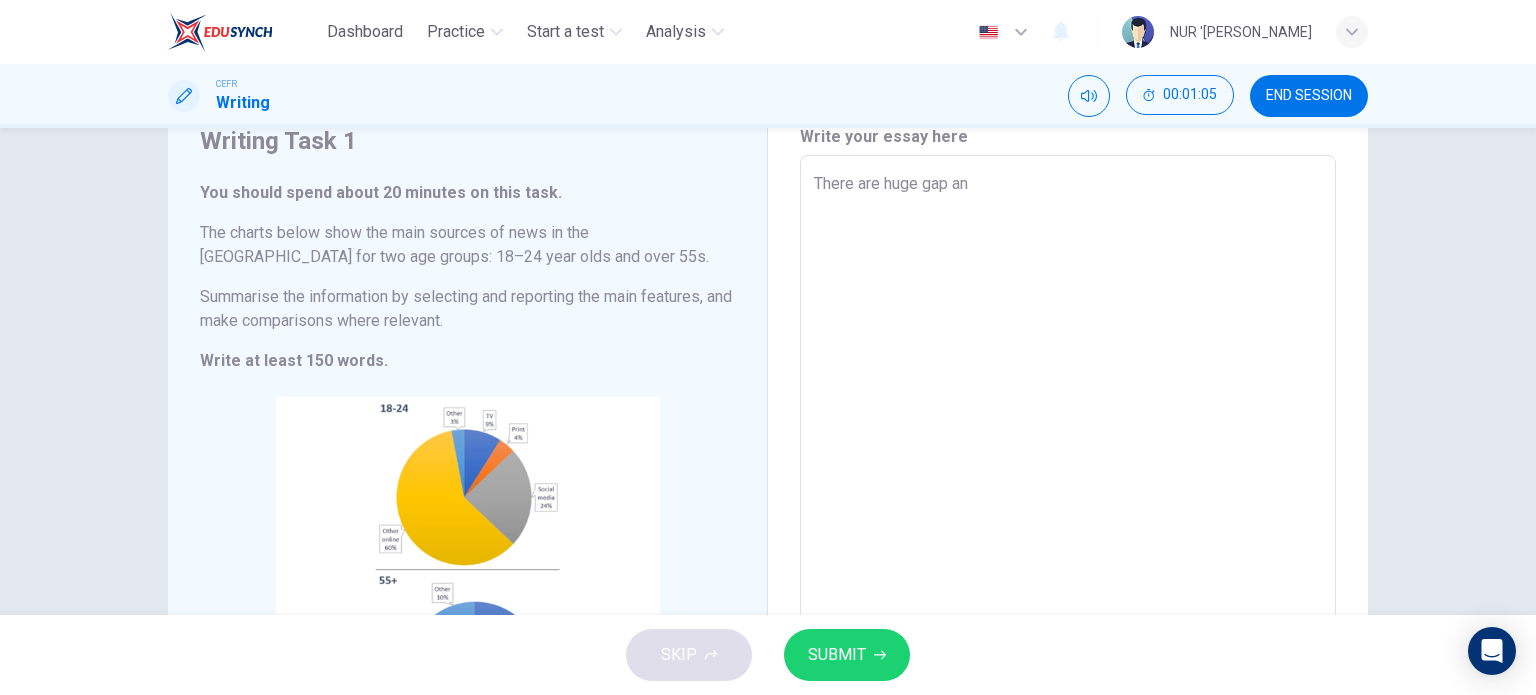 type on "x" 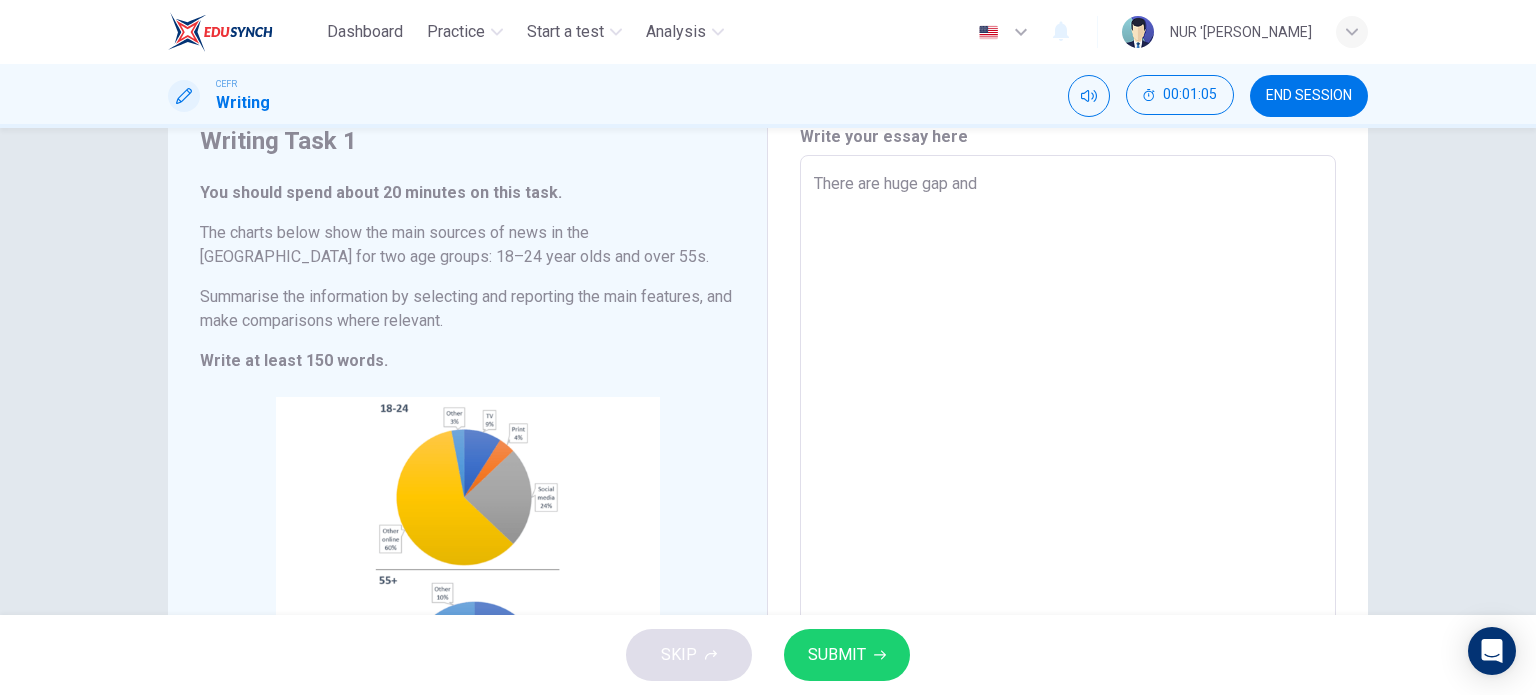 type on "x" 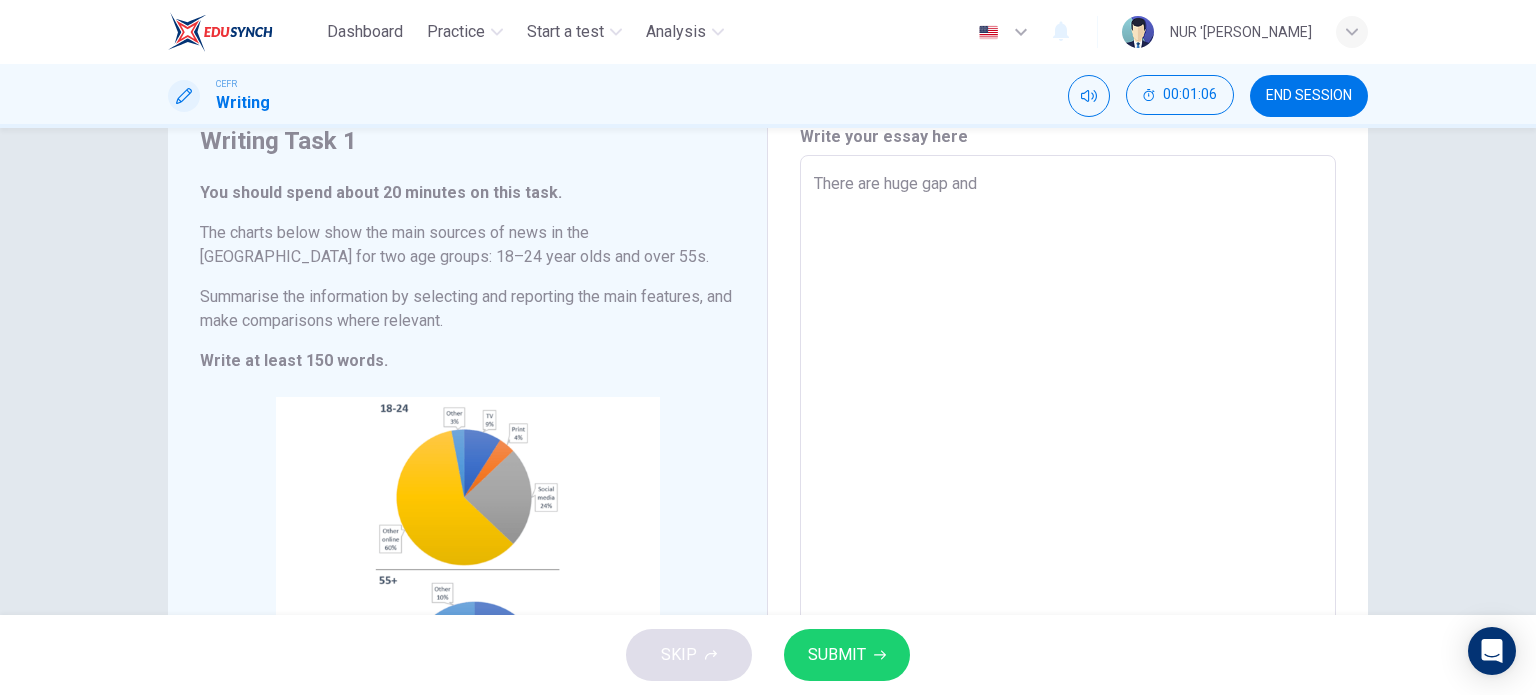 type on "There are huge gap and" 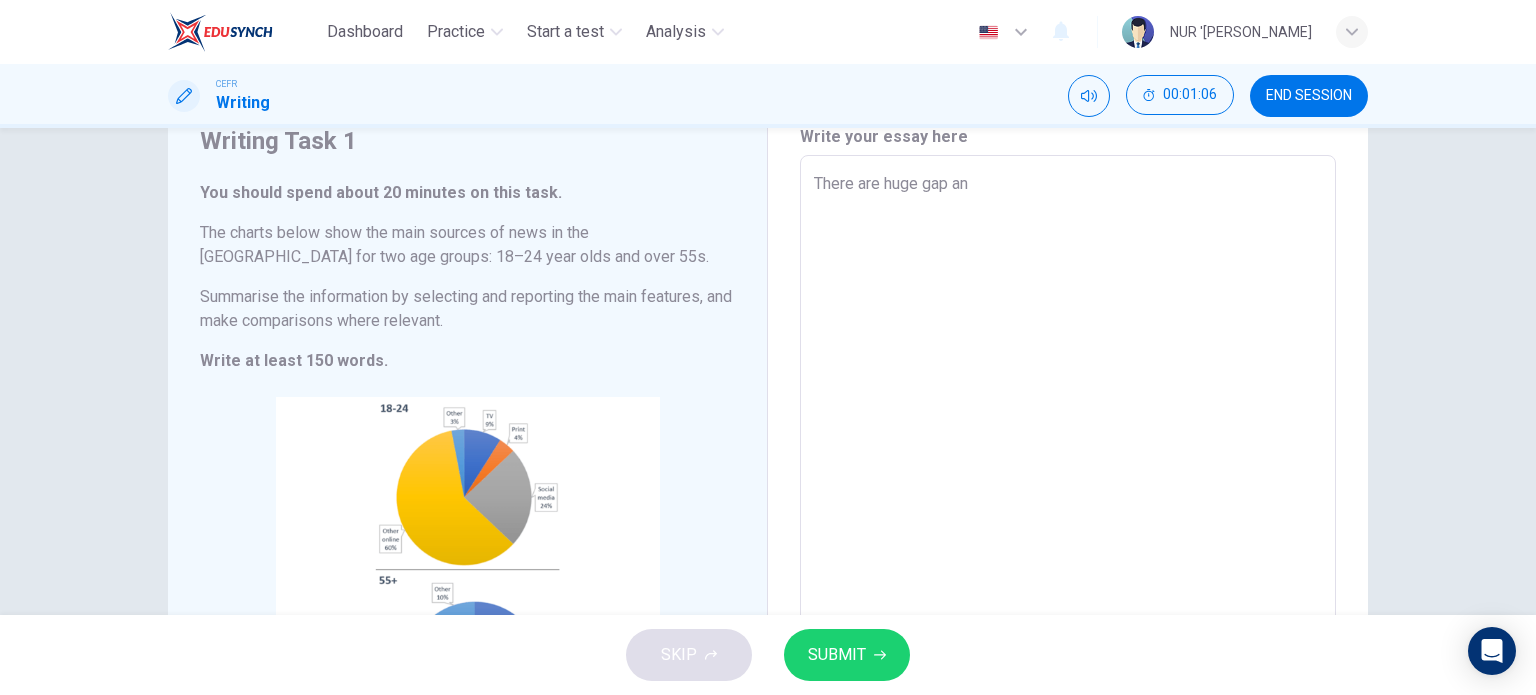 type on "x" 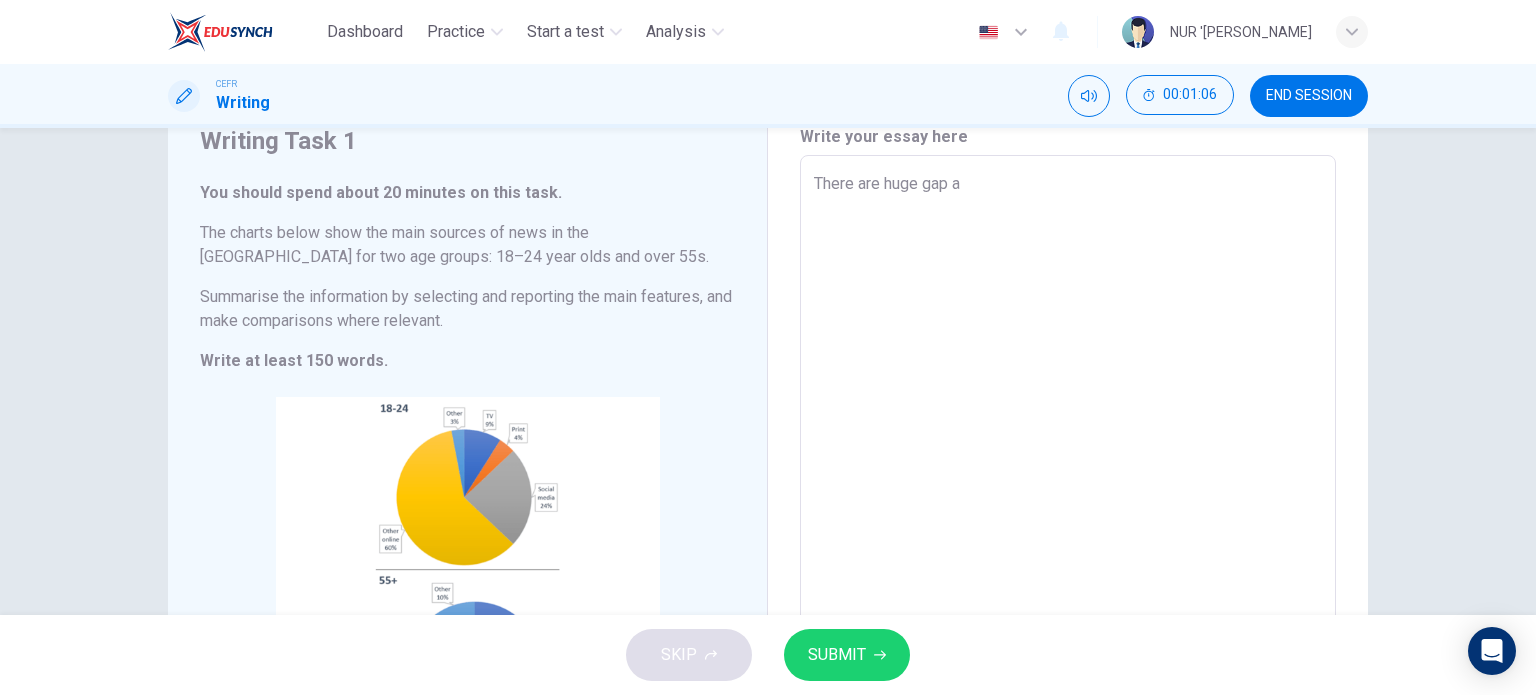 type on "x" 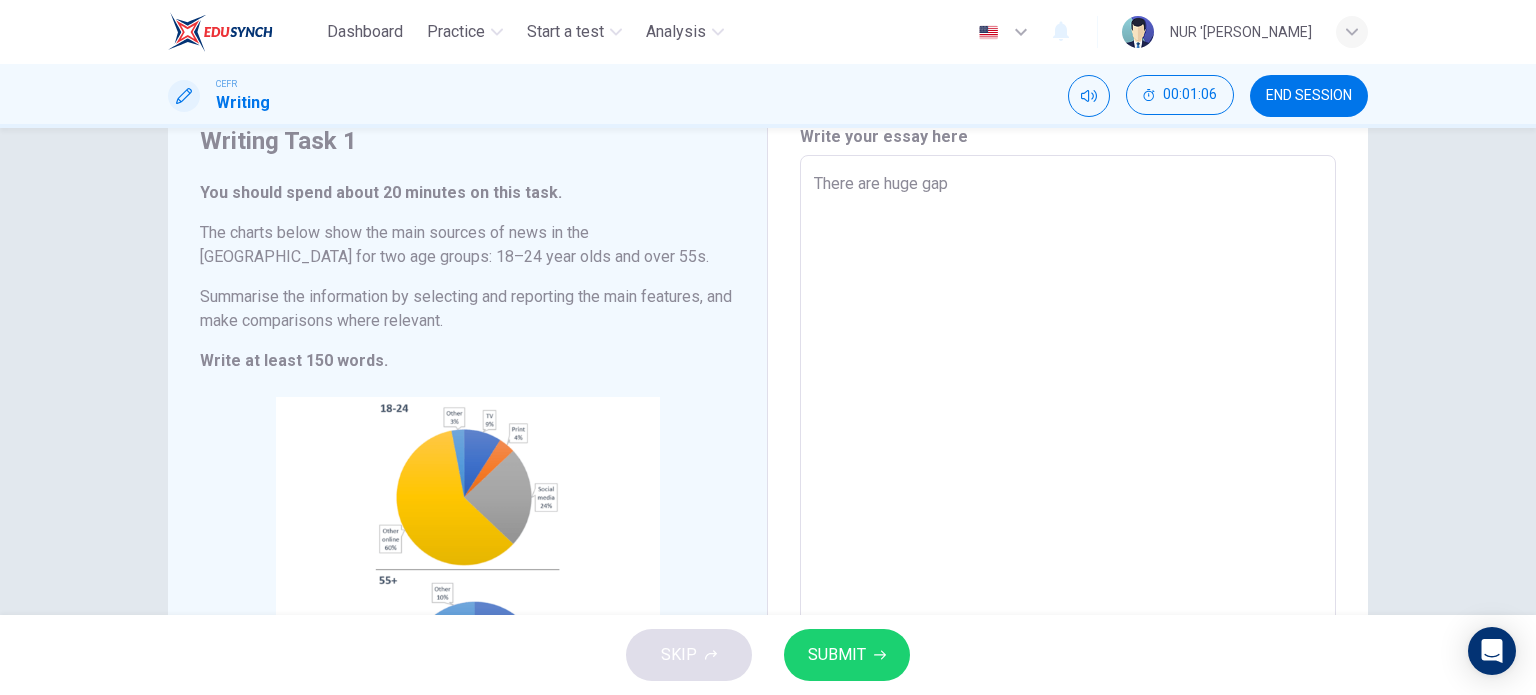 type on "x" 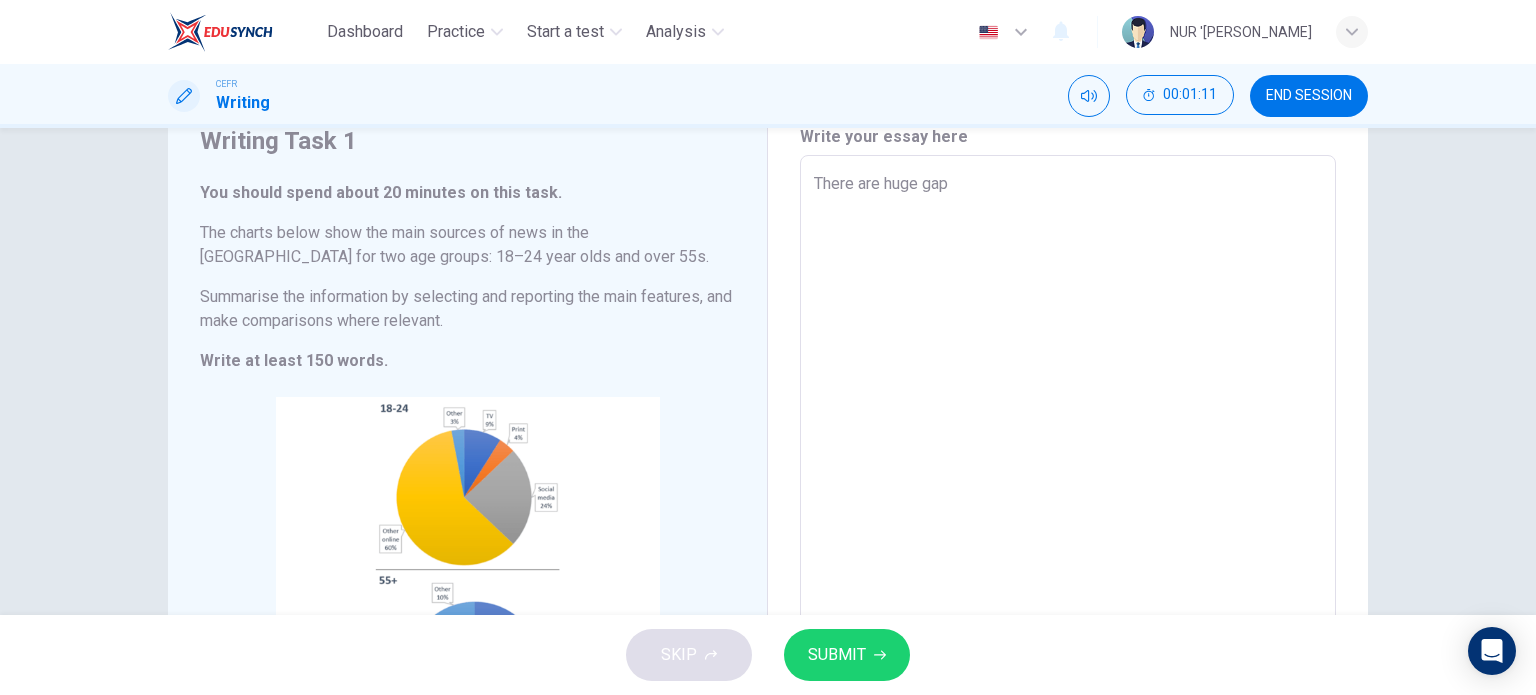 type on "There are huge gap a" 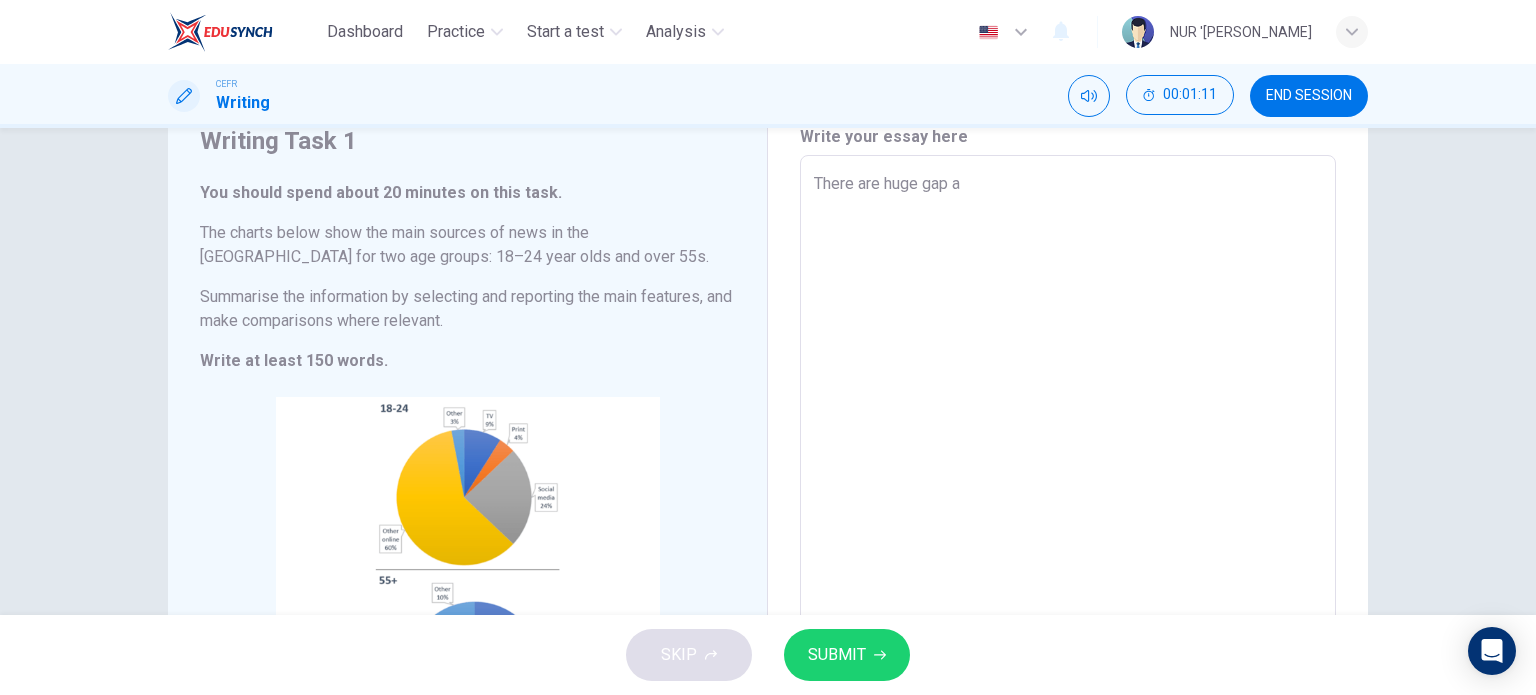 type on "There are huge gap an" 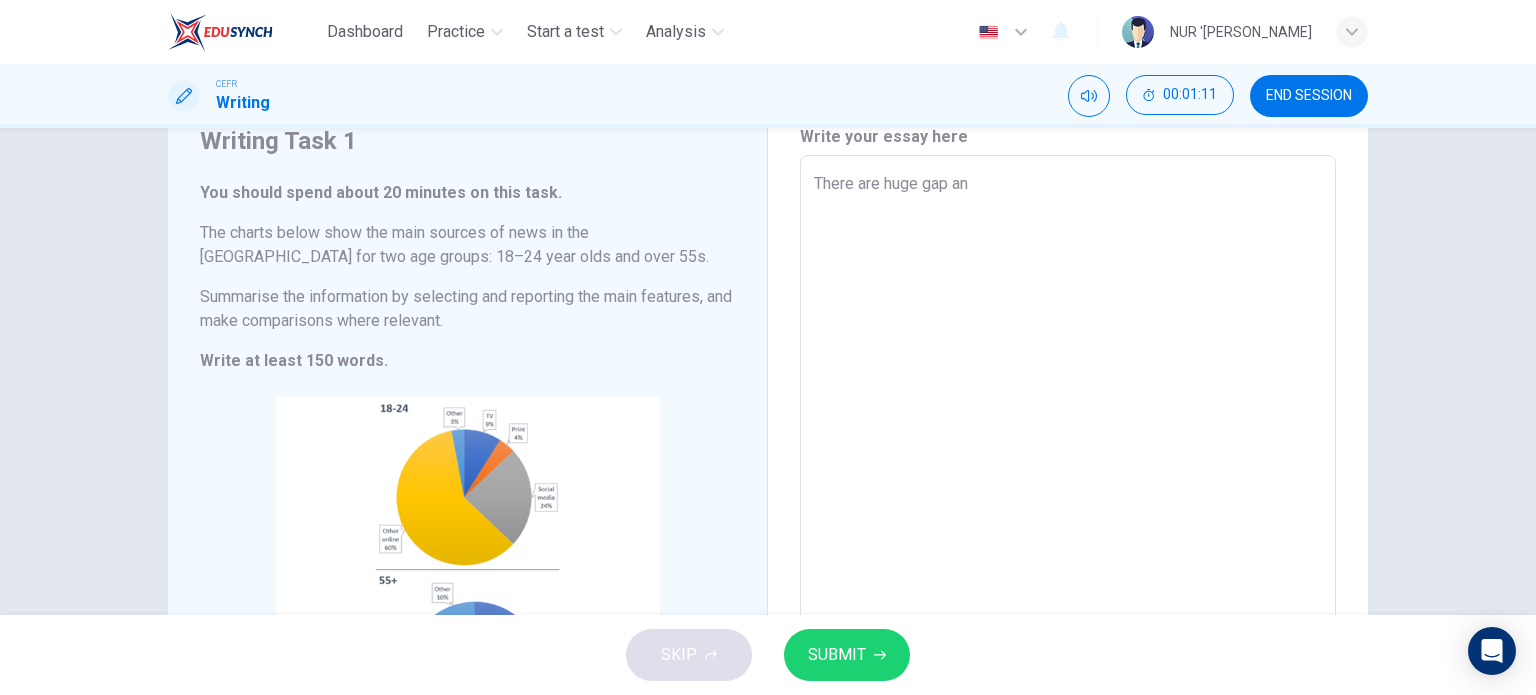 type on "x" 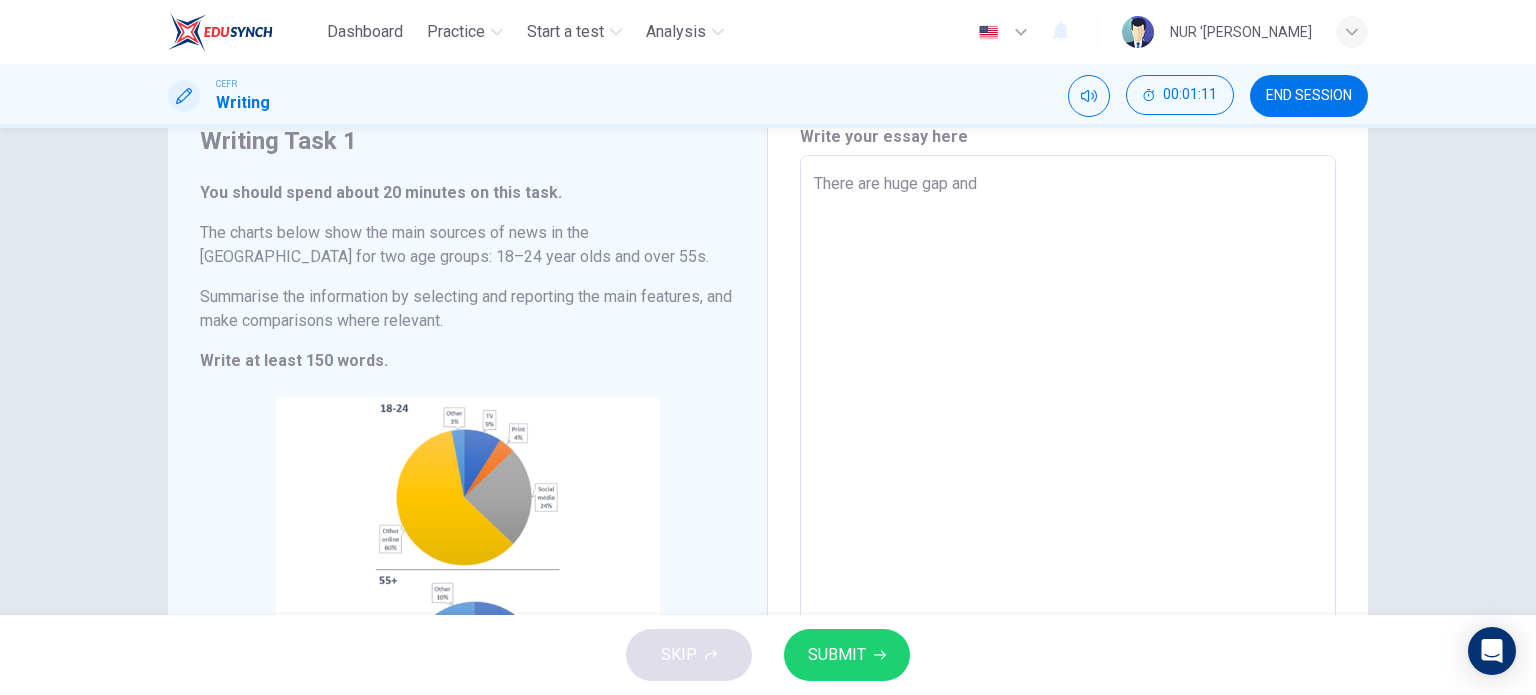 type on "x" 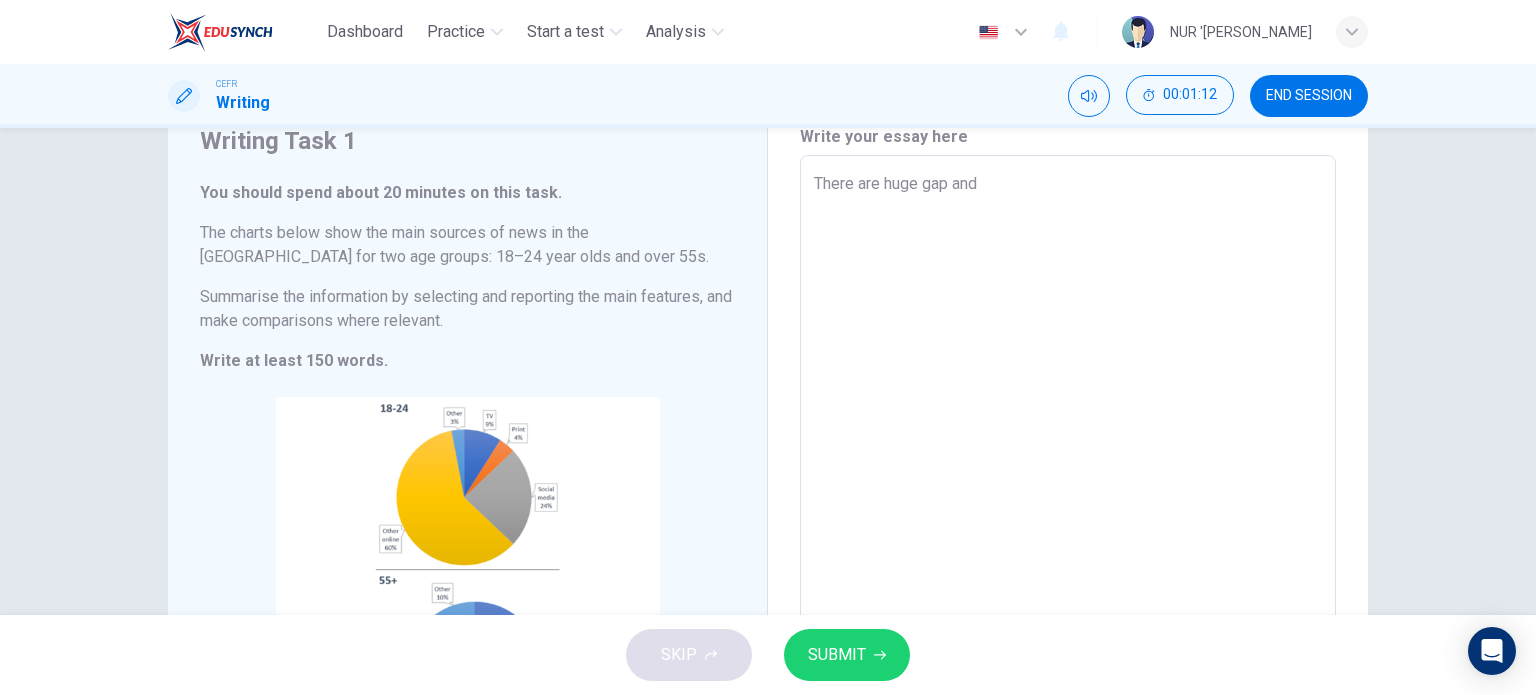 type on "There are huge gap and d" 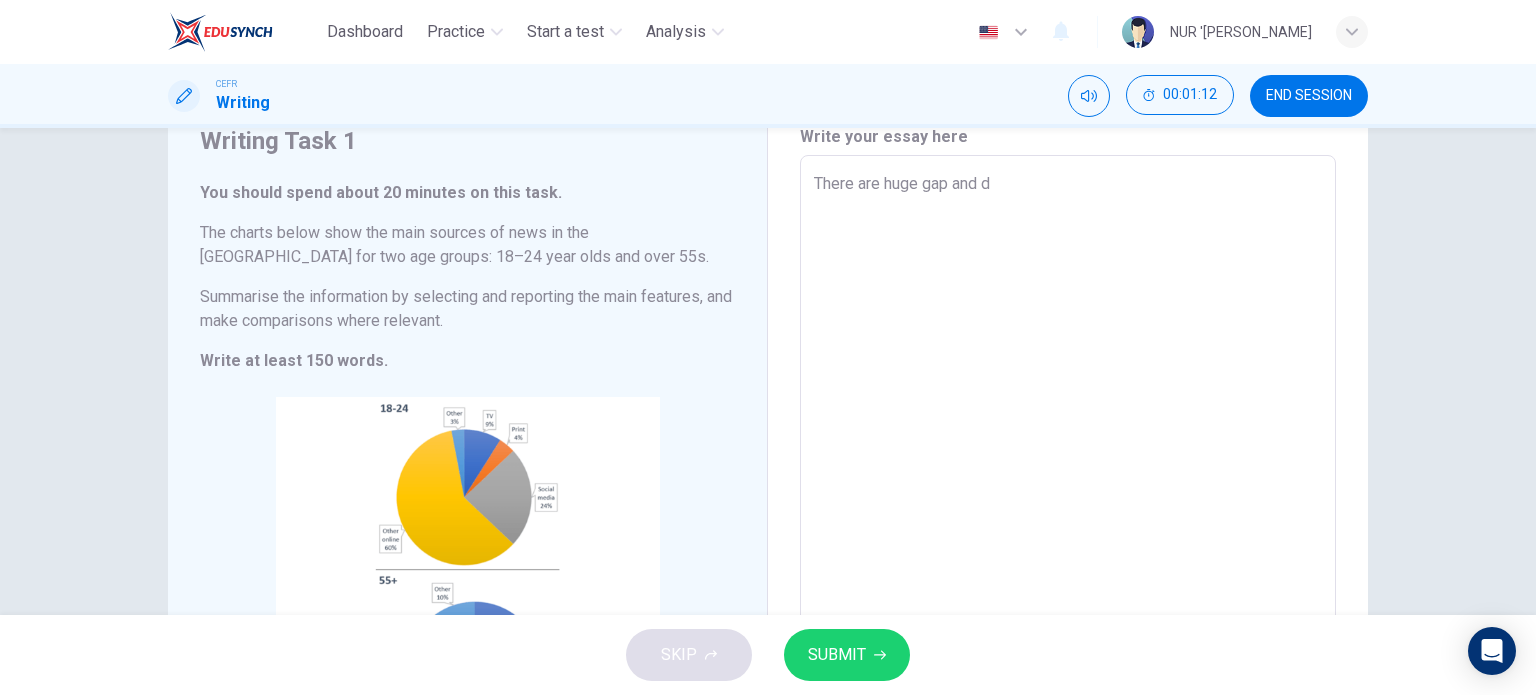 type on "x" 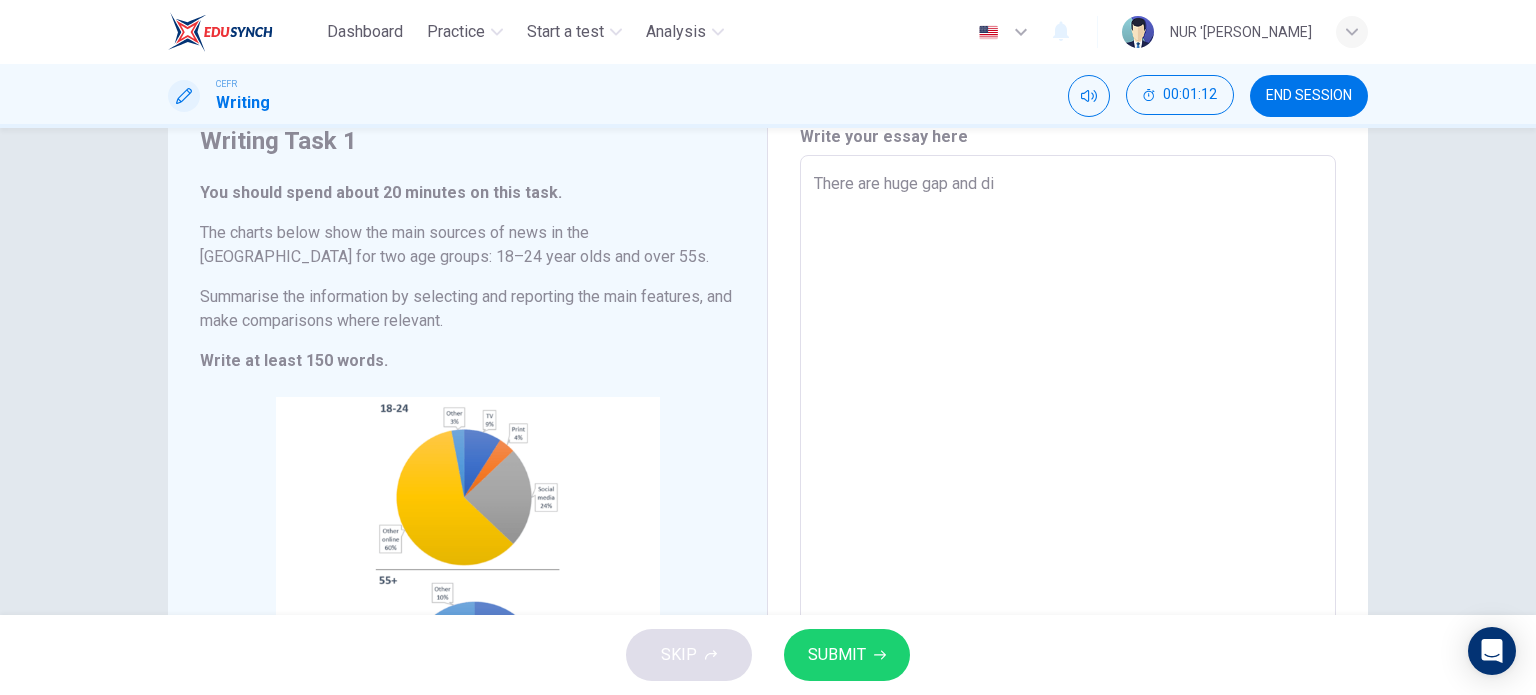type on "There are huge gap and dif" 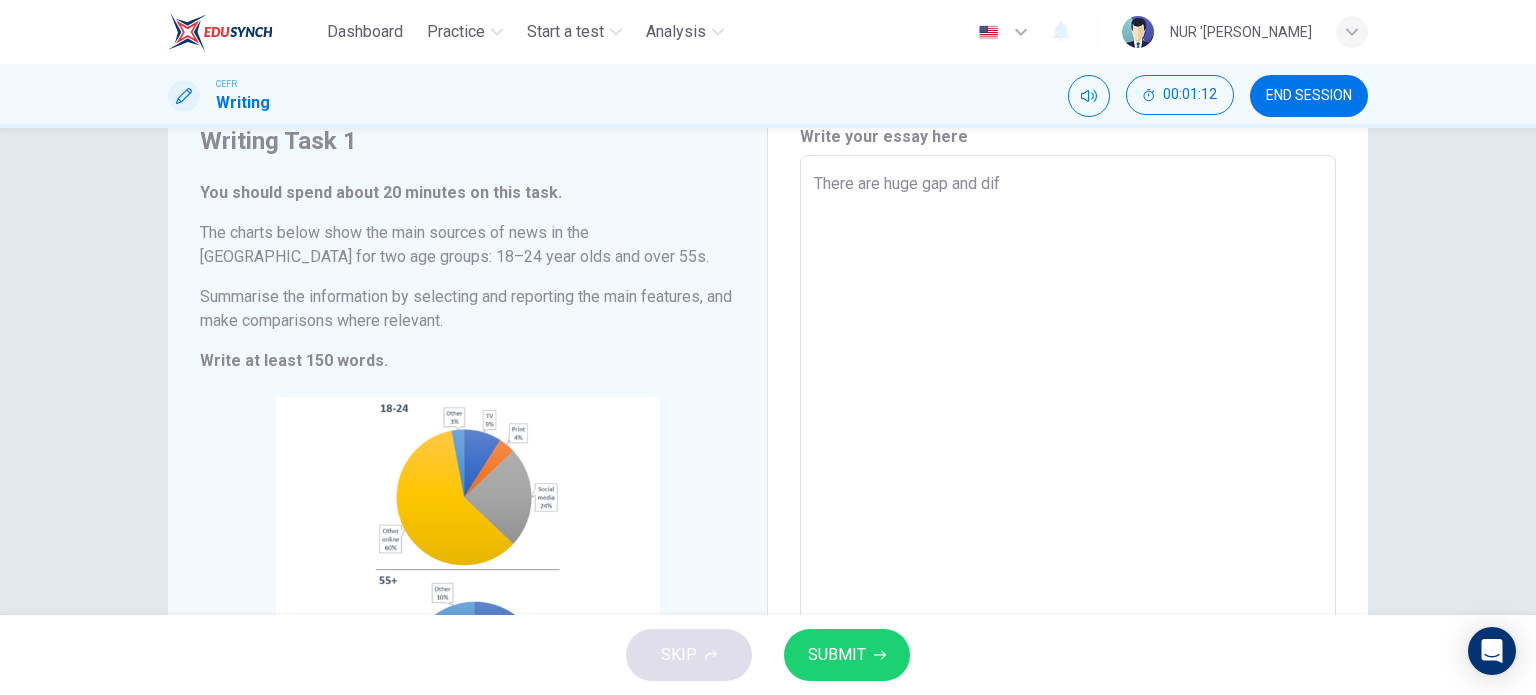 type on "x" 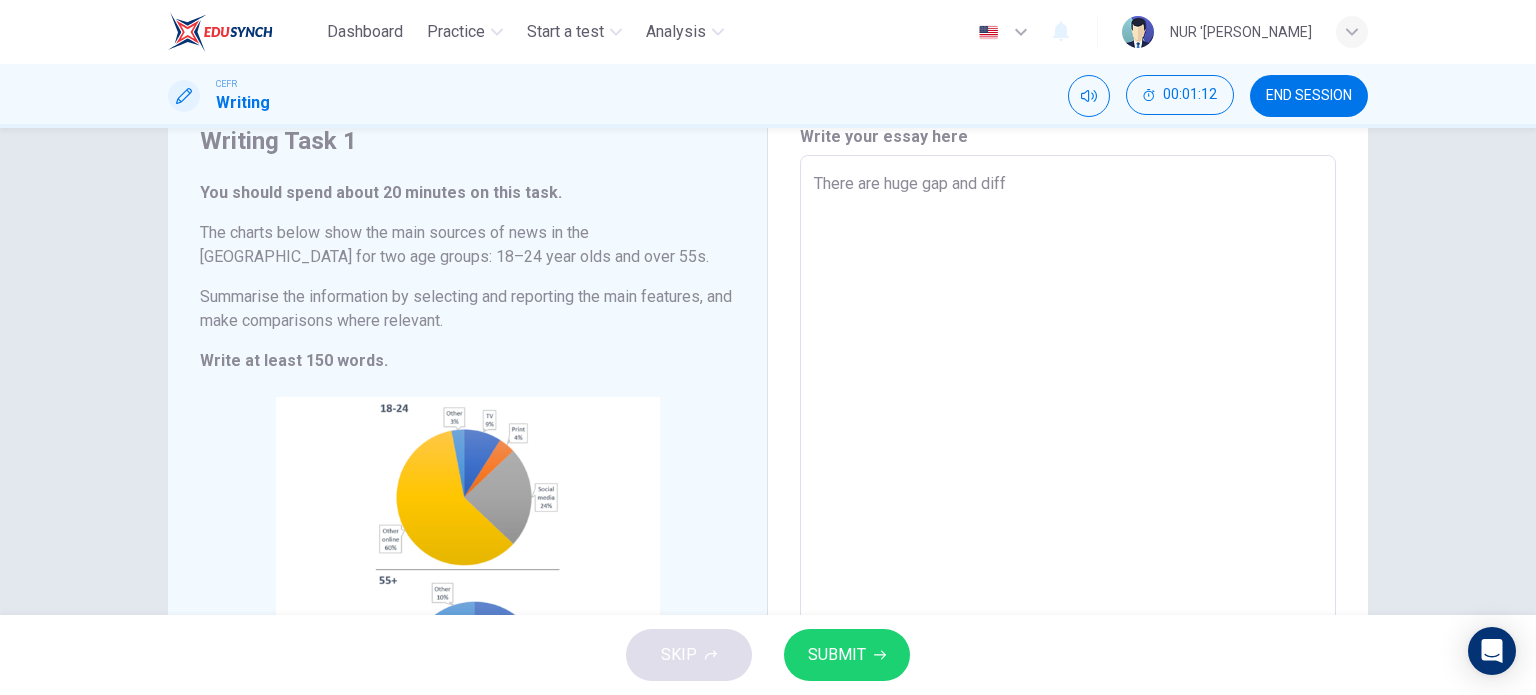 type on "x" 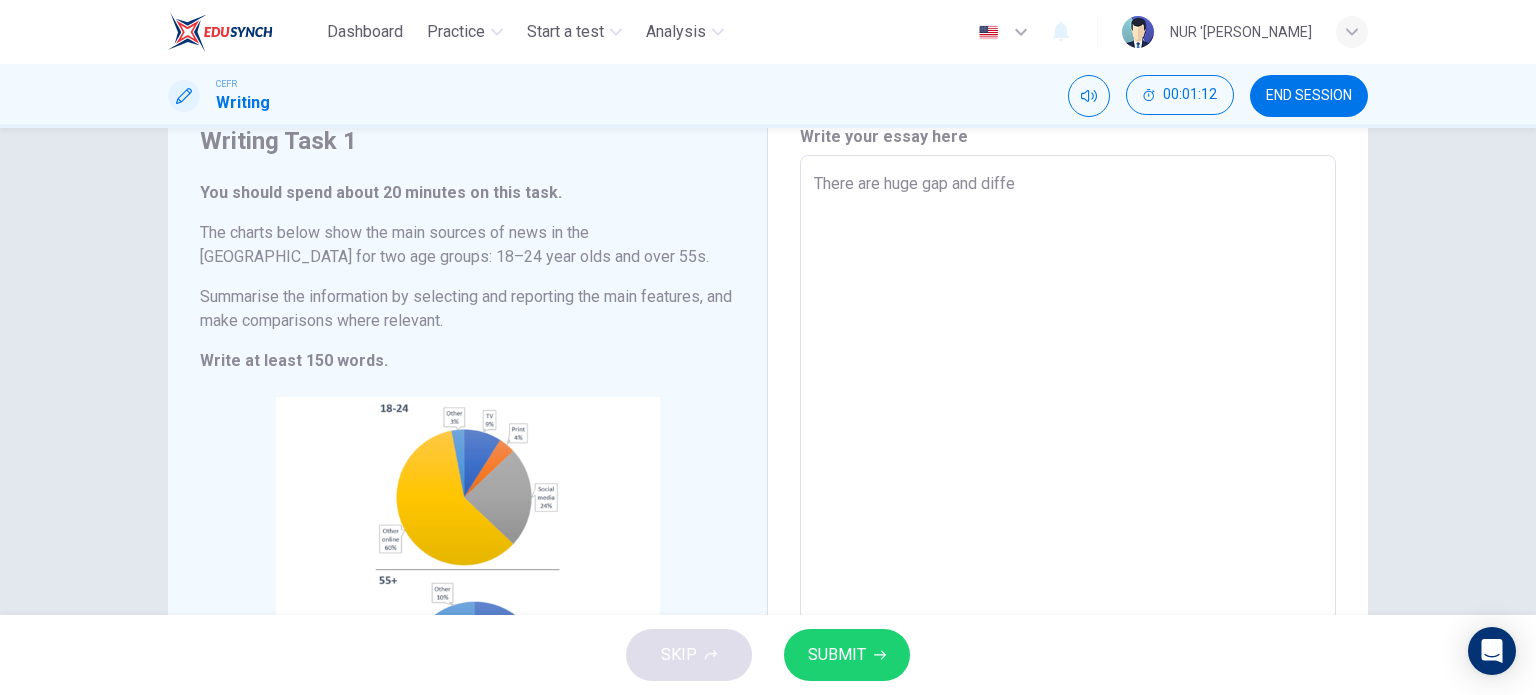 type on "x" 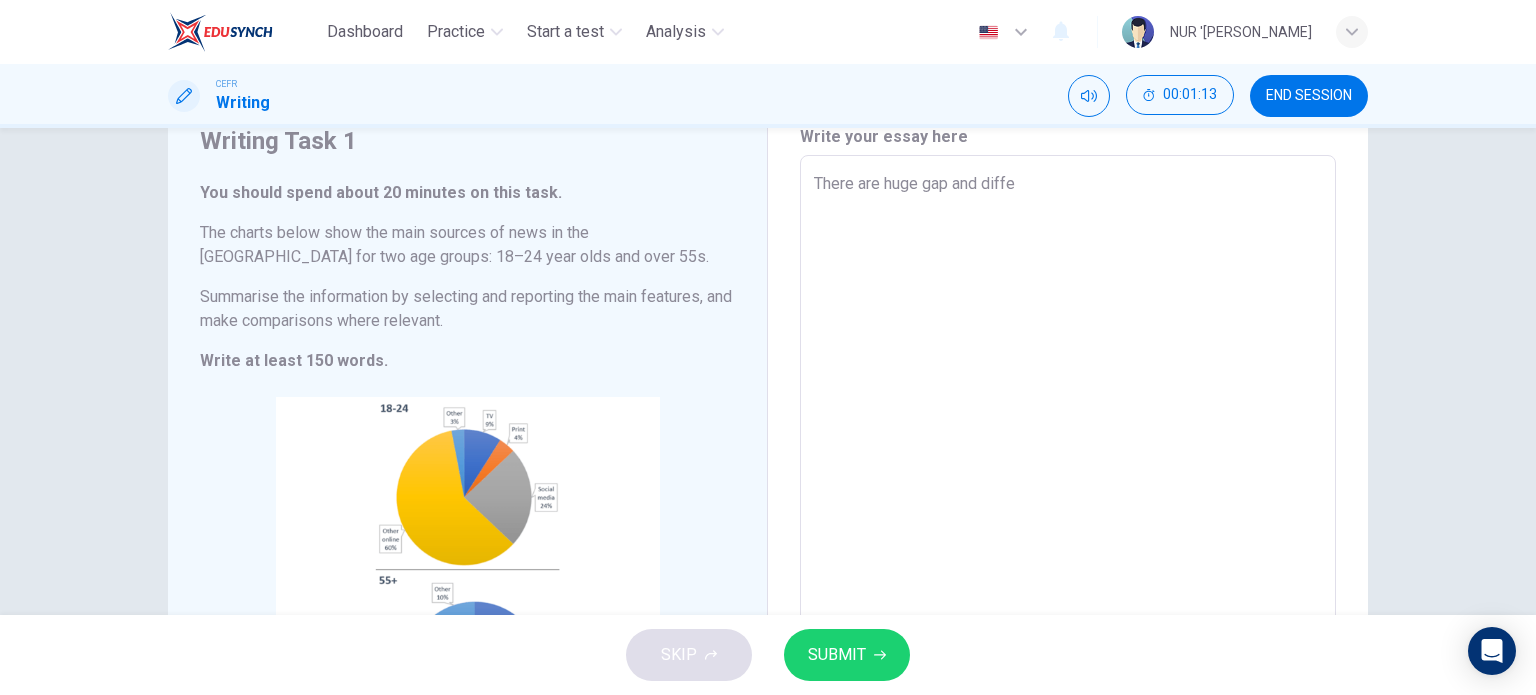type on "There are huge gap and differ" 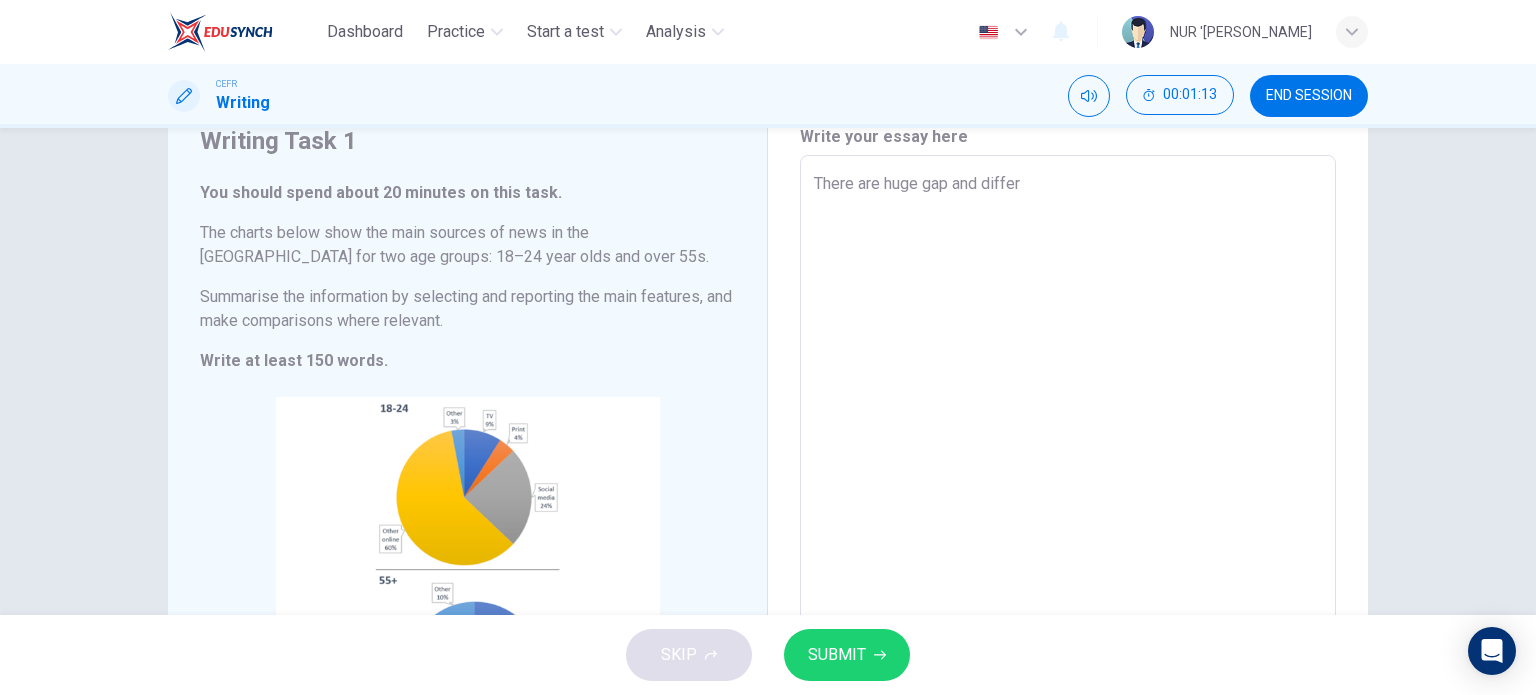 type on "x" 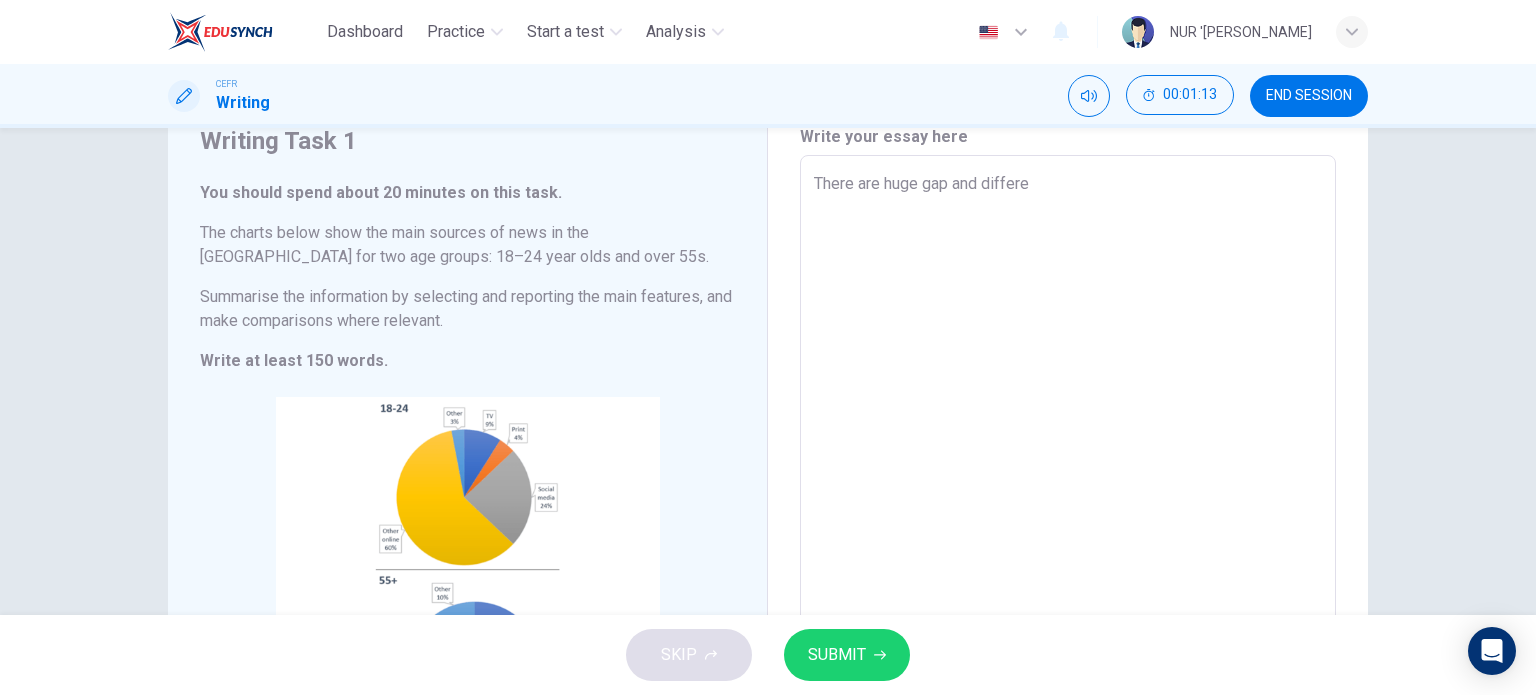 type on "There are huge gap and differen" 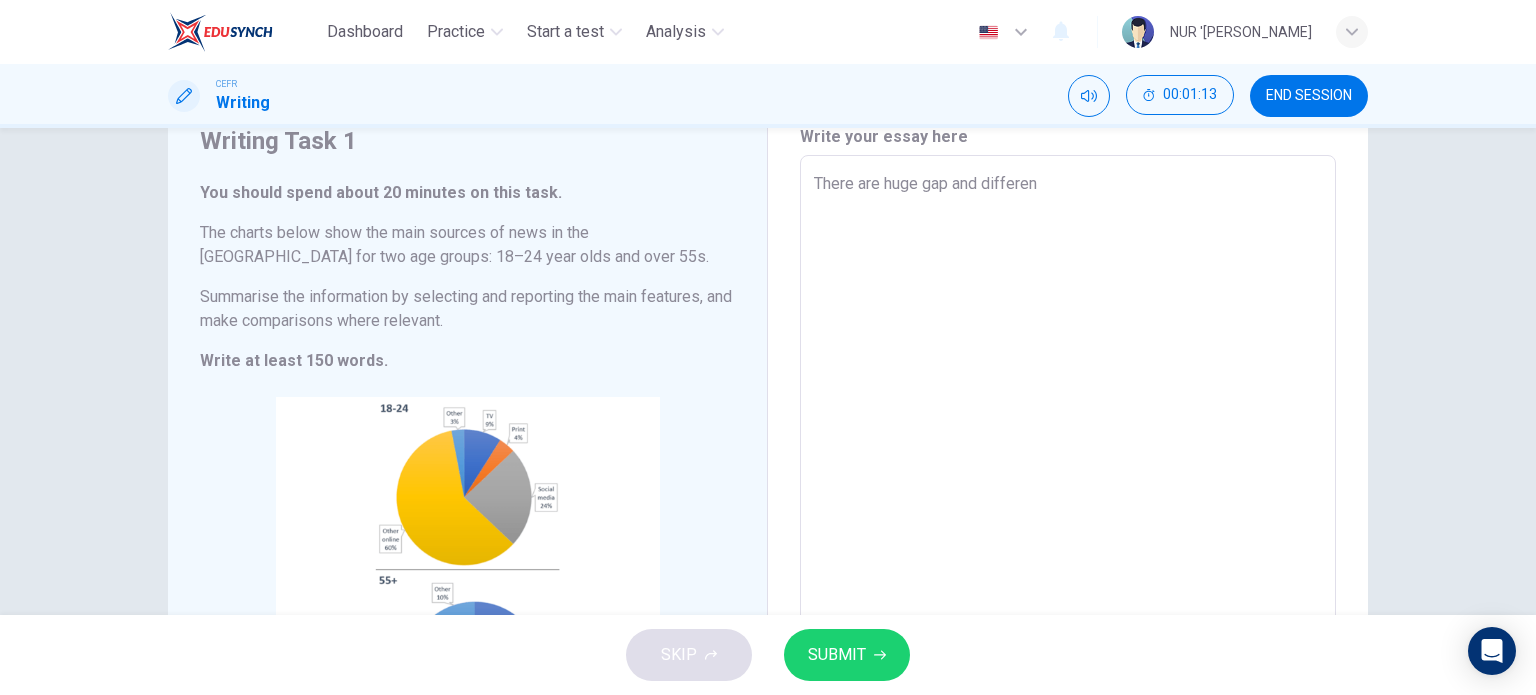 type on "x" 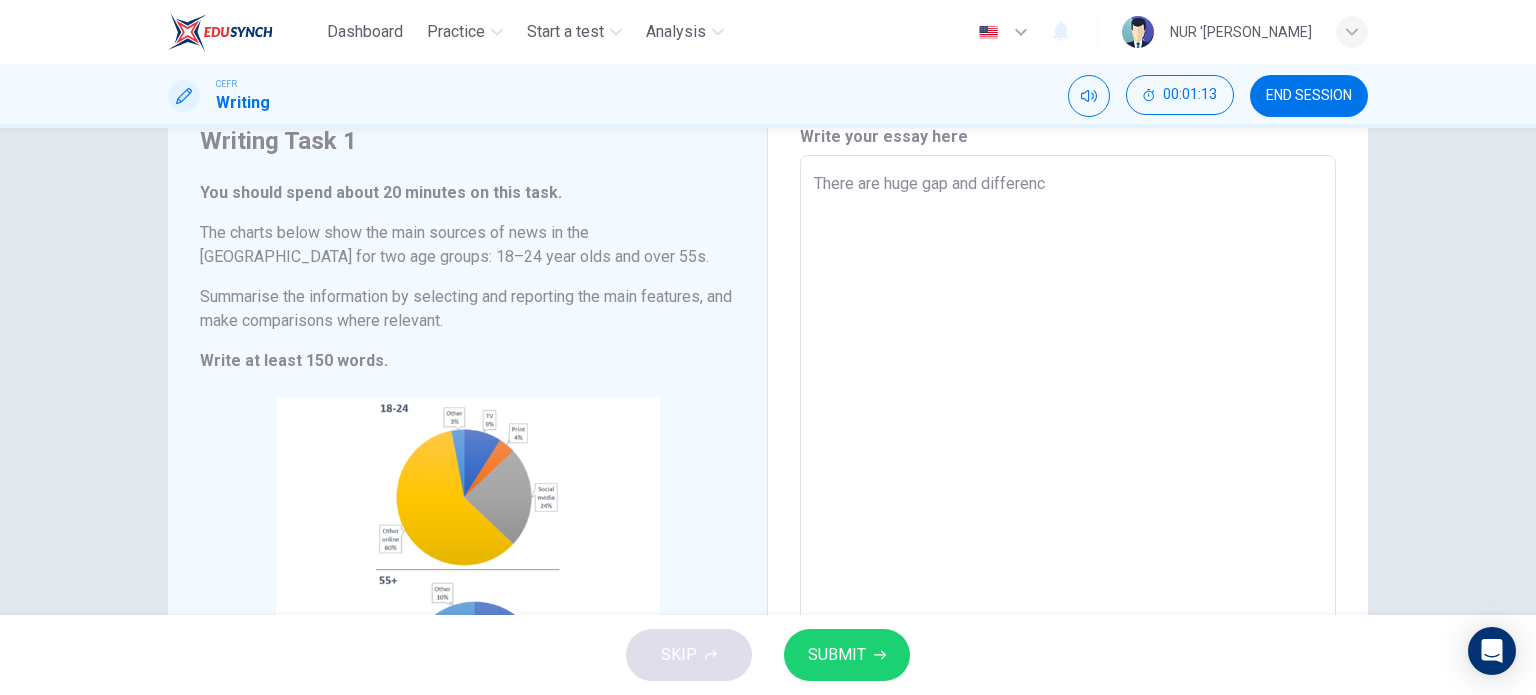 type on "x" 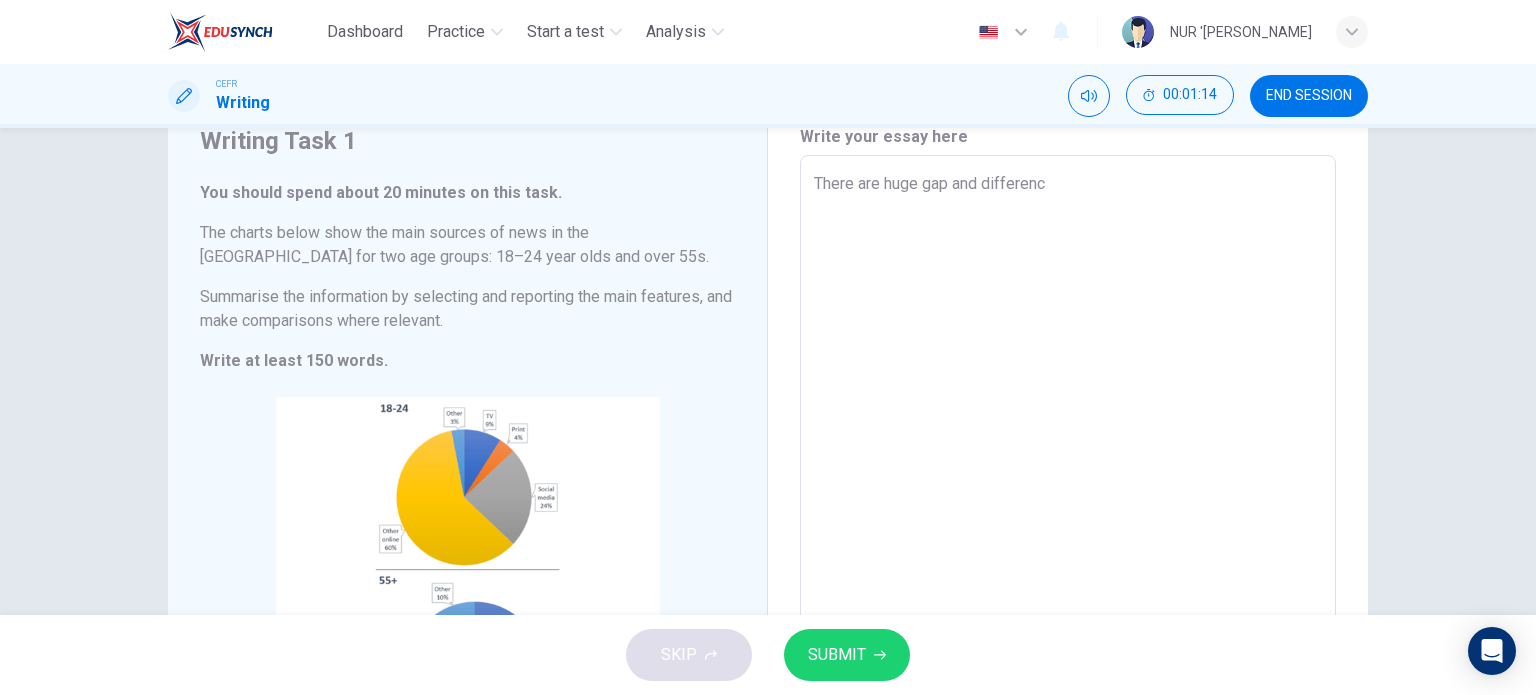 type on "There are huge gap and difference" 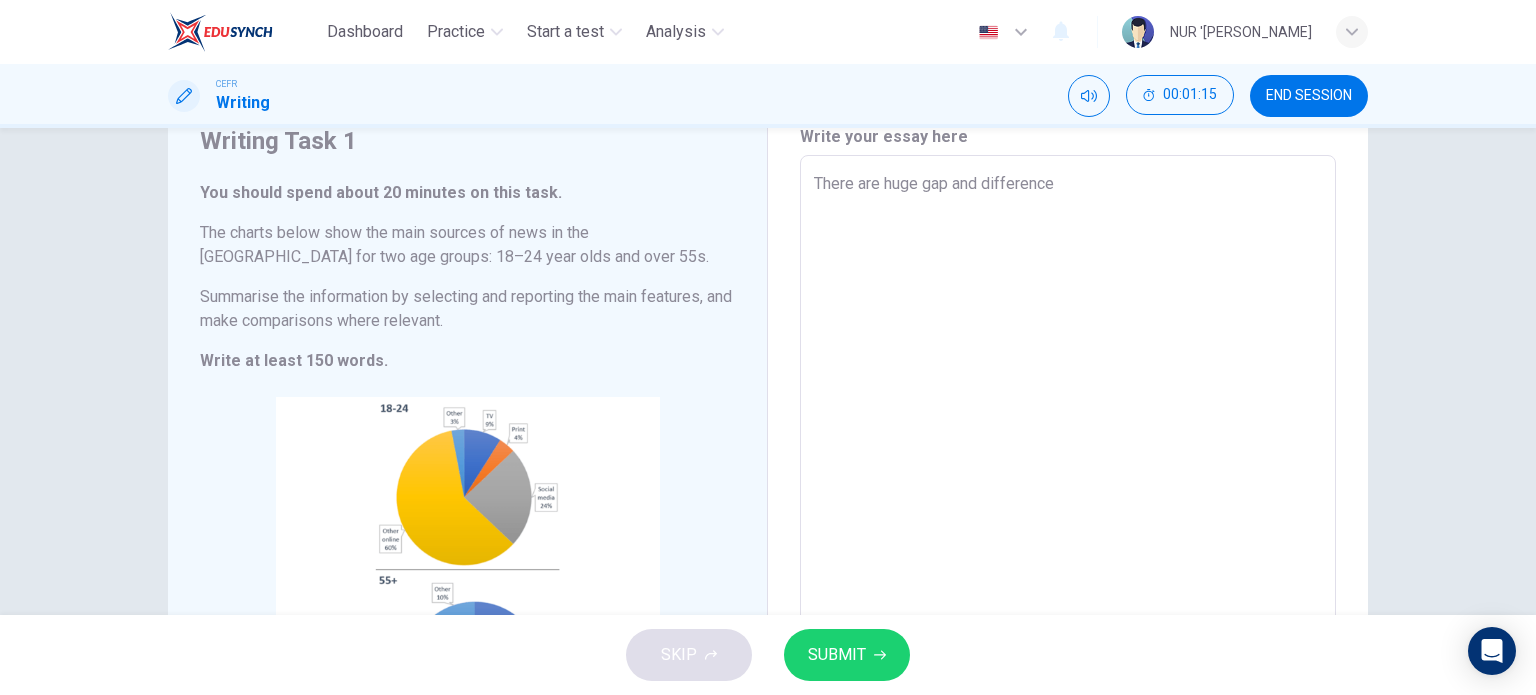 type on "There are huge gap and difference" 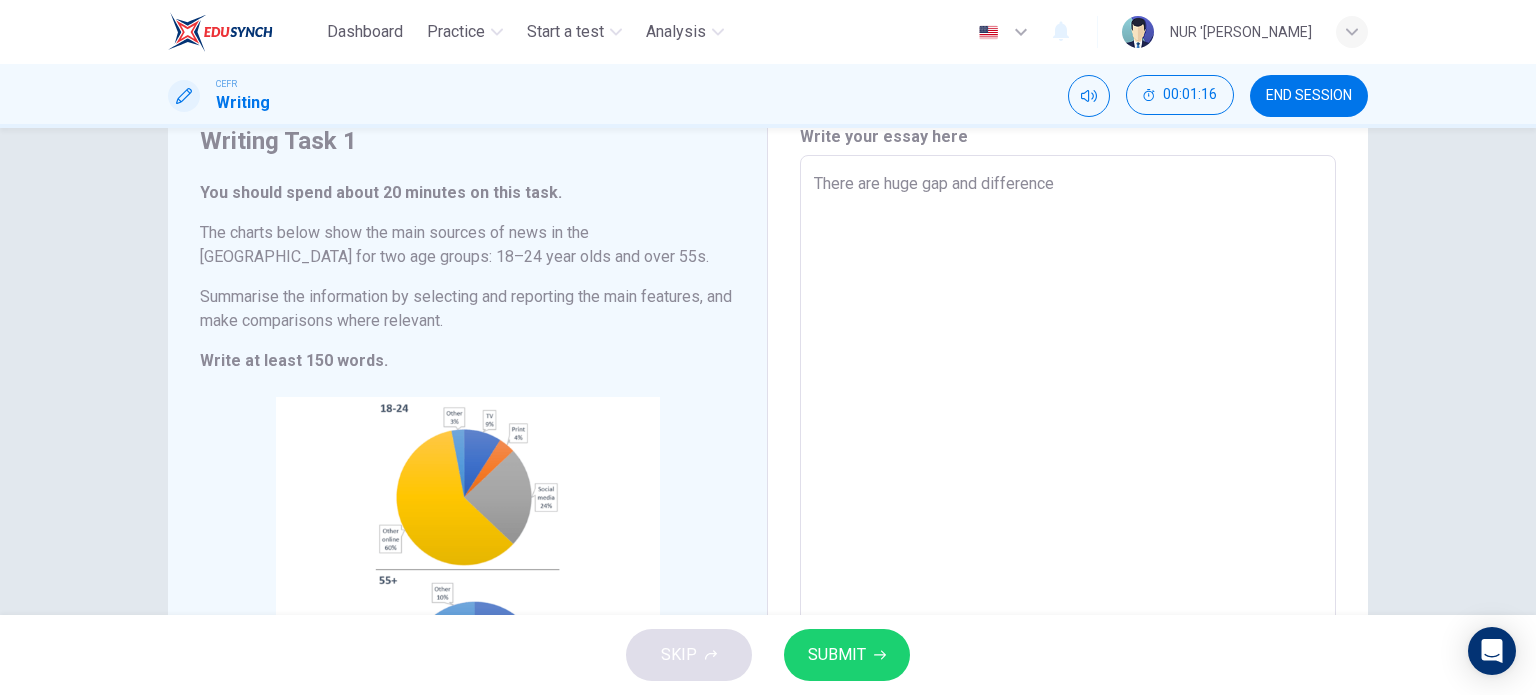 type on "There are huge gap and difference i" 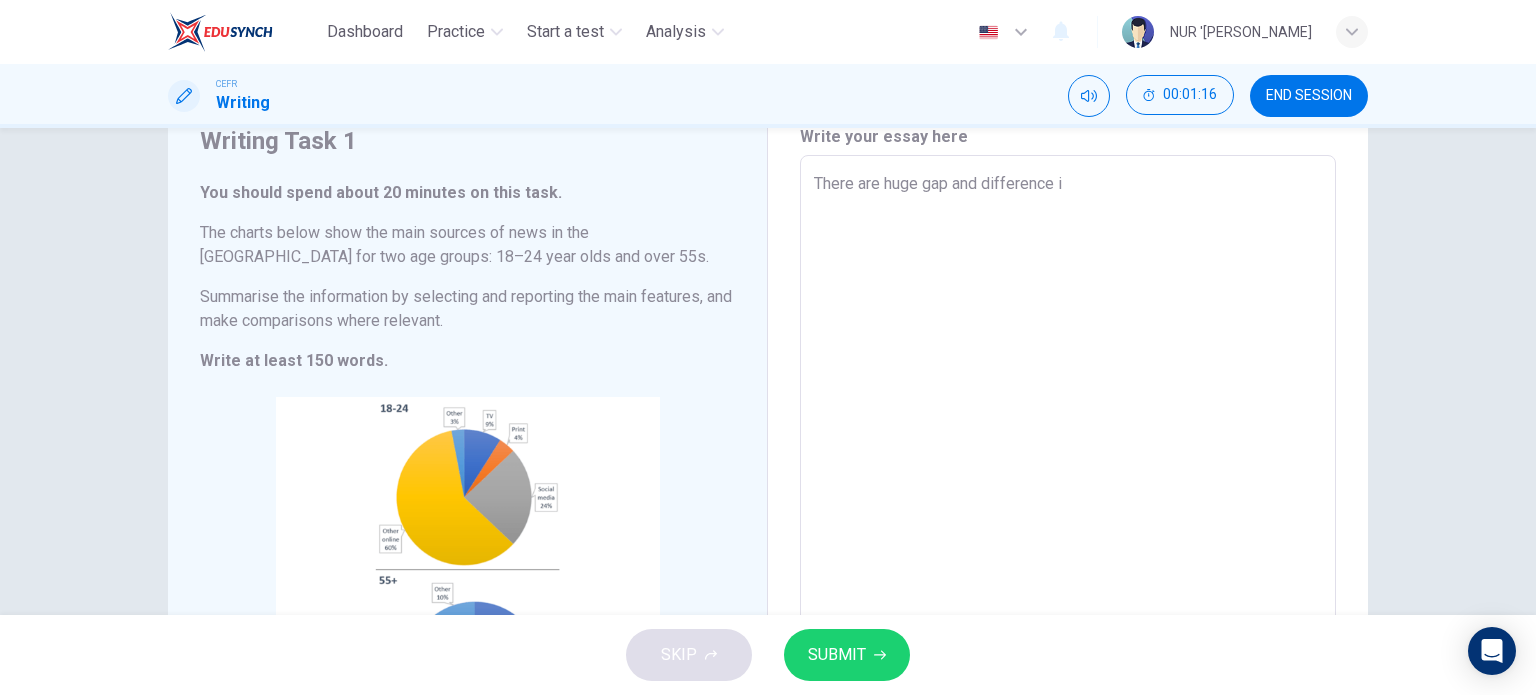 type on "There are huge gap and difference in" 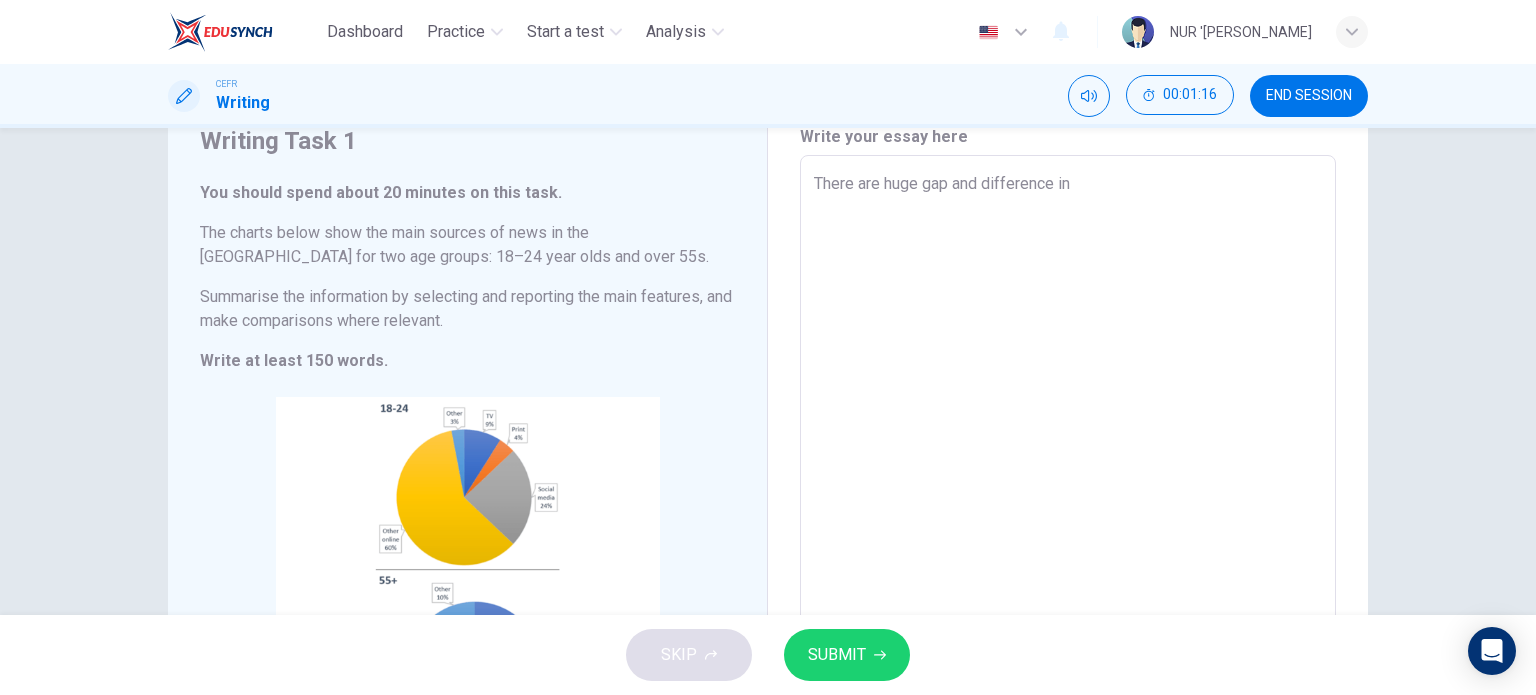 type on "x" 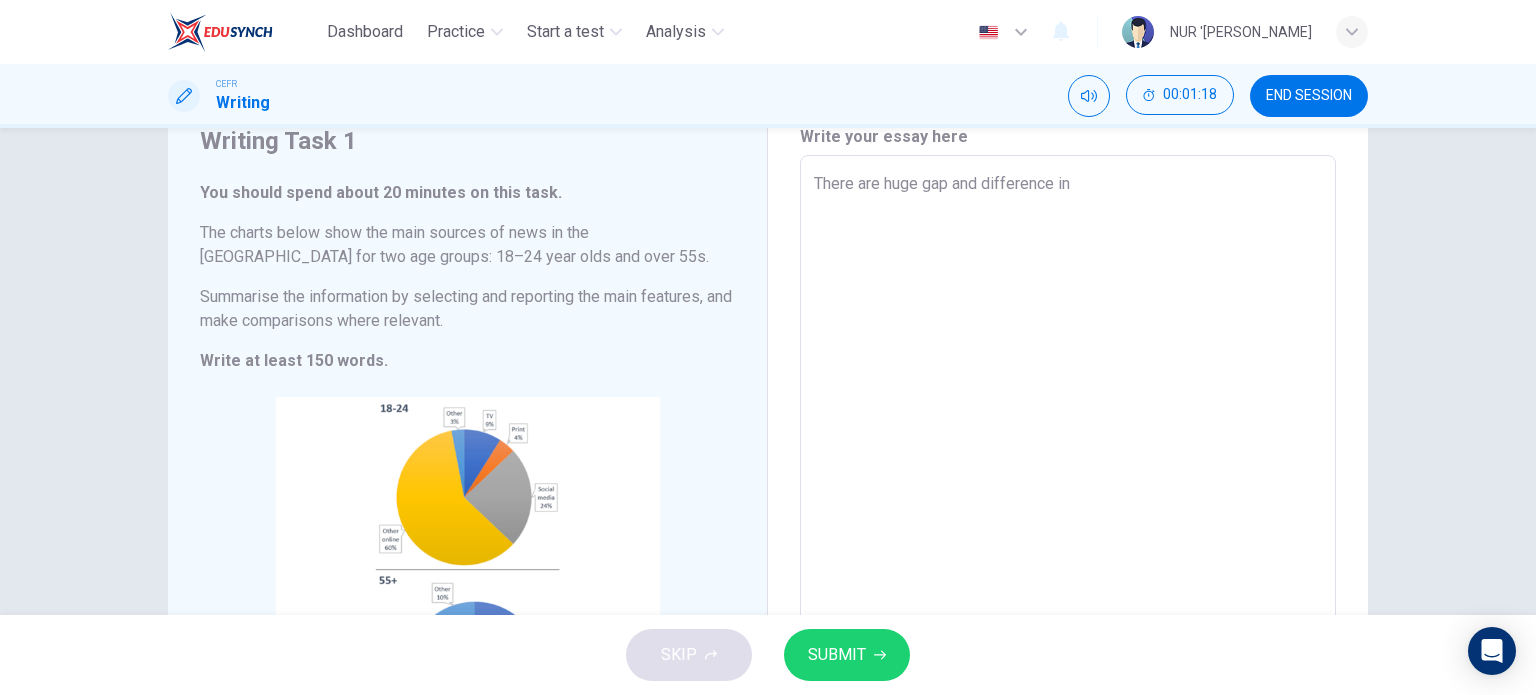 type on "There are huge gap and difference in t" 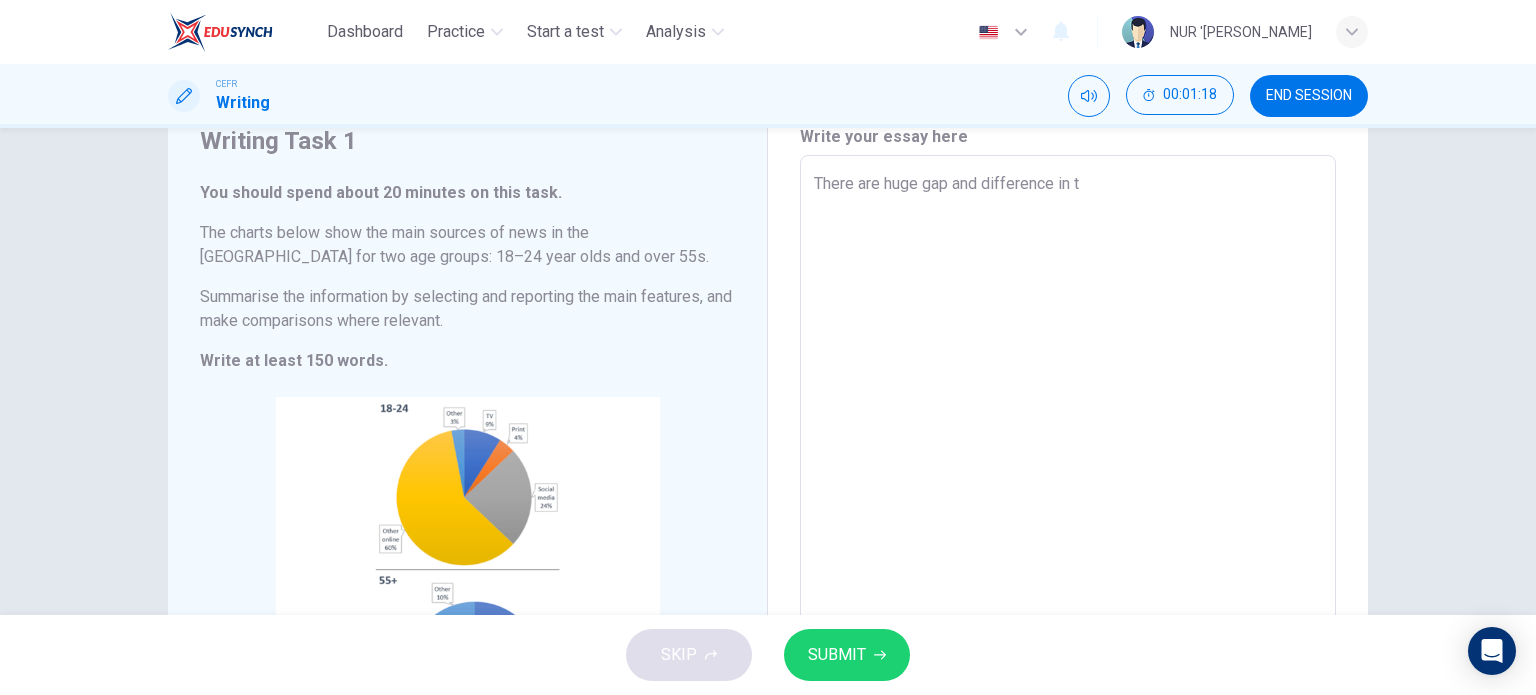 type on "x" 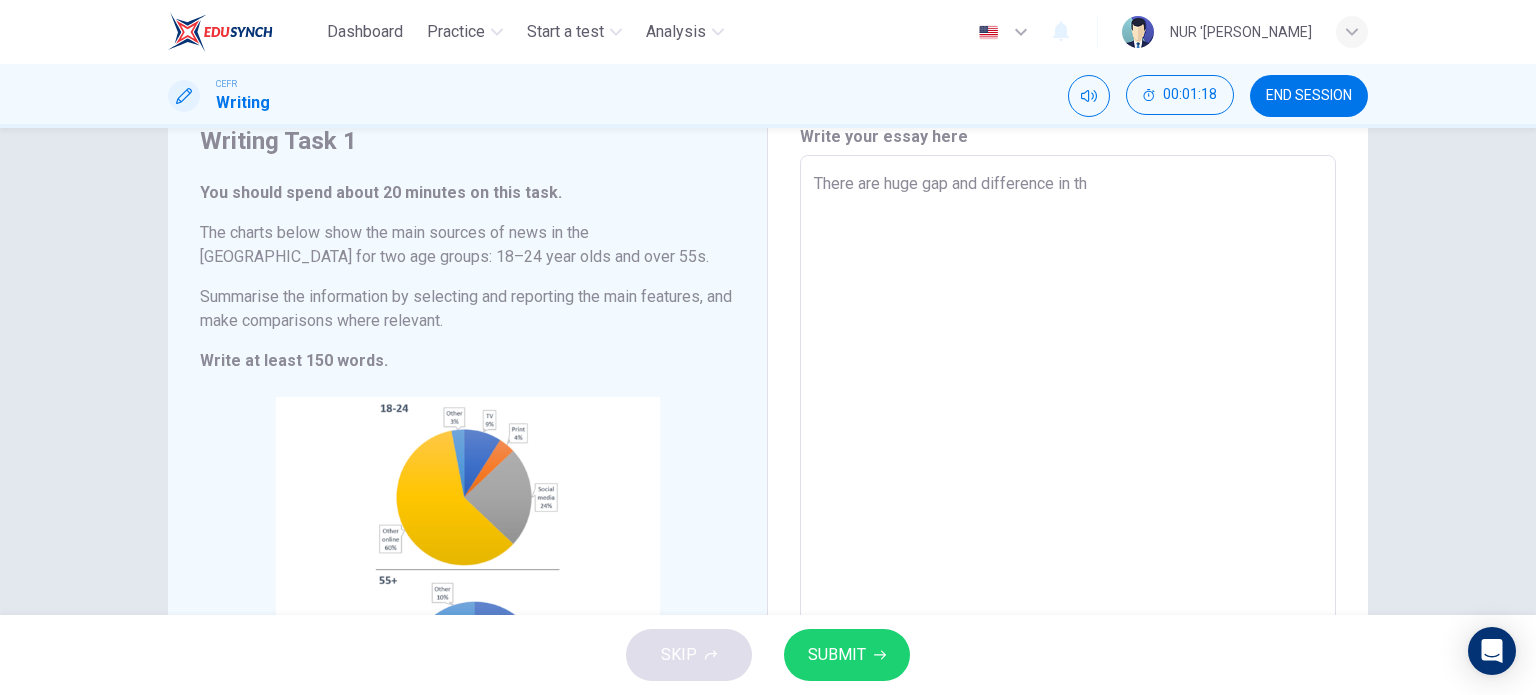 type on "There are huge gap and difference in the" 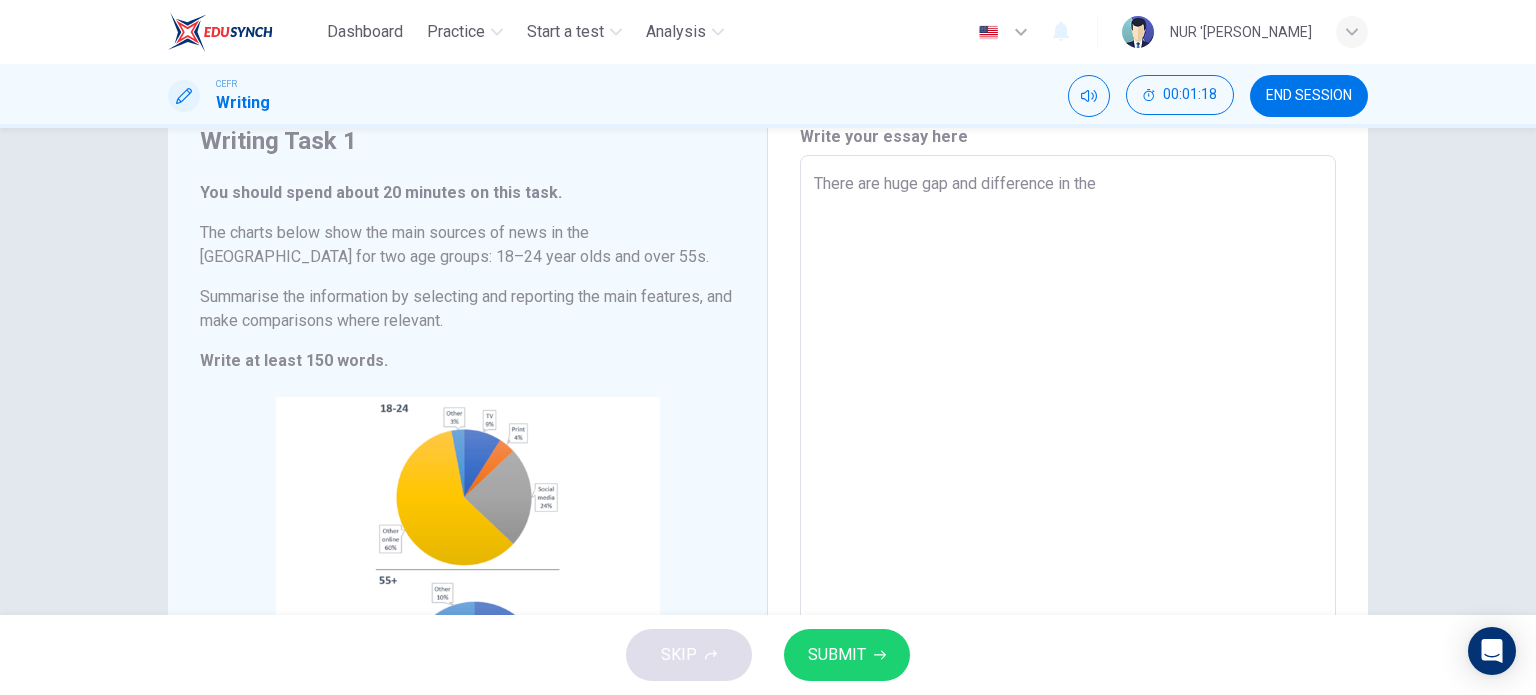 type on "x" 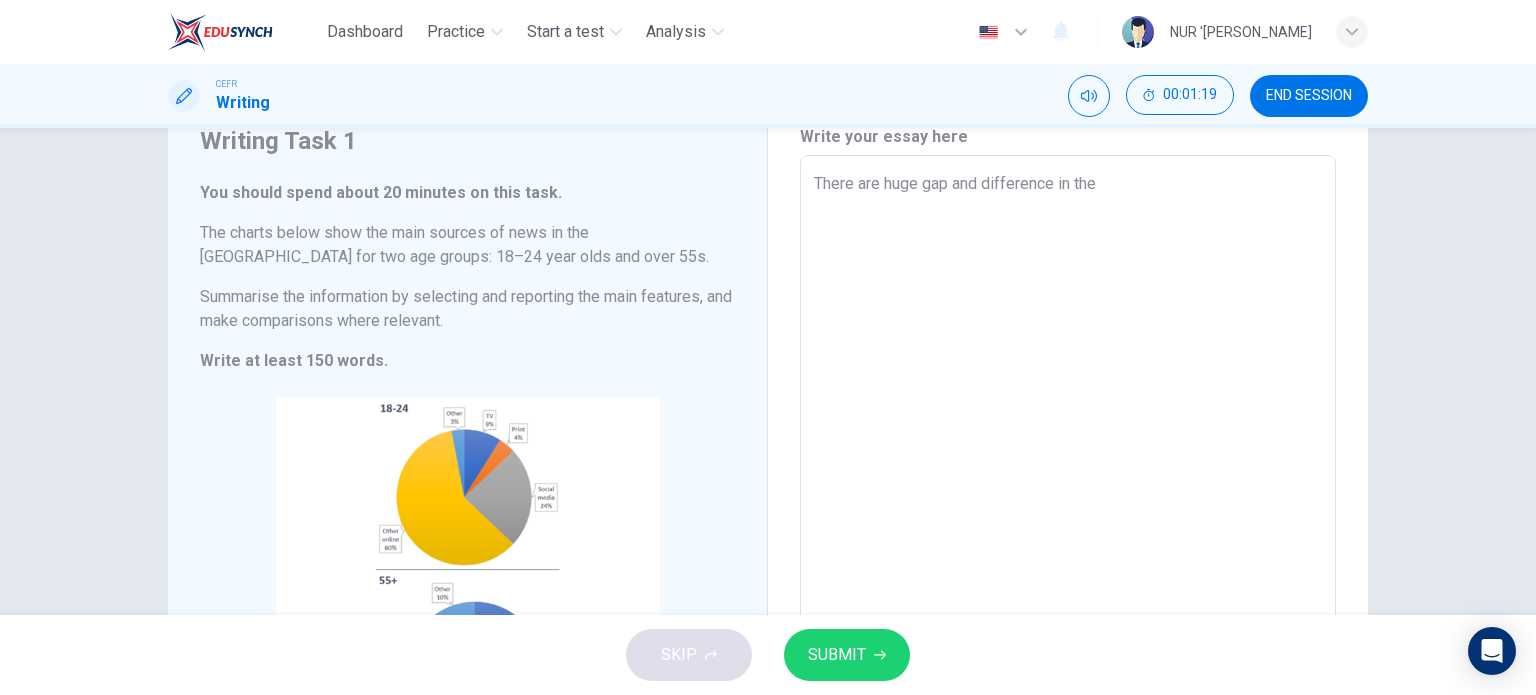 type on "There are huge gap and difference in the m" 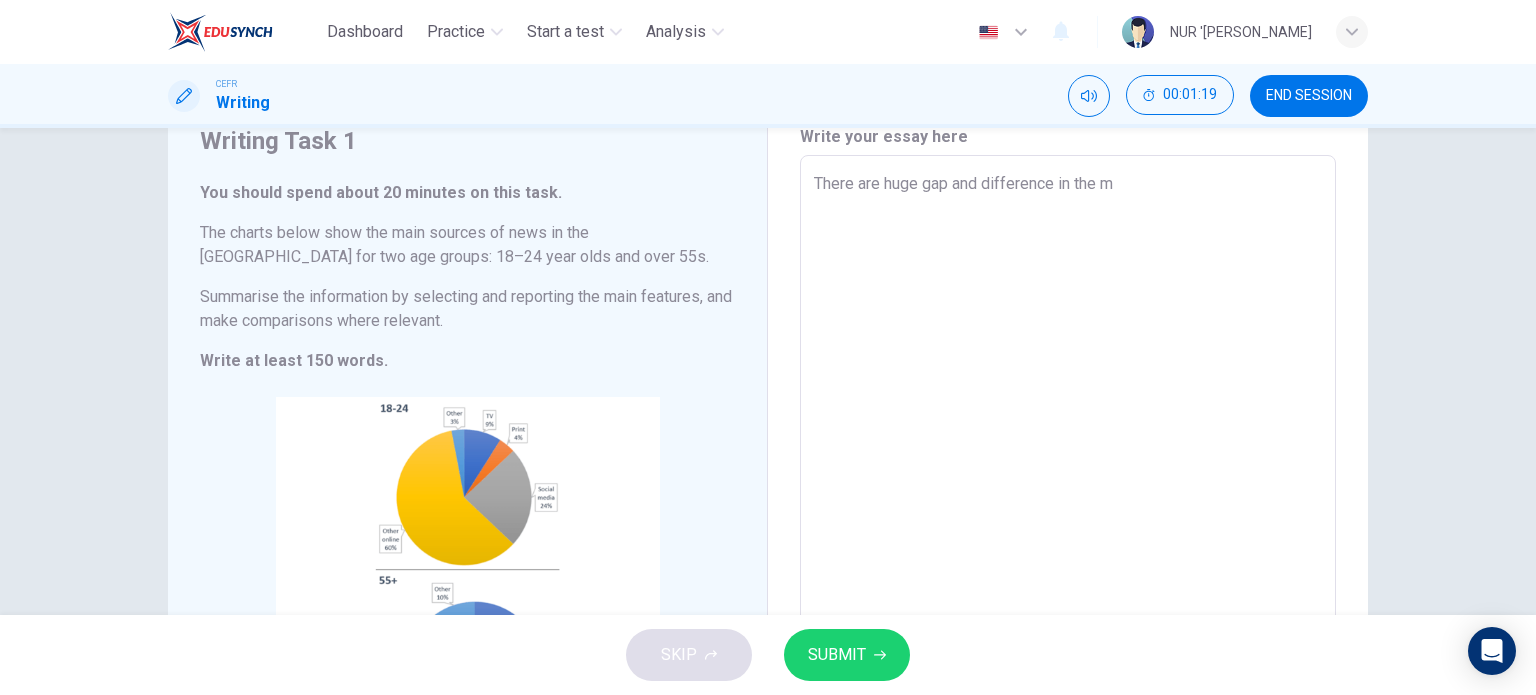 type on "x" 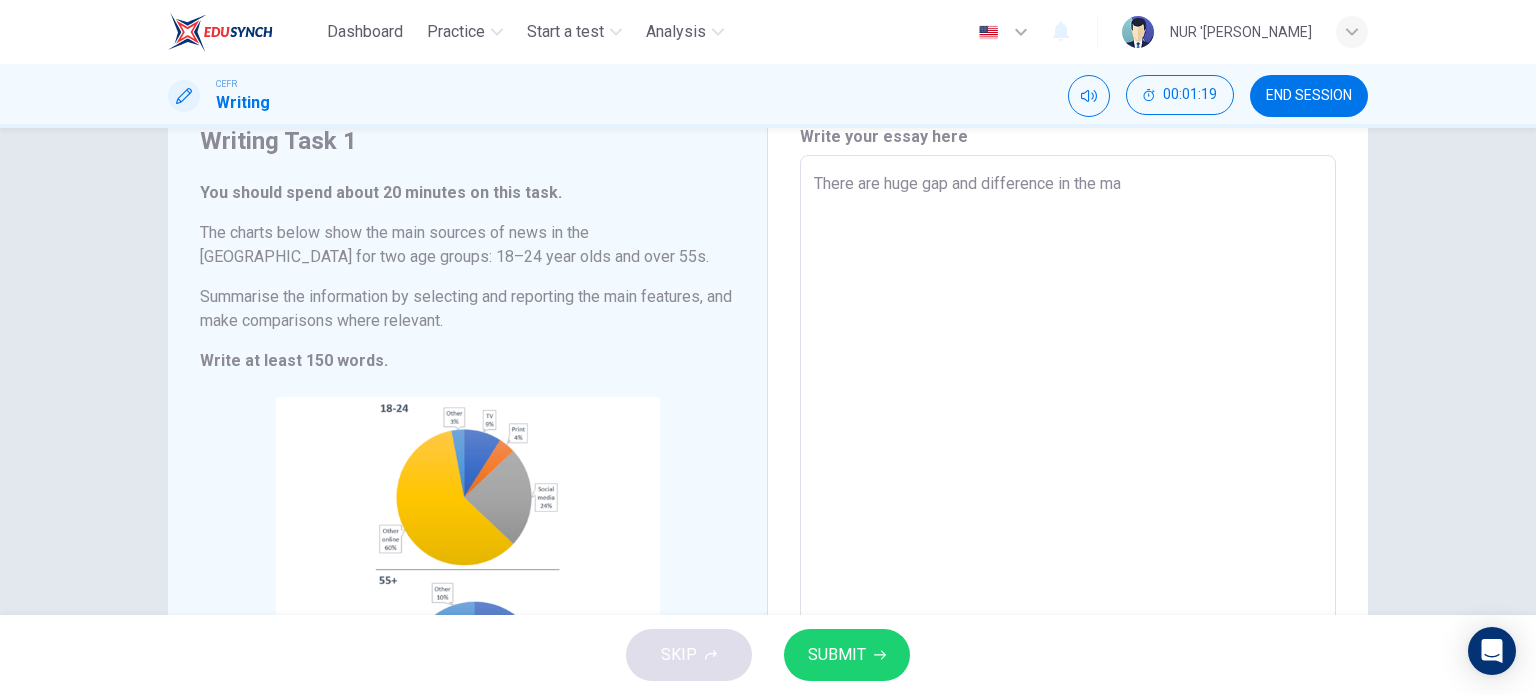 type on "x" 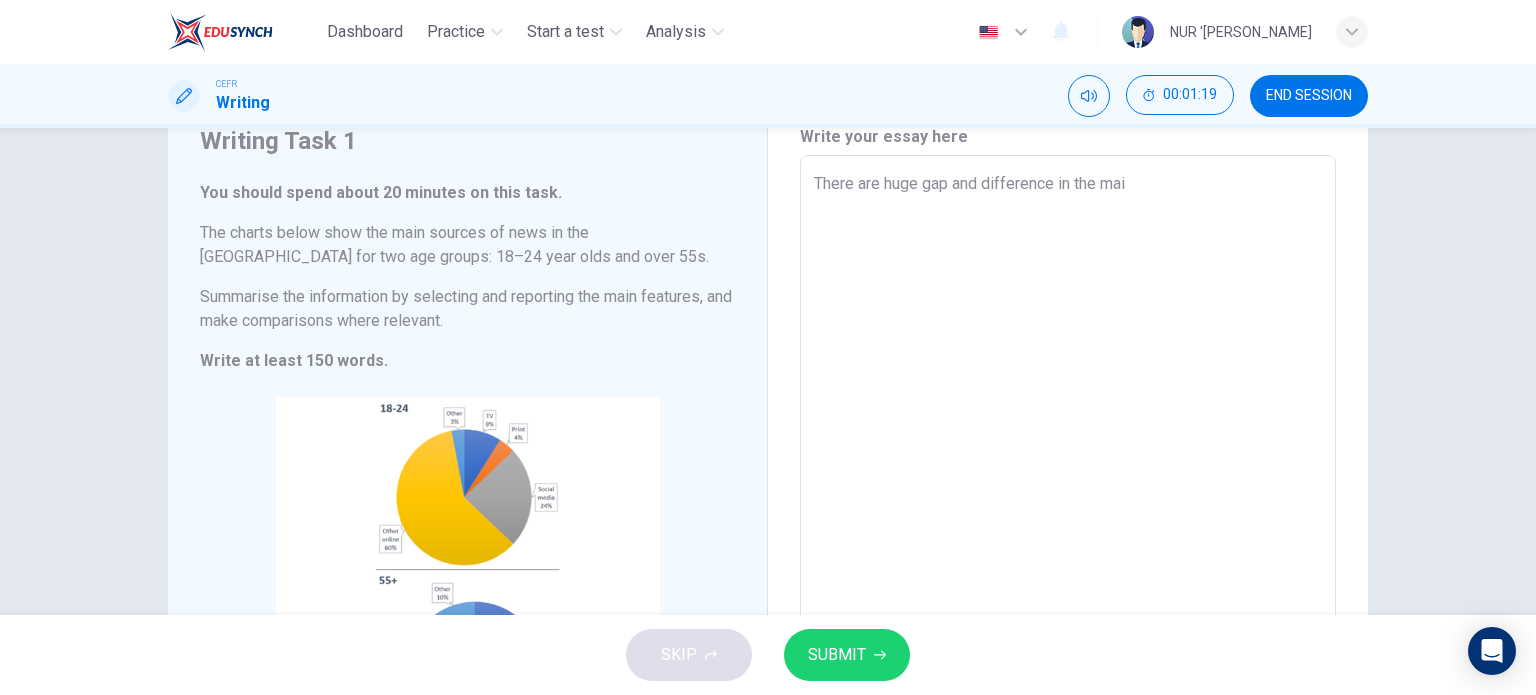type on "x" 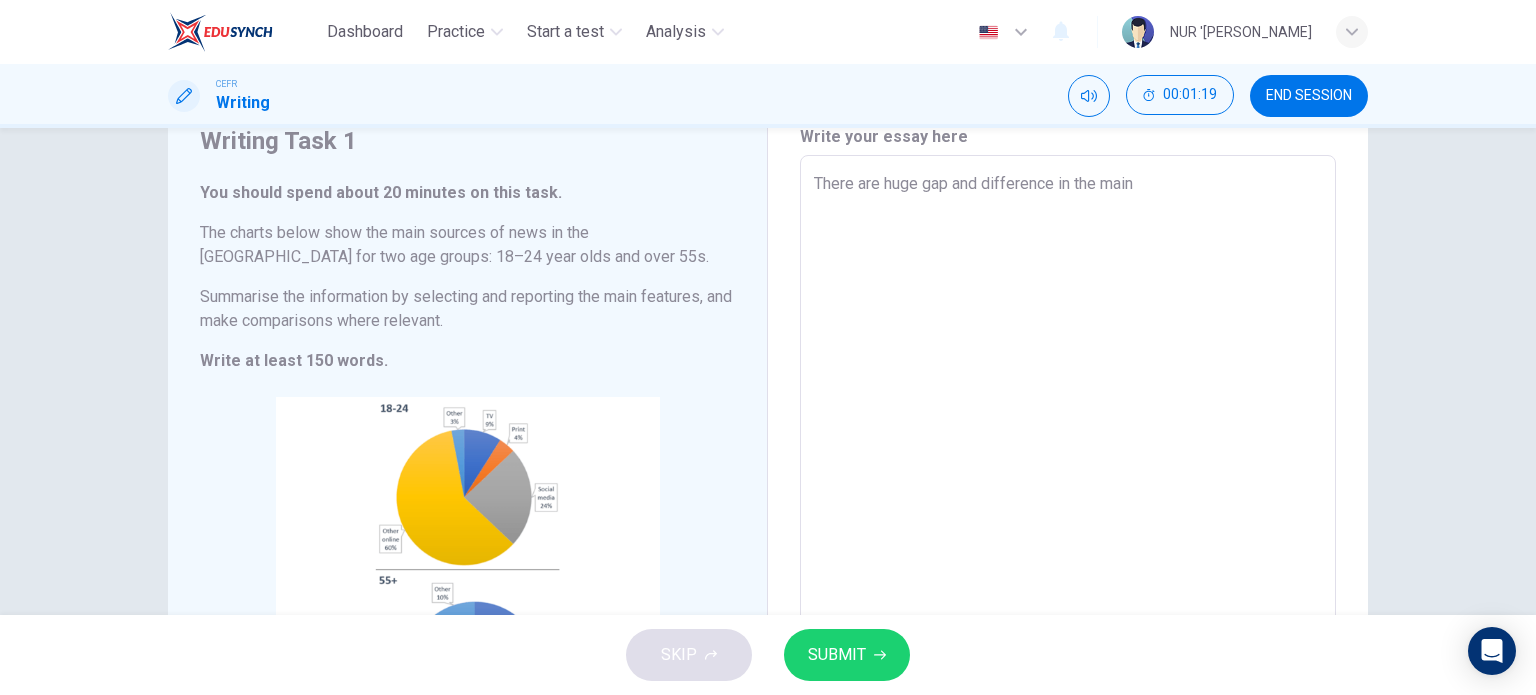 type on "x" 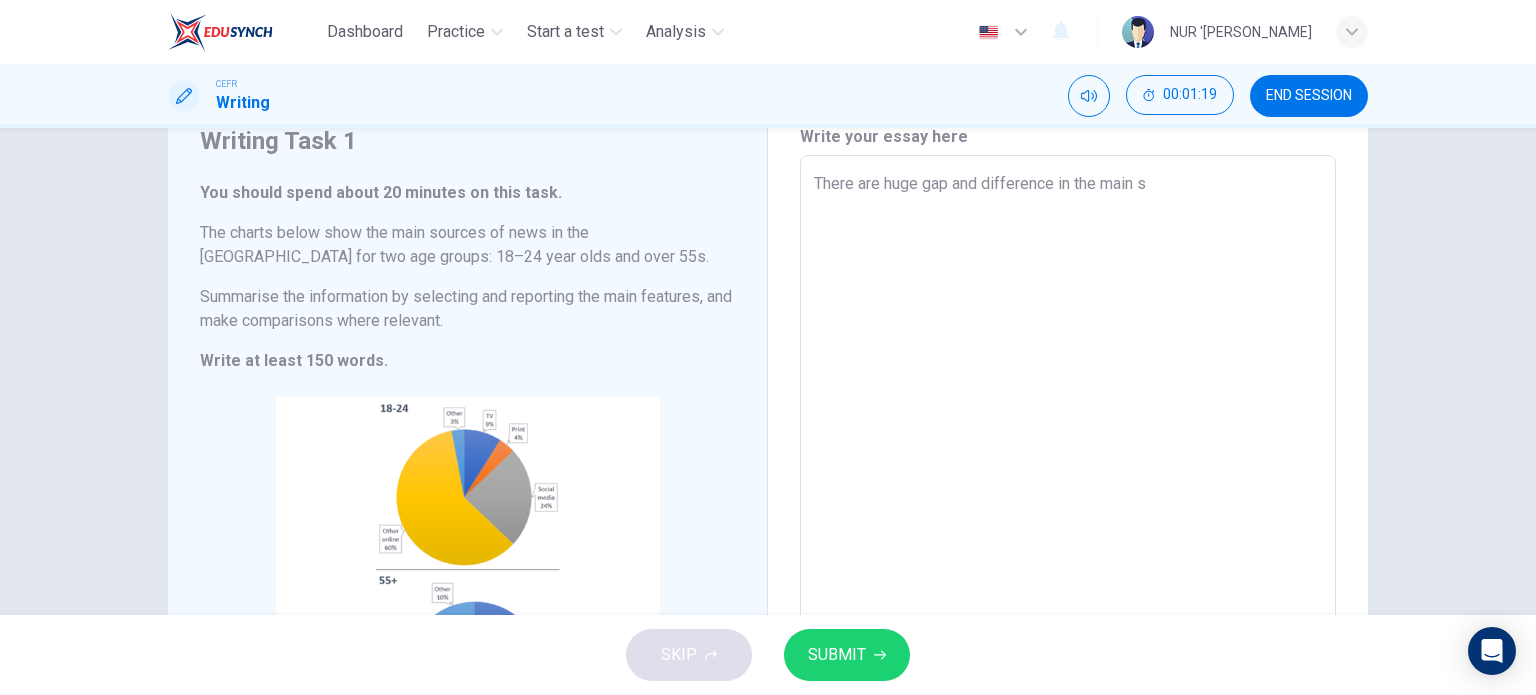 type on "x" 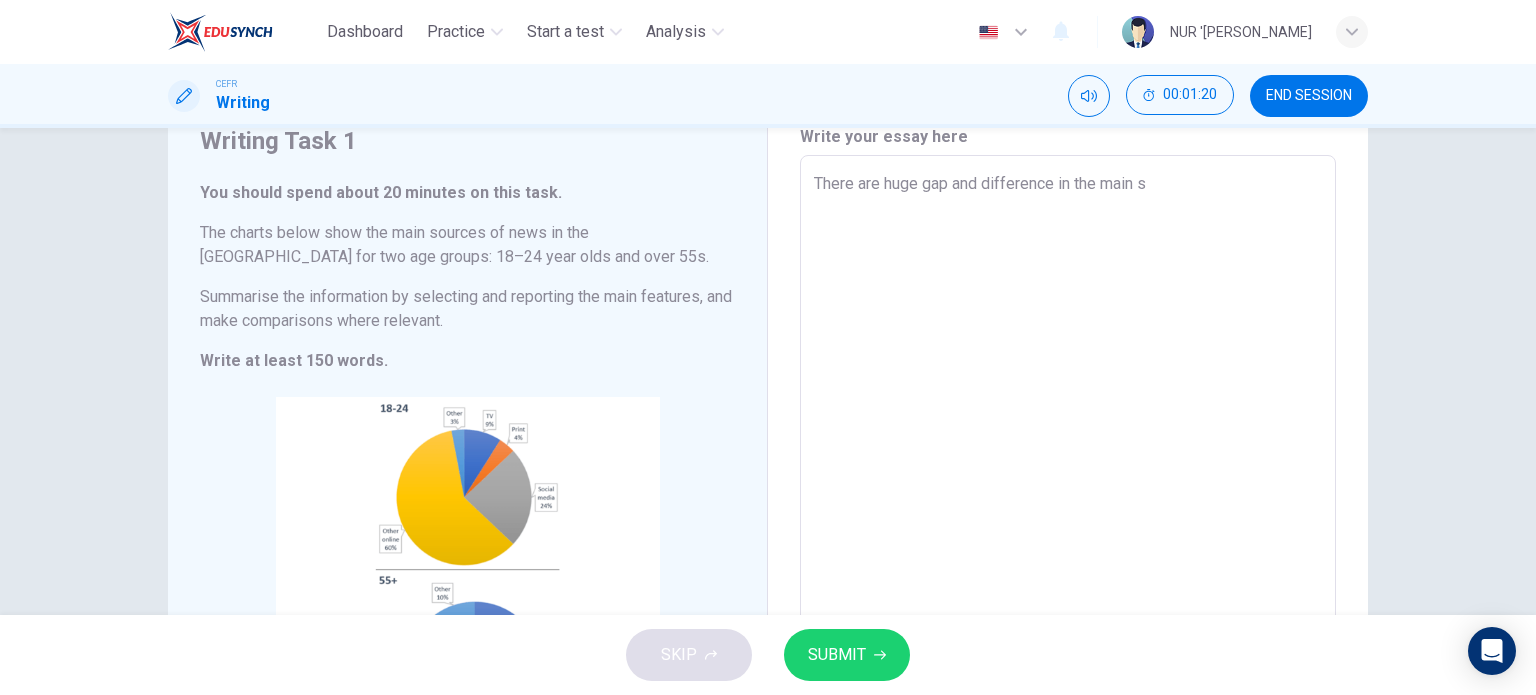 type on "There are huge gap and difference in the main so" 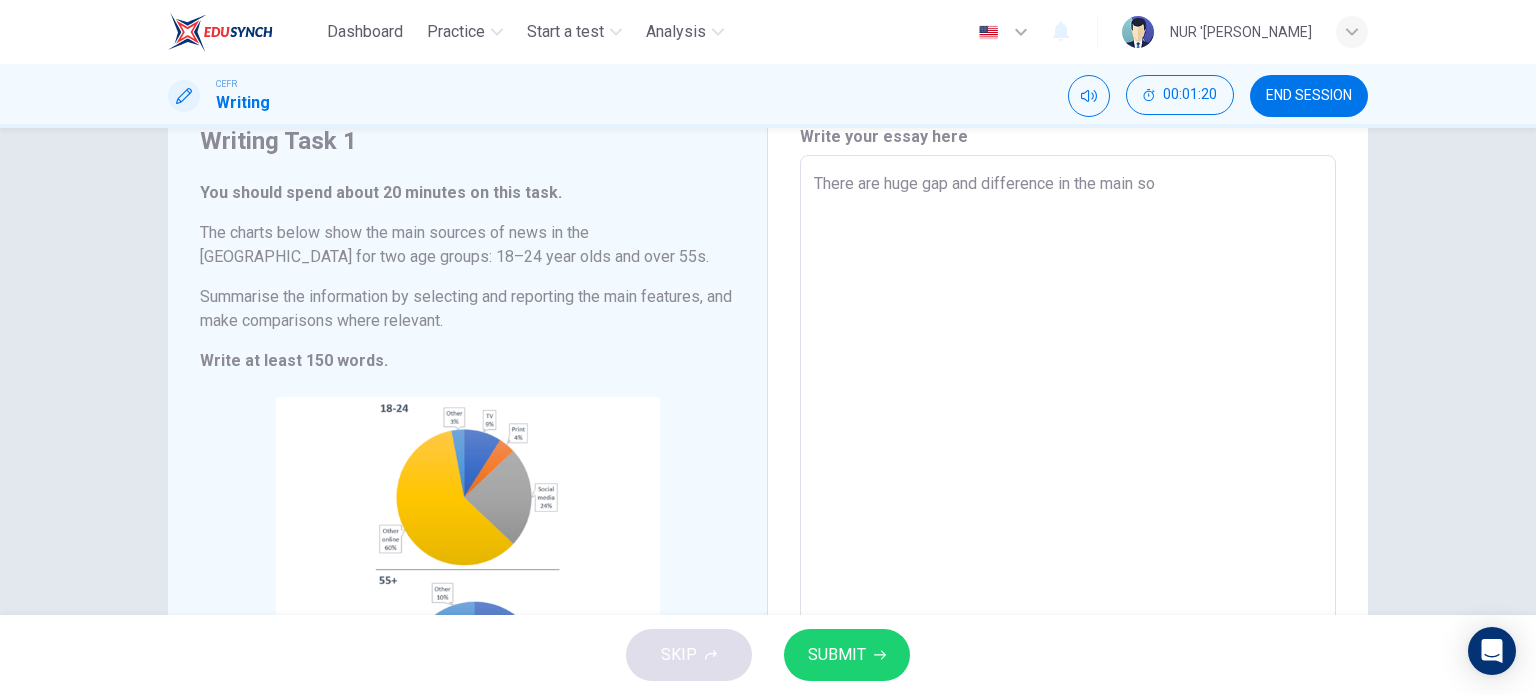 type on "x" 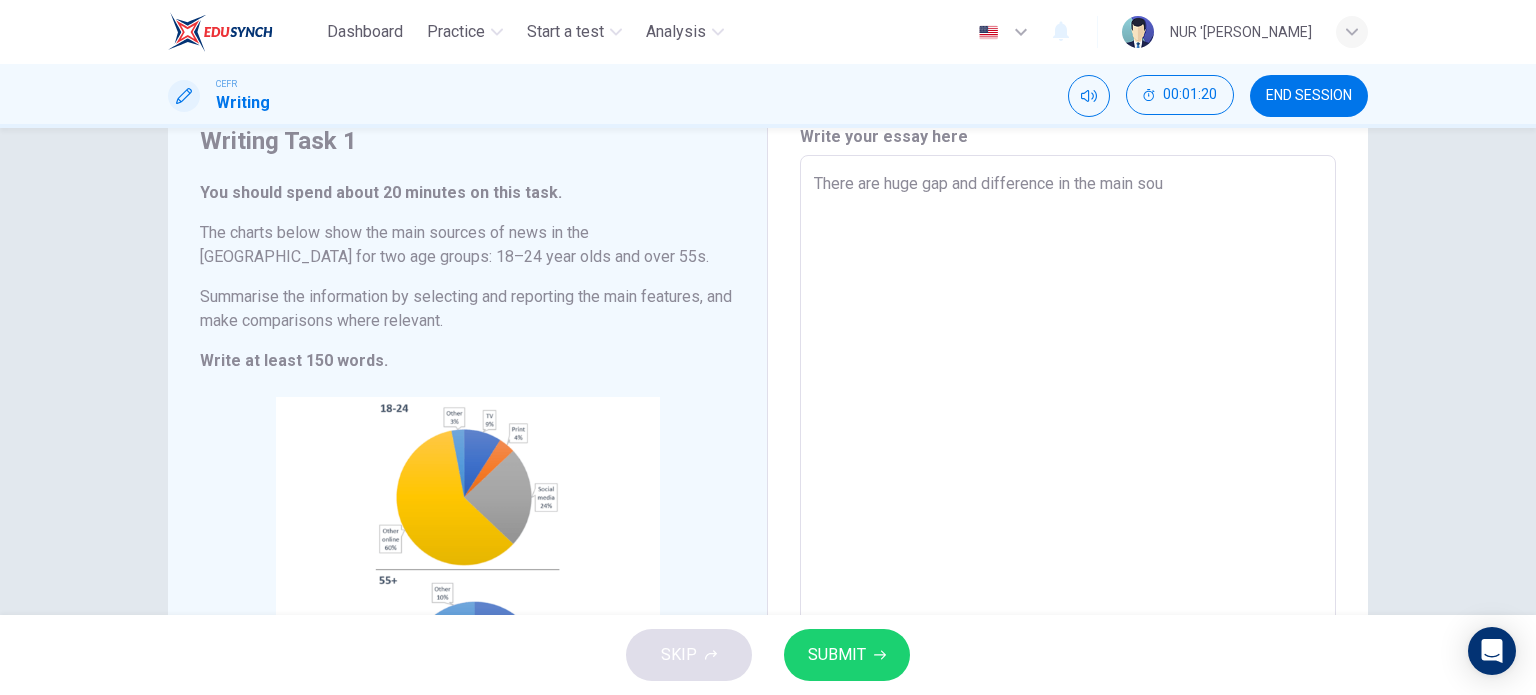 type on "There are huge gap and difference in the main sour" 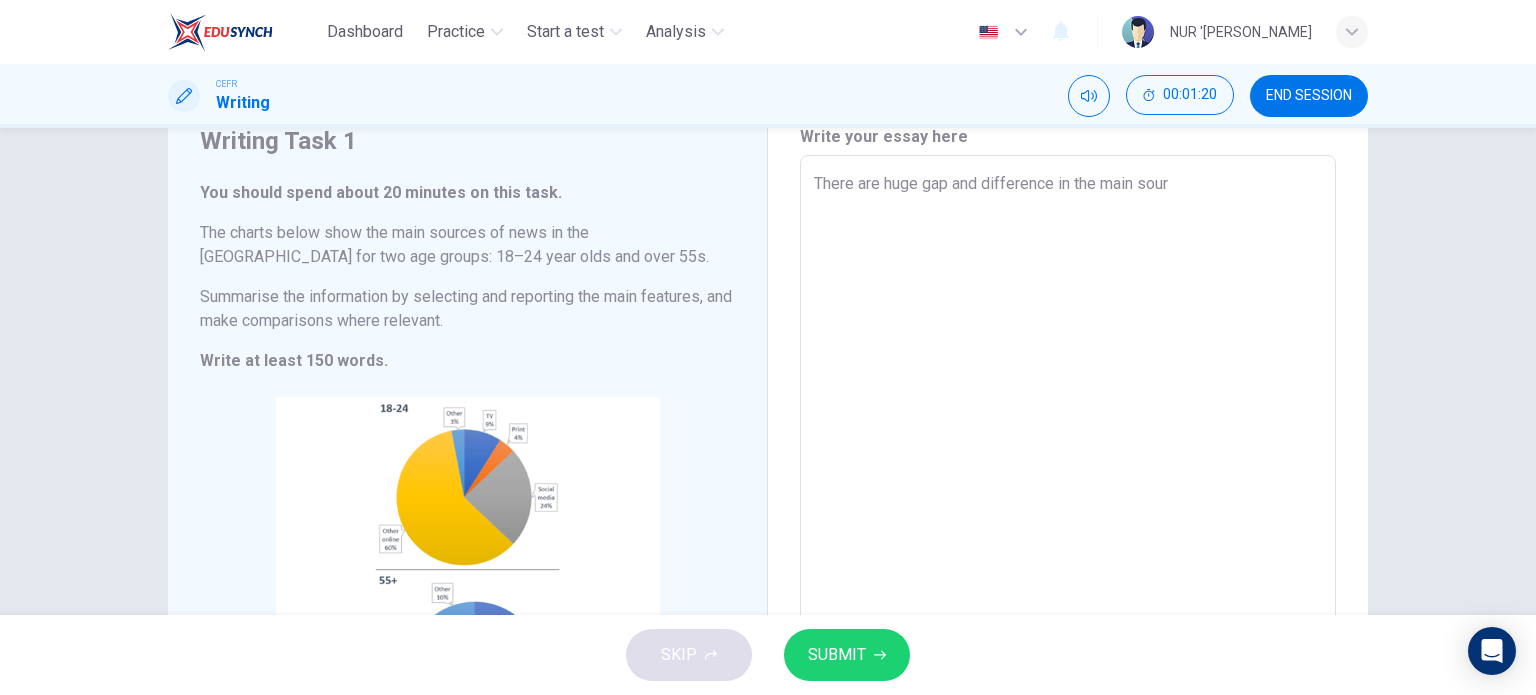 type on "x" 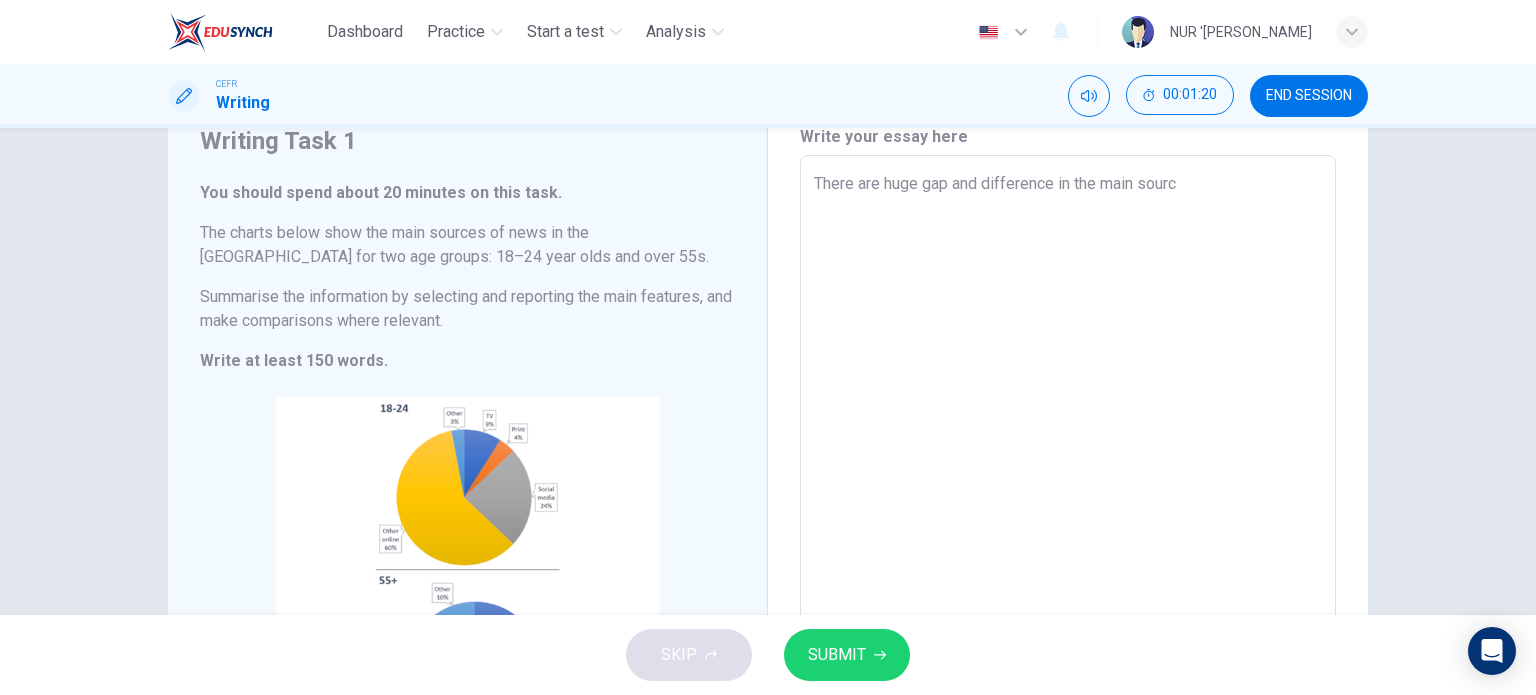 type on "x" 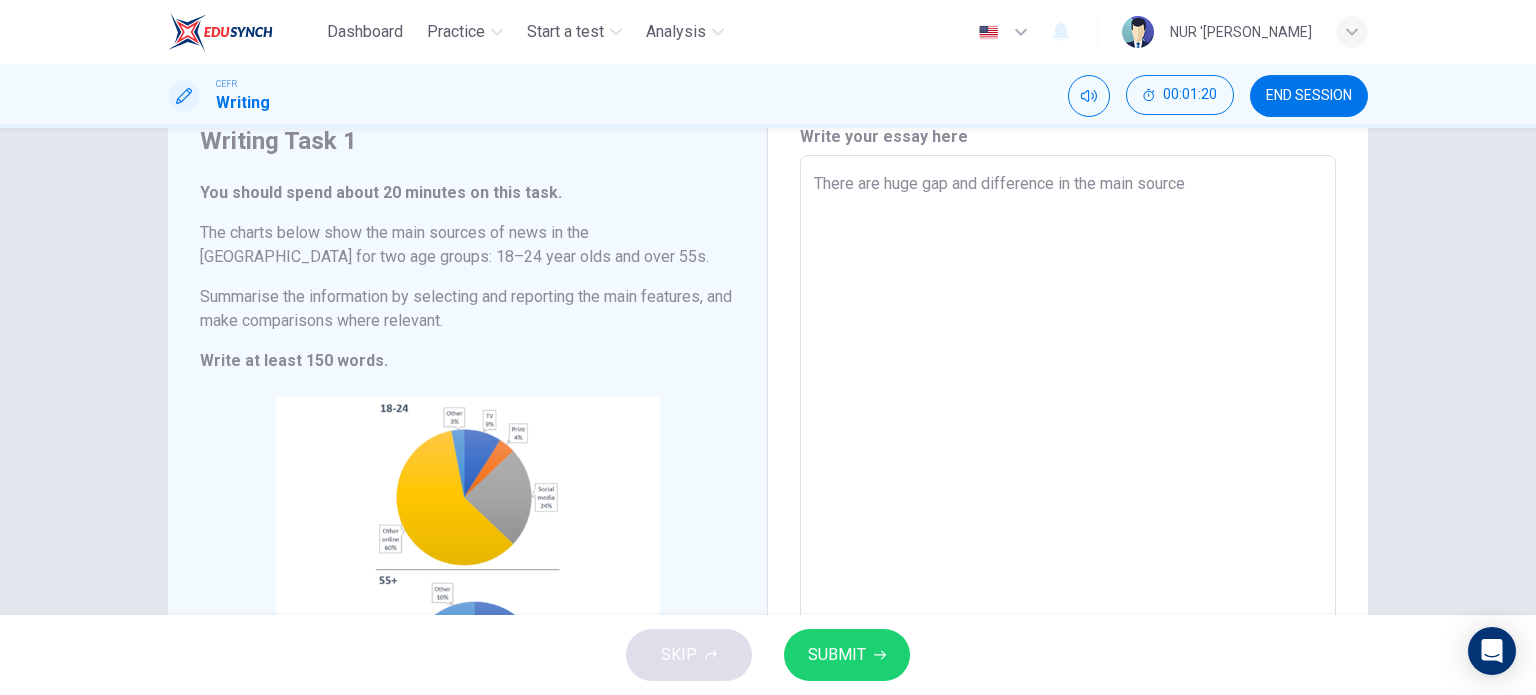 type on "x" 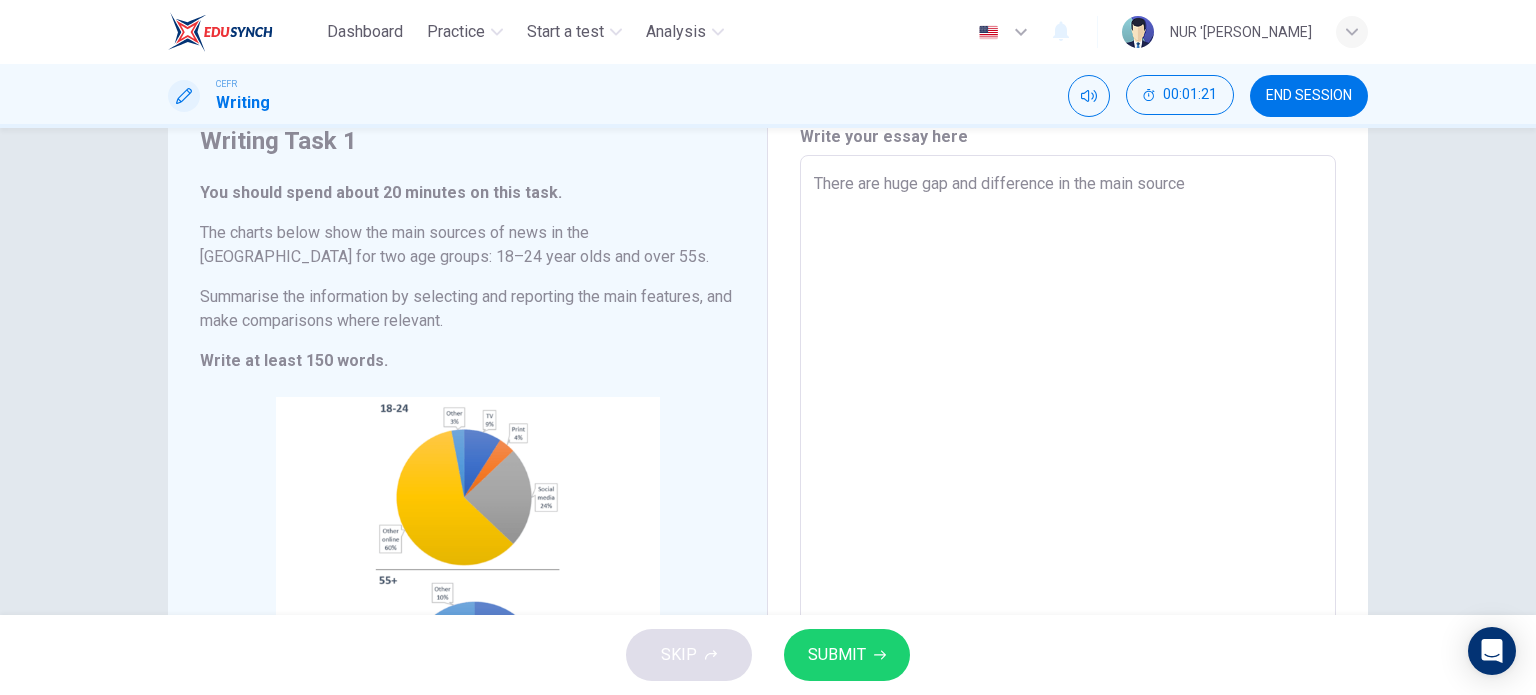 type on "There are huge gap and difference in the main sources" 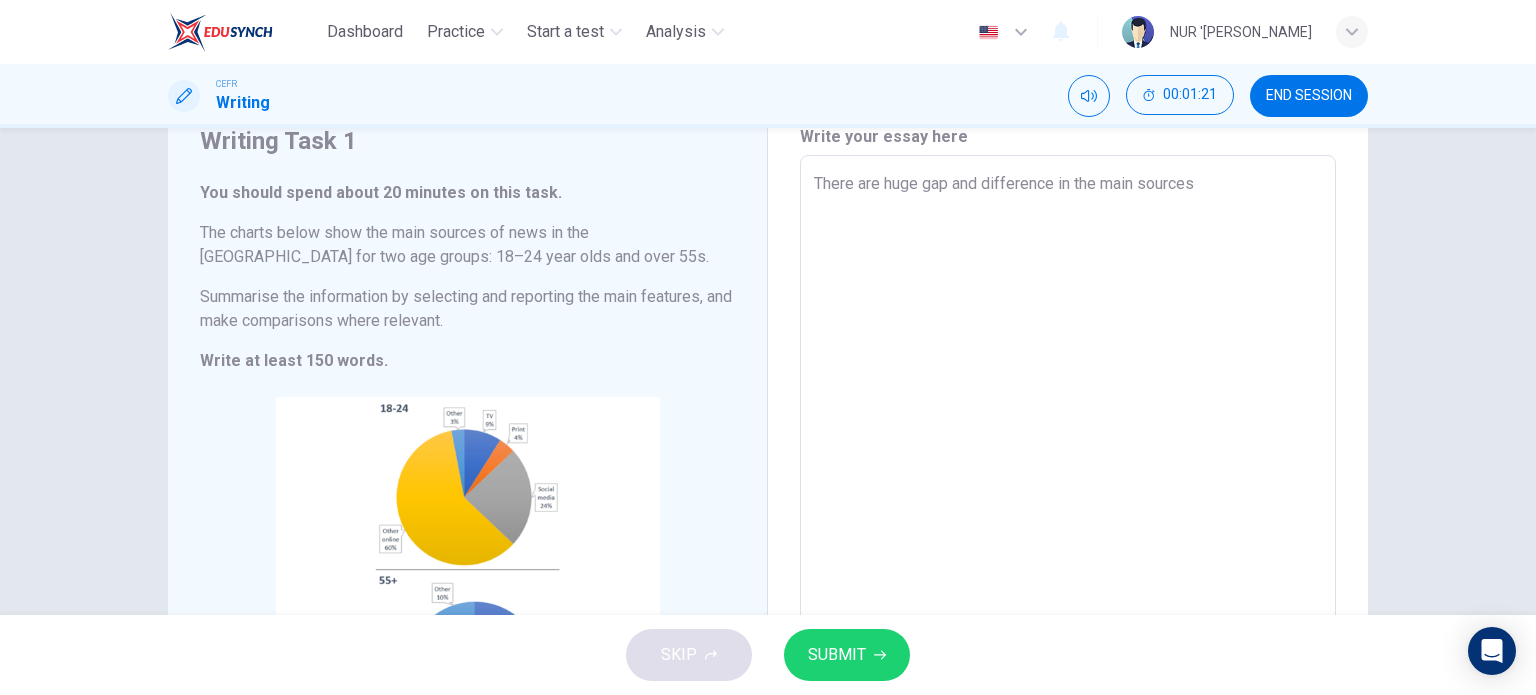 type on "x" 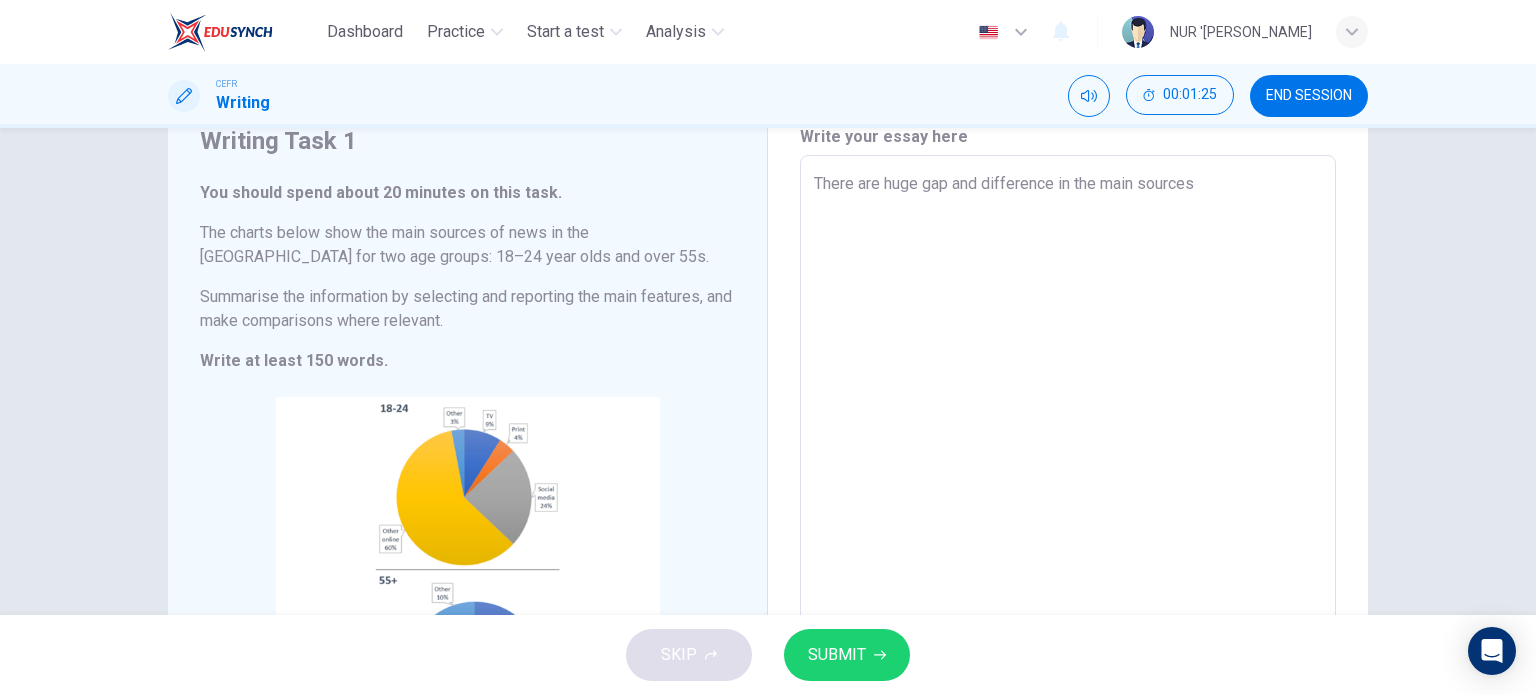 type on "There are huge gap and difference in the main sources f" 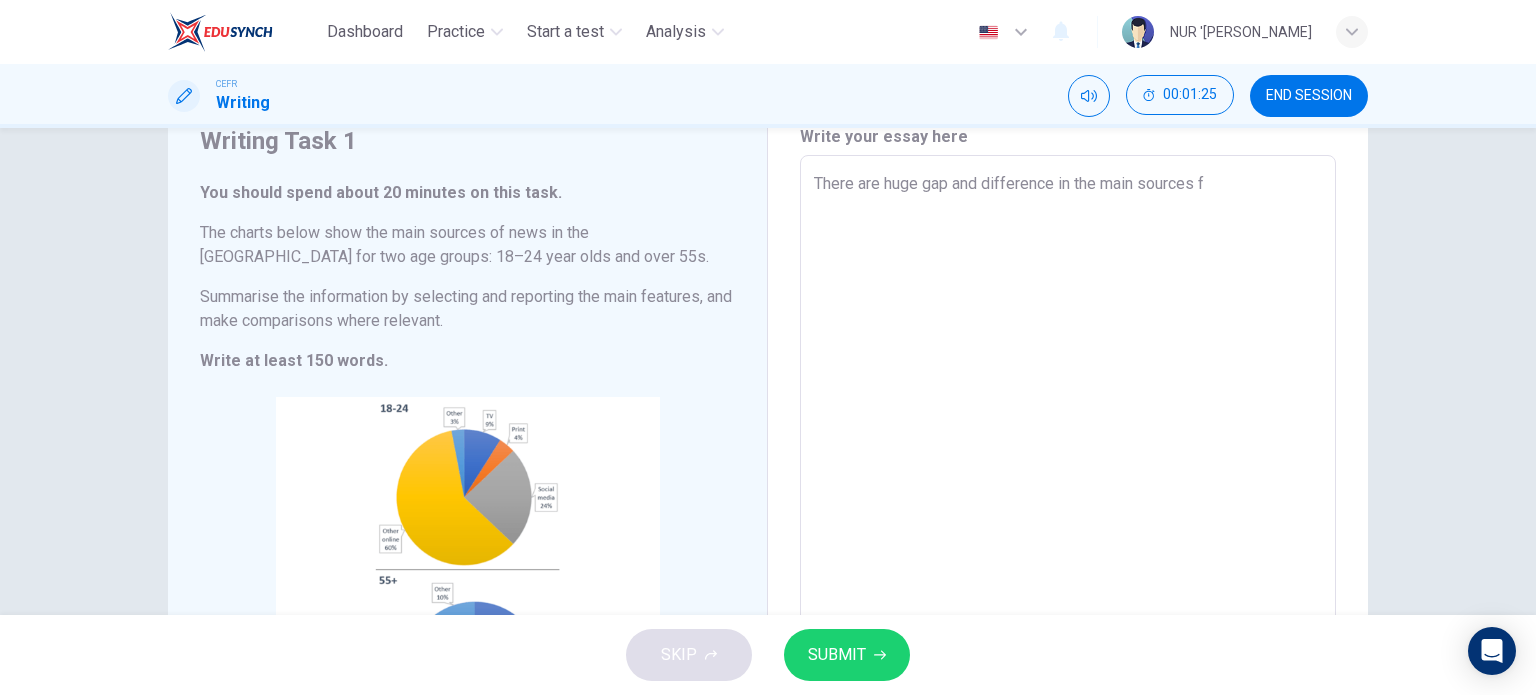 type on "There are huge gap and difference in the main sources fo" 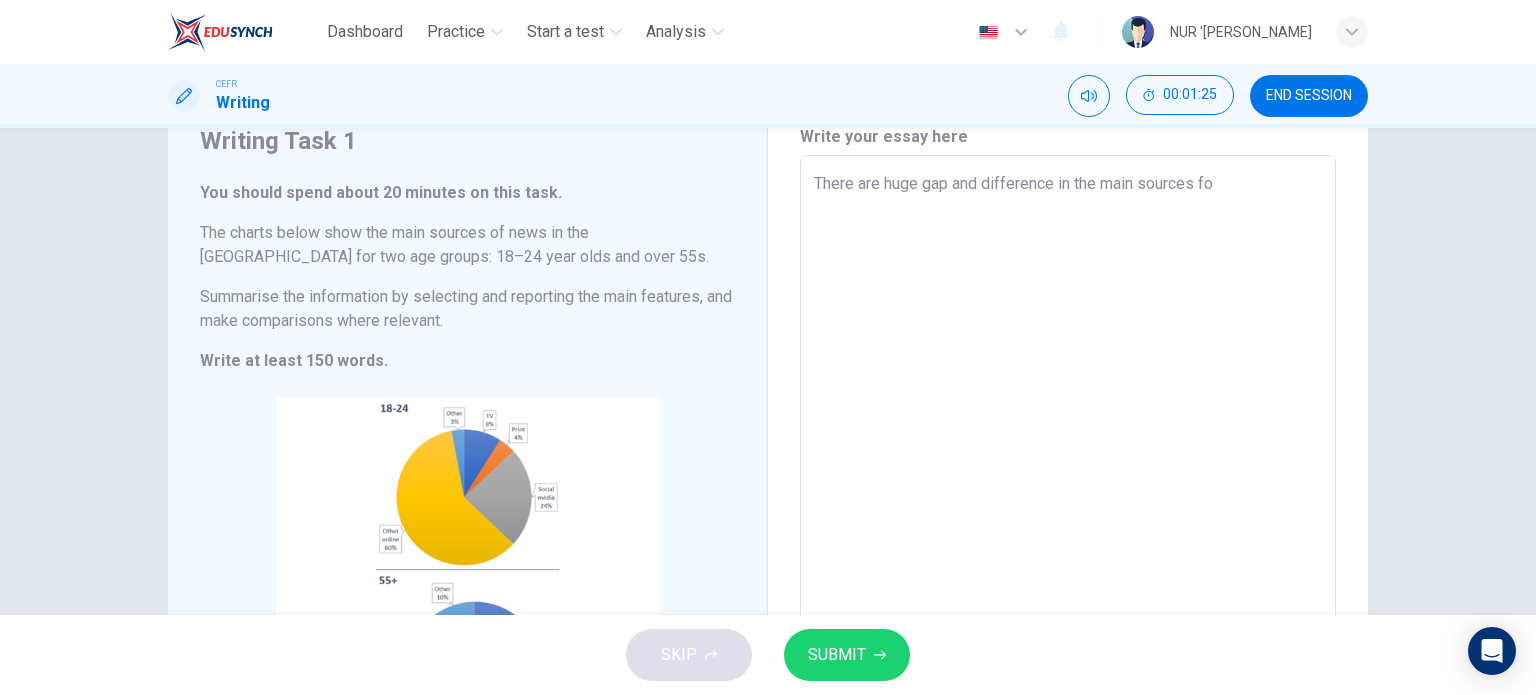 type on "There are huge gap and difference in the main sources for" 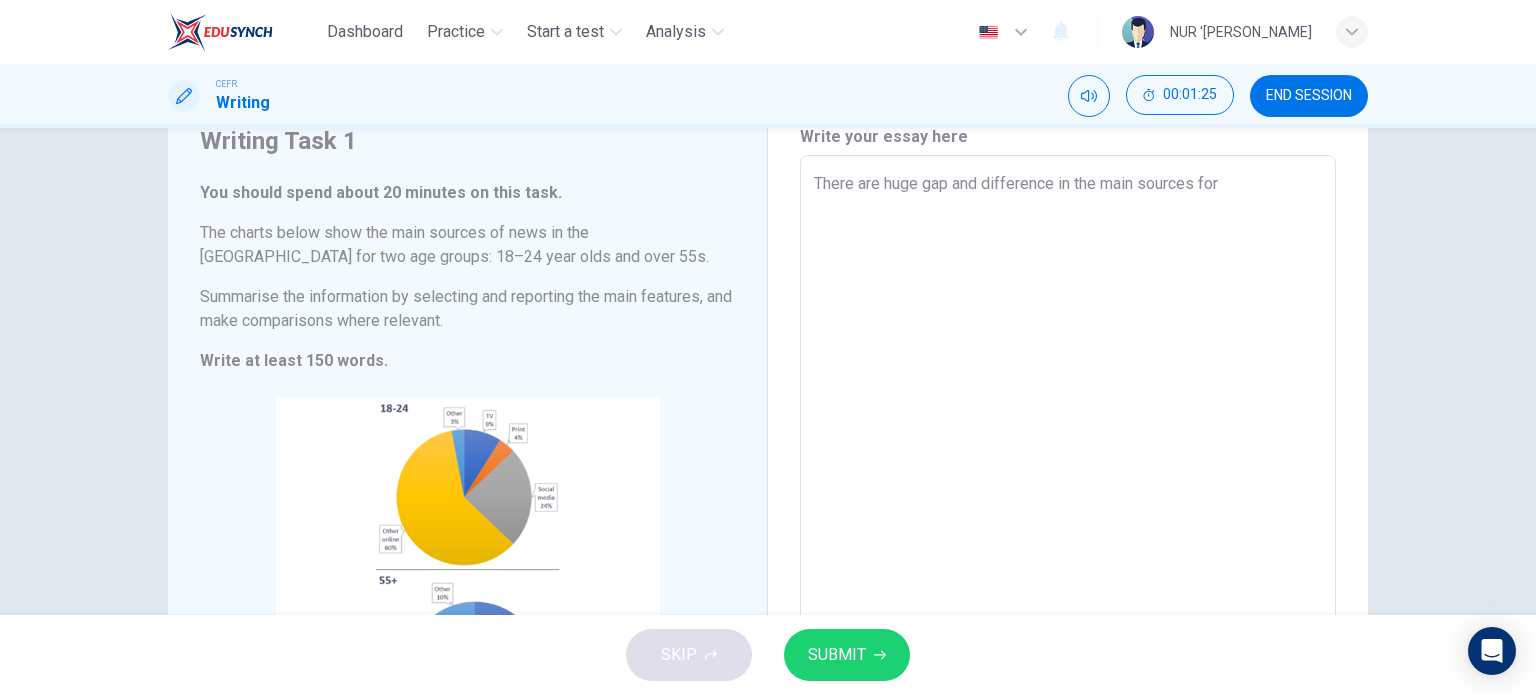 type on "x" 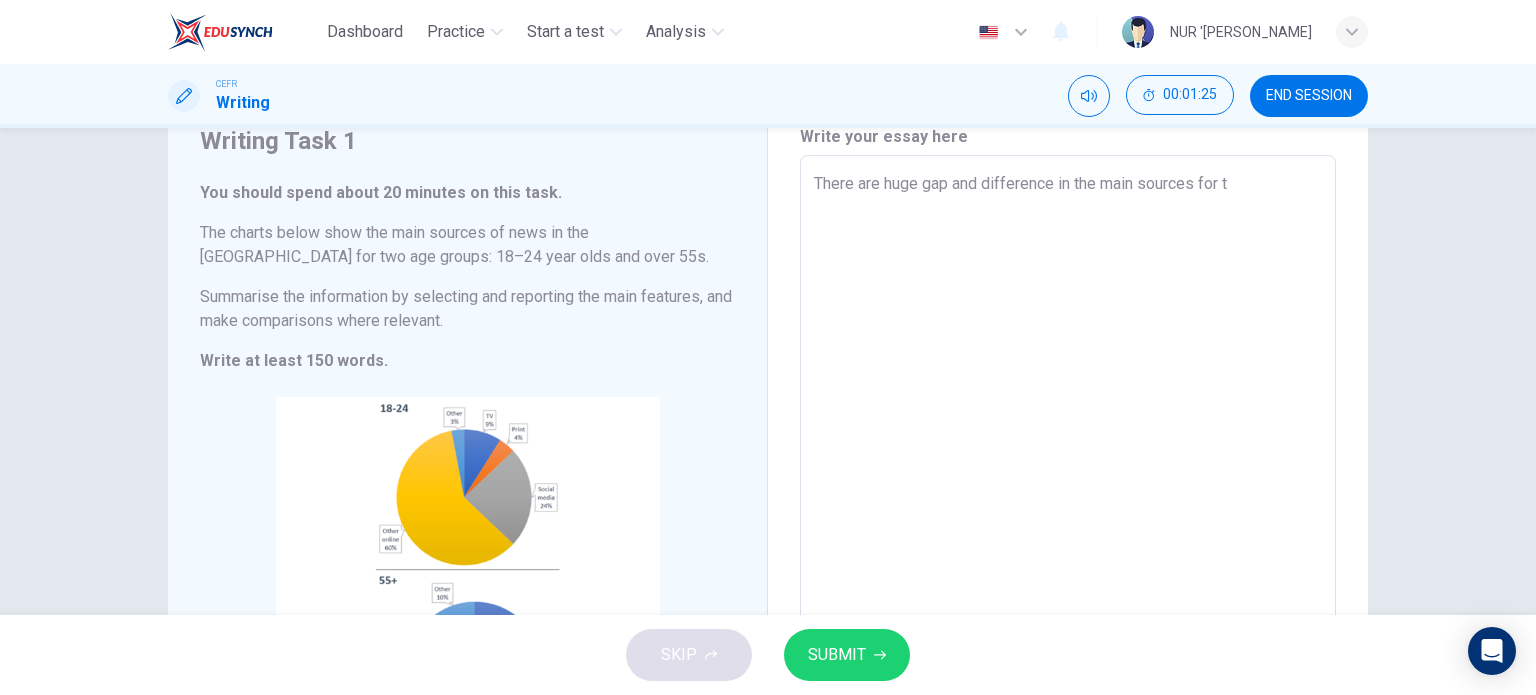 type on "x" 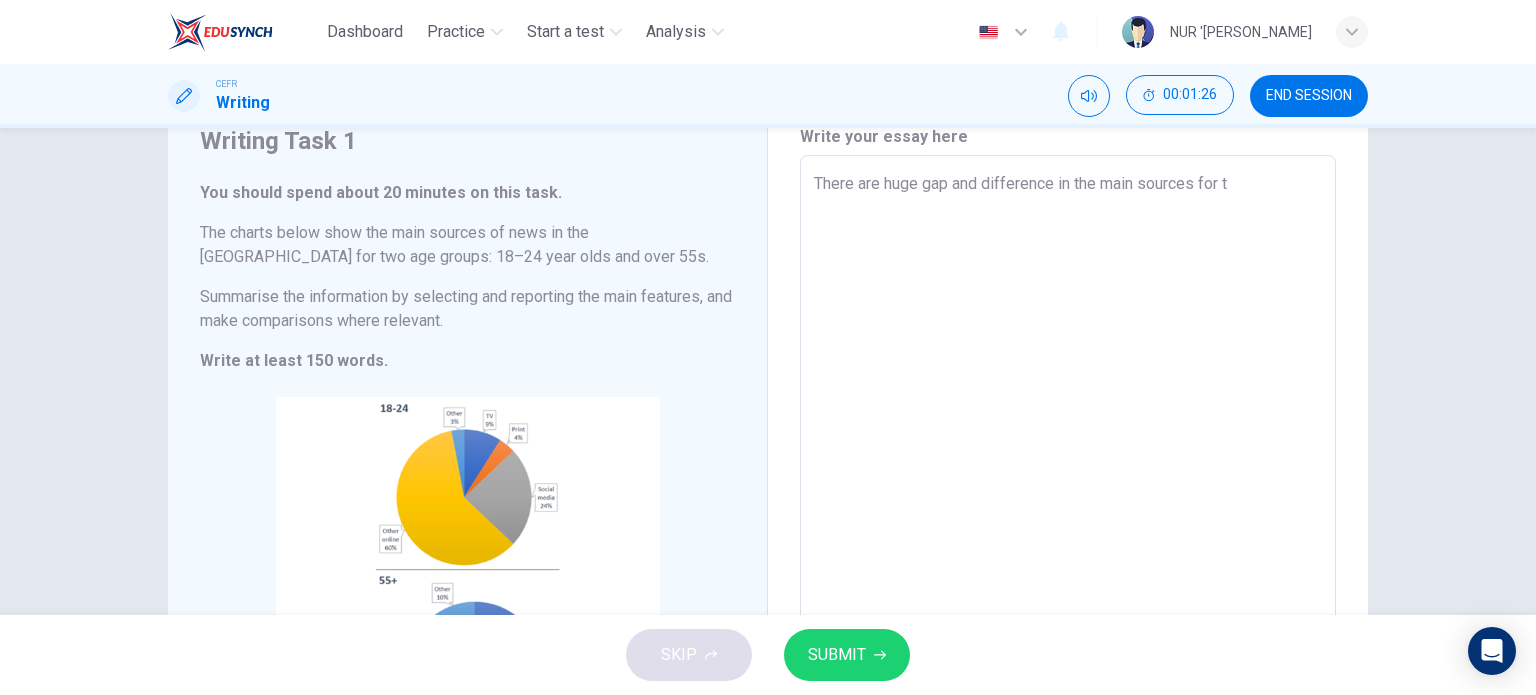 type on "There are huge gap and difference in the main sources for te" 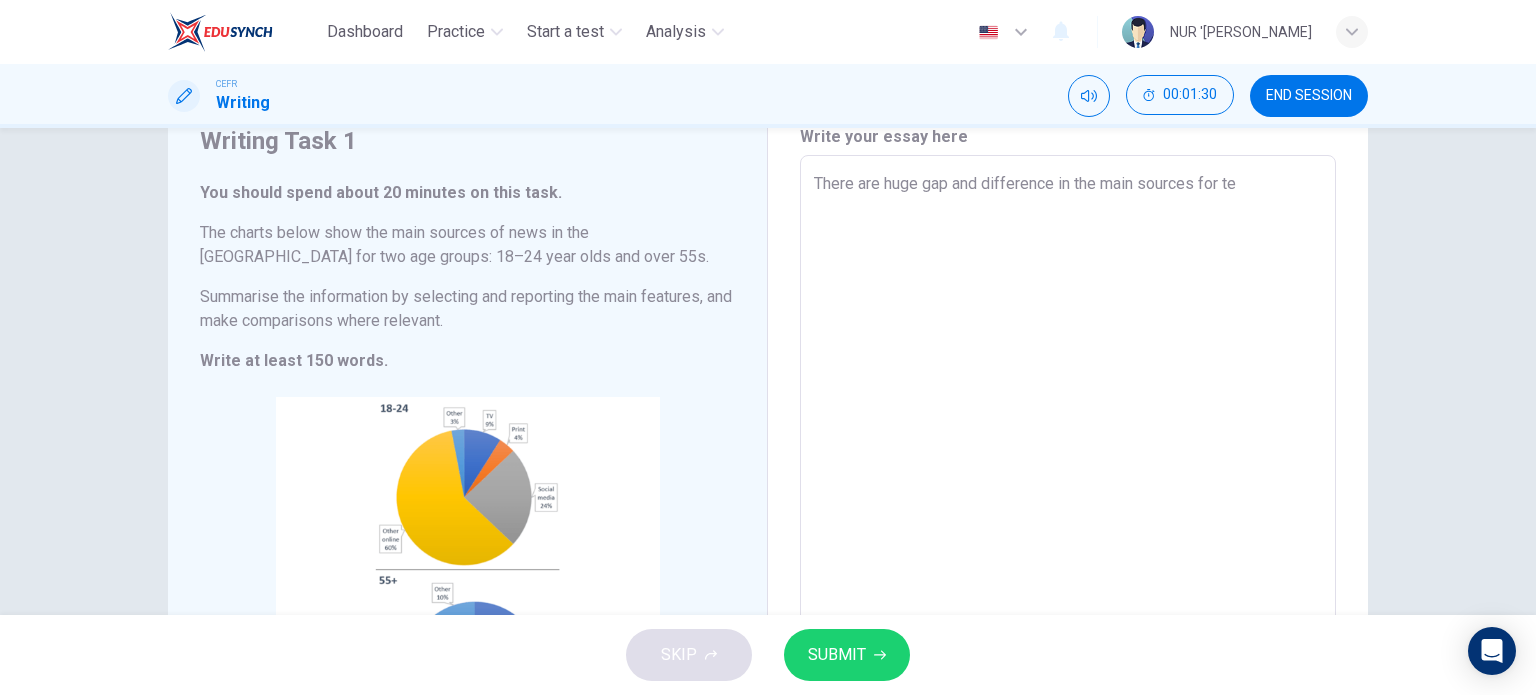 type on "There are huge gap and difference in the main sources for t" 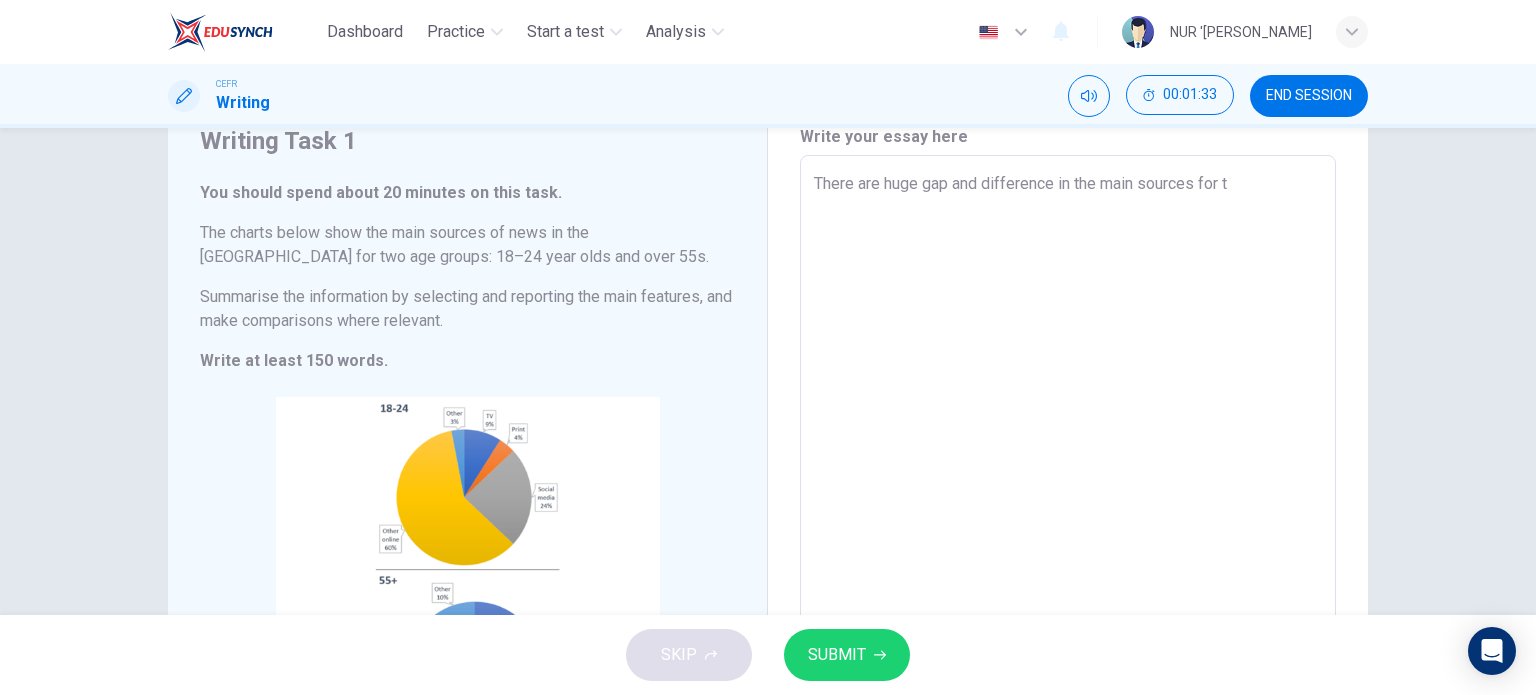 type on "There are huge gap and difference in the main sources for" 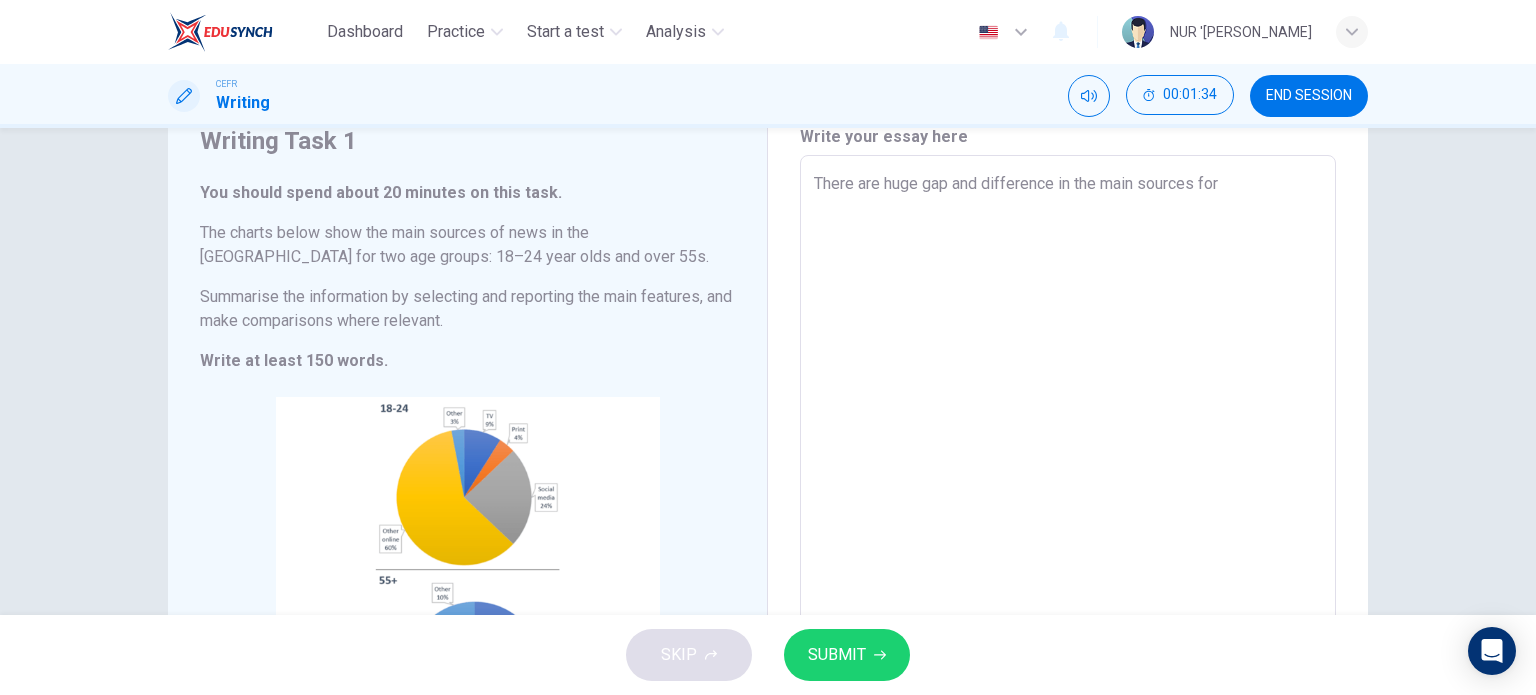 type on "There are huge gap and difference in the main sources for" 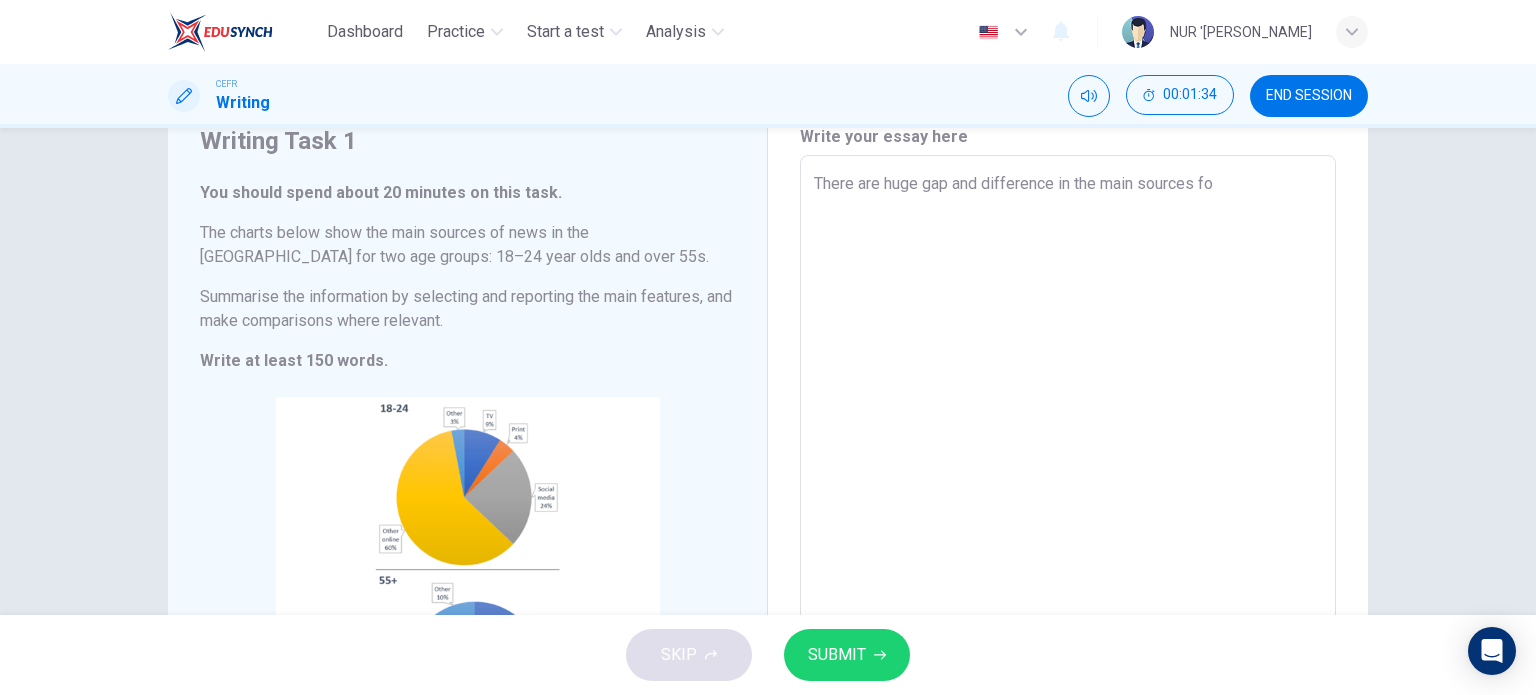 type on "x" 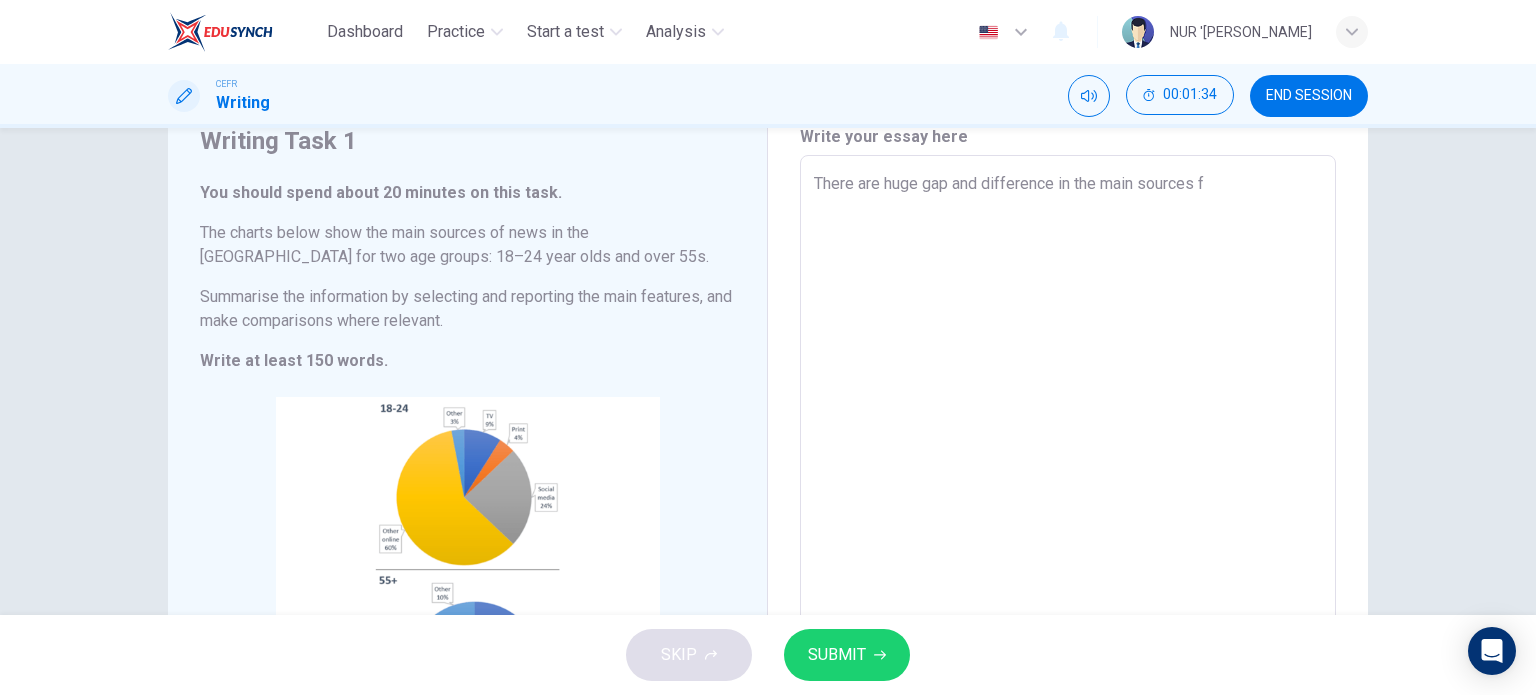 type on "x" 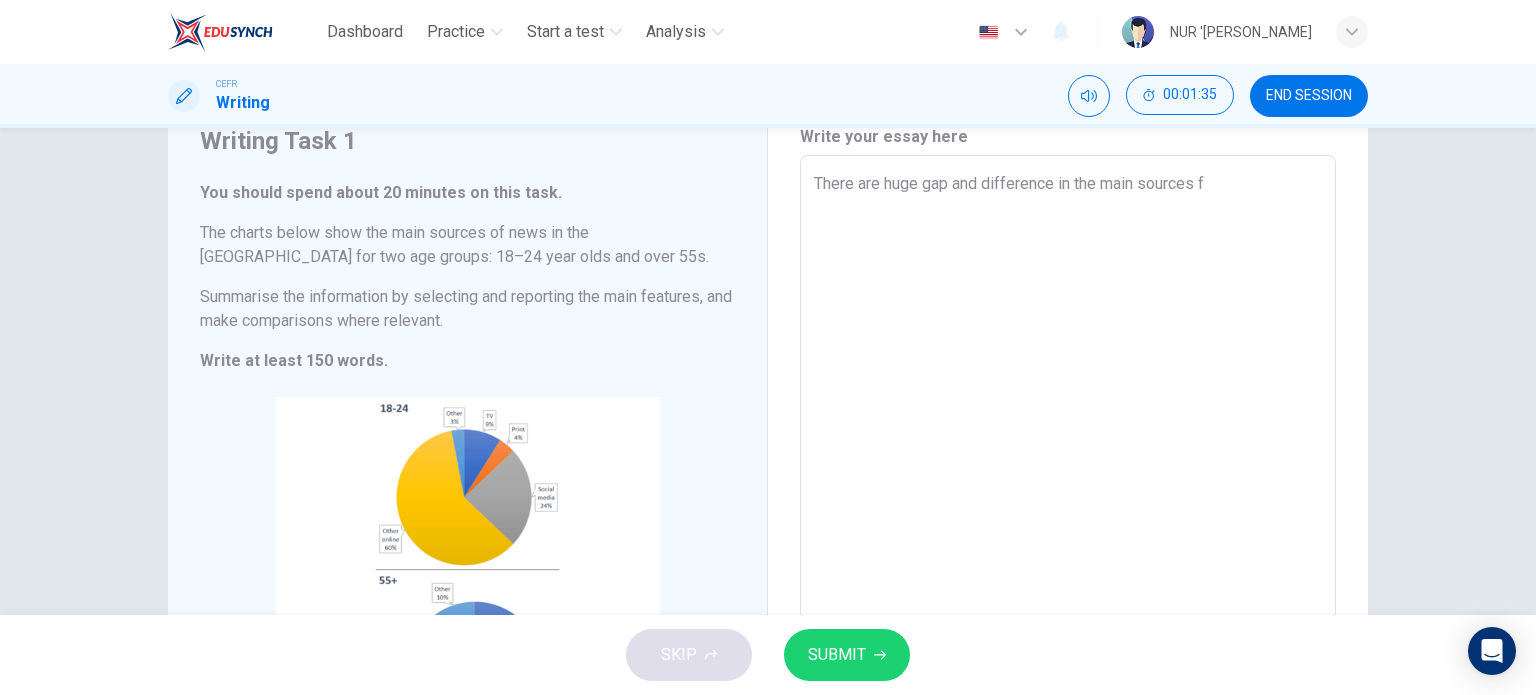 type on "There are huge gap and difference in the main sources" 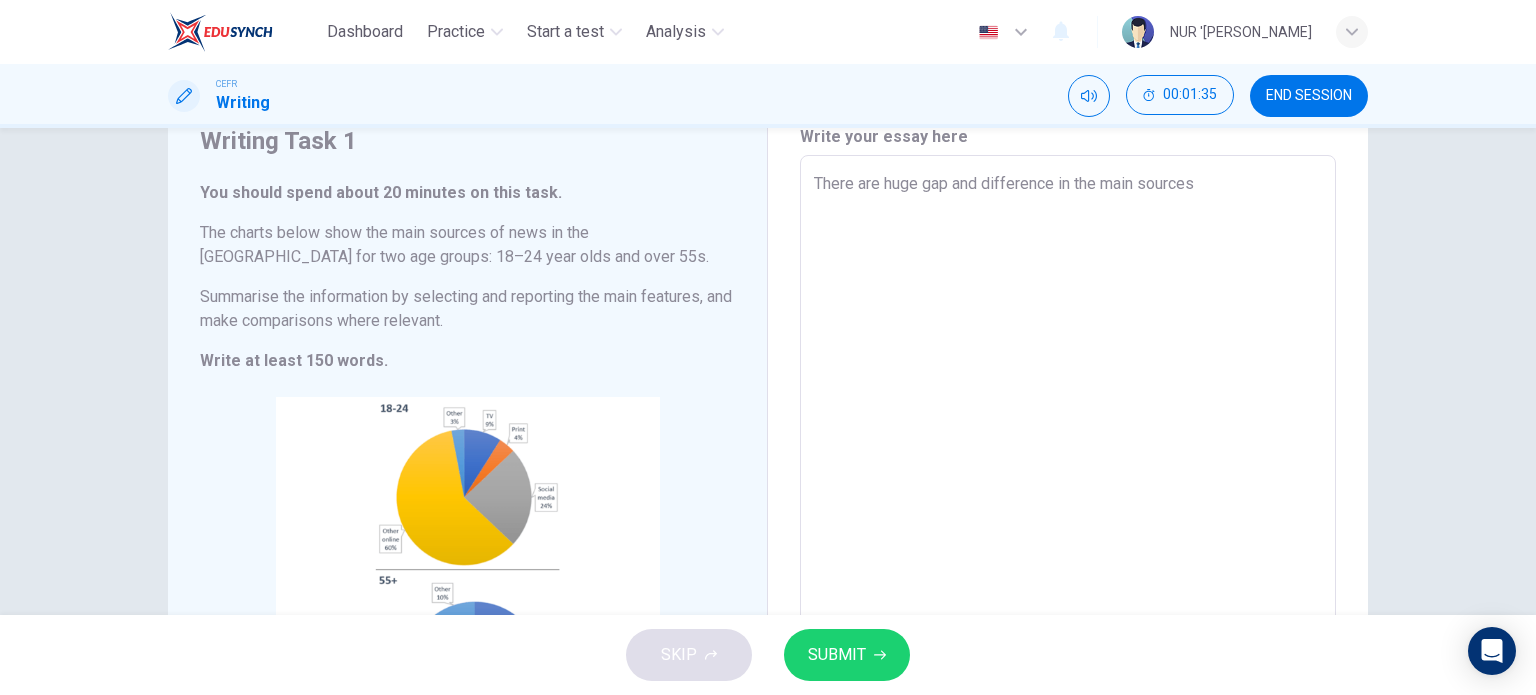 type on "x" 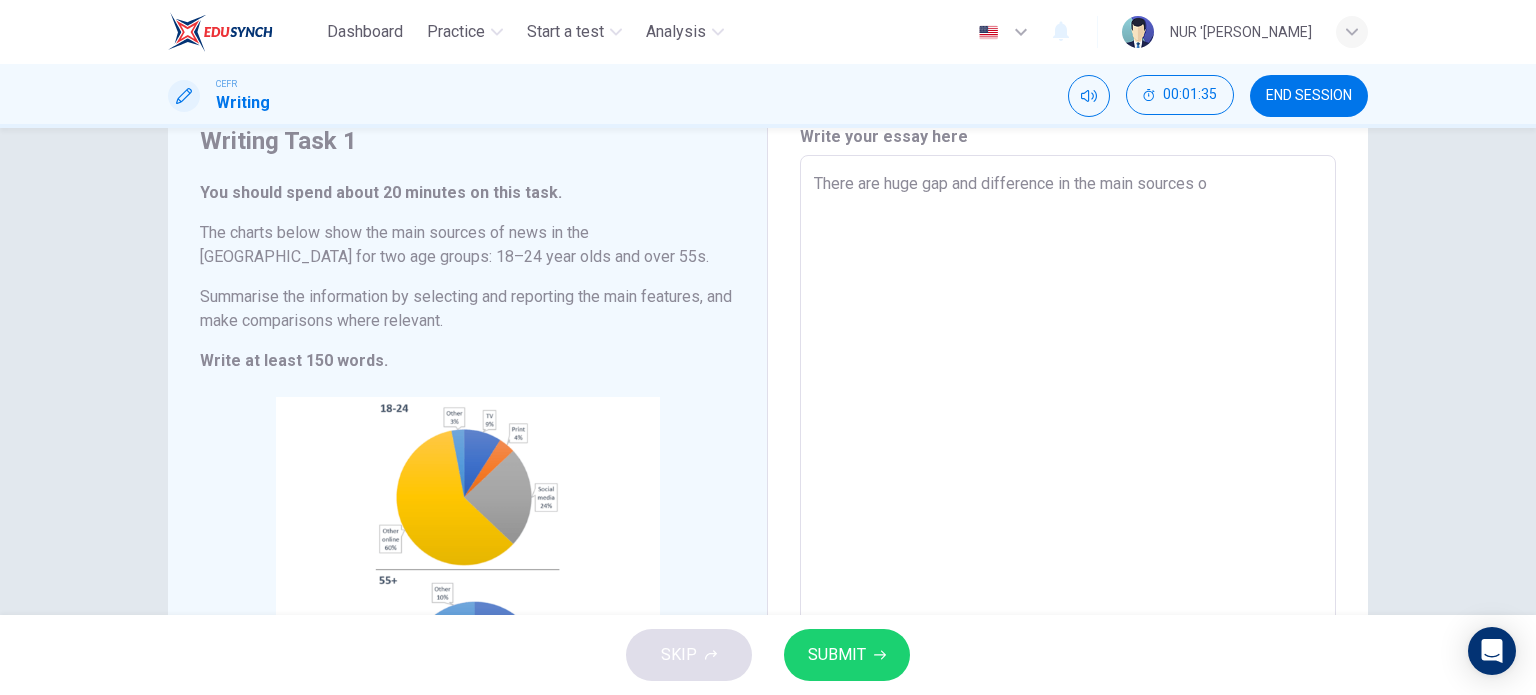 type on "There are huge gap and difference in the main sources of" 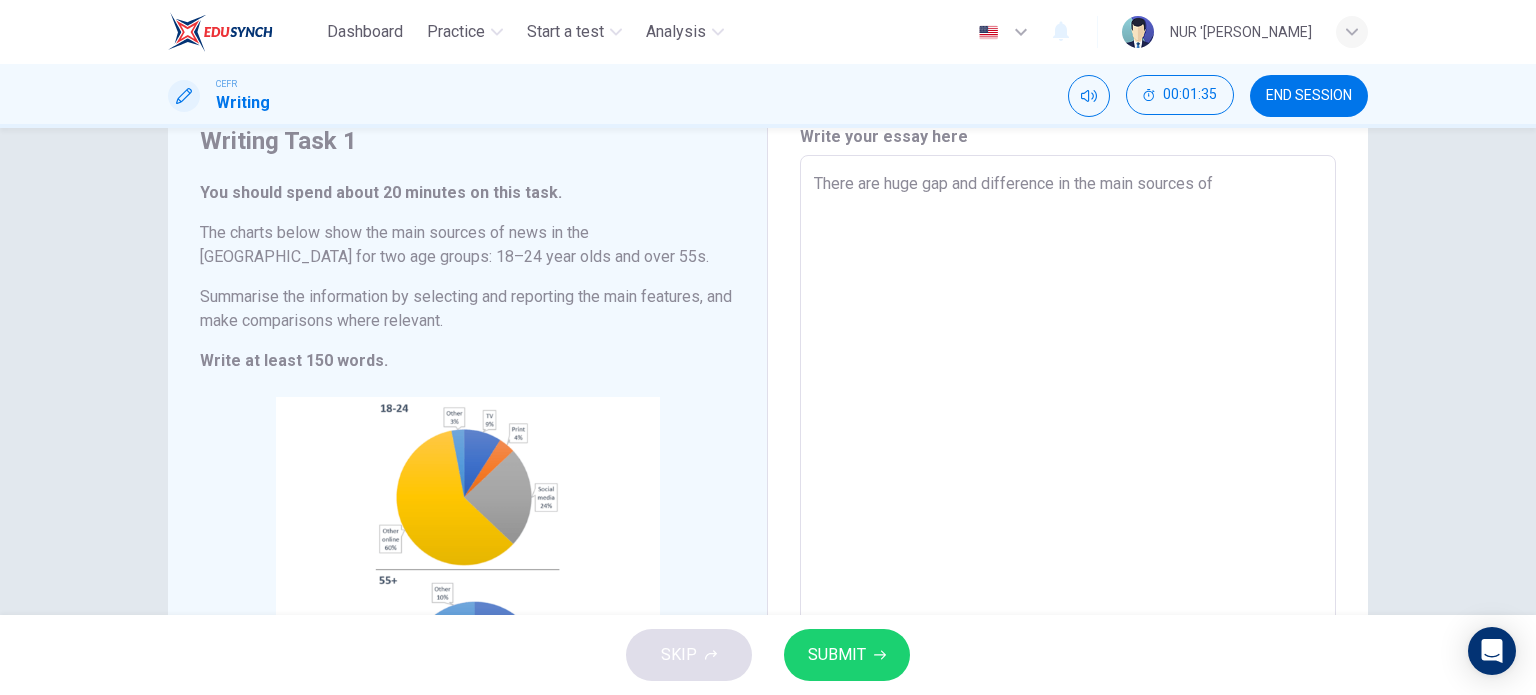 type on "x" 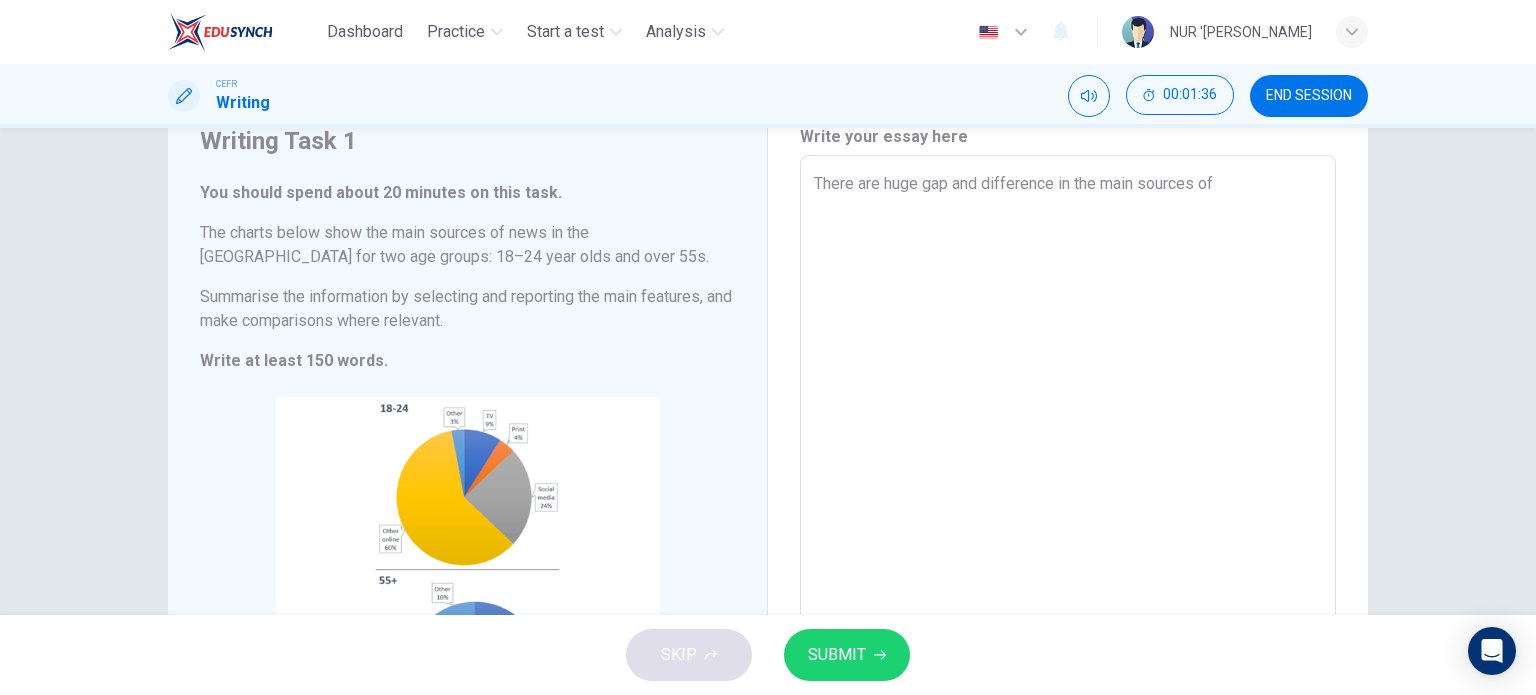 type on "There are huge gap and difference in the main sources of" 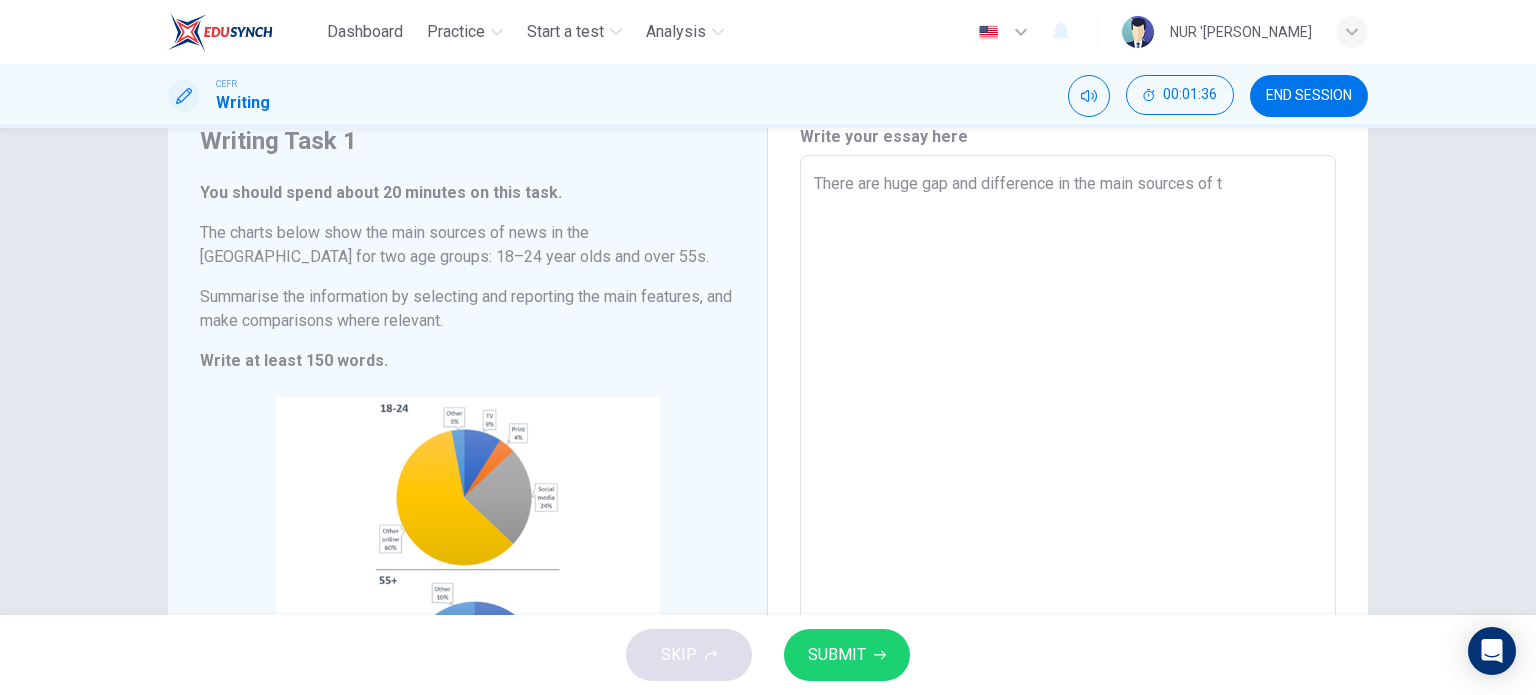 type on "There are huge gap and difference in the main sources of" 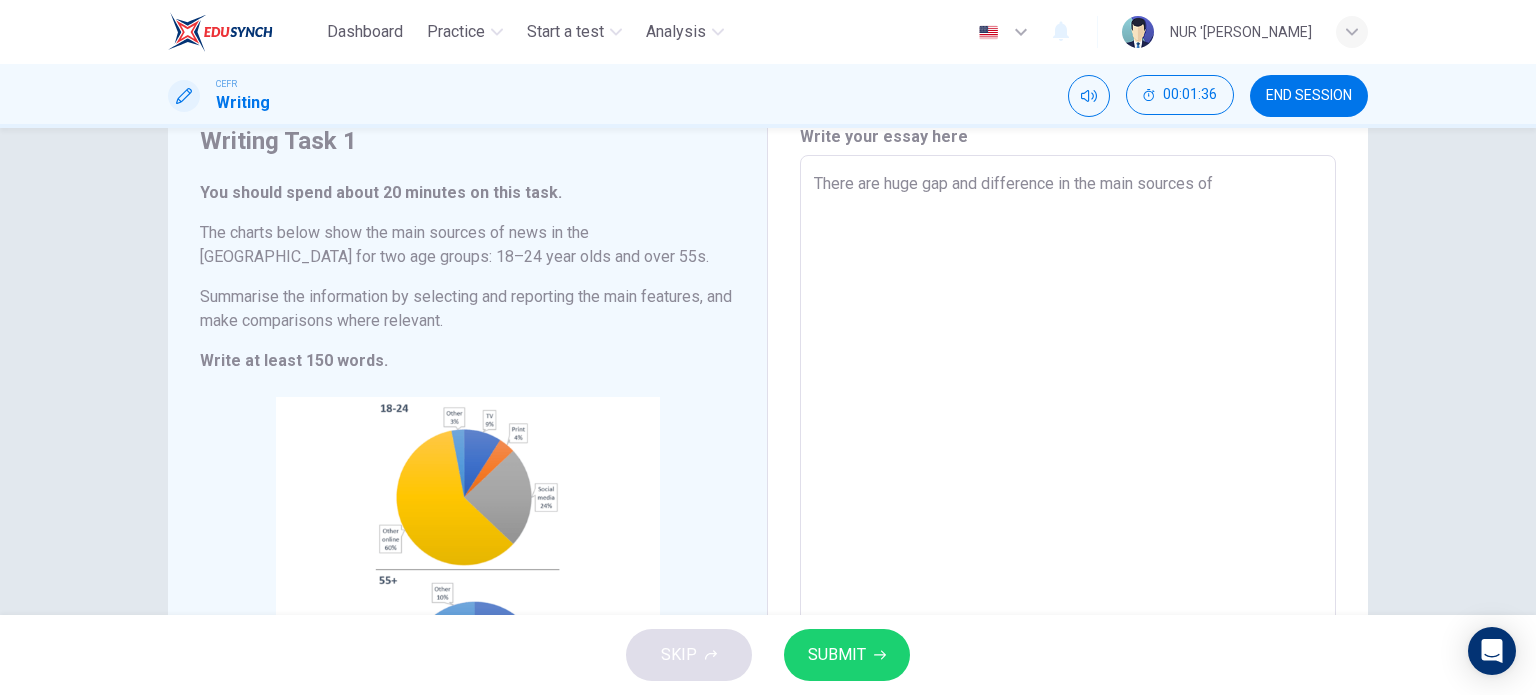 type on "x" 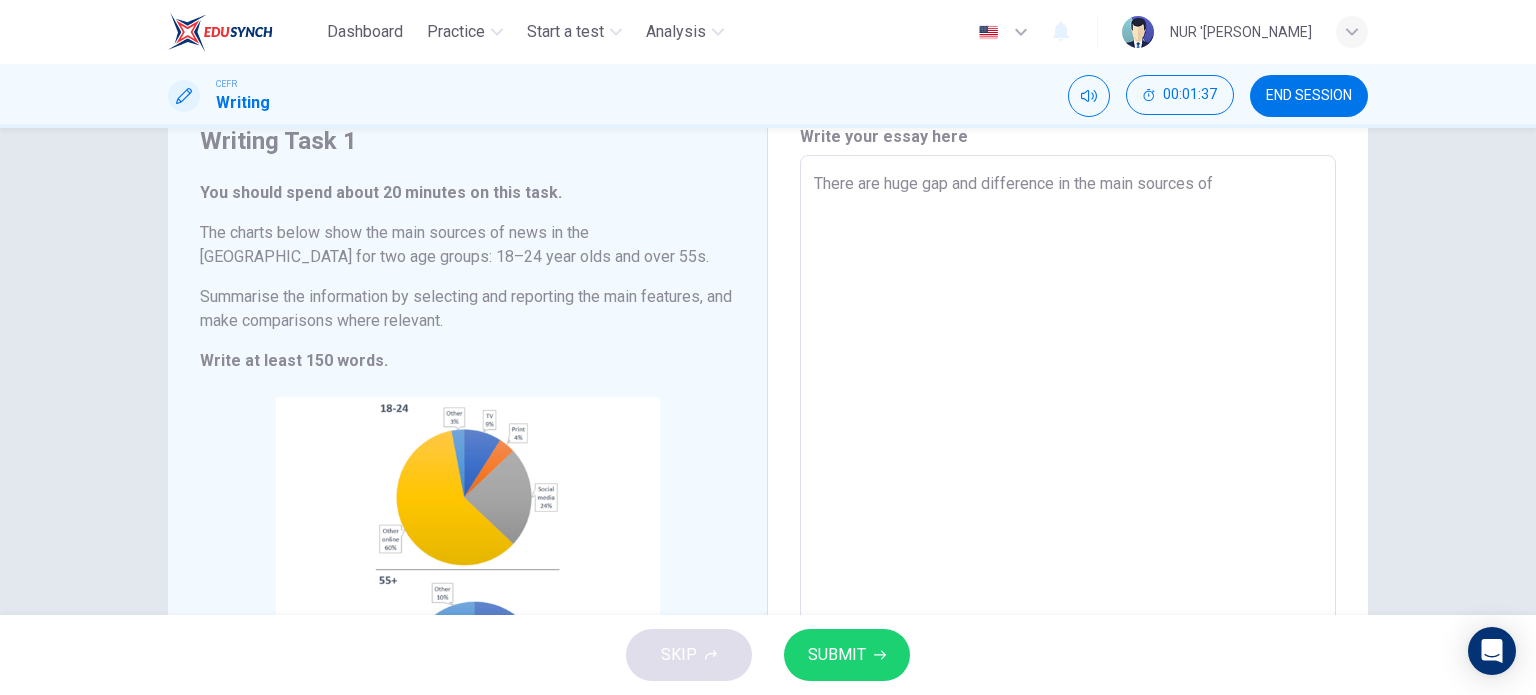 type on "There are huge gap and difference in the main sources of n" 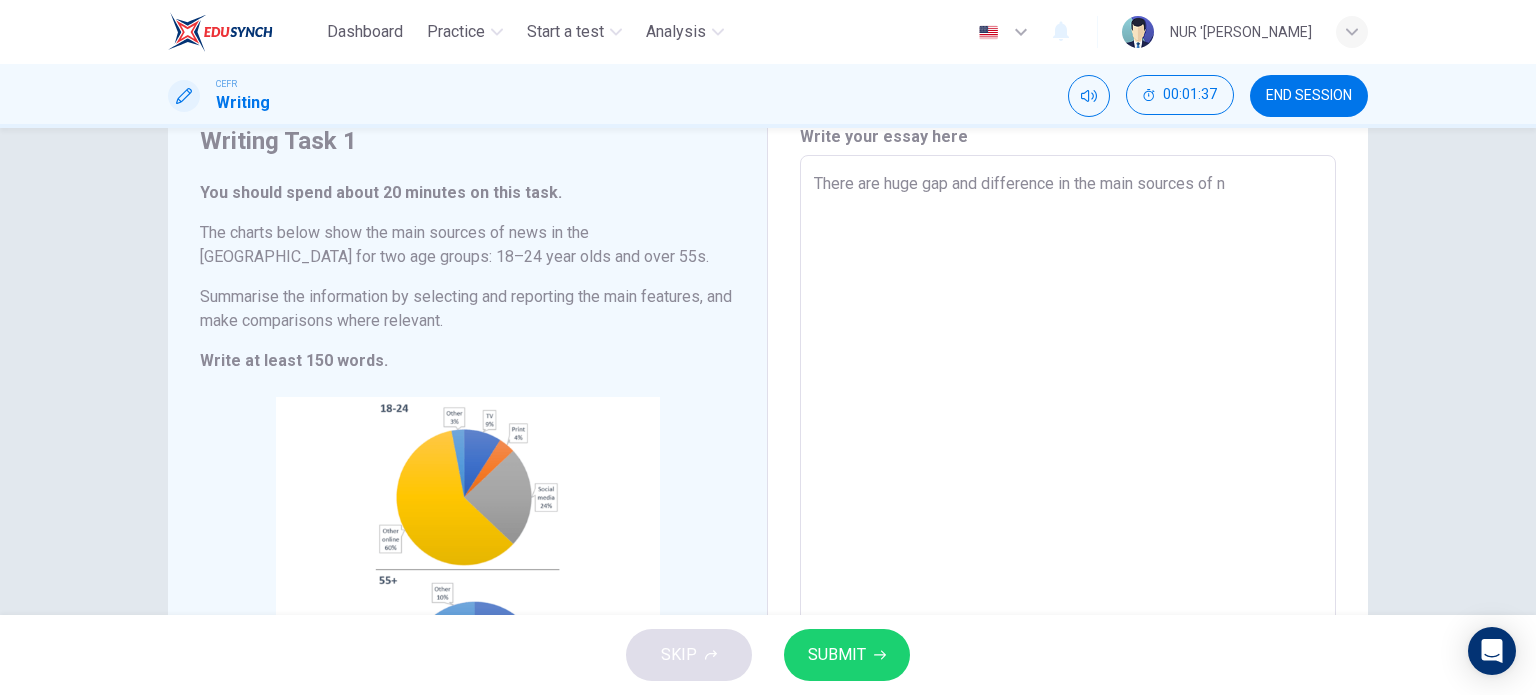 type on "x" 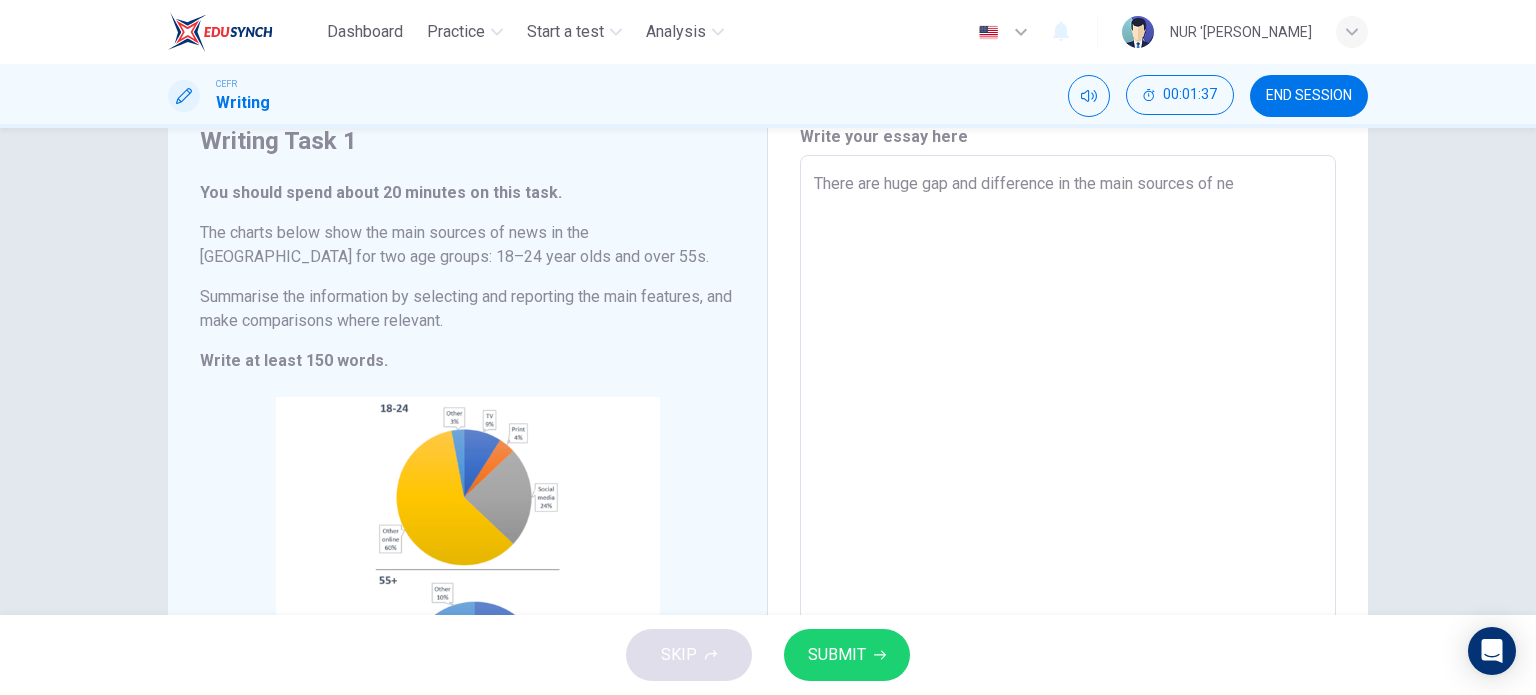 type on "x" 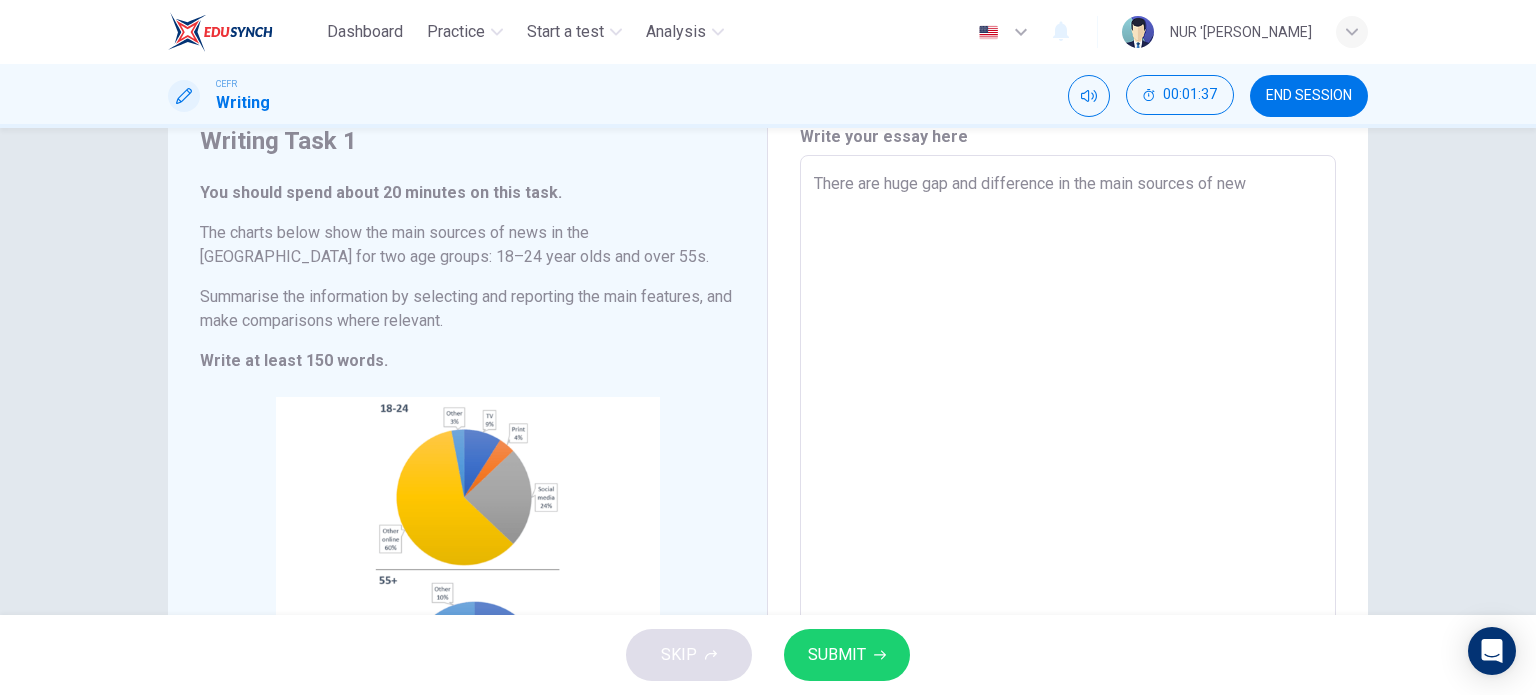 type on "There are huge gap and difference in the main sources of news" 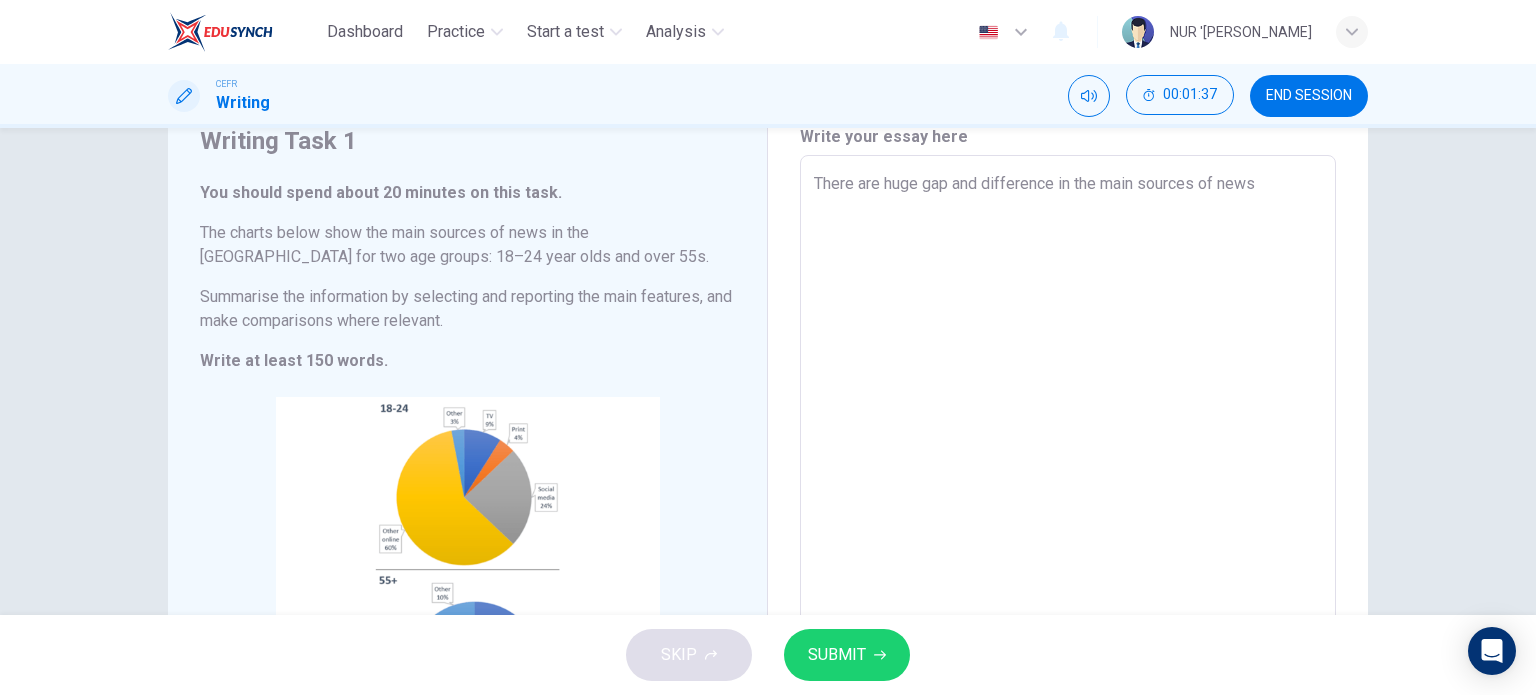 type on "x" 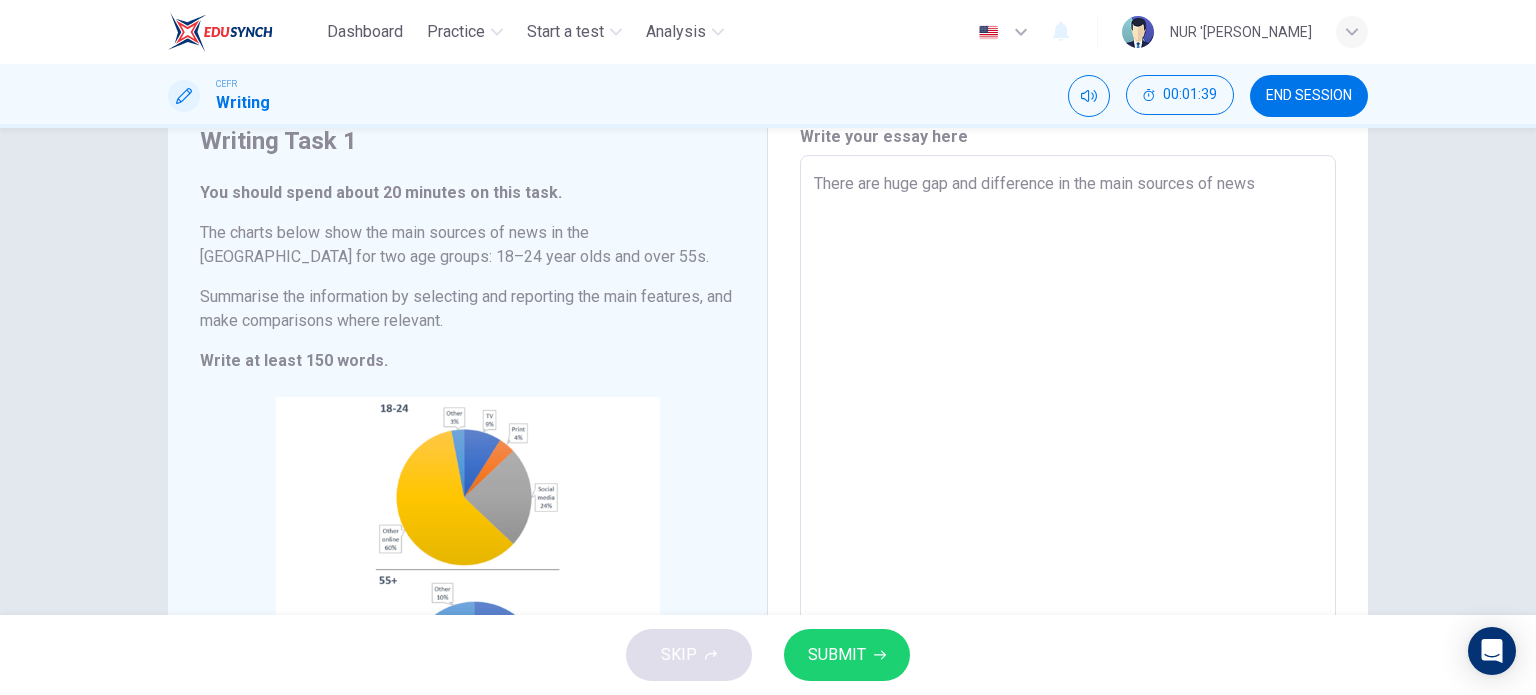type on "There are huge gap and difference in the main sources of news i" 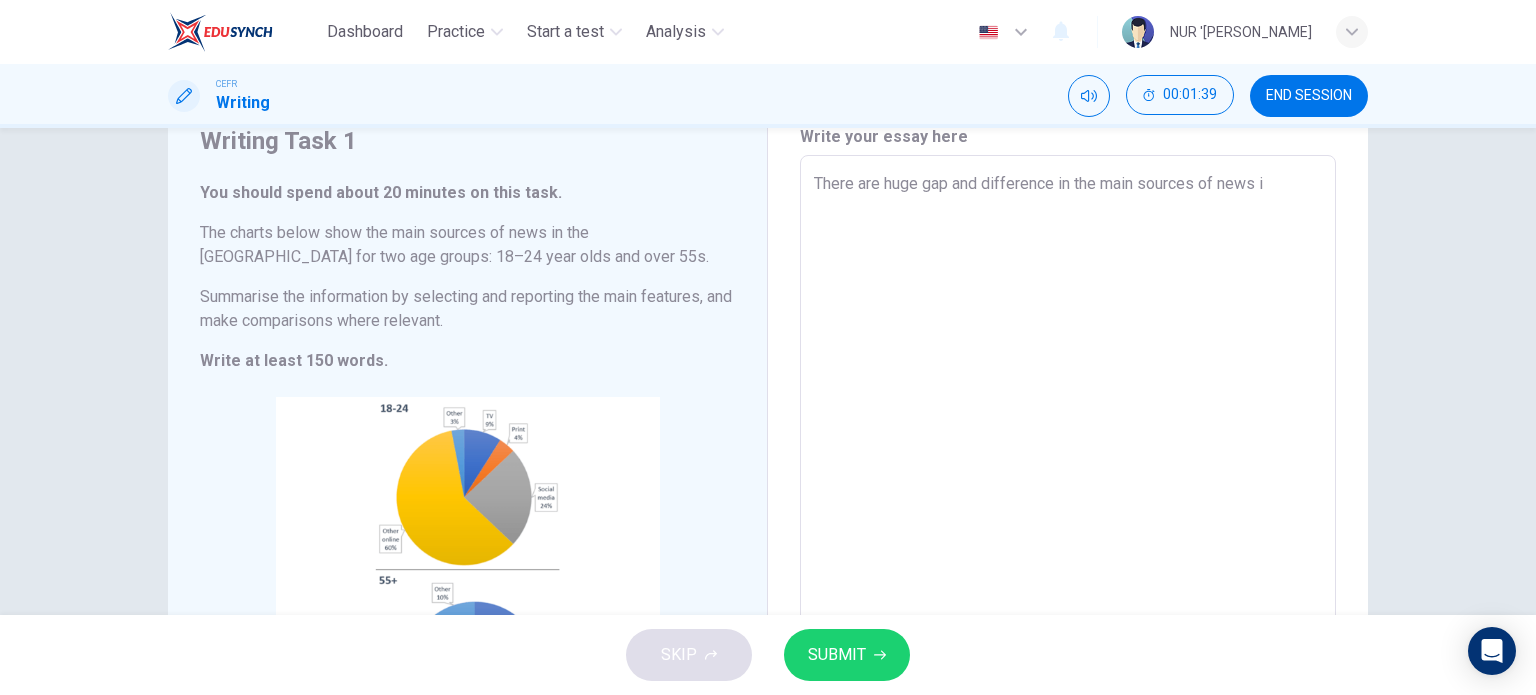 type on "There are huge gap and difference in the main sources of news in" 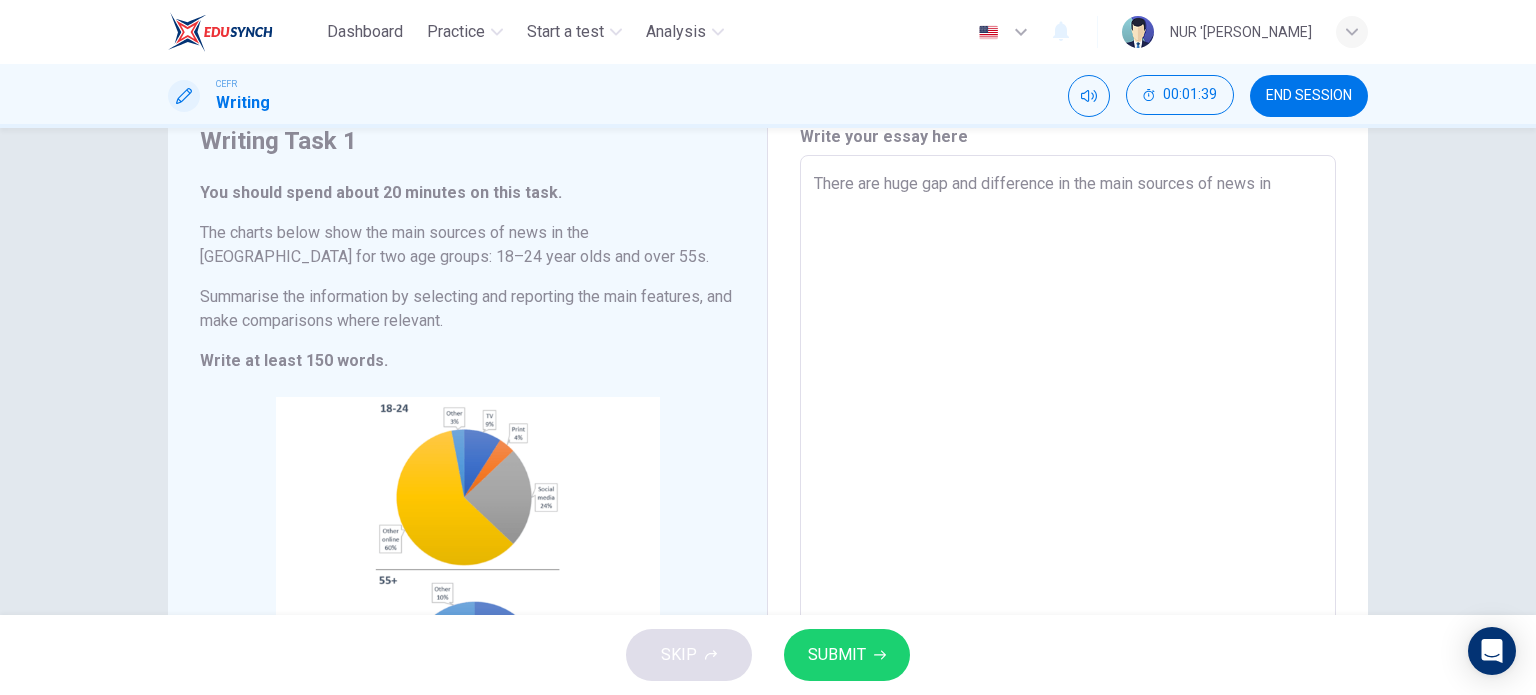 type on "x" 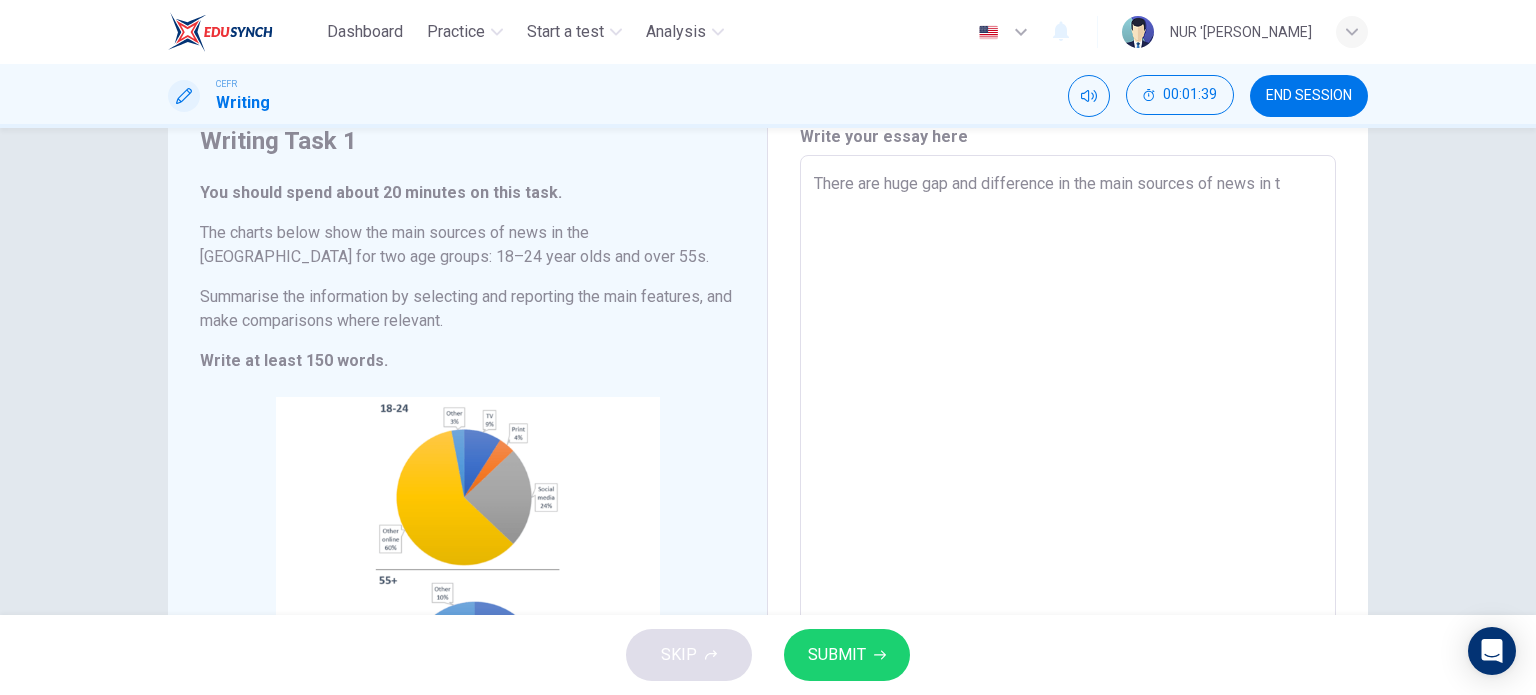 type on "x" 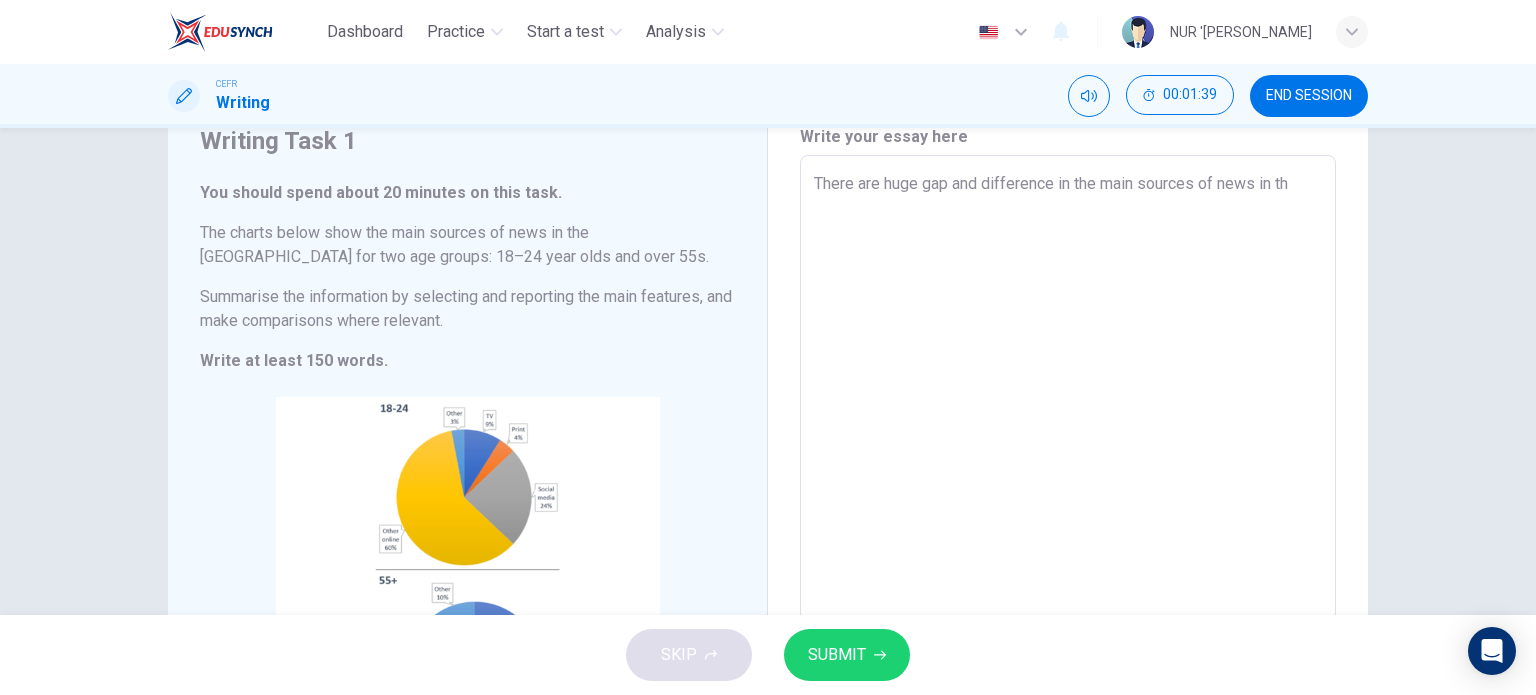 type on "x" 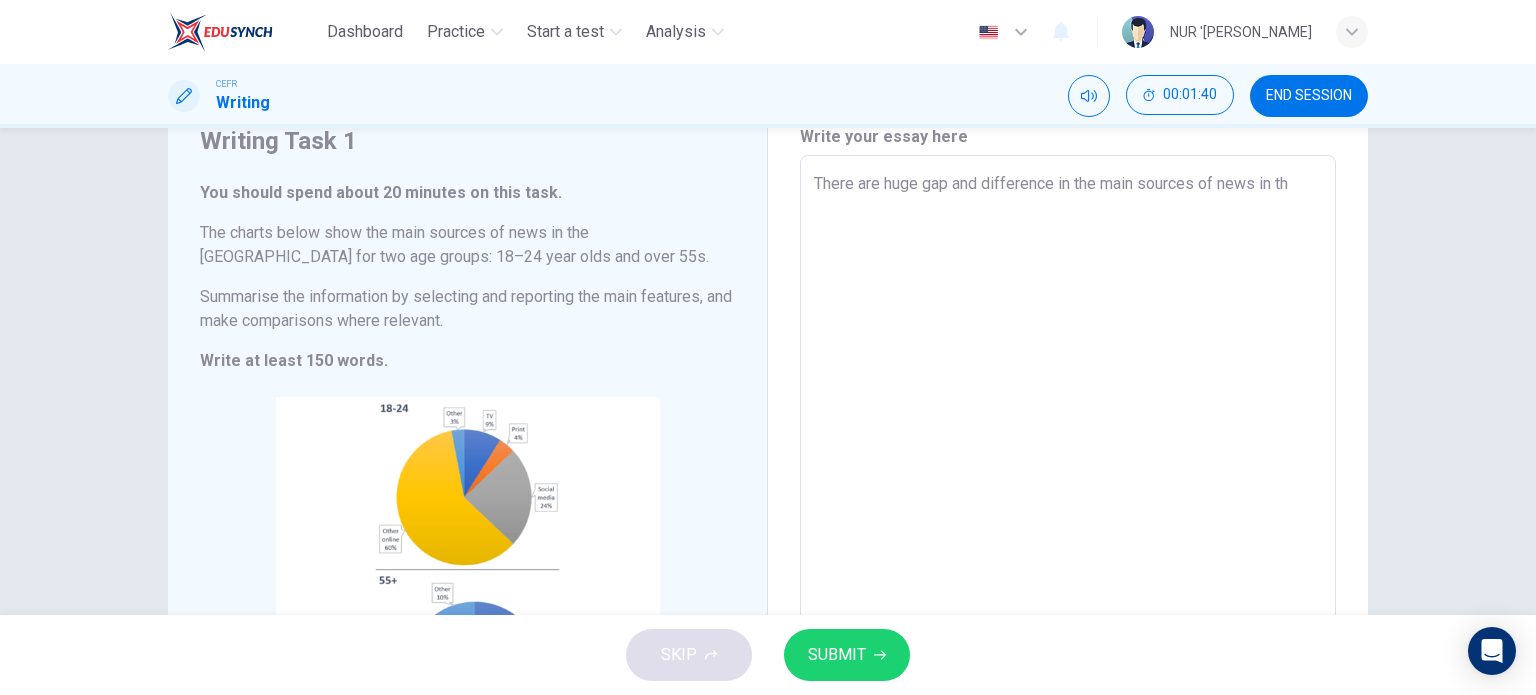 type on "There are huge gap and difference in the main sources of news in the" 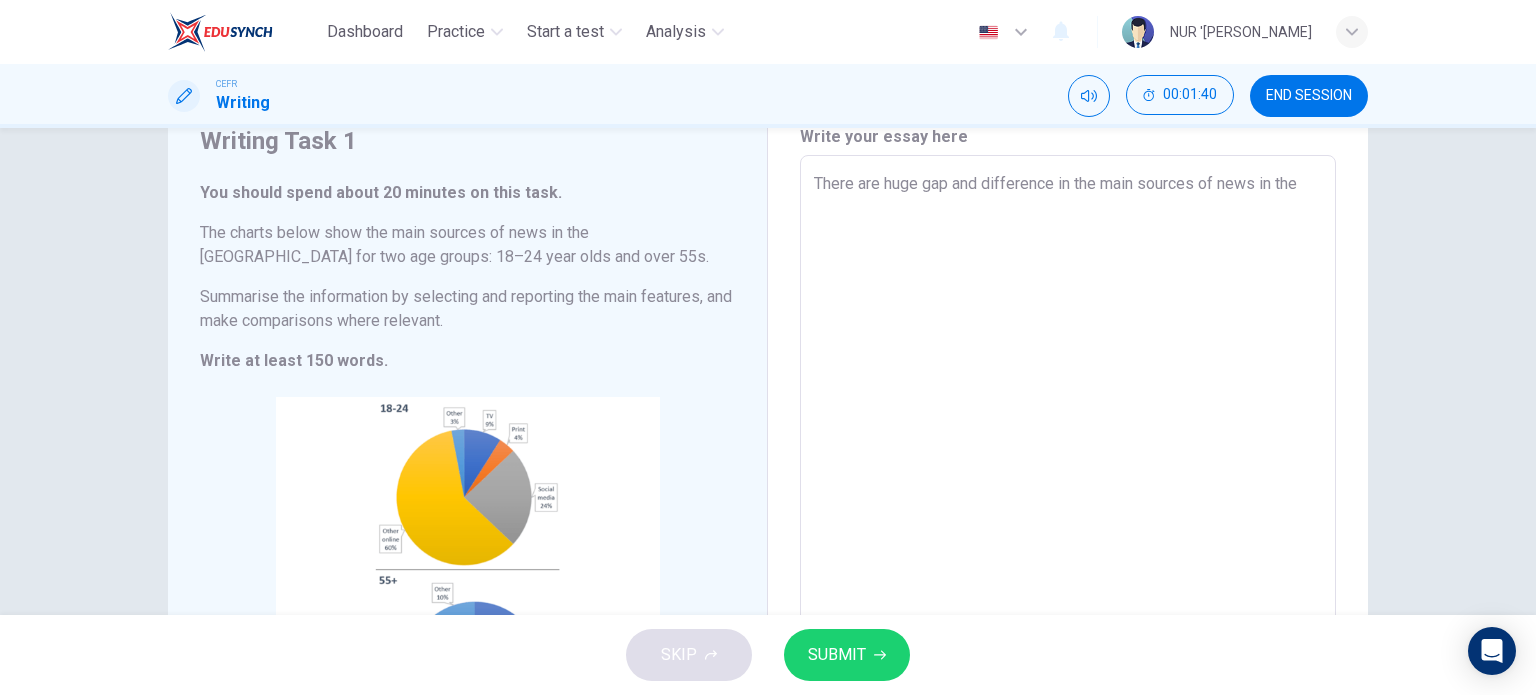type on "x" 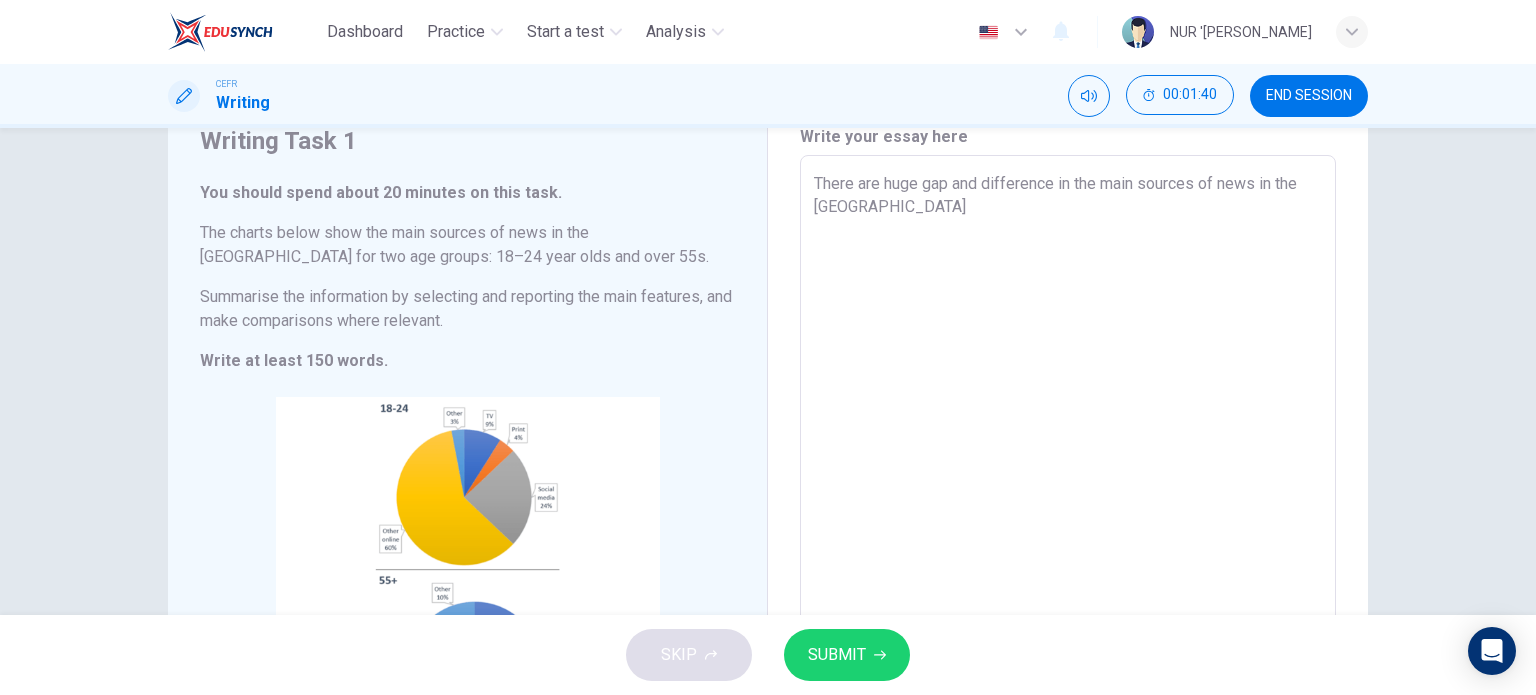 type on "x" 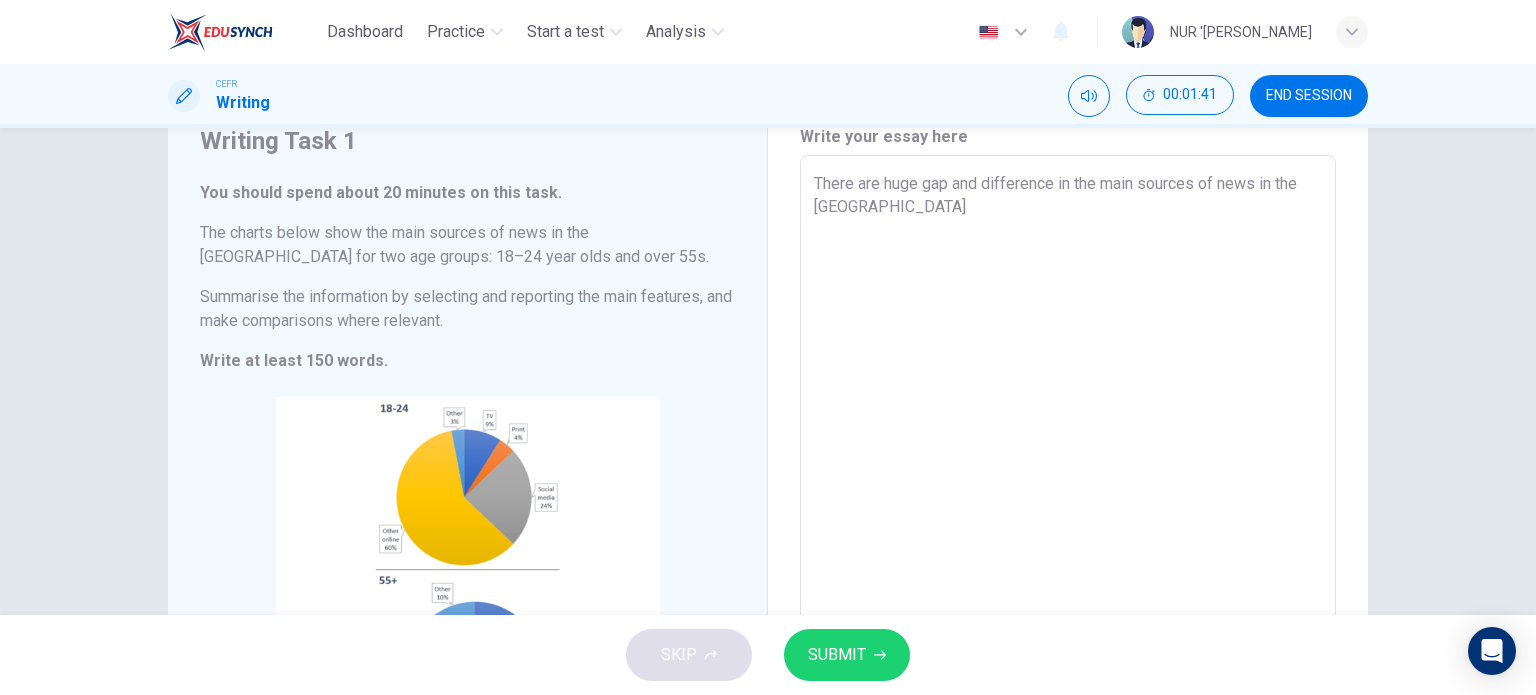 type on "There are huge gap and difference in the main sources of news in the [GEOGRAPHIC_DATA]" 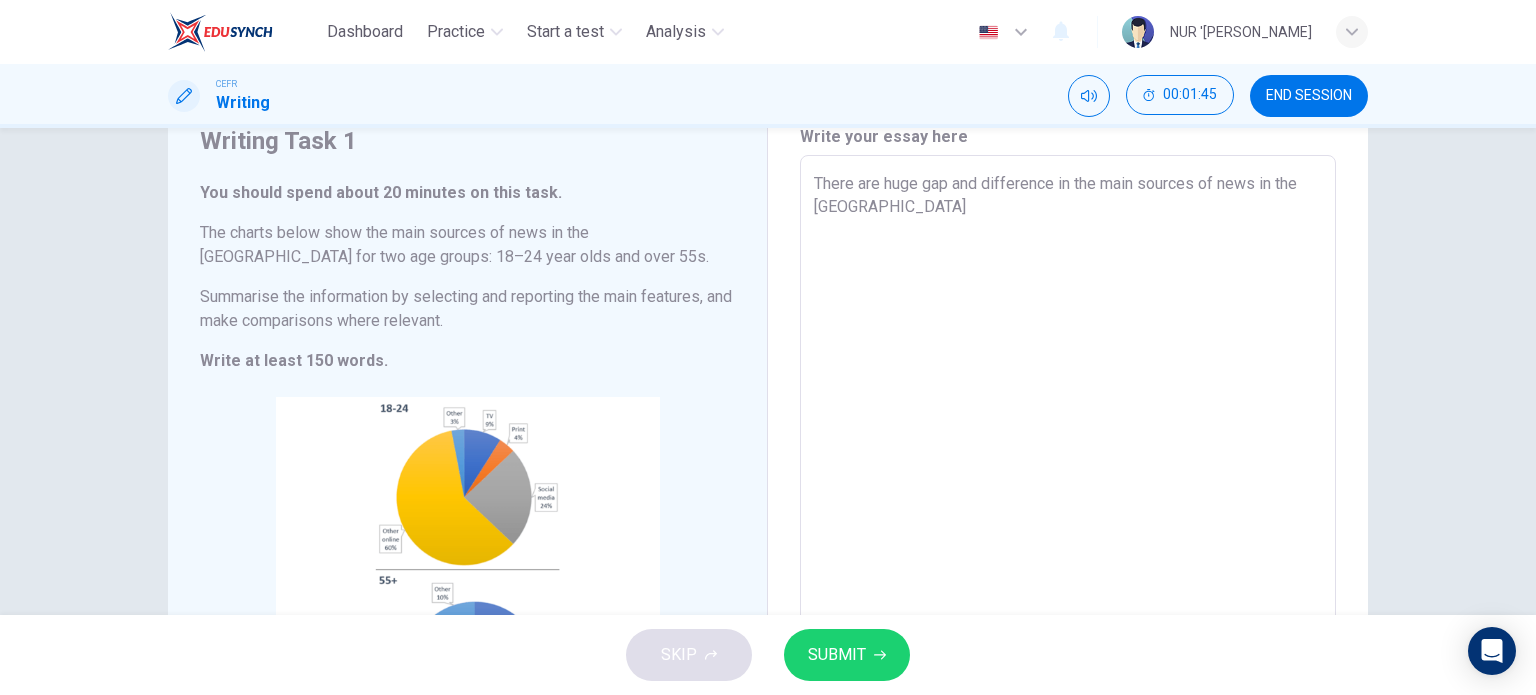 type on "There are huge gap and difference in the main sources of news in the [GEOGRAPHIC_DATA] b" 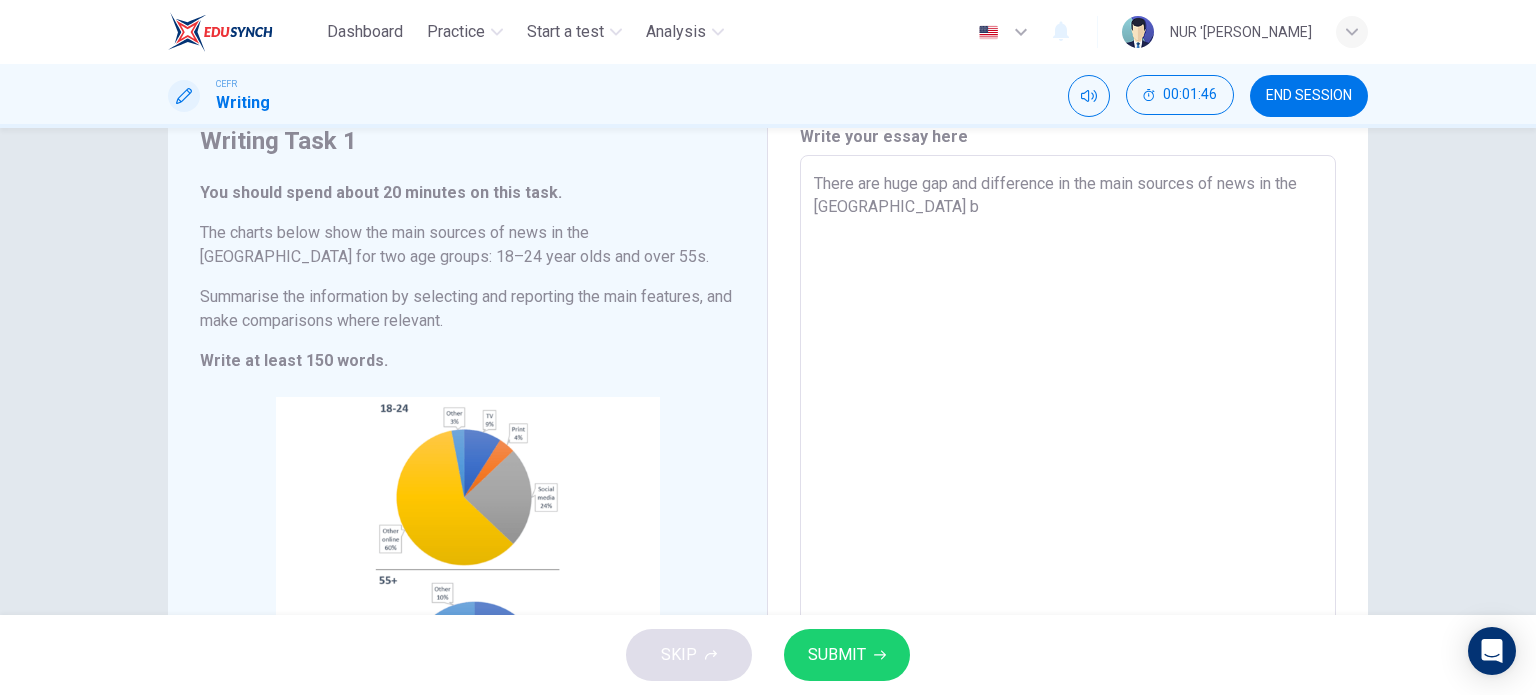 type on "There are huge gap and difference in the main sources of news in the [GEOGRAPHIC_DATA] be" 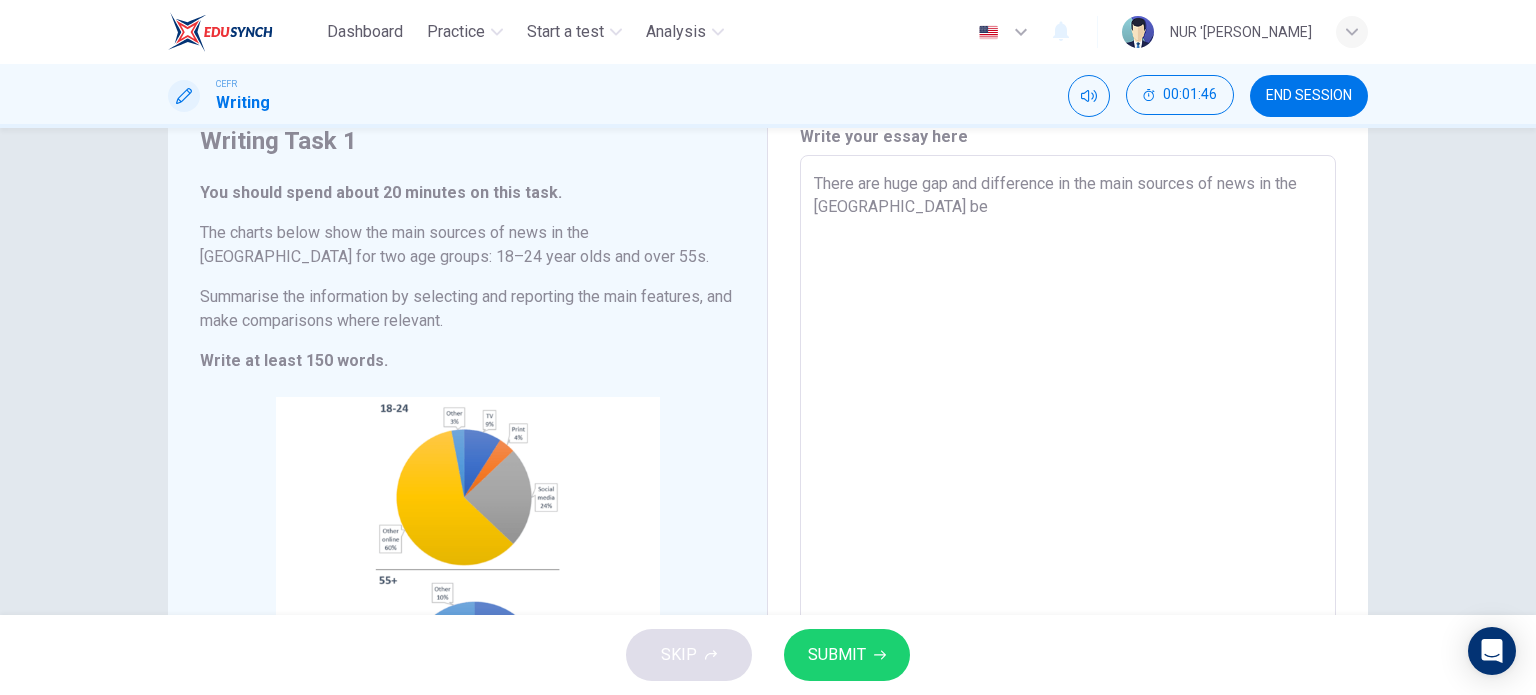 type on "x" 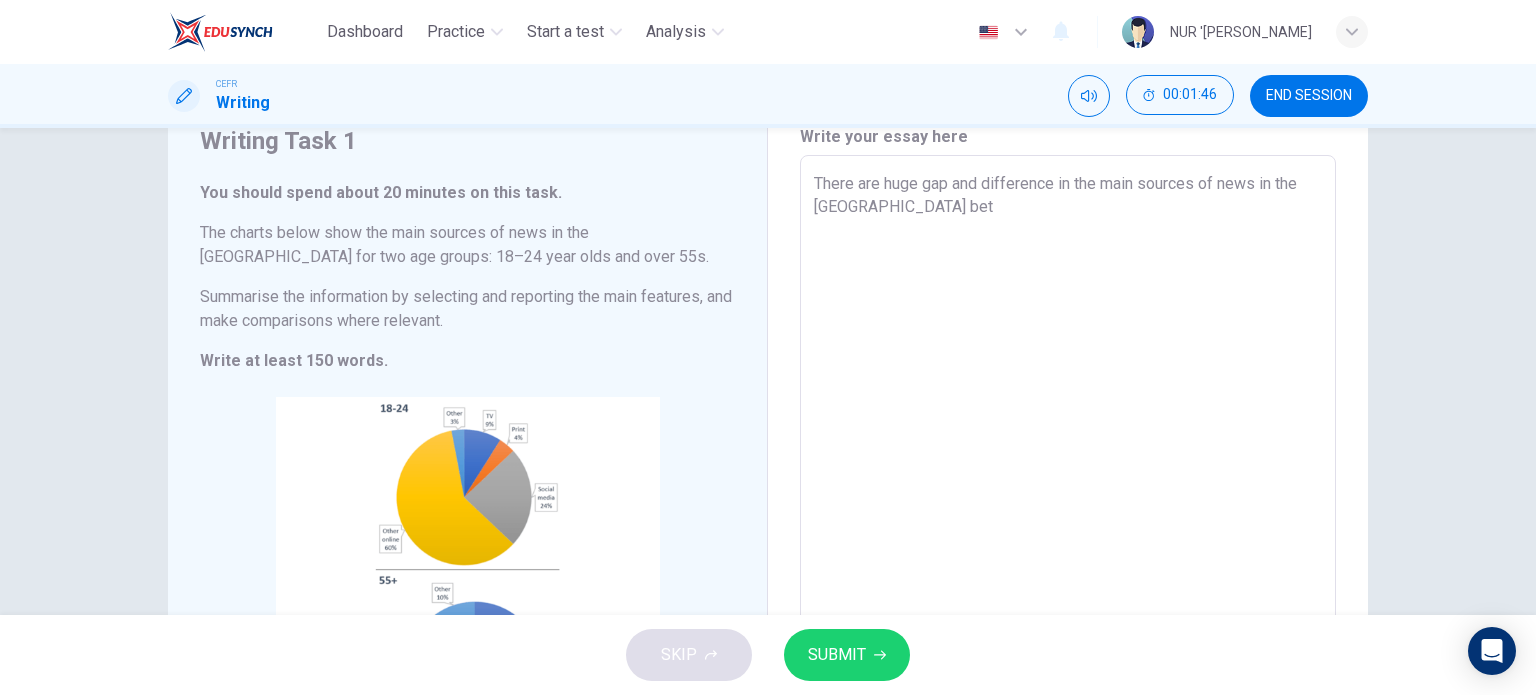 type on "There are huge gap and difference in the main sources of news in the [GEOGRAPHIC_DATA] betw" 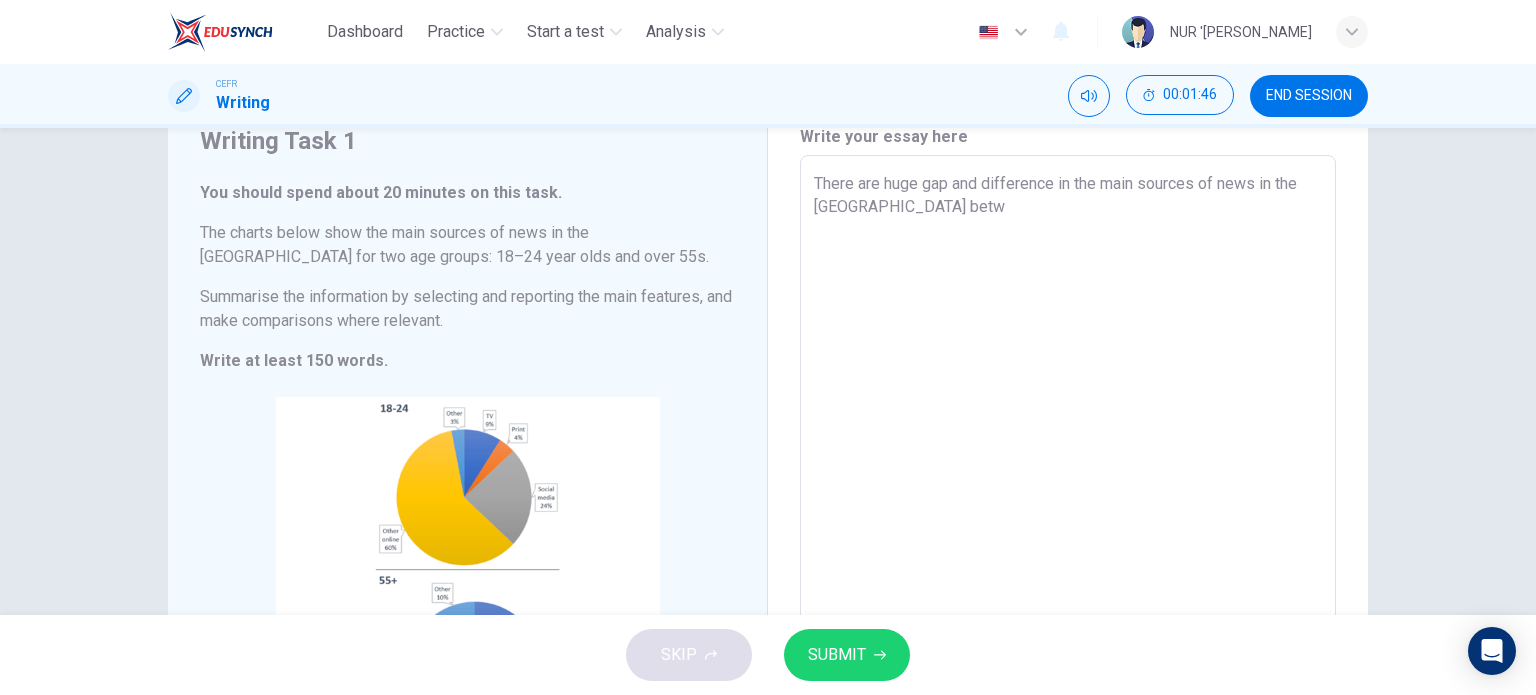 type on "x" 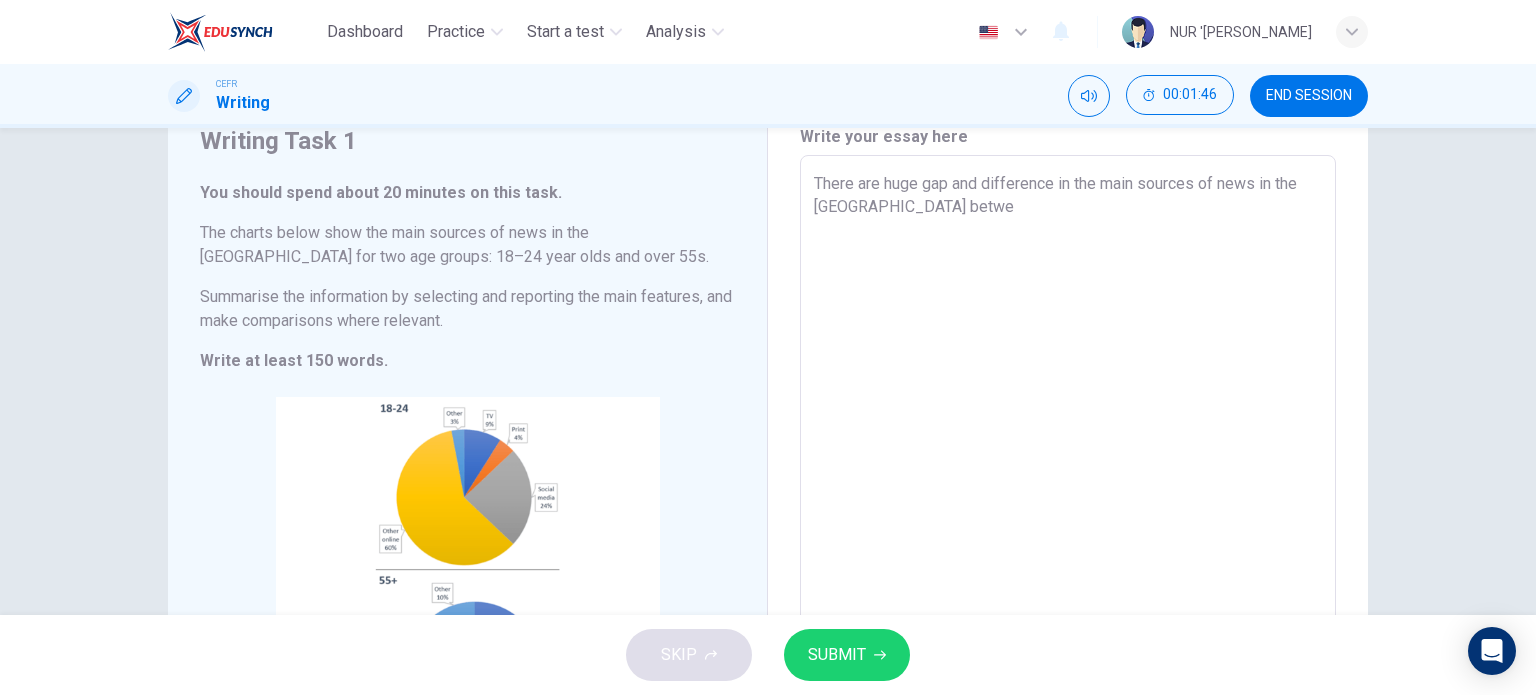 type on "x" 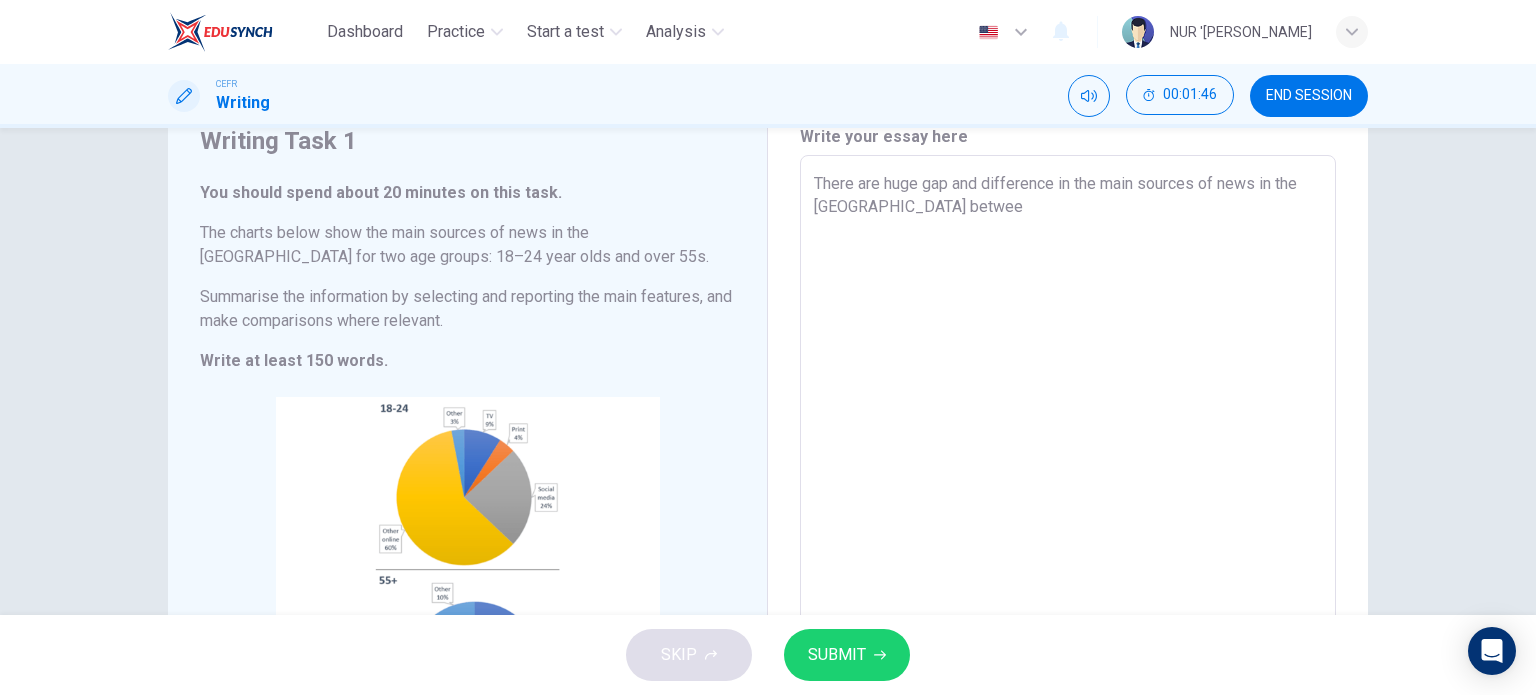 type on "x" 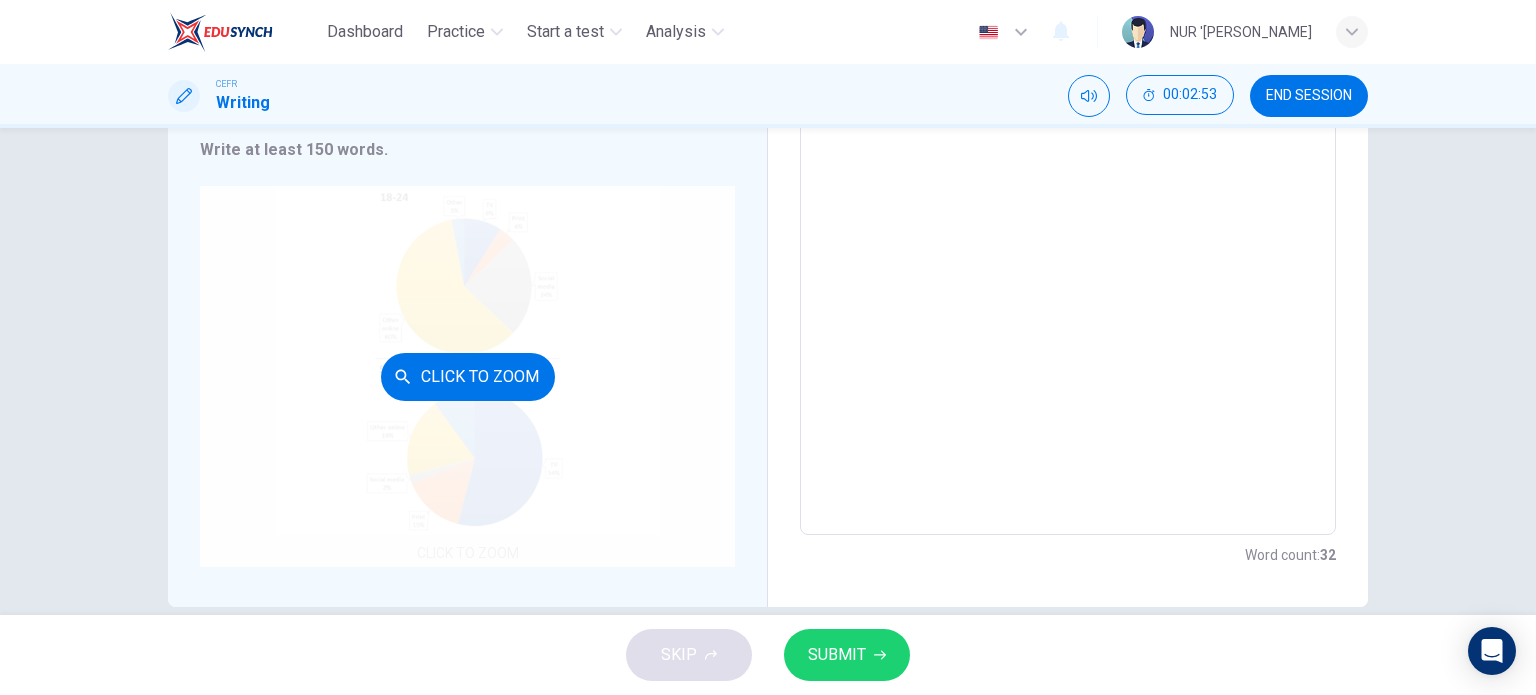 scroll, scrollTop: 296, scrollLeft: 0, axis: vertical 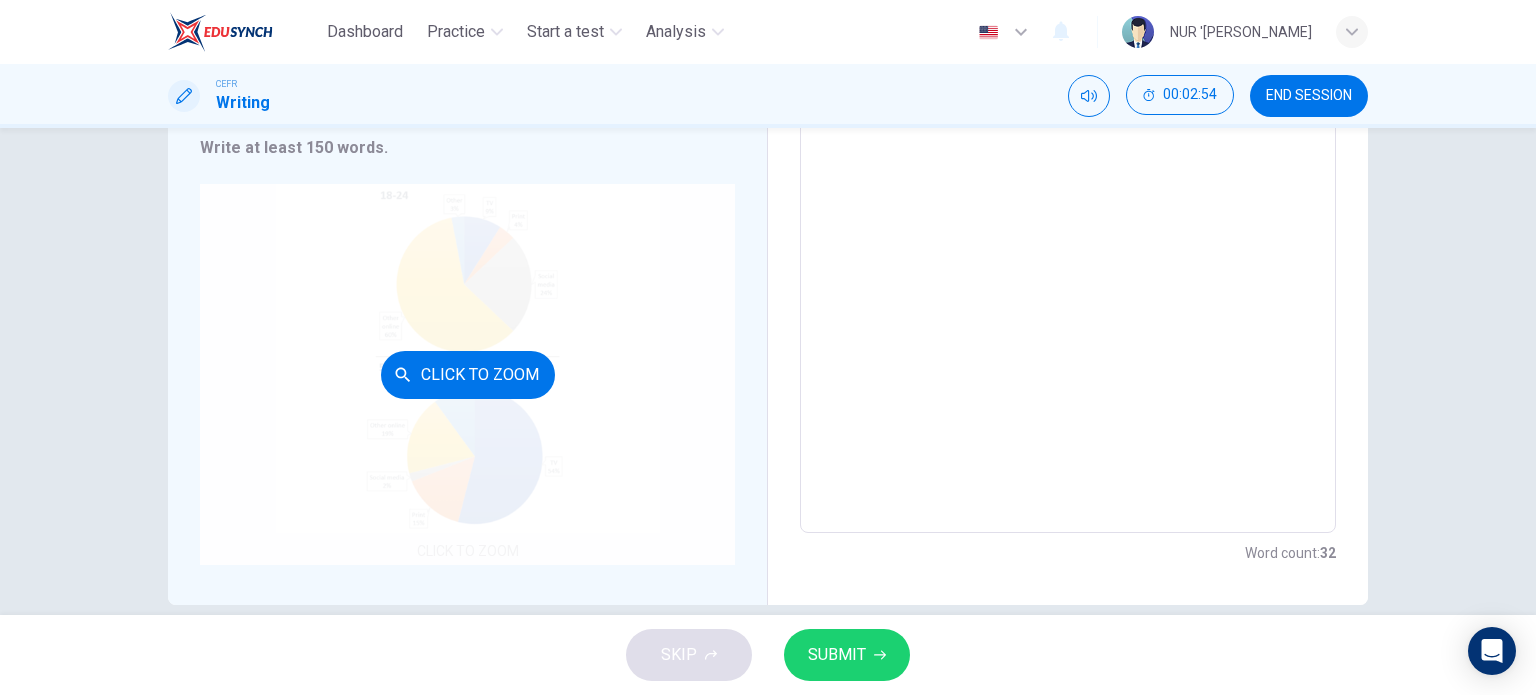 click on "Click to Zoom" at bounding box center [467, 374] 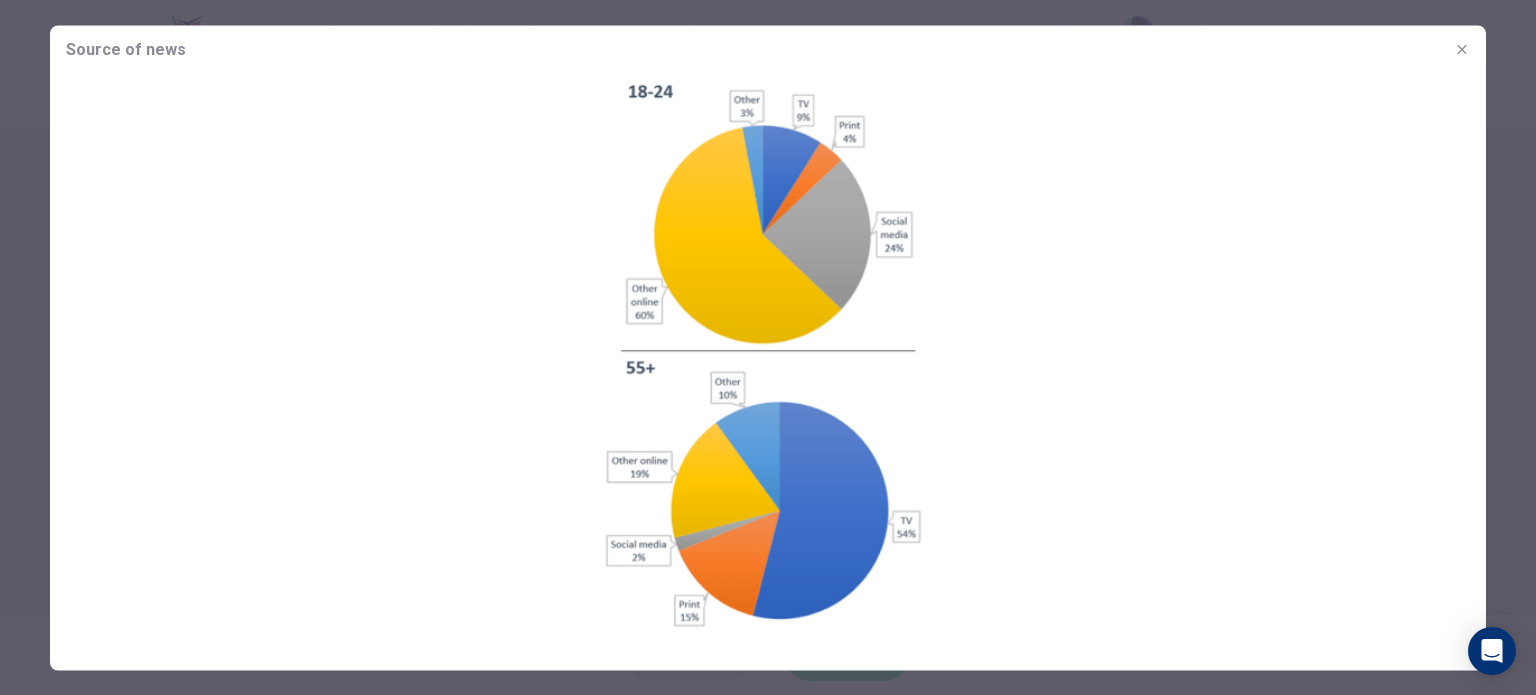 click at bounding box center (768, 353) 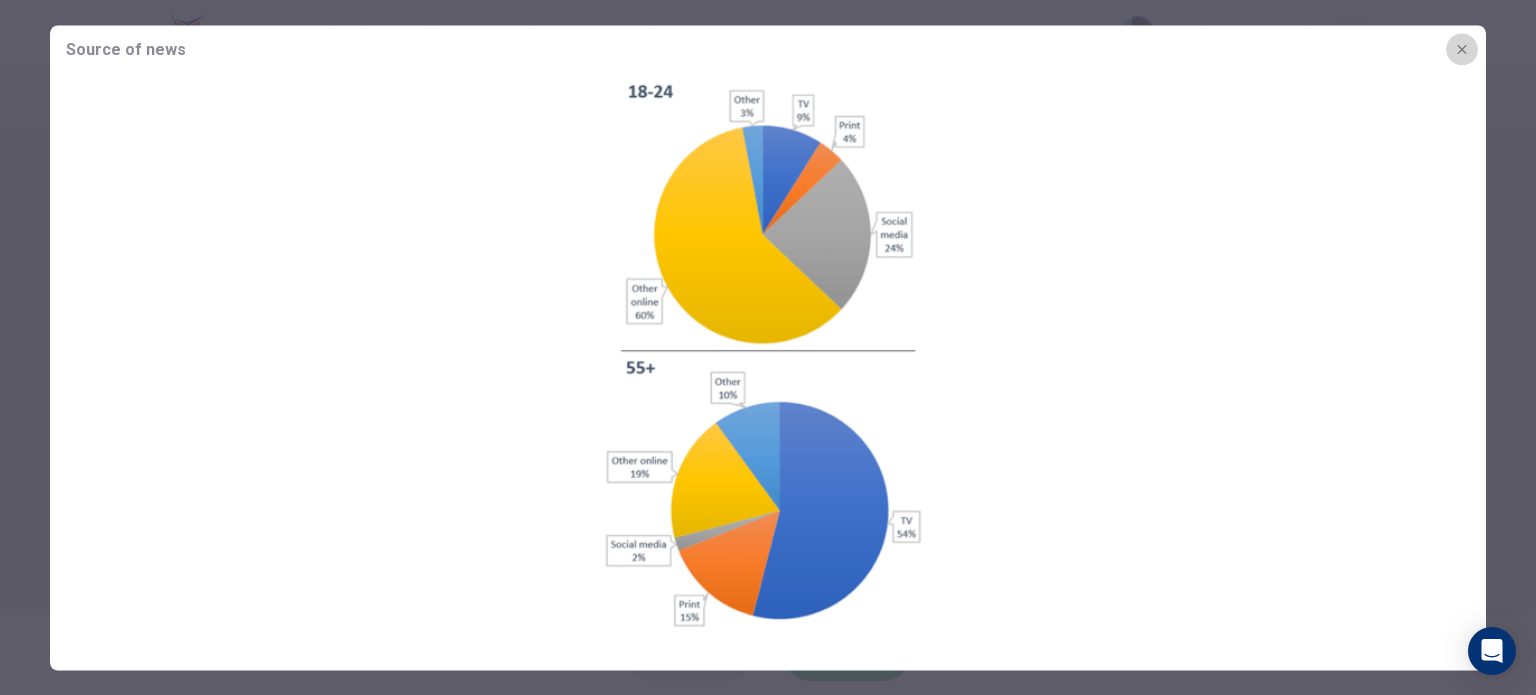 click 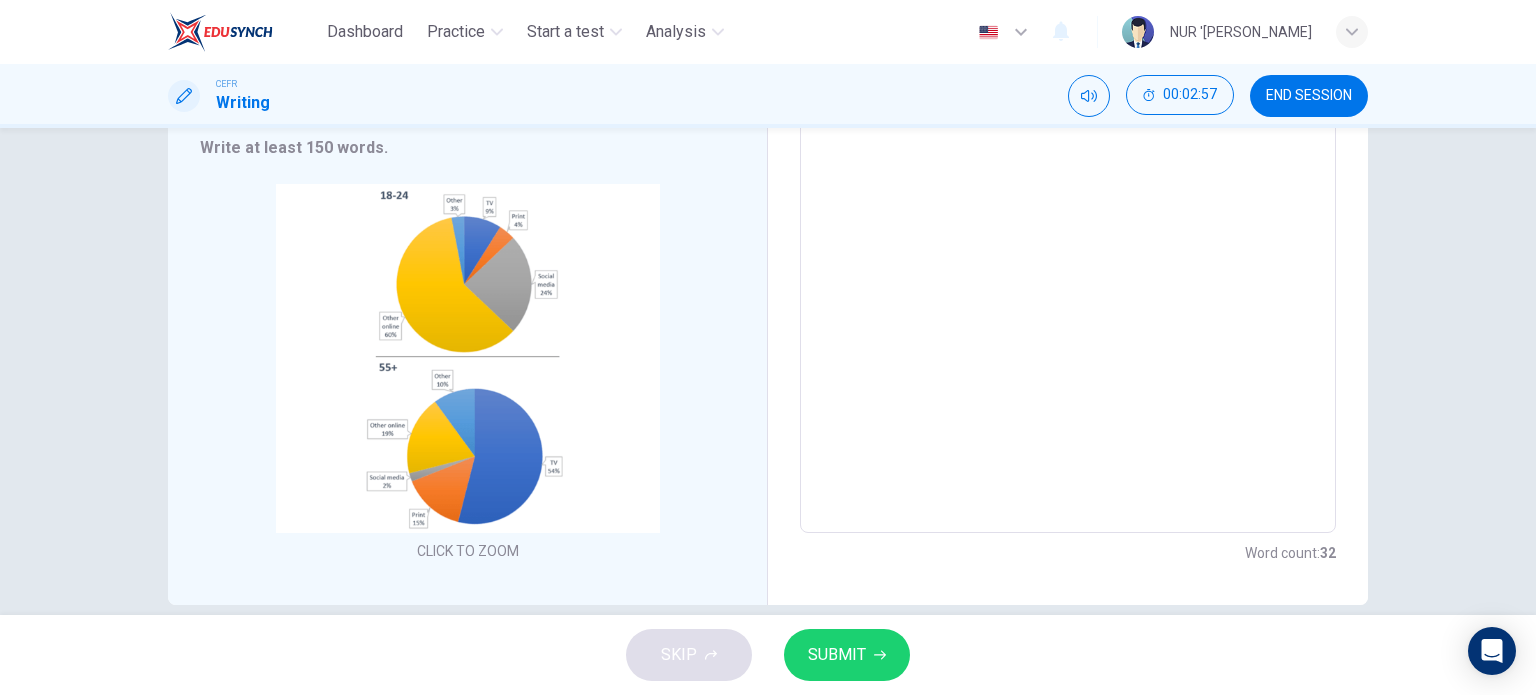 scroll, scrollTop: 94, scrollLeft: 0, axis: vertical 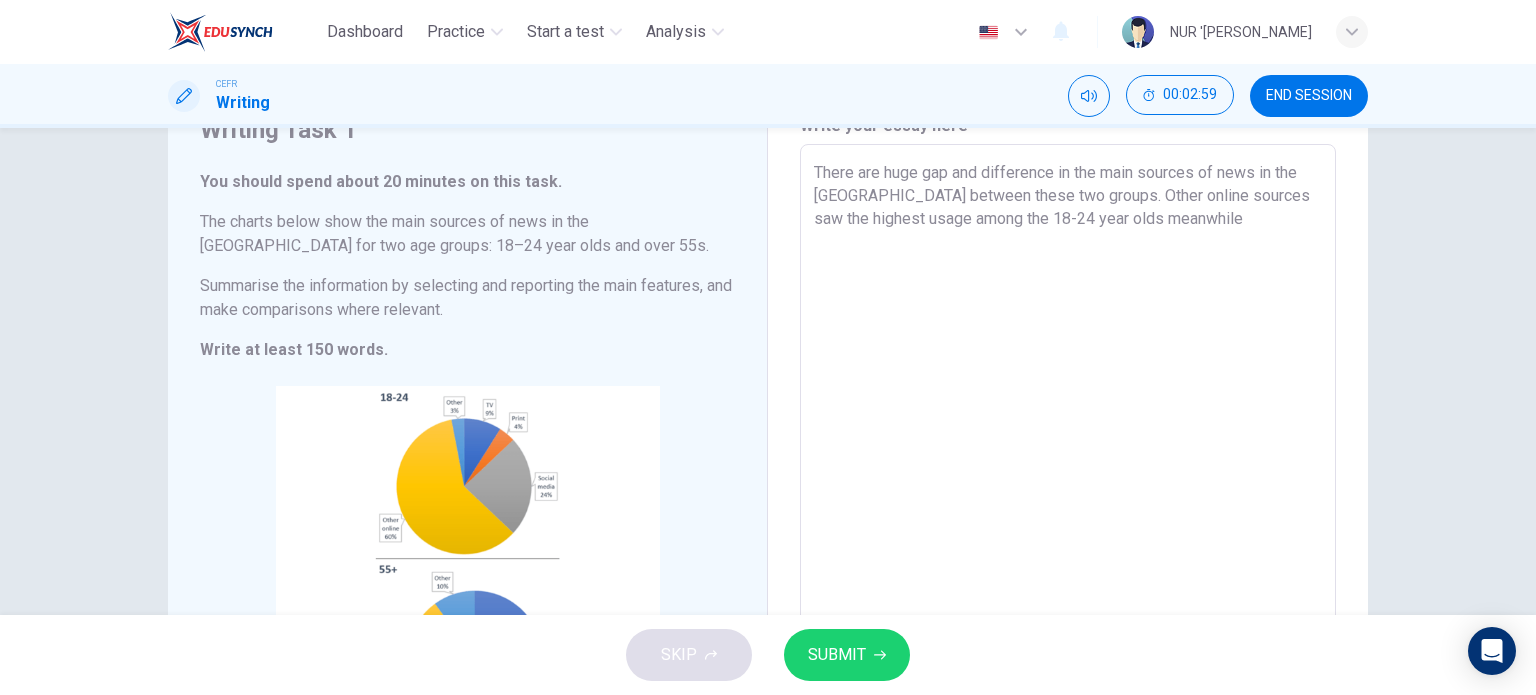 click on "There are huge gap and difference in the main sources of news in the [GEOGRAPHIC_DATA] between these two groups. Other online sources saw the highest usage among the 18-24 year olds meanwhile" at bounding box center [1068, 440] 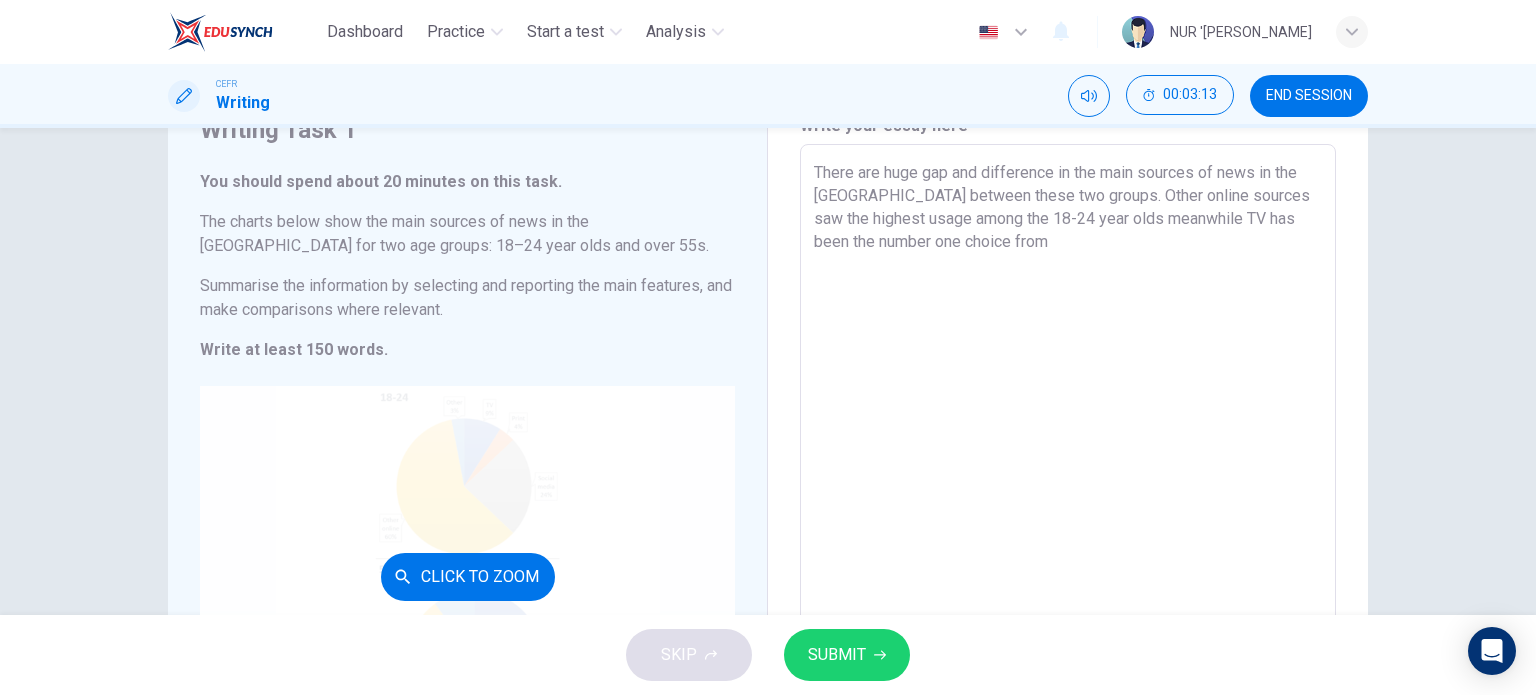 scroll, scrollTop: 276, scrollLeft: 0, axis: vertical 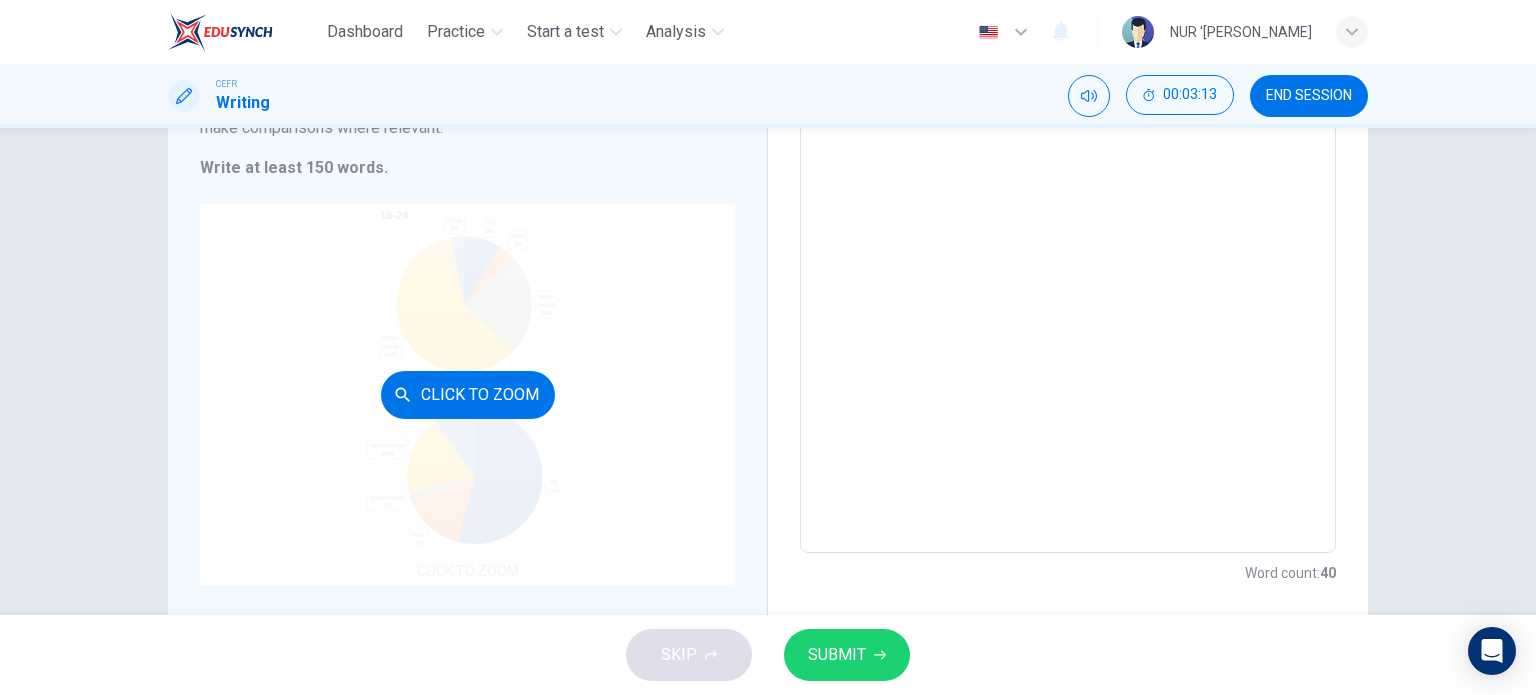click on "Click to Zoom" at bounding box center [467, 394] 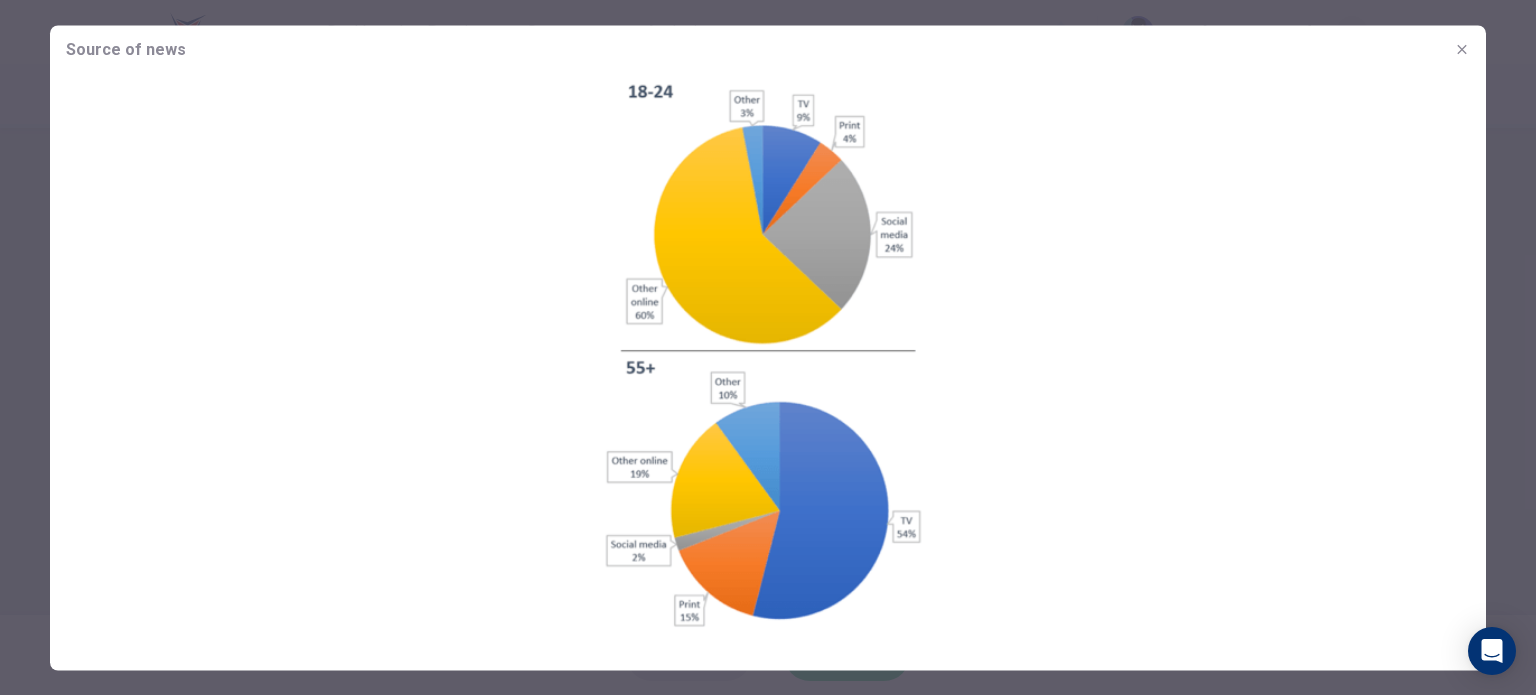 click at bounding box center (768, 347) 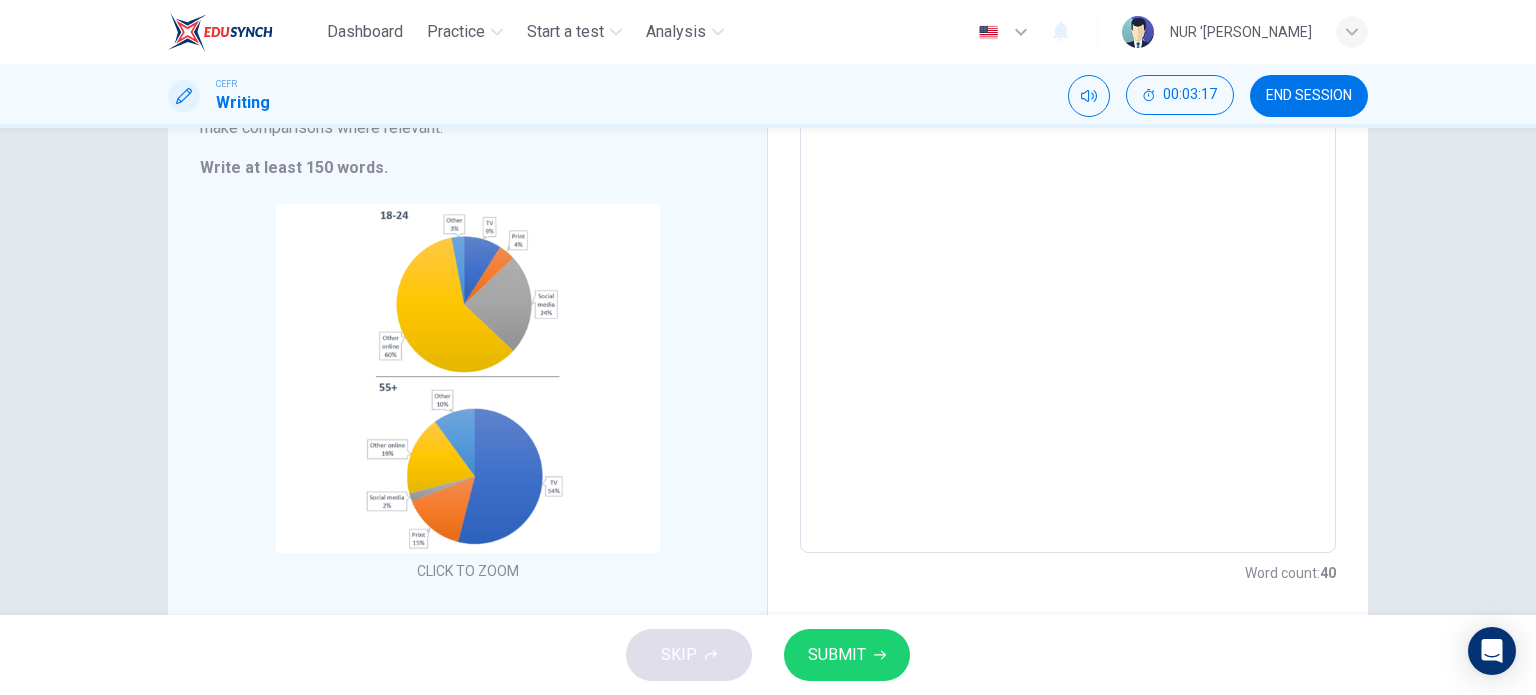 scroll, scrollTop: 108, scrollLeft: 0, axis: vertical 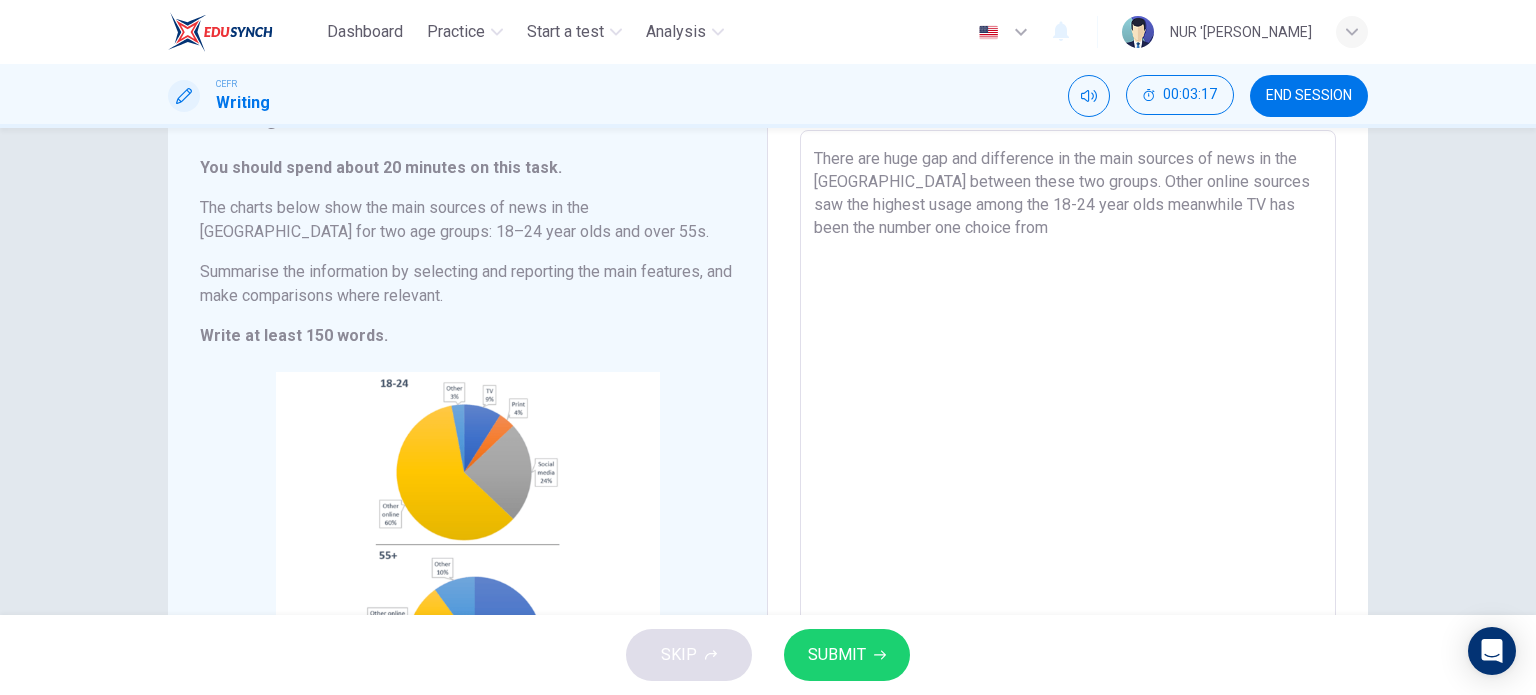 click on "There are huge gap and difference in the main sources of news in the [GEOGRAPHIC_DATA] between these two groups. Other online sources saw the highest usage among the 18-24 year olds meanwhile TV has been the number one choice from" at bounding box center [1068, 426] 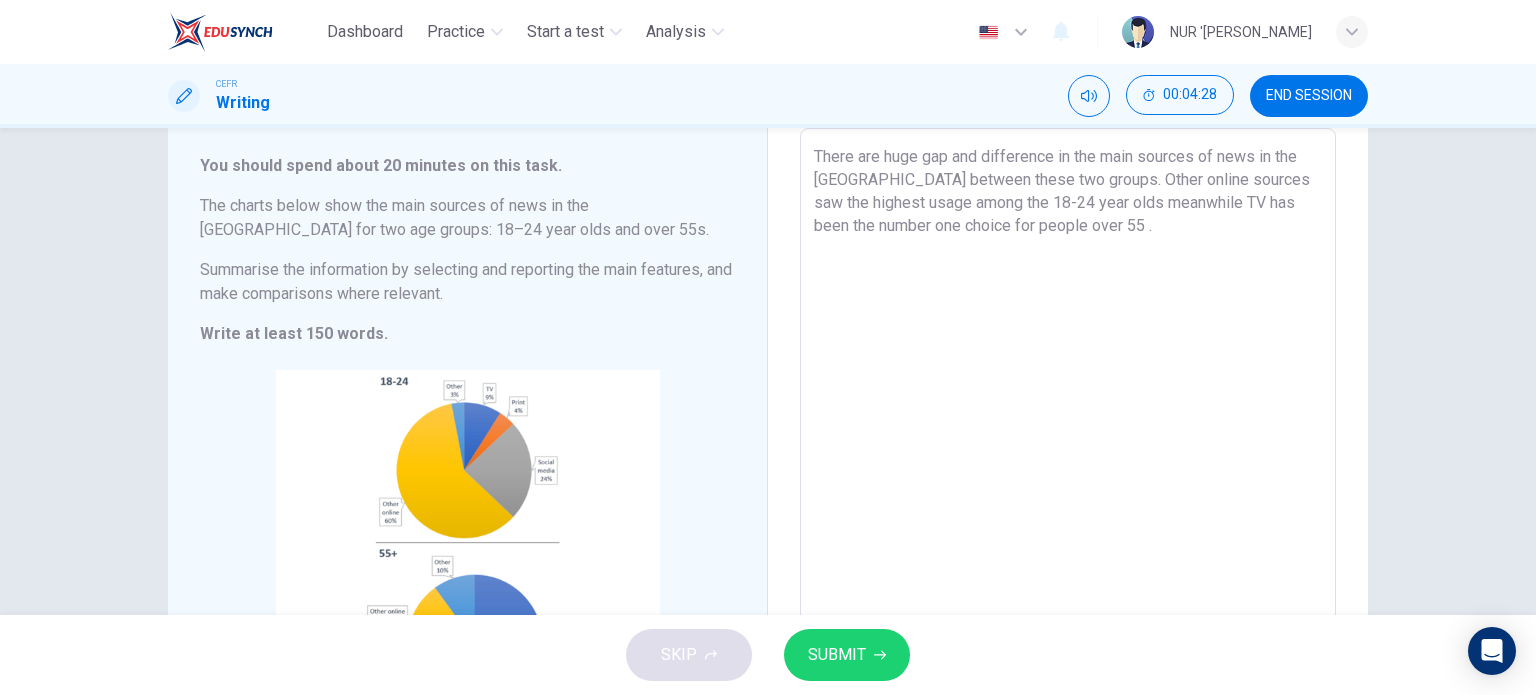 scroll, scrollTop: 108, scrollLeft: 0, axis: vertical 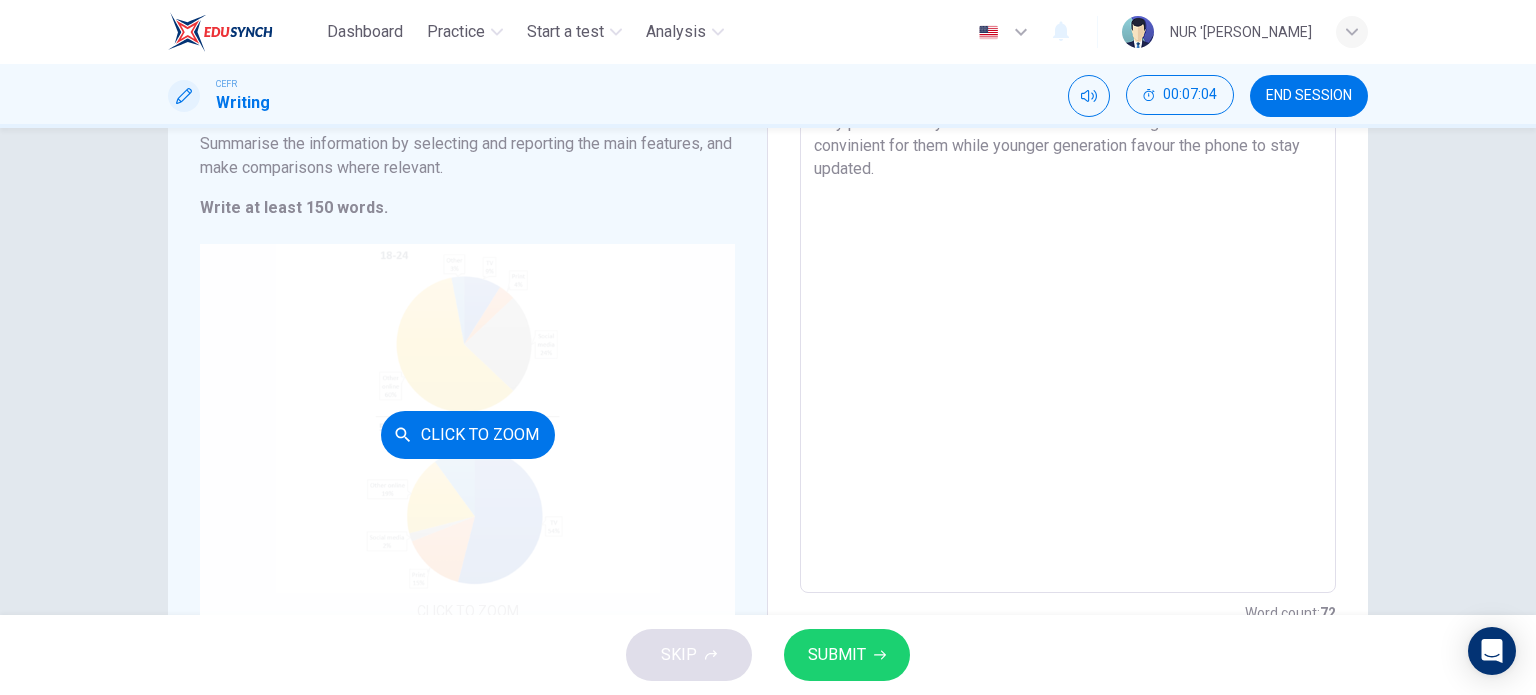 click on "Click to Zoom" at bounding box center (467, 434) 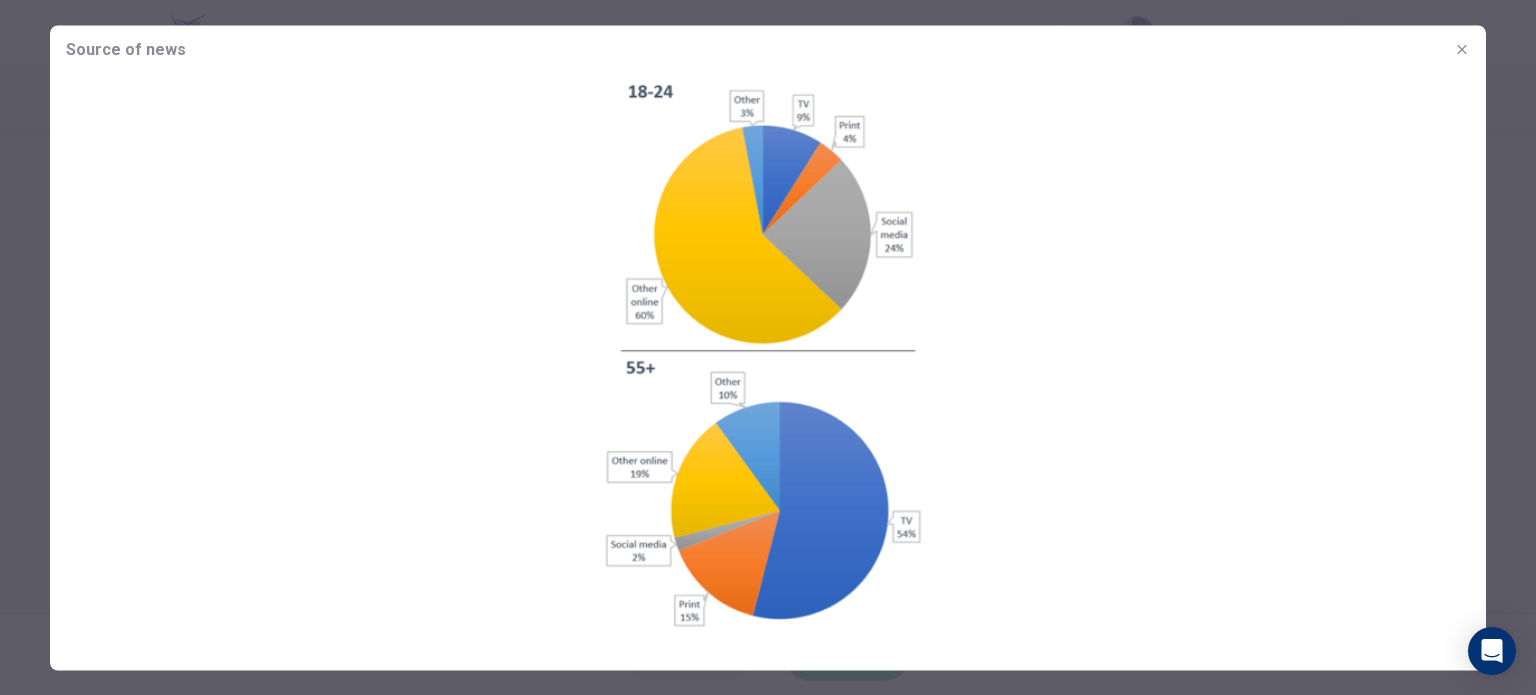 click at bounding box center [768, 347] 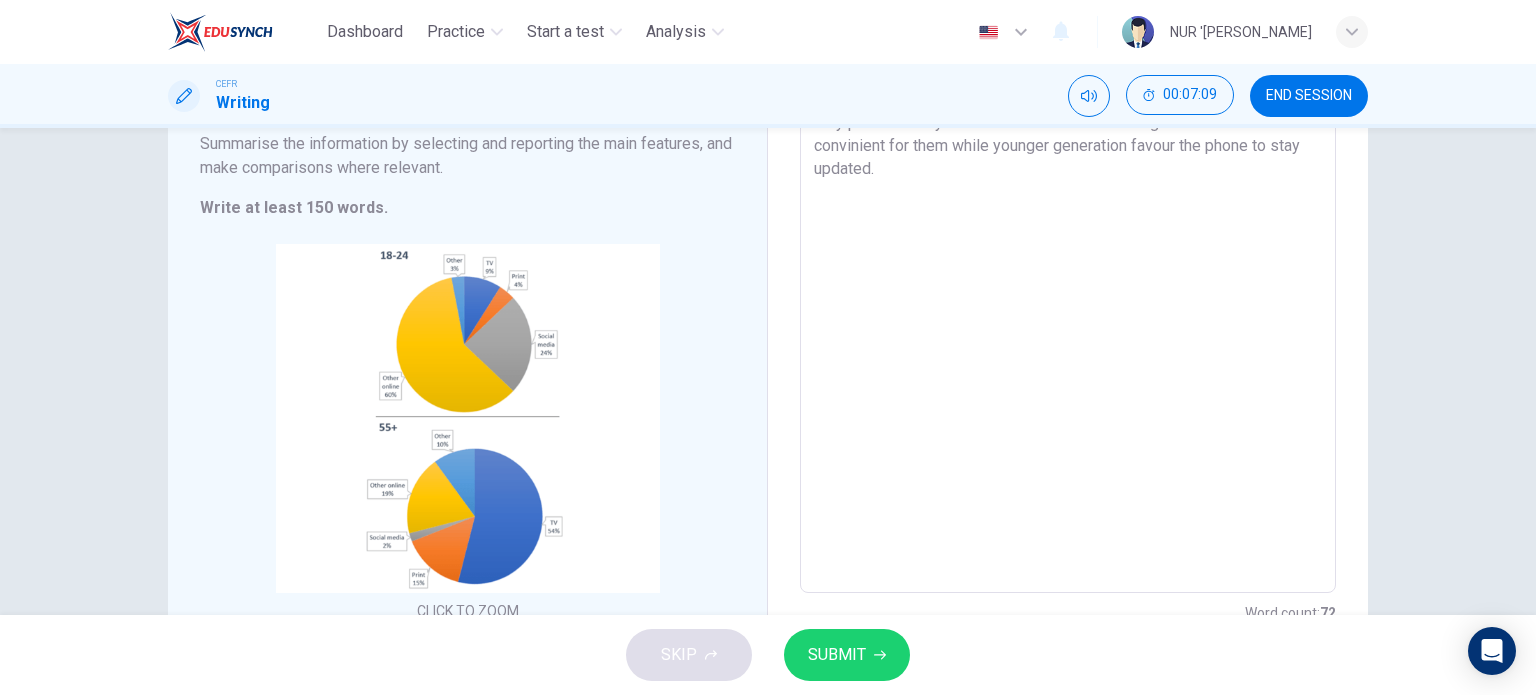 click on "There are huge gap and difference in the main sources of news in the [GEOGRAPHIC_DATA] between these two groups. Other online sources saw the highest usage among the 18-24 year olds meanwhile TV has been the number one choice for people over 55 . As people over 55s , they prefer to stay infromed with the news through TV as it is convinient for them while younger generation favour the phone to stay updated." at bounding box center [1068, 298] 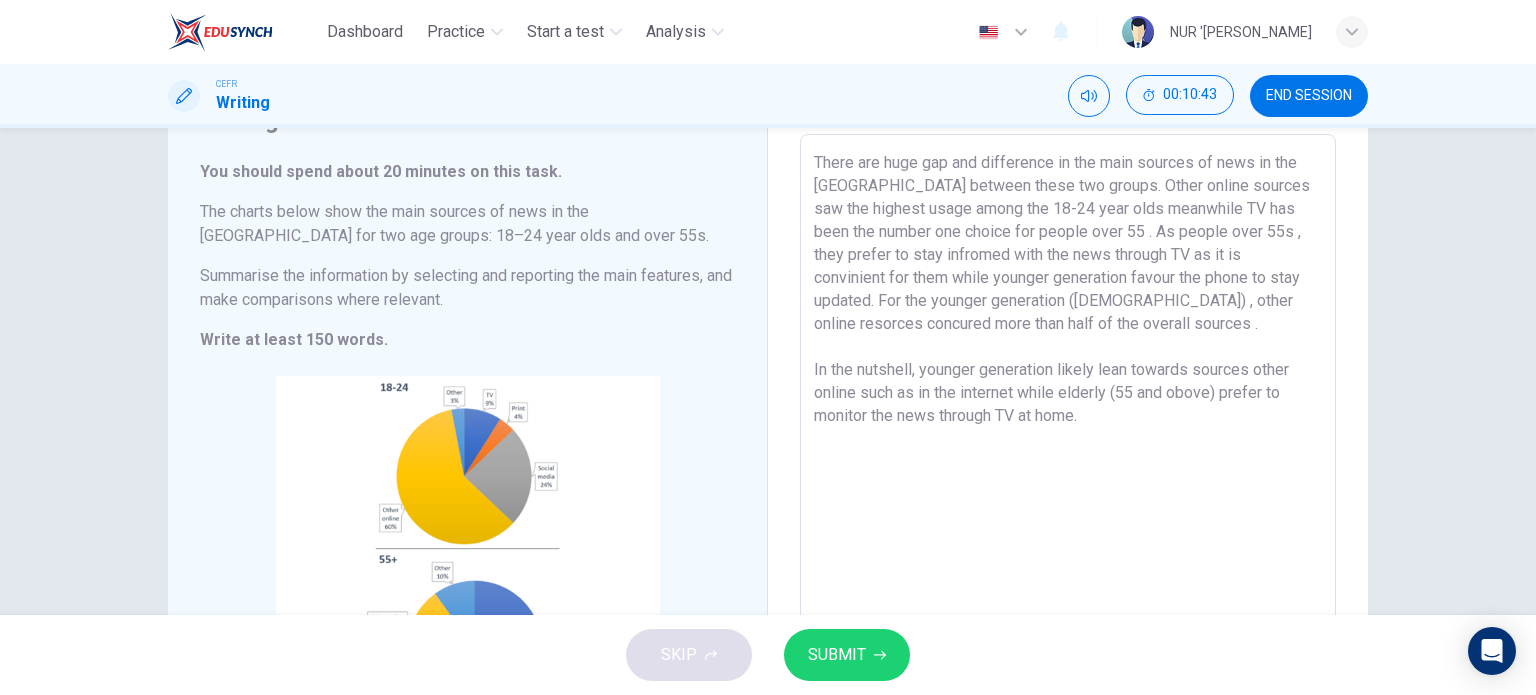 scroll, scrollTop: 0, scrollLeft: 0, axis: both 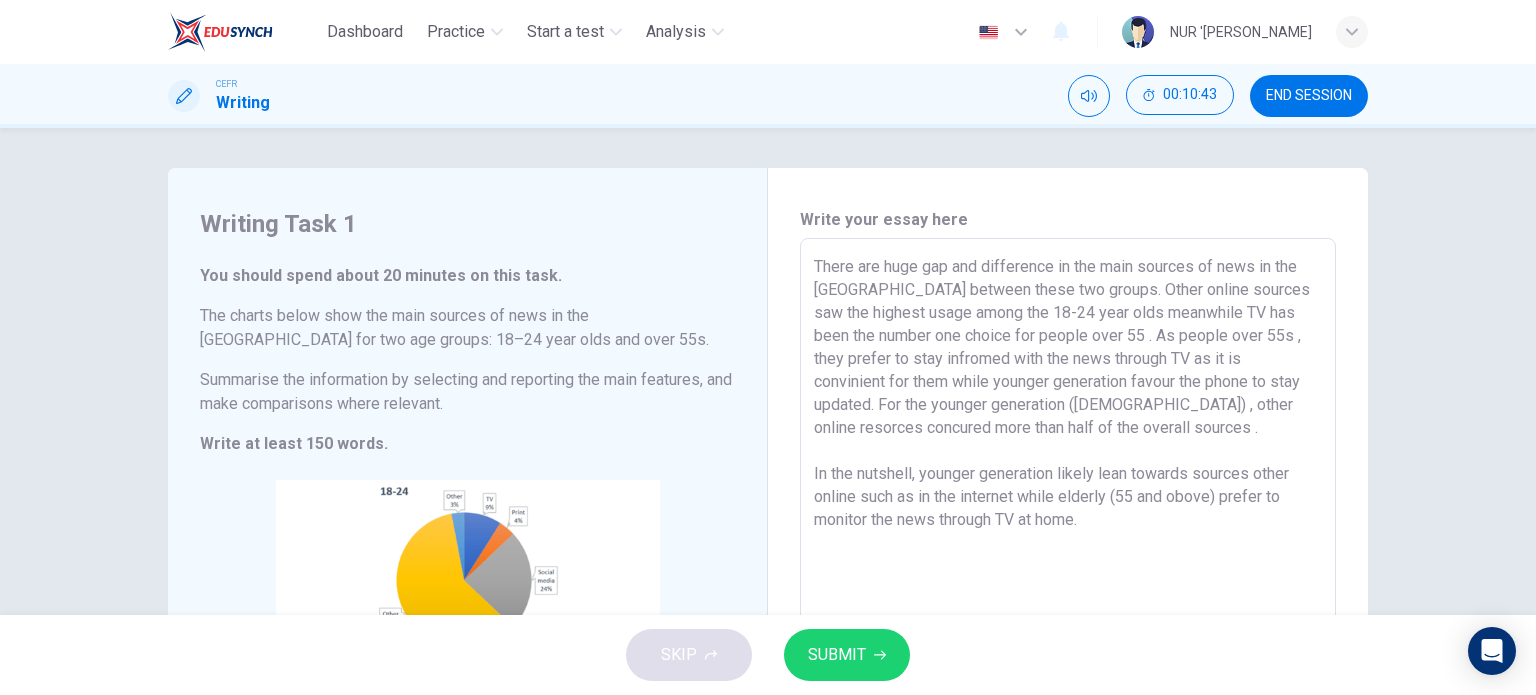 drag, startPoint x: 1180, startPoint y: 313, endPoint x: 774, endPoint y: 205, distance: 420.11902 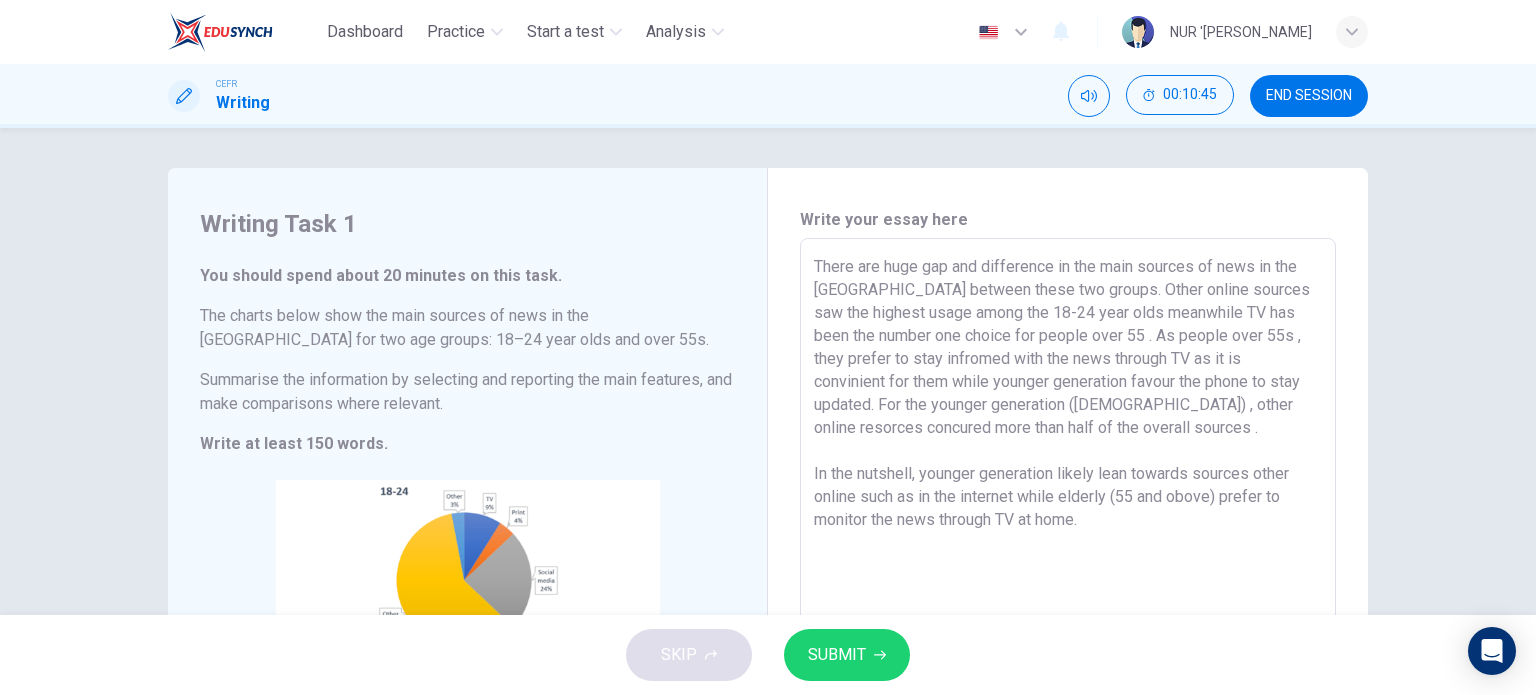 scroll, scrollTop: 0, scrollLeft: 0, axis: both 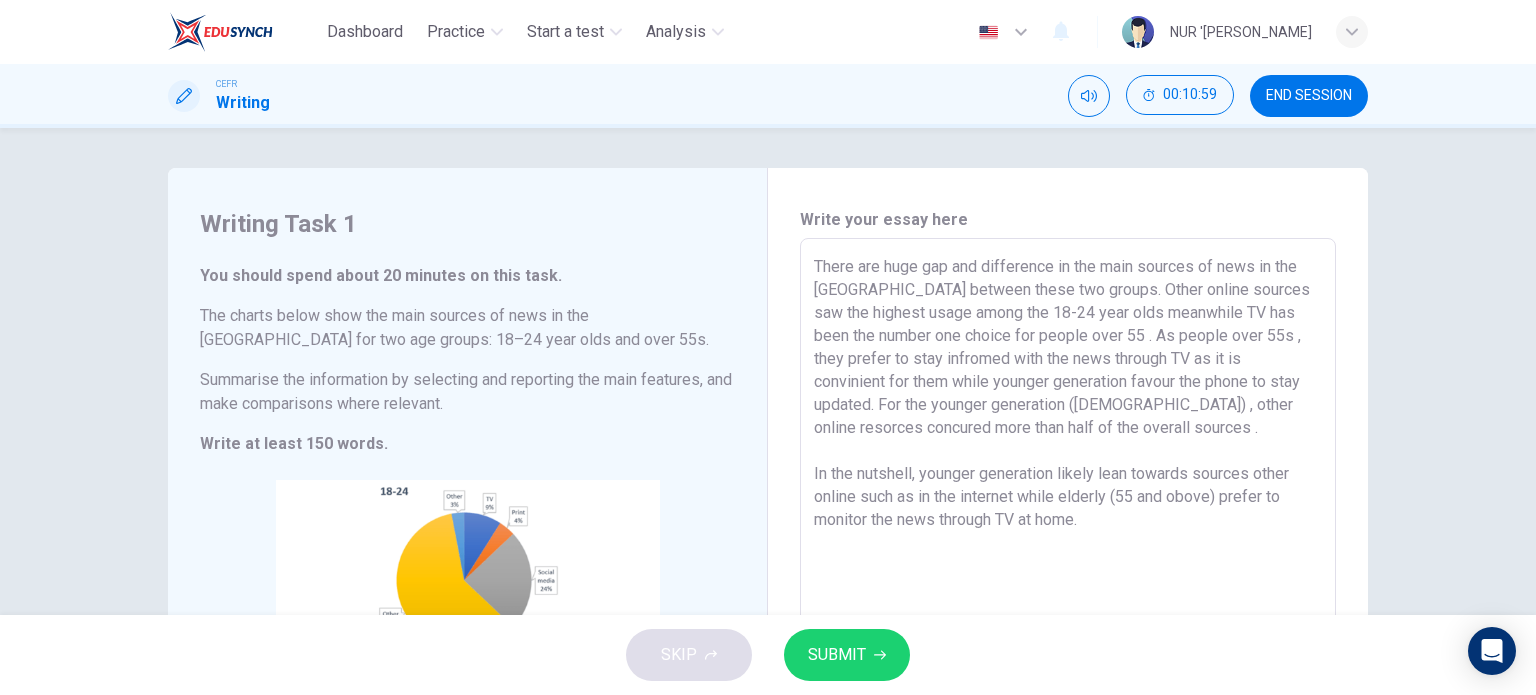 click on "There are huge gap and difference in the main sources of news in the [GEOGRAPHIC_DATA] between these two groups. Other online sources saw the highest usage among the 18-24 year olds meanwhile TV has been the number one choice for people over 55 . As people over 55s , they prefer to stay infromed with the news through TV as it is convinient for them while younger generation favour the phone to stay updated. For the younger generation ([DEMOGRAPHIC_DATA]) , other online resorces concured more than half of the overall sources .
In the nutshell, younger generation likely lean towards sources other online such as in the internet while elderly (55 and obove) prefer to monitor the news through TV at home." at bounding box center (1068, 534) 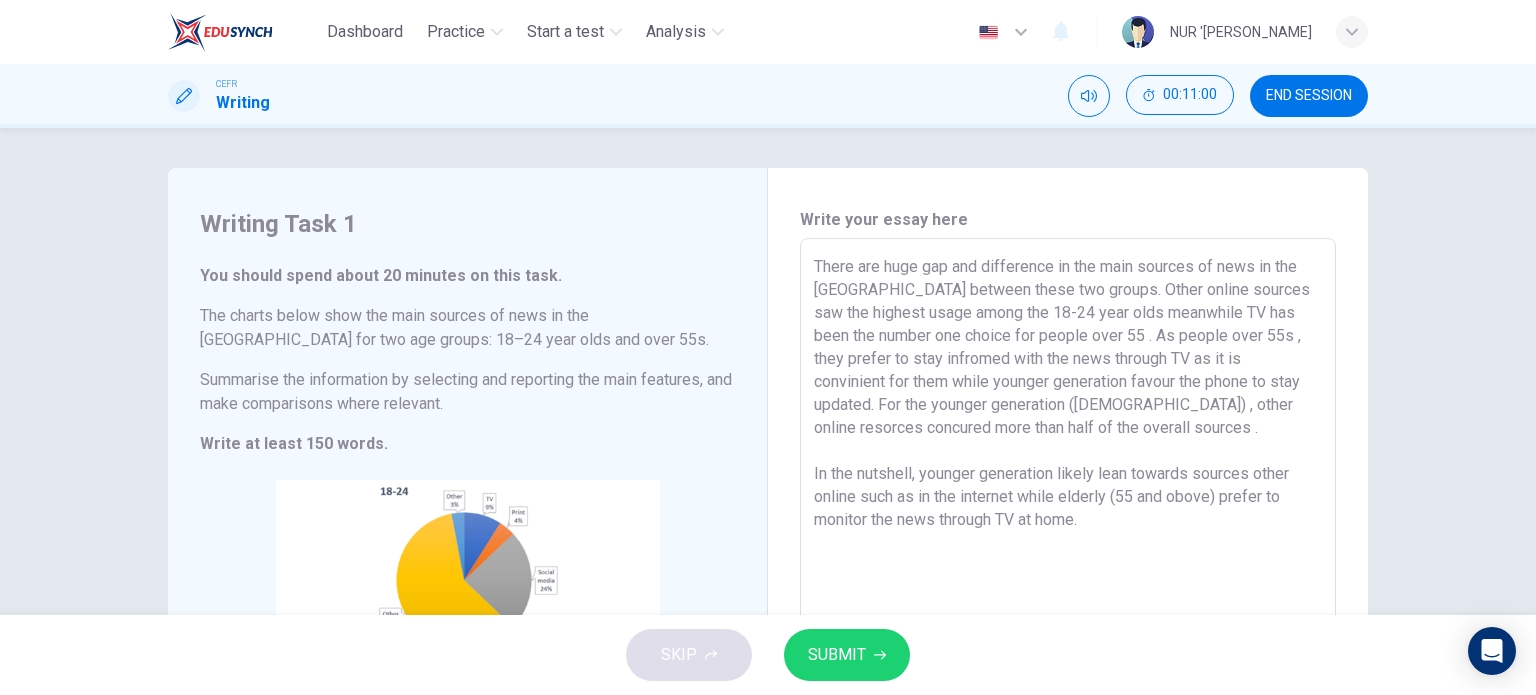 drag, startPoint x: 1125, startPoint y: 516, endPoint x: 845, endPoint y: 367, distance: 317.1766 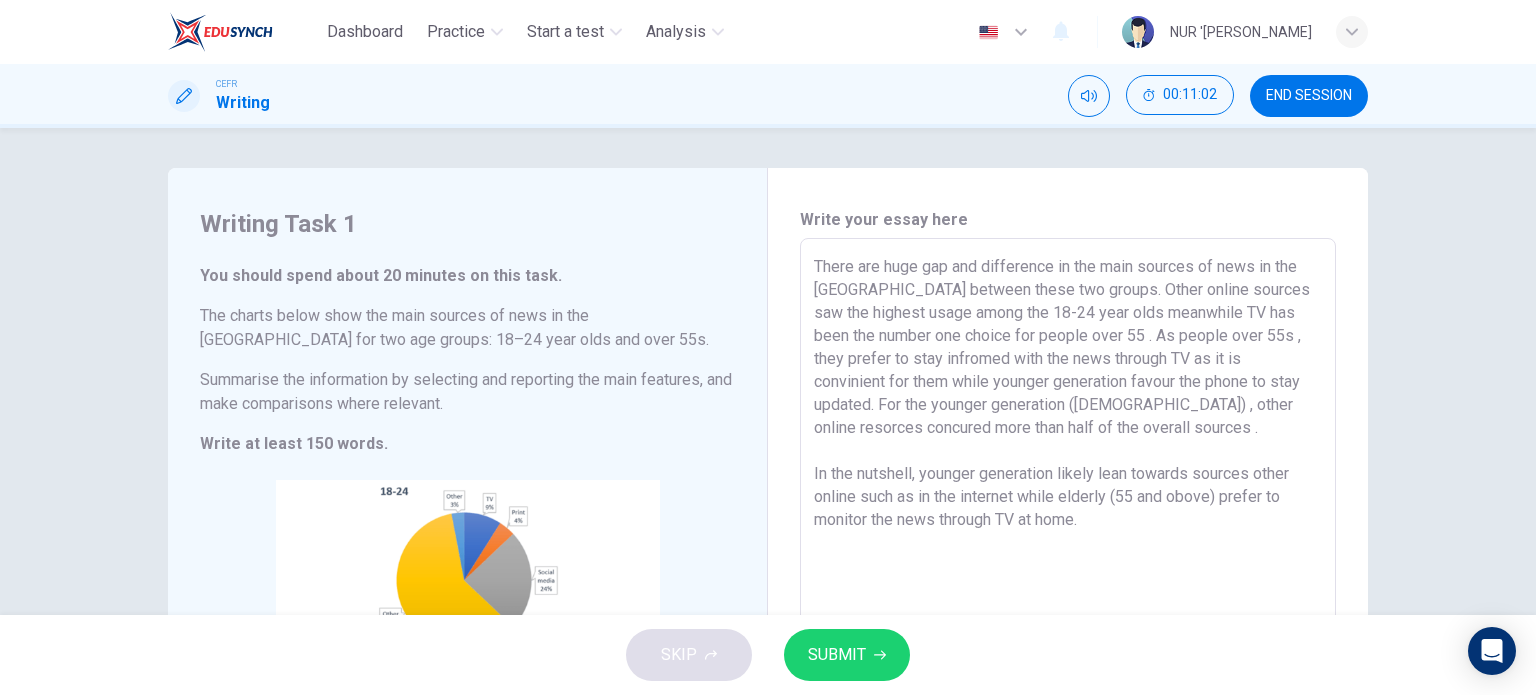drag, startPoint x: 1081, startPoint y: 519, endPoint x: 796, endPoint y: 263, distance: 383.094 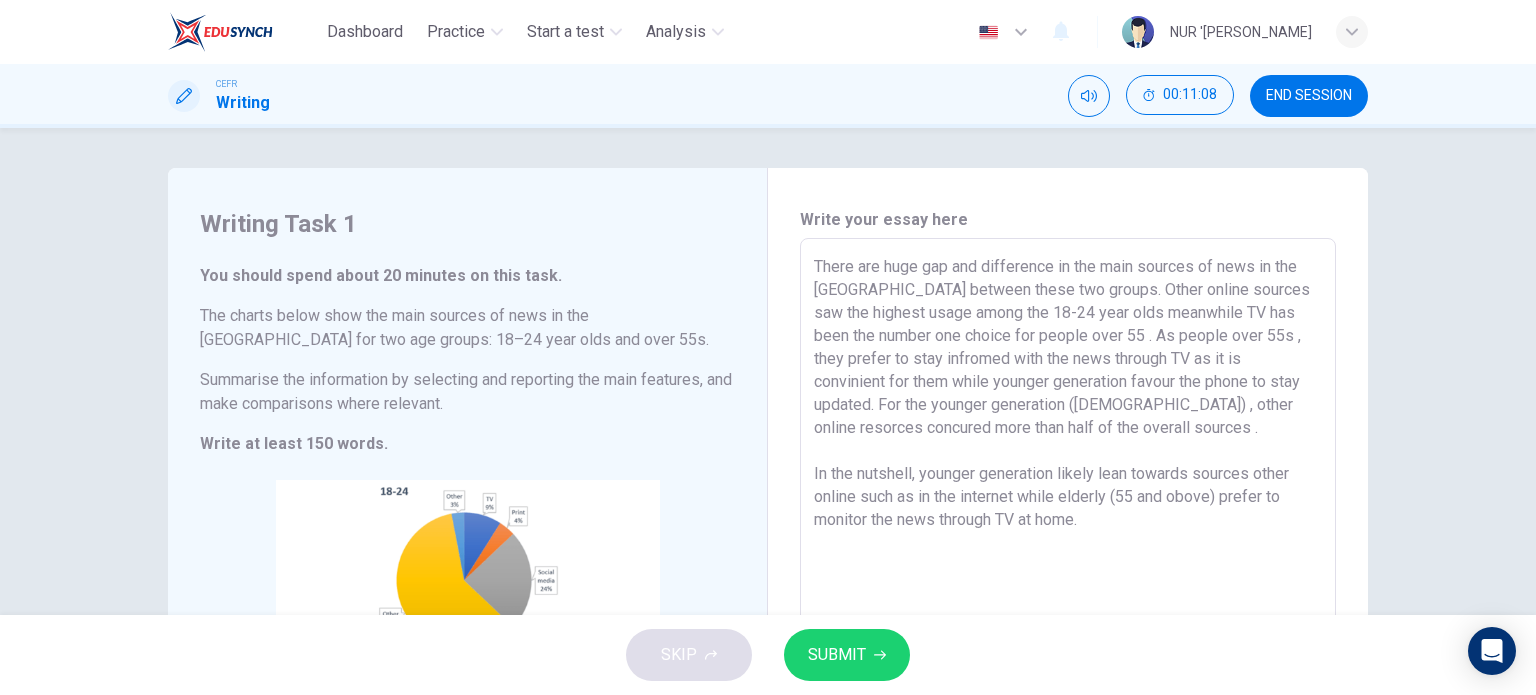 click on "There are huge gap and difference in the main sources of news in the [GEOGRAPHIC_DATA] between these two groups. Other online sources saw the highest usage among the 18-24 year olds meanwhile TV has been the number one choice for people over 55 . As people over 55s , they prefer to stay infromed with the news through TV as it is convinient for them while younger generation favour the phone to stay updated. For the younger generation ([DEMOGRAPHIC_DATA]) , other online resorces concured more than half of the overall sources .
In the nutshell, younger generation likely lean towards sources other online such as in the internet while elderly (55 and obove) prefer to monitor the news through TV at home." at bounding box center (1068, 534) 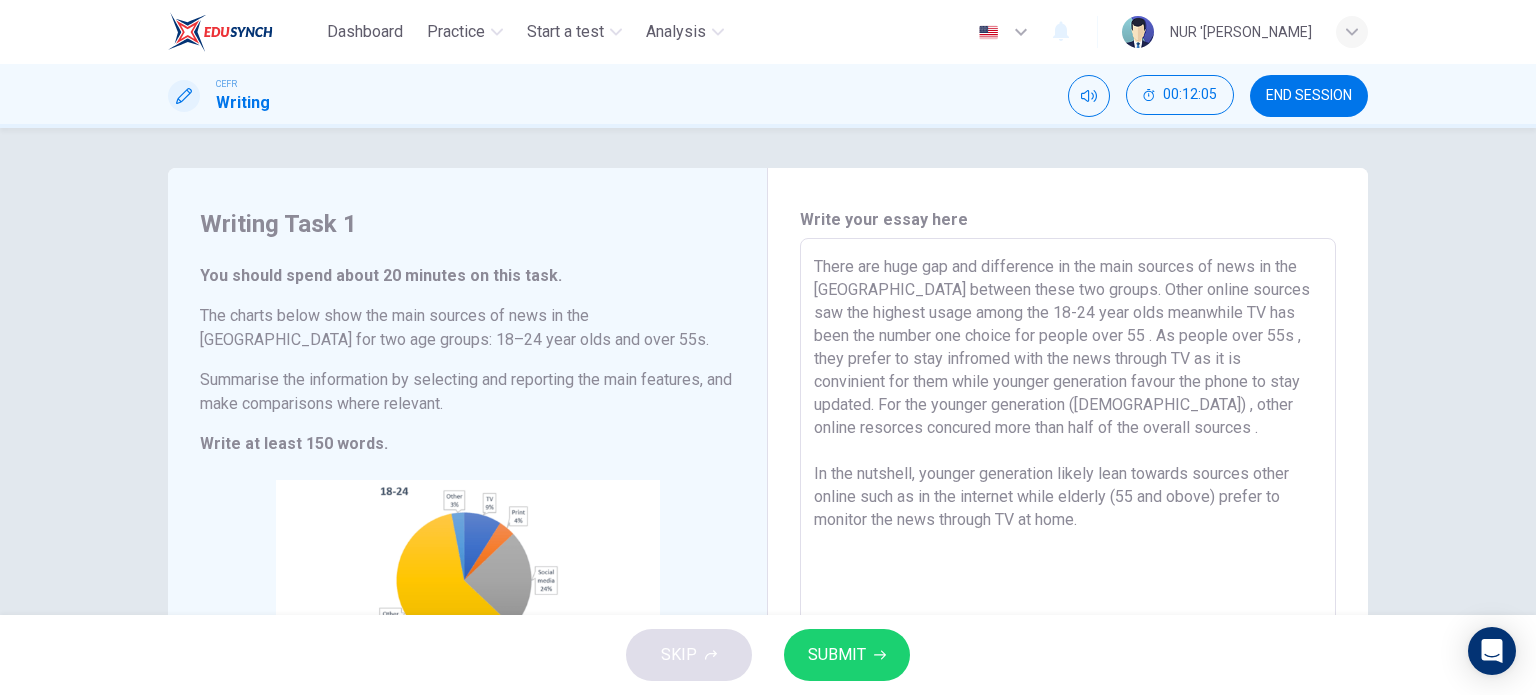 click on "SUBMIT" at bounding box center [837, 655] 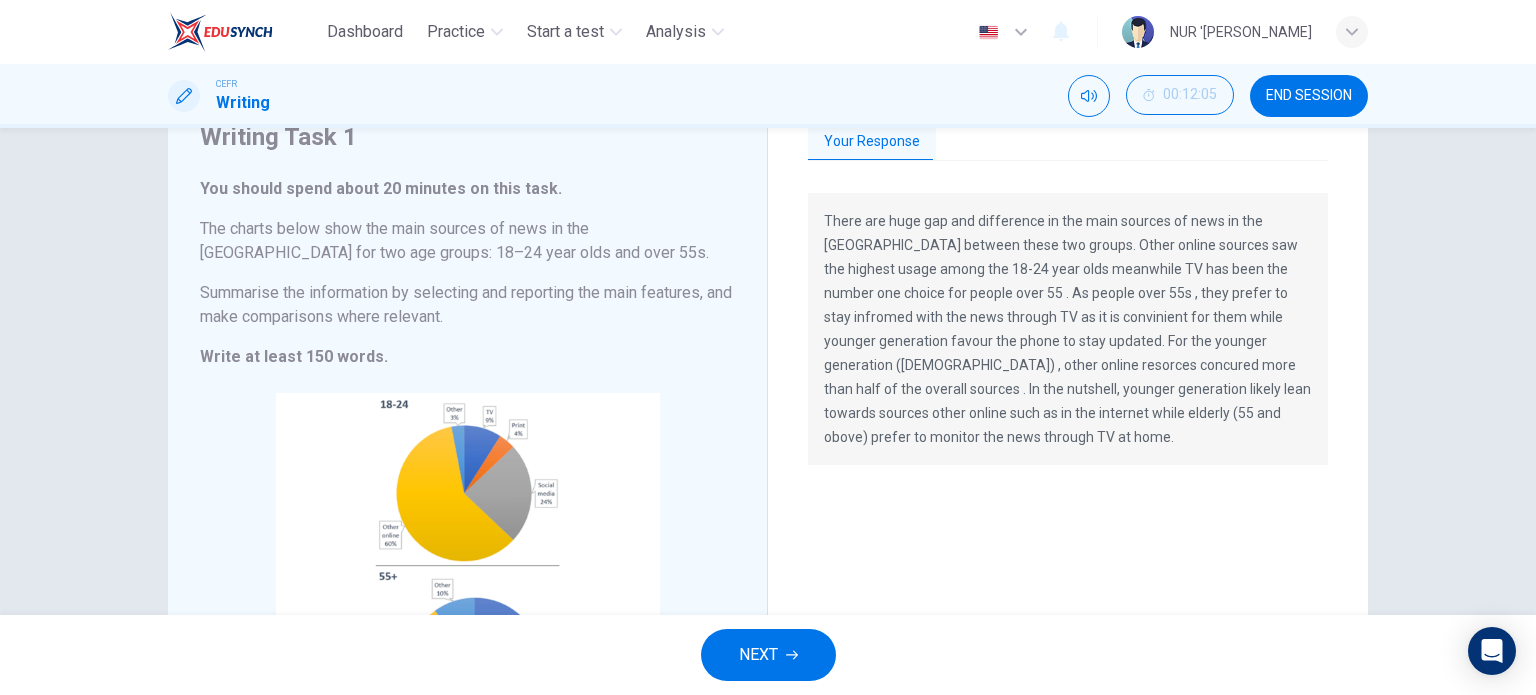 scroll, scrollTop: 88, scrollLeft: 0, axis: vertical 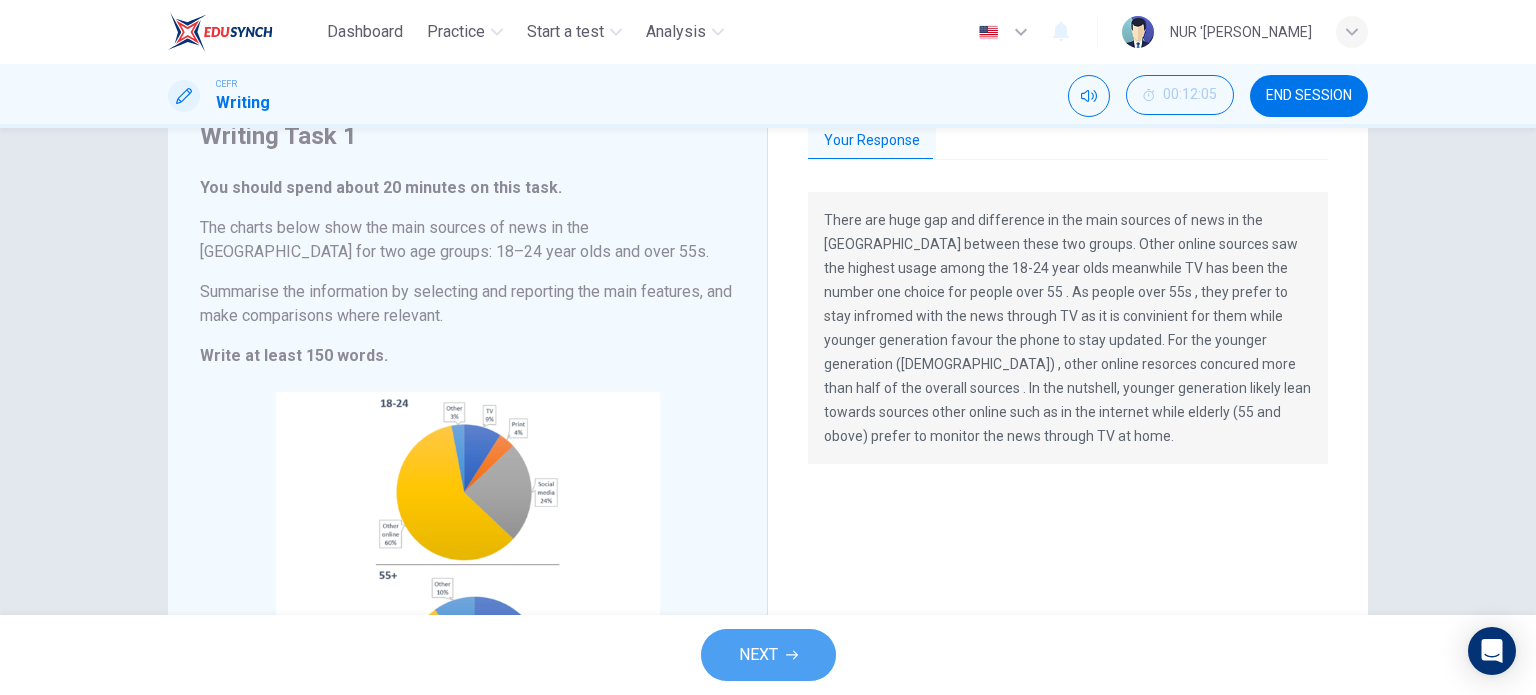 click on "NEXT" at bounding box center [768, 655] 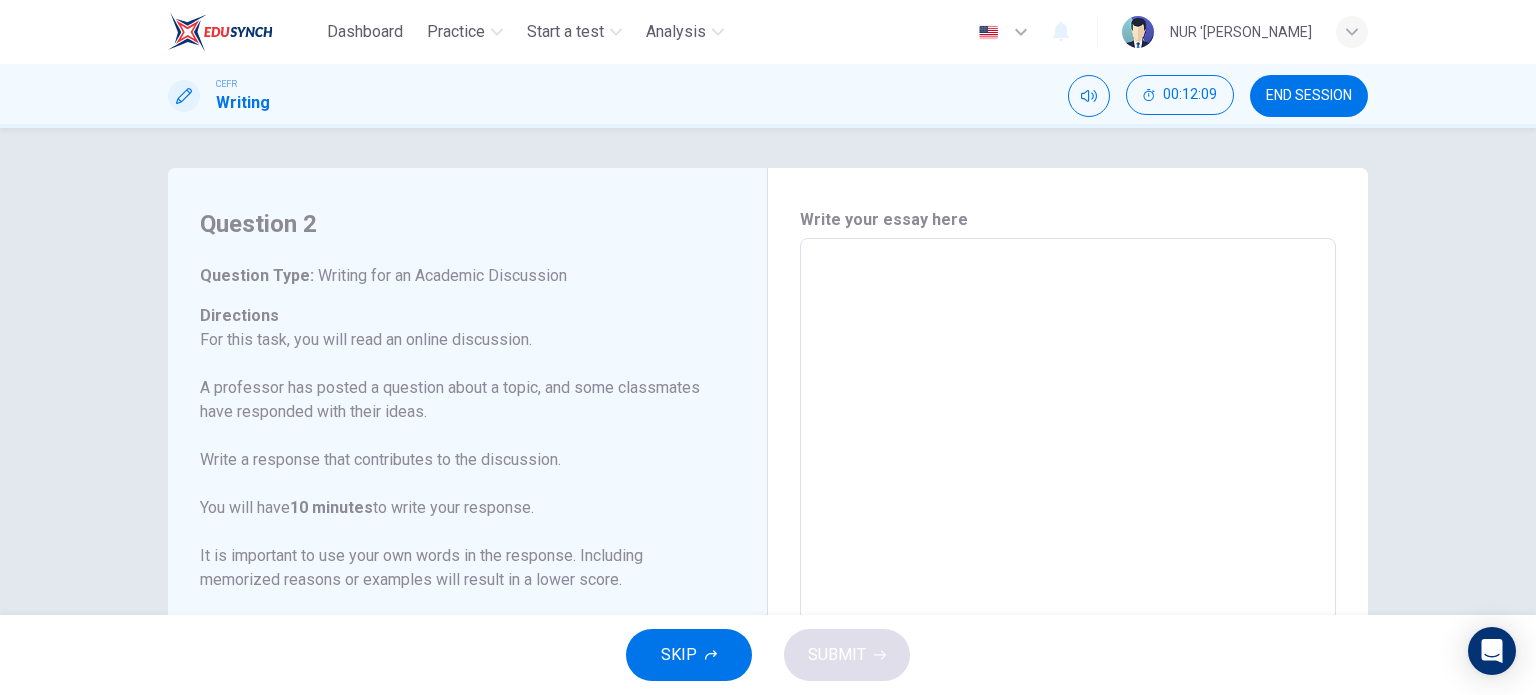 click on "END SESSION" at bounding box center (1309, 96) 